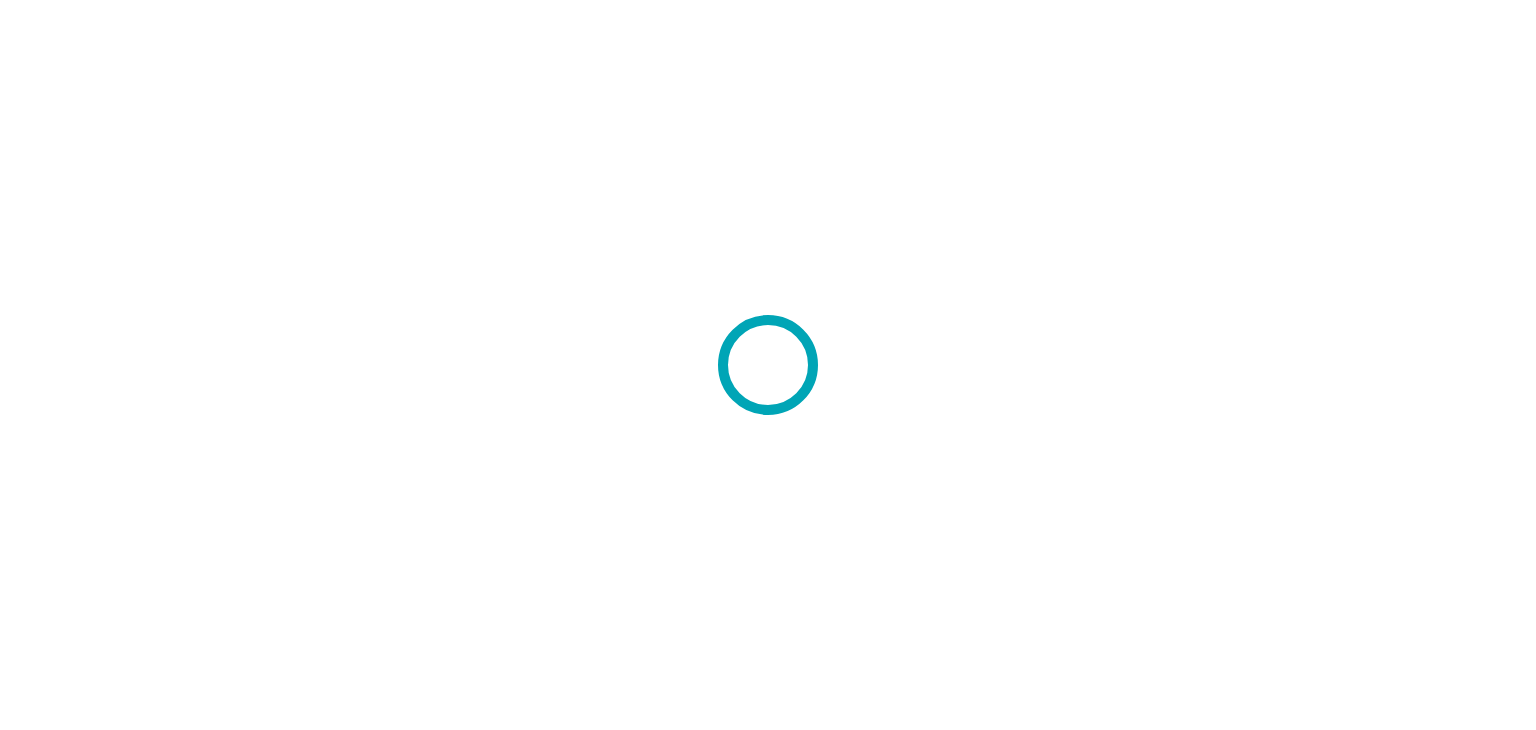scroll, scrollTop: 0, scrollLeft: 0, axis: both 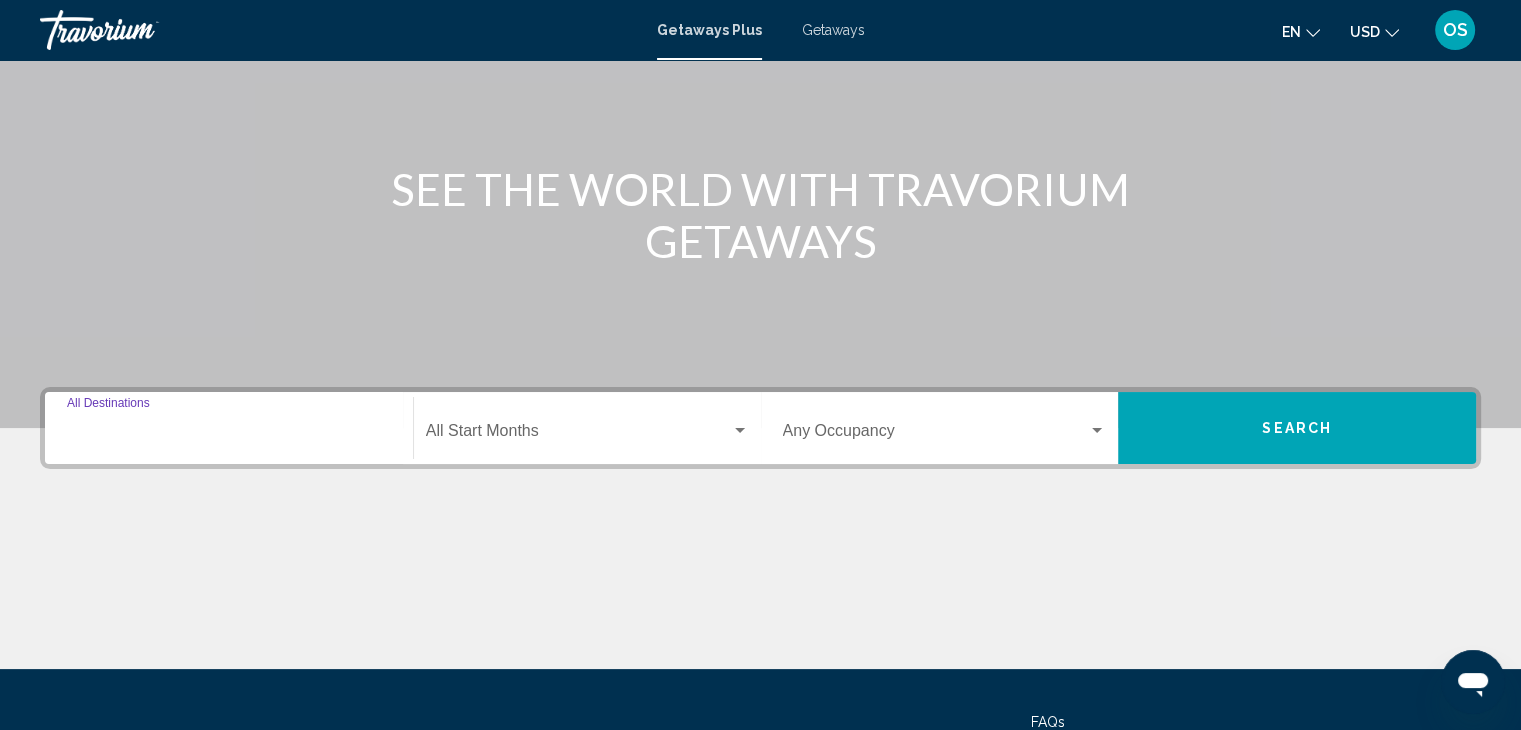 click on "Destination All Destinations" at bounding box center (229, 435) 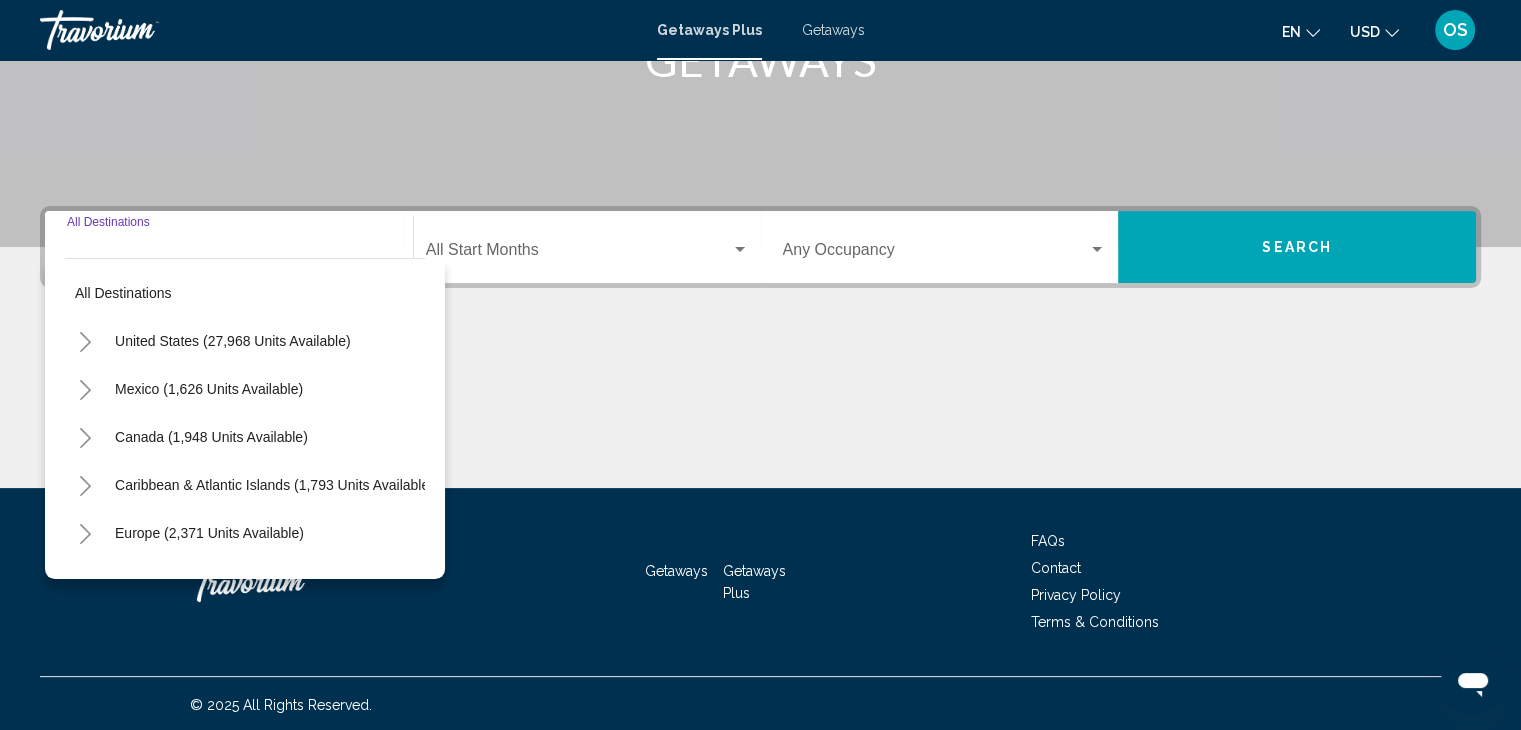 scroll, scrollTop: 356, scrollLeft: 0, axis: vertical 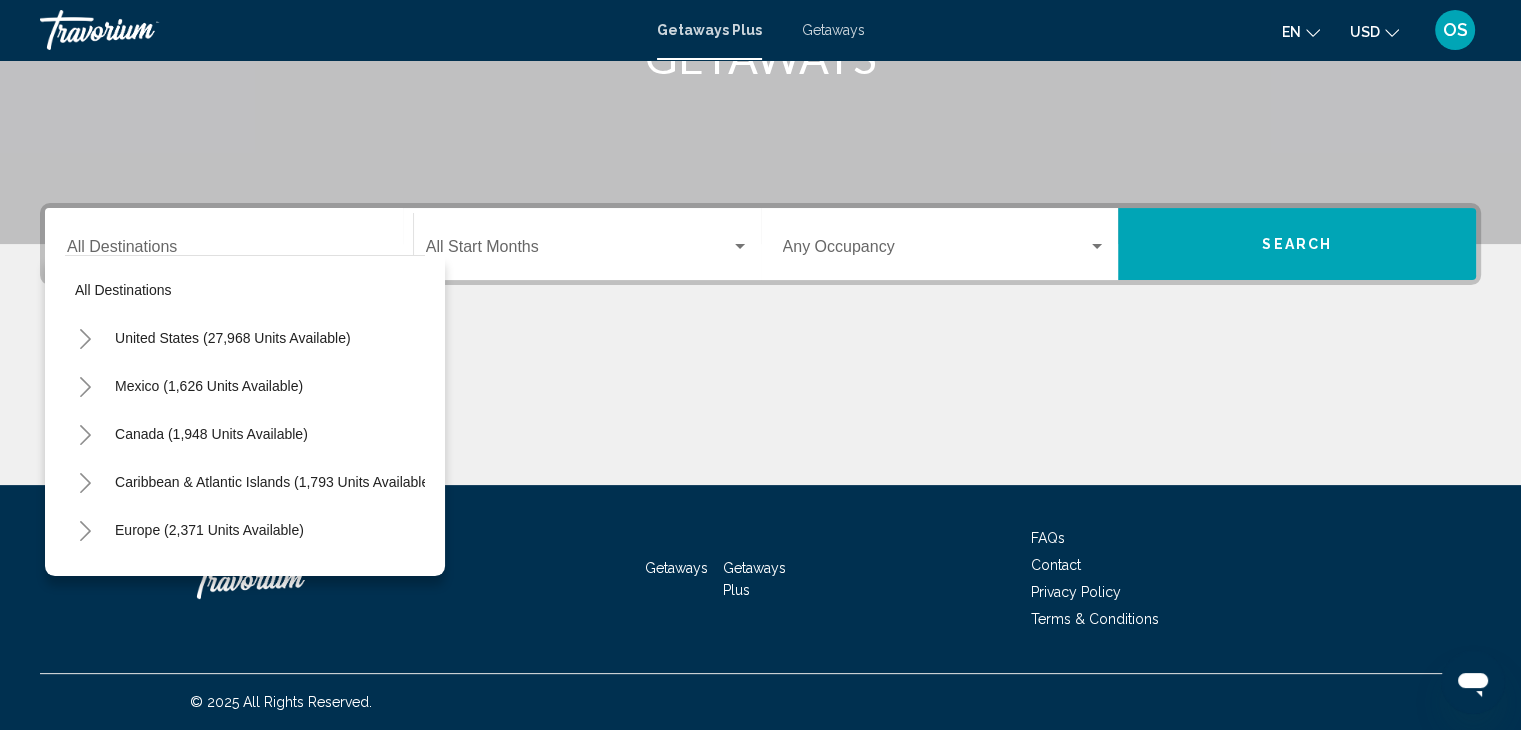 click on "Destination All Destinations" at bounding box center [229, 244] 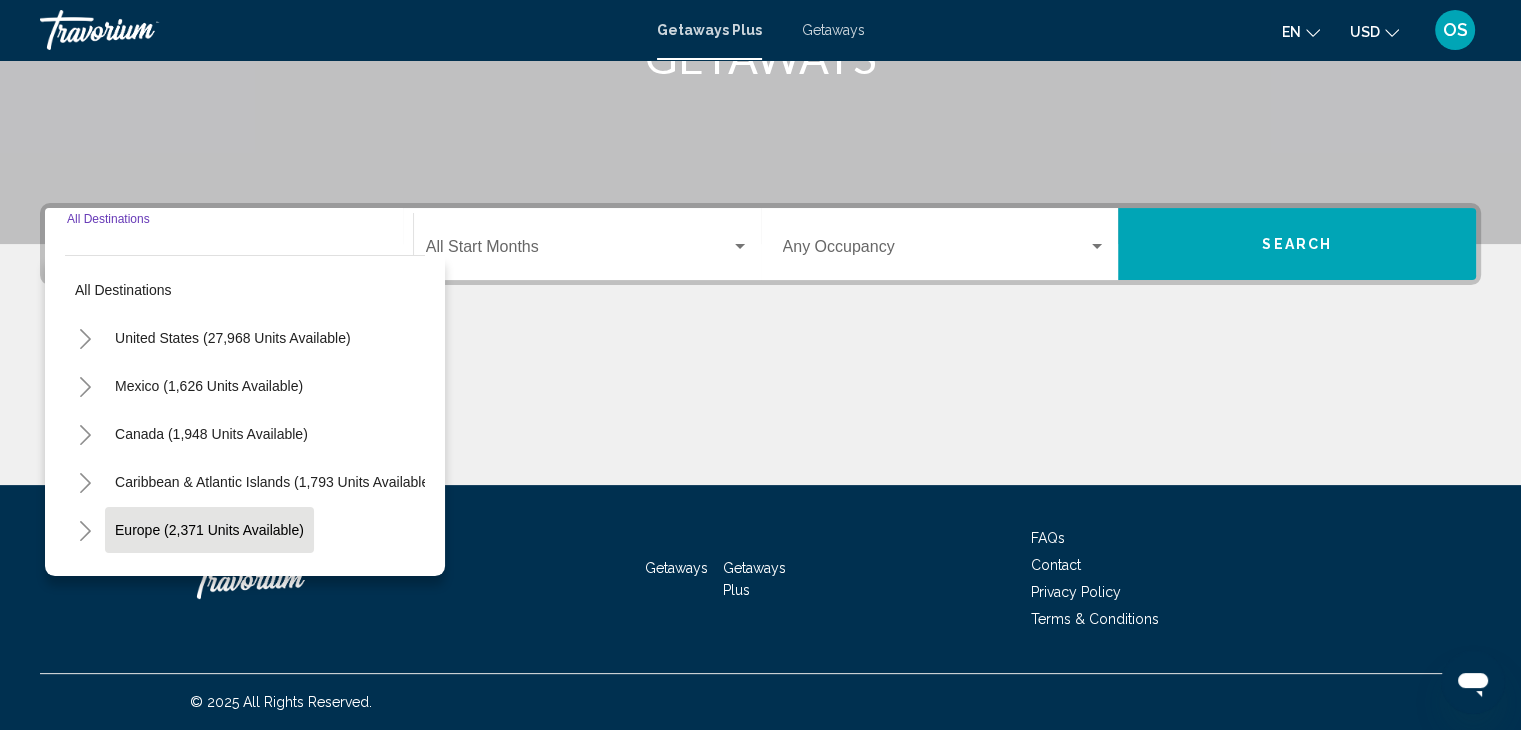 click on "Europe (2,371 units available)" at bounding box center [208, 578] 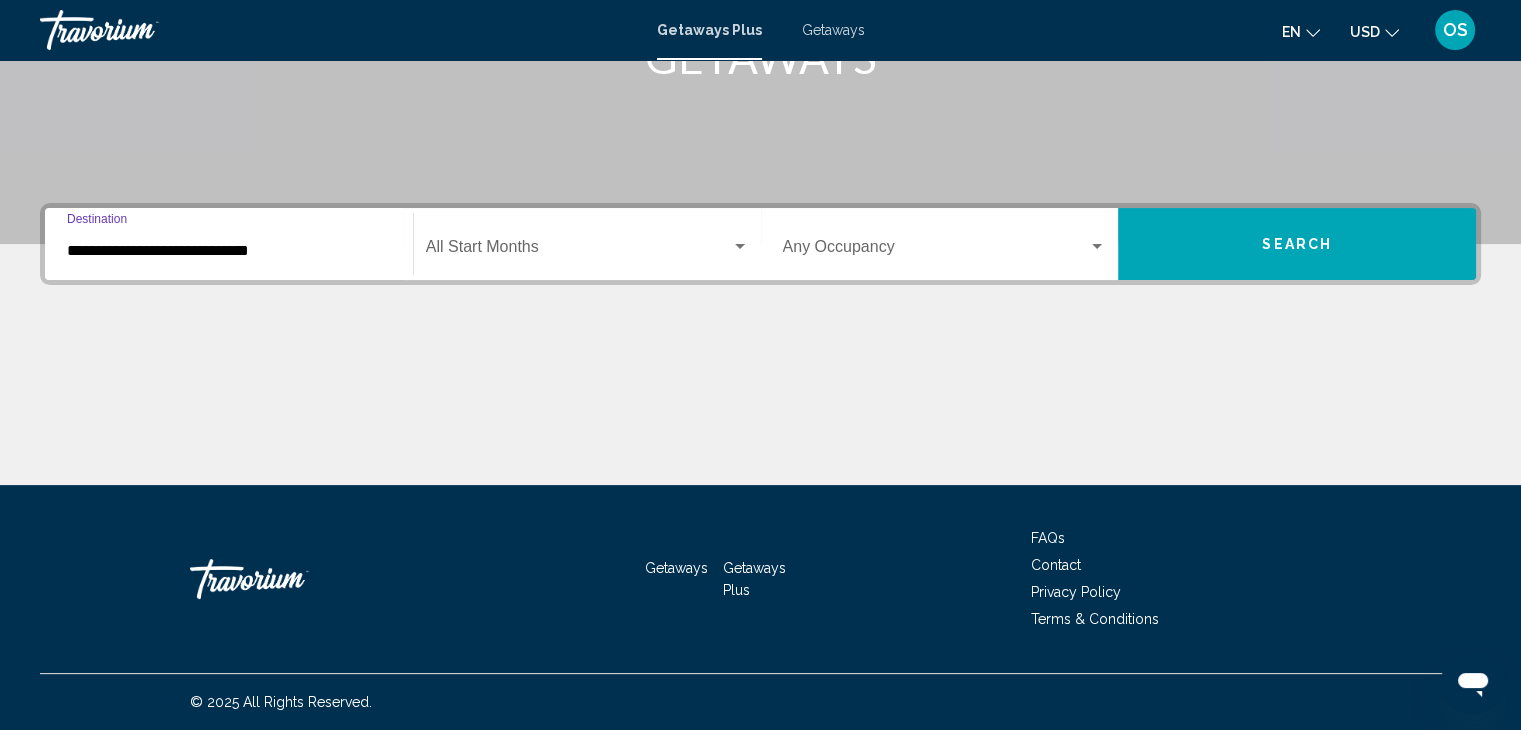 click at bounding box center [578, 251] 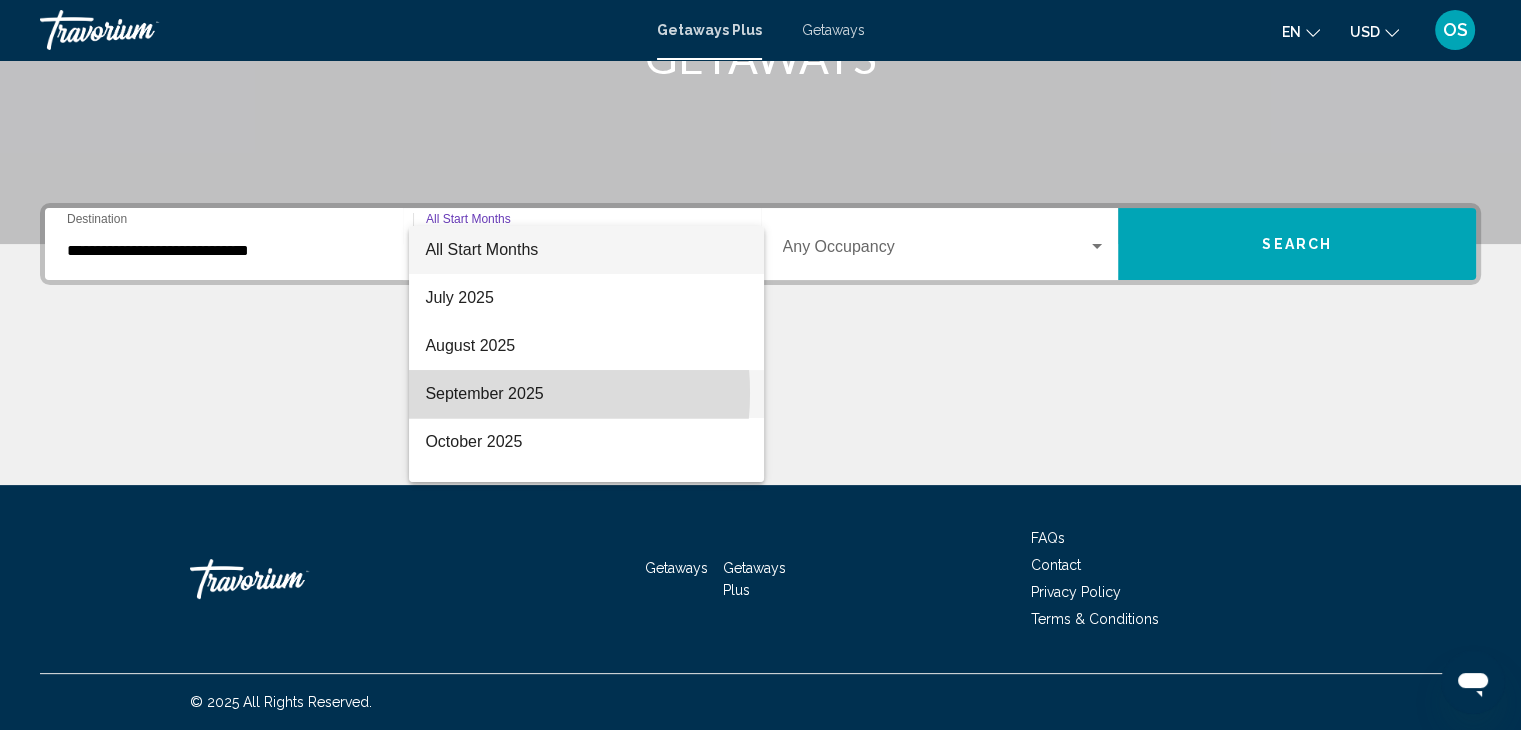 click on "September 2025" at bounding box center [586, 394] 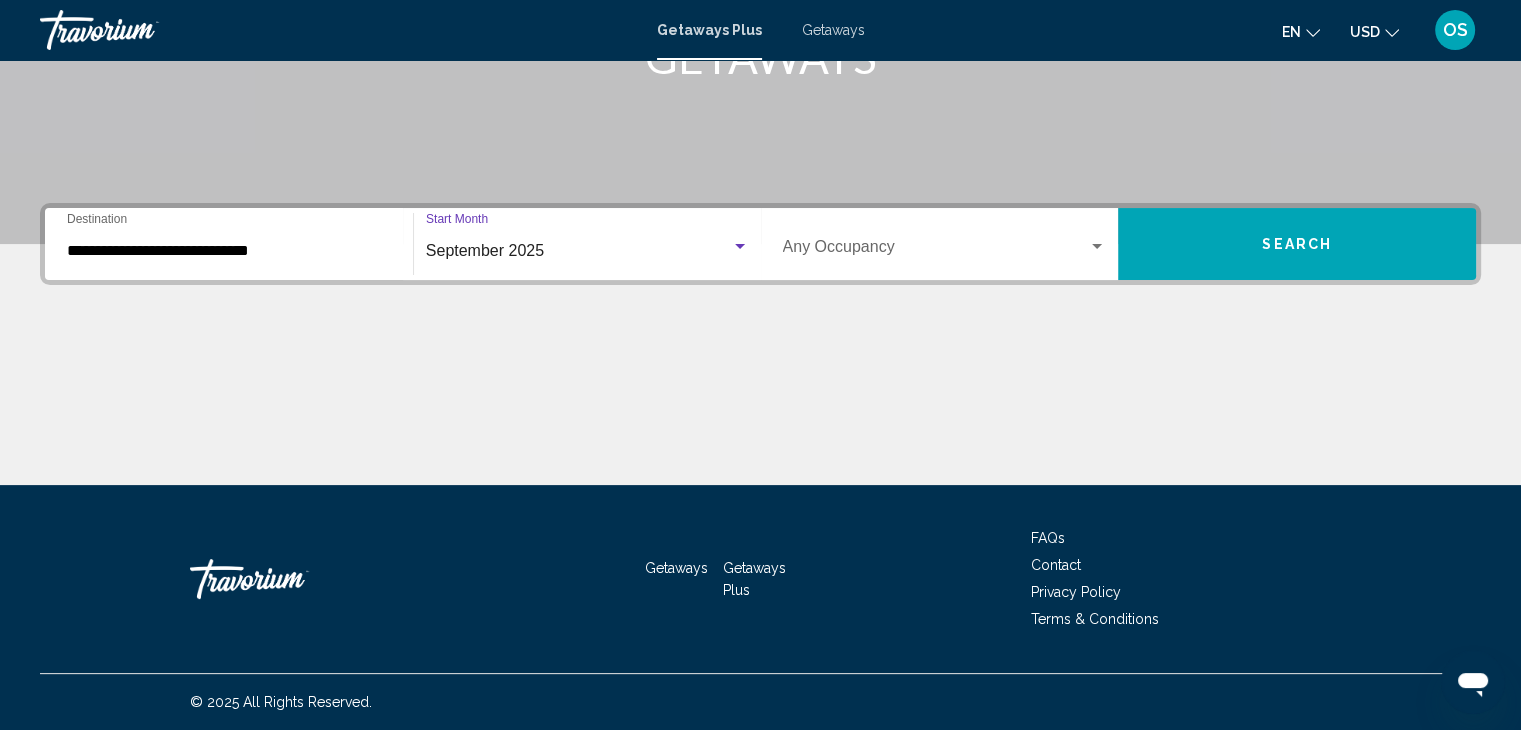 click on "Occupancy Any Occupancy" at bounding box center [945, 244] 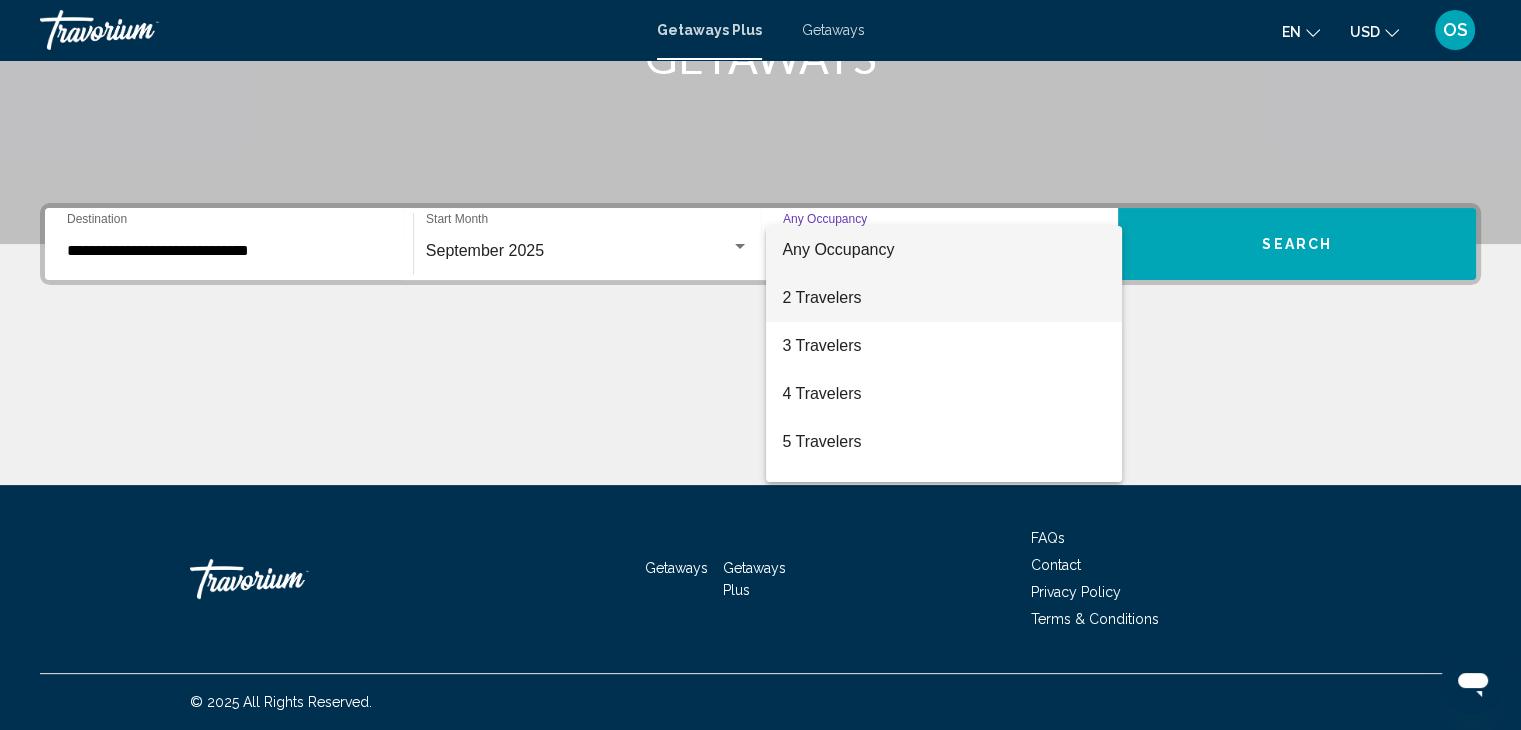 click on "2 Travelers" at bounding box center (944, 298) 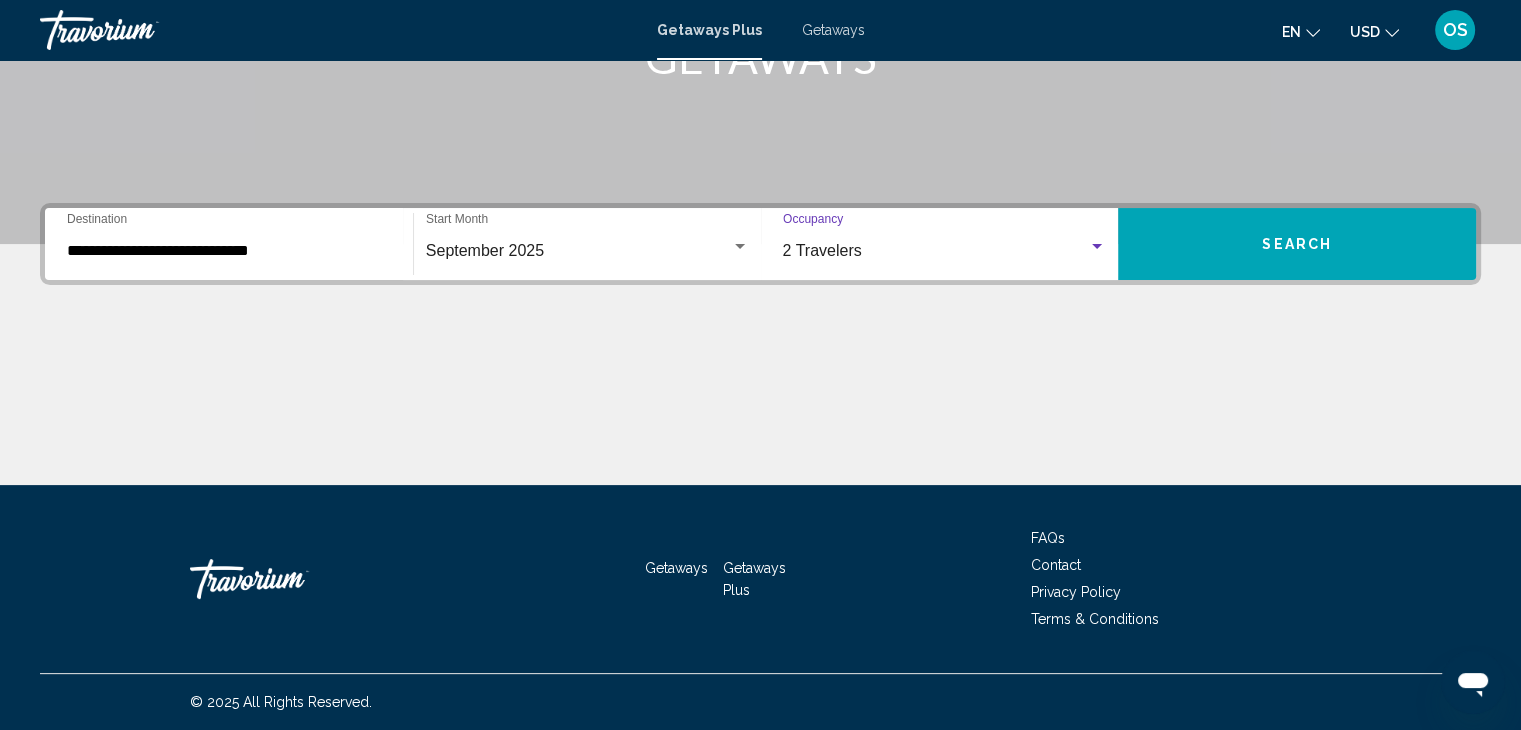 click on "Search" at bounding box center (1297, 244) 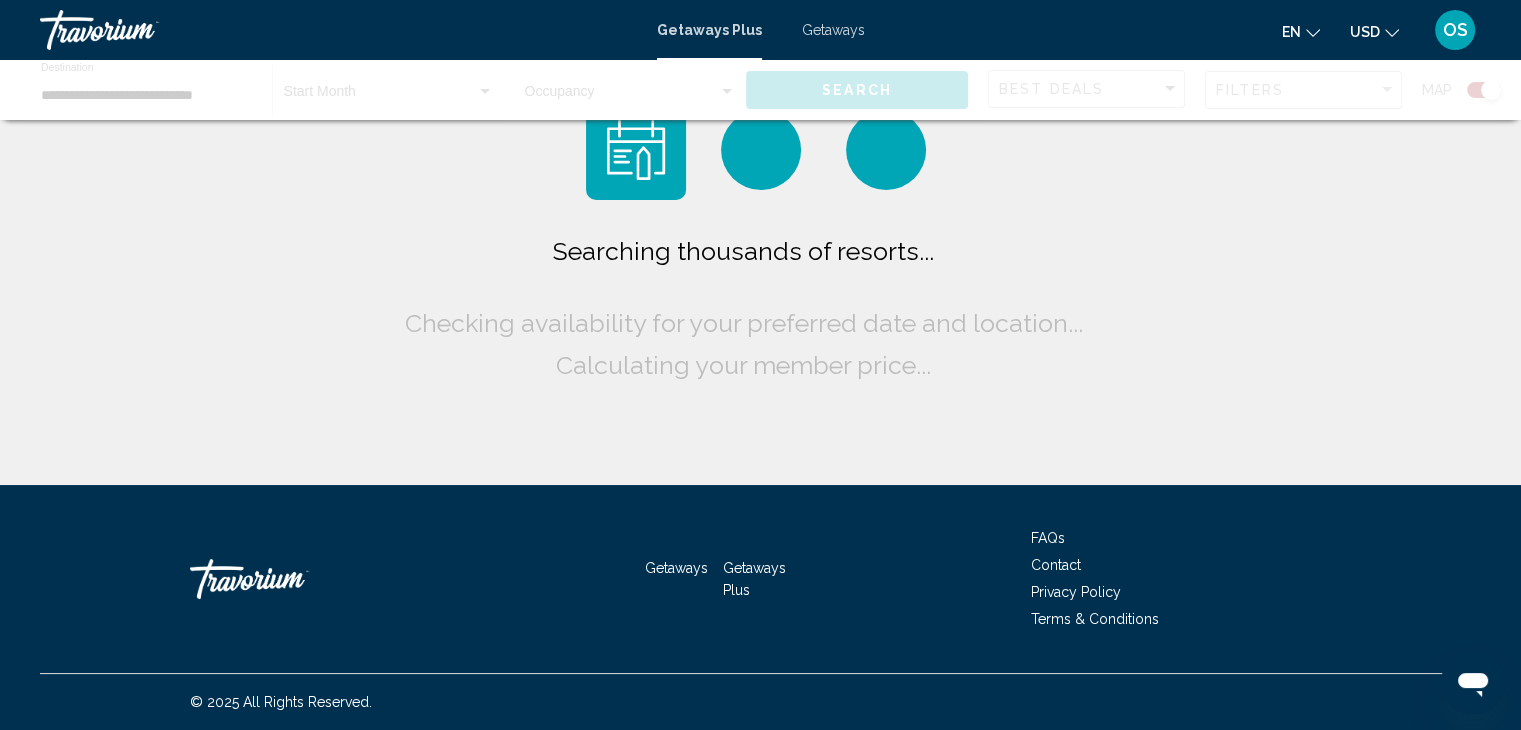 scroll, scrollTop: 0, scrollLeft: 0, axis: both 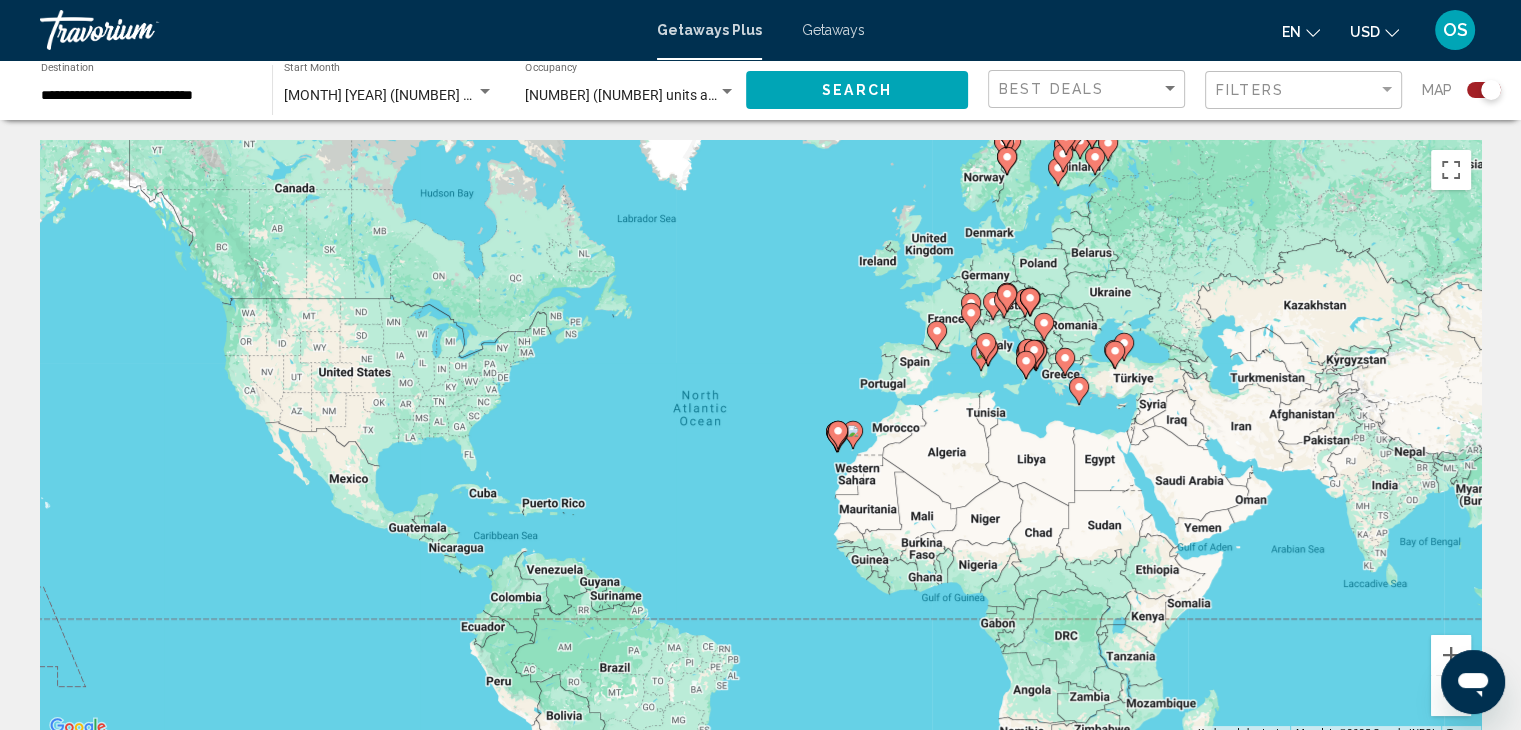 click on "To activate drag with keyboard, press Alt + Enter. Once in keyboard drag state, use the arrow keys to move the marker. To complete the drag, press the Enter key. To cancel, press Escape." at bounding box center (760, 440) 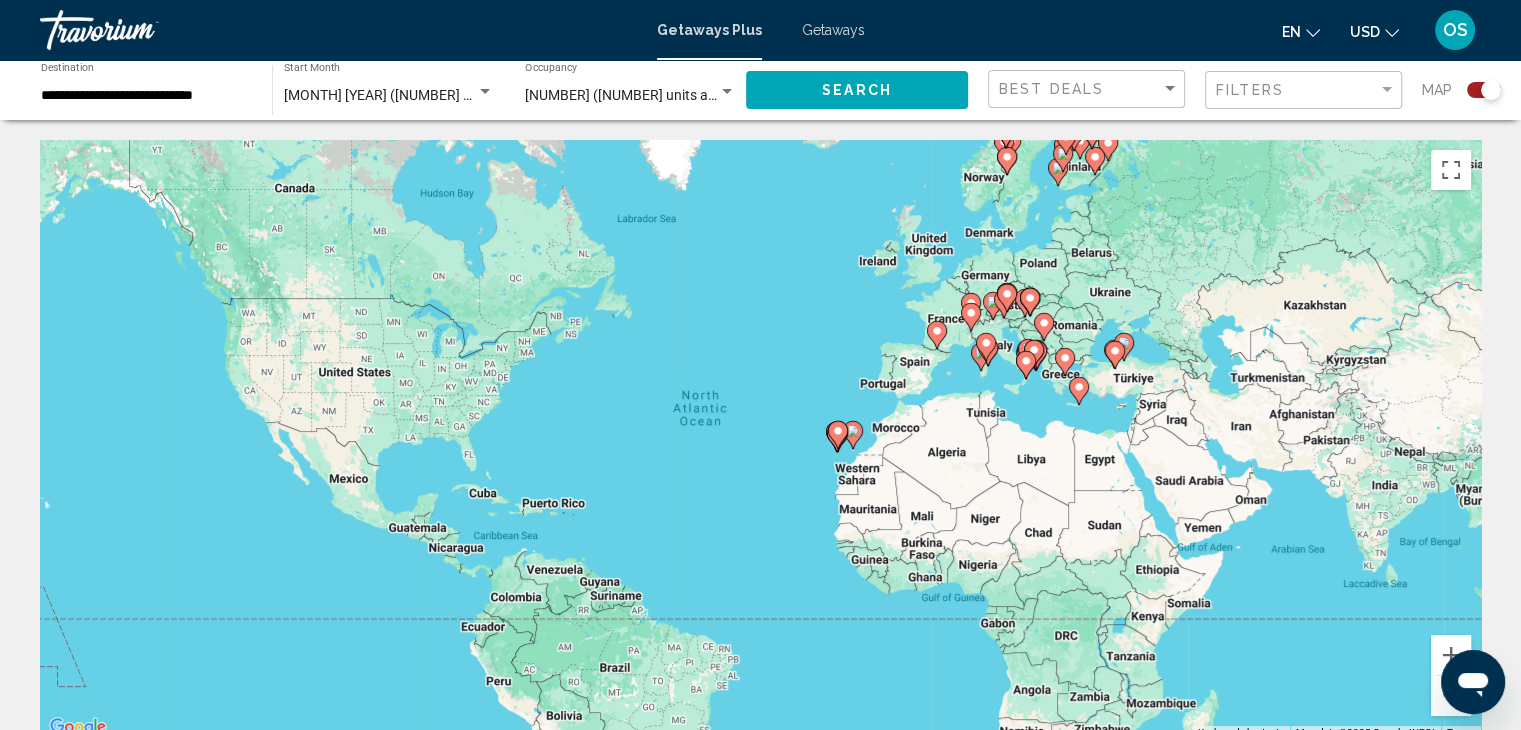 click on "To activate drag with keyboard, press Alt + Enter. Once in keyboard drag state, use the arrow keys to move the marker. To complete the drag, press the Enter key. To cancel, press Escape." at bounding box center (760, 440) 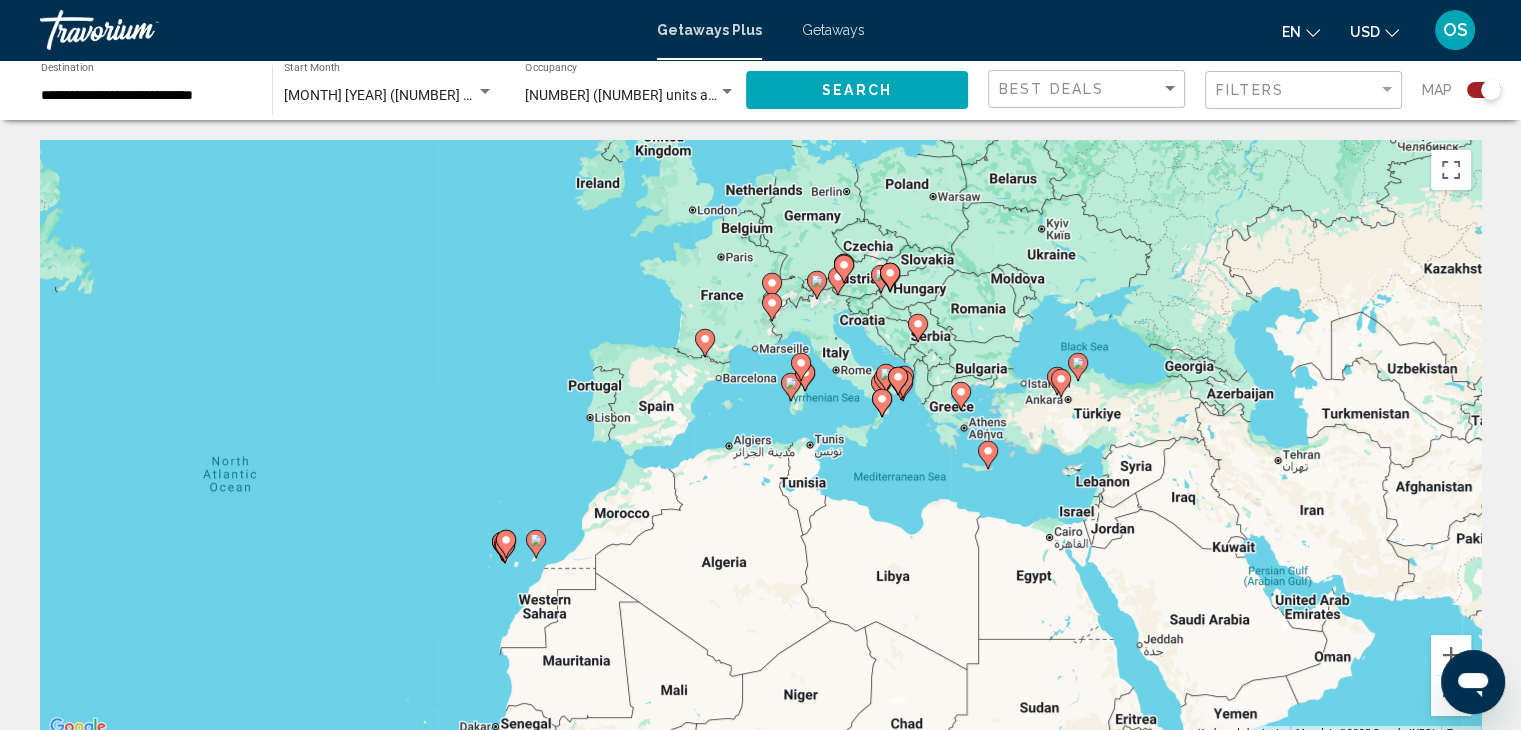 click on "To activate drag with keyboard, press Alt + Enter. Once in keyboard drag state, use the arrow keys to move the marker. To complete the drag, press the Enter key. To cancel, press Escape." at bounding box center (760, 440) 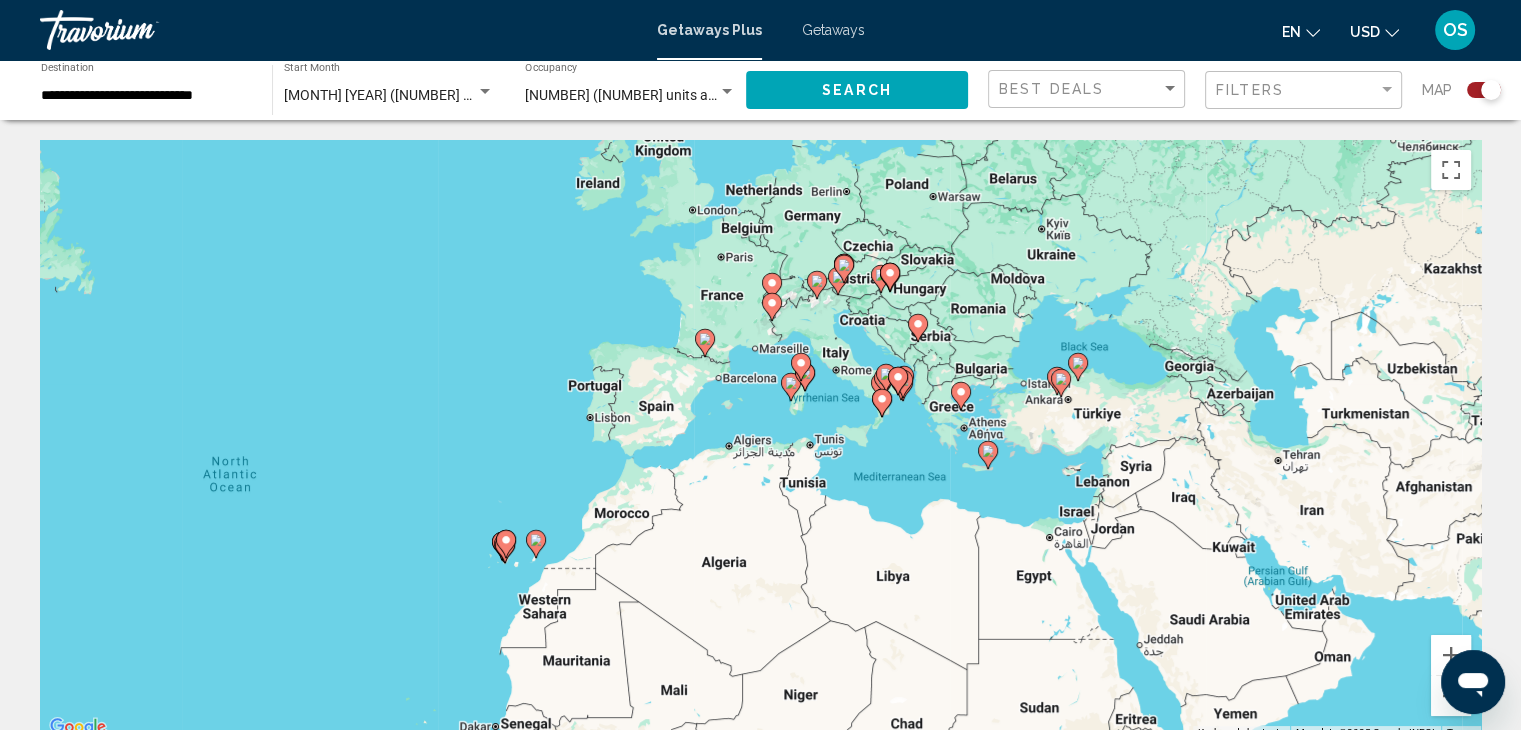 click on "To activate drag with keyboard, press Alt + Enter. Once in keyboard drag state, use the arrow keys to move the marker. To complete the drag, press the Enter key. To cancel, press Escape." at bounding box center [760, 440] 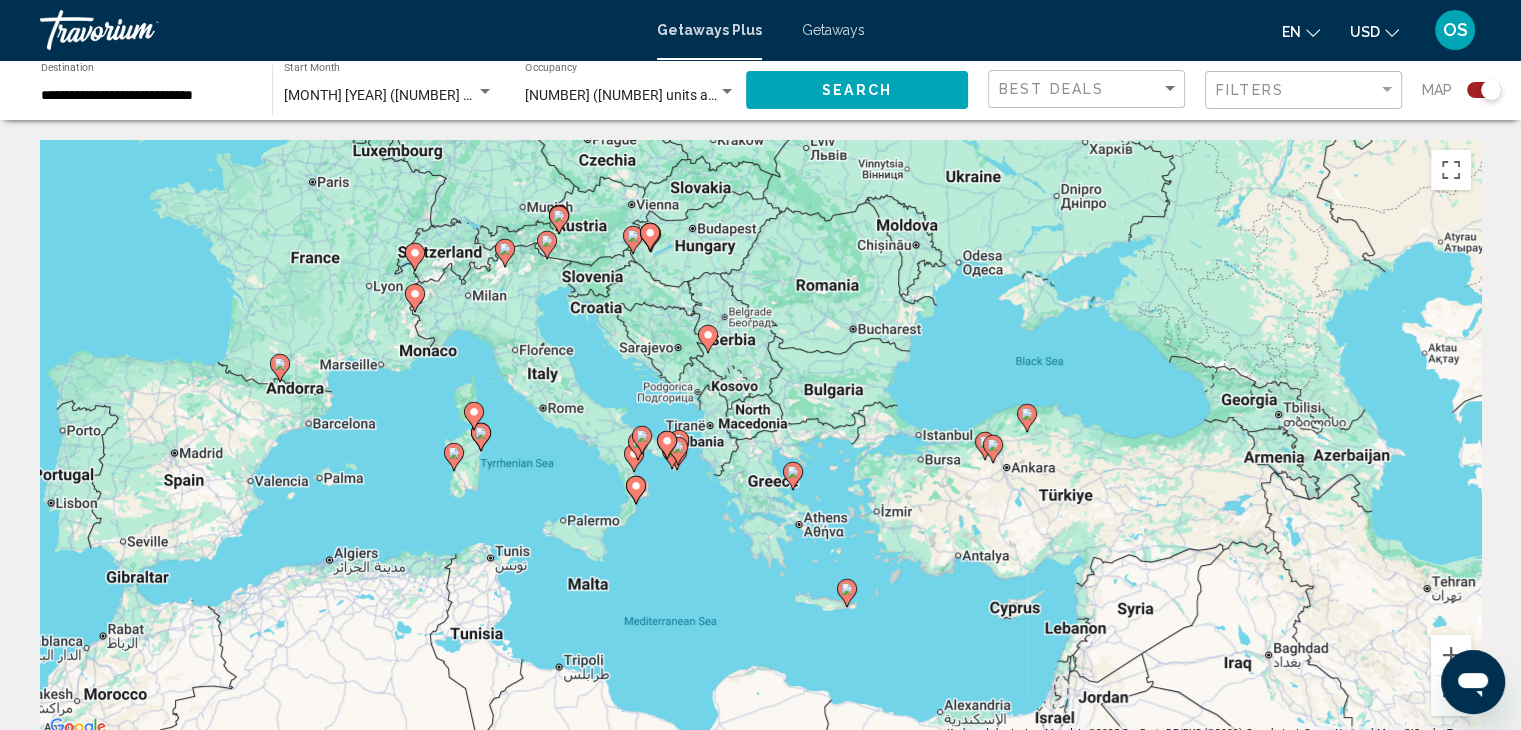click on "To activate drag with keyboard, press Alt + Enter. Once in keyboard drag state, use the arrow keys to move the marker. To complete the drag, press the Enter key. To cancel, press Escape." at bounding box center (760, 440) 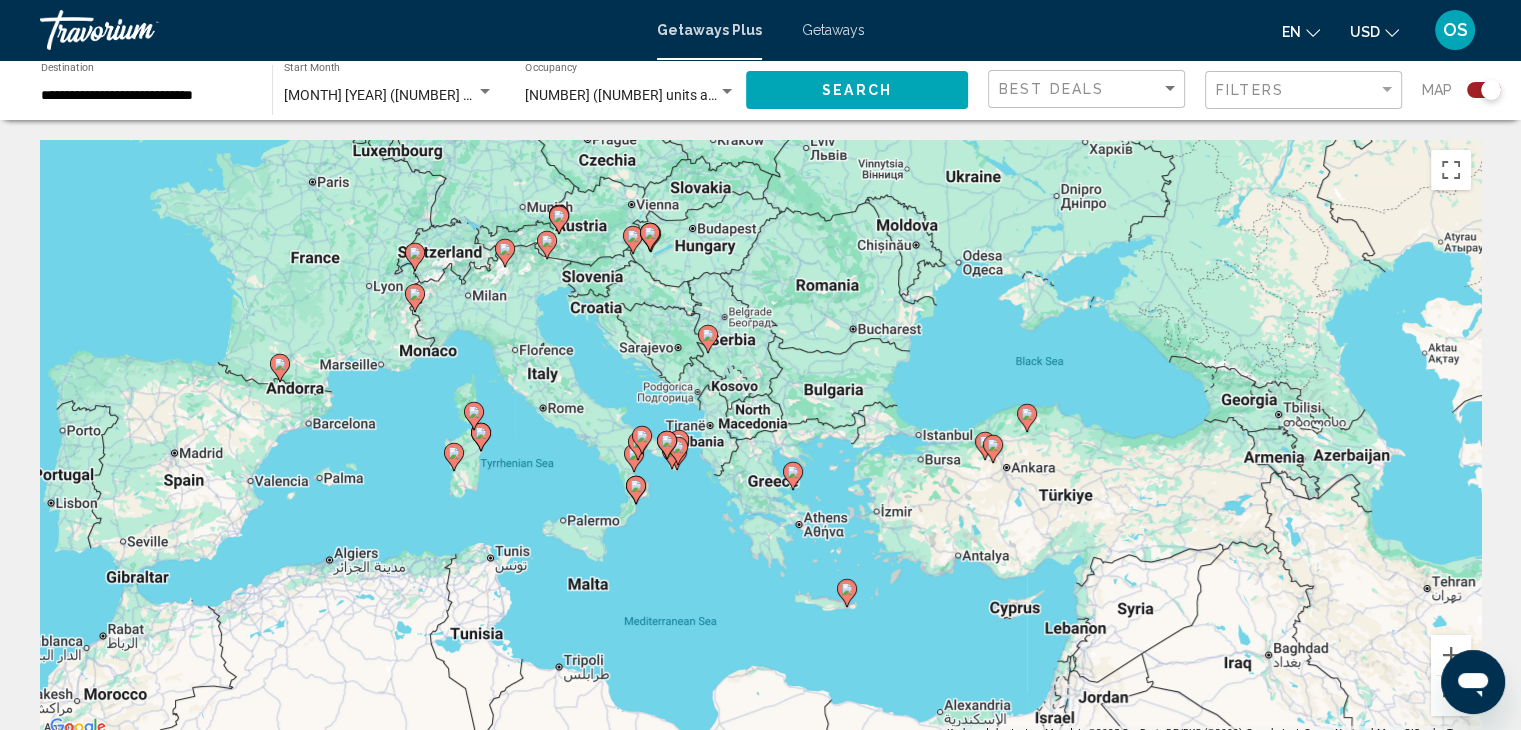 click on "To activate drag with keyboard, press Alt + Enter. Once in keyboard drag state, use the arrow keys to move the marker. To complete the drag, press the Enter key. To cancel, press Escape." at bounding box center [760, 440] 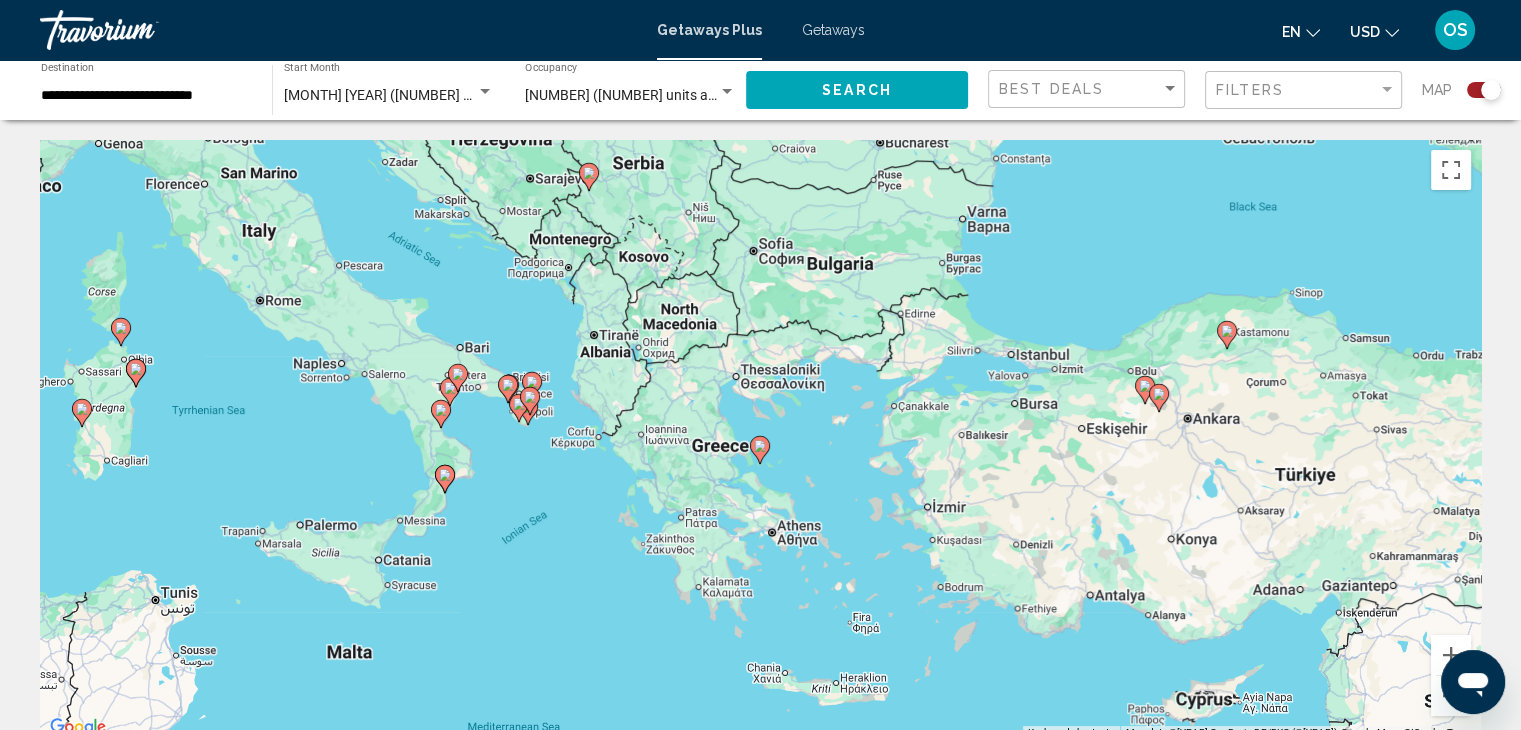 drag, startPoint x: 943, startPoint y: 397, endPoint x: 1194, endPoint y: 217, distance: 308.8705 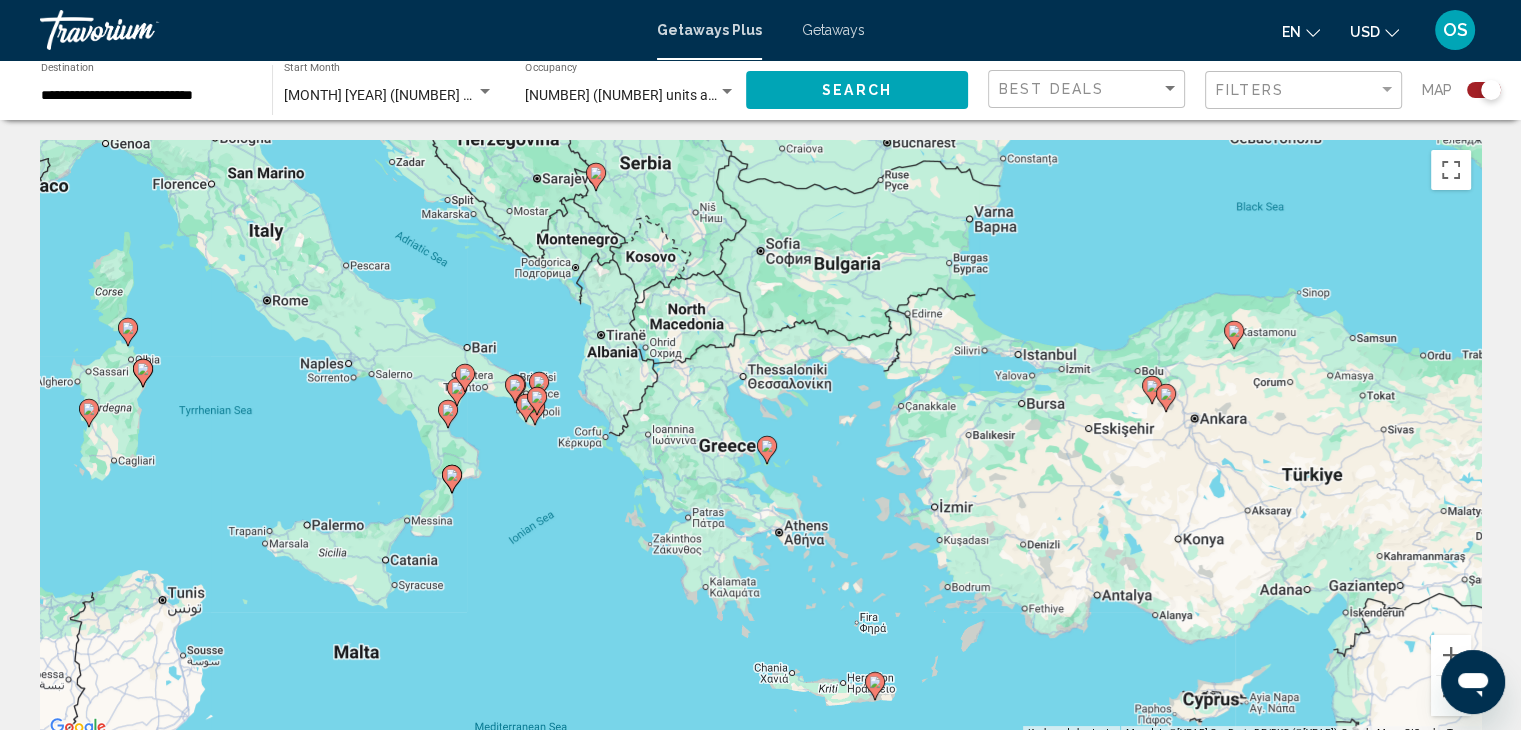 click on "To activate drag with keyboard, press Alt + Enter. Once in keyboard drag state, use the arrow keys to move the marker. To complete the drag, press the Enter key. To cancel, press Escape." at bounding box center [760, 440] 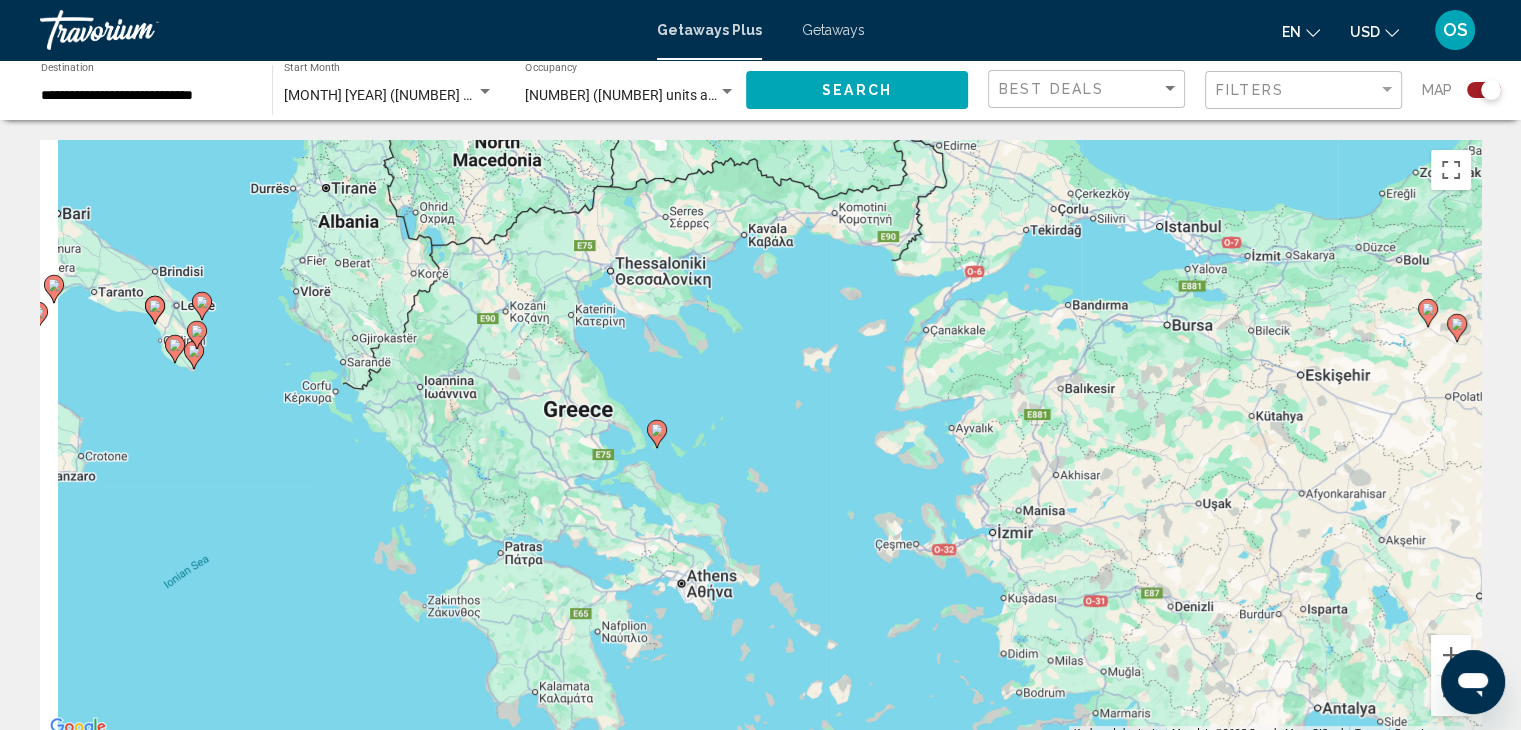 drag, startPoint x: 856, startPoint y: 442, endPoint x: 1110, endPoint y: 340, distance: 273.71518 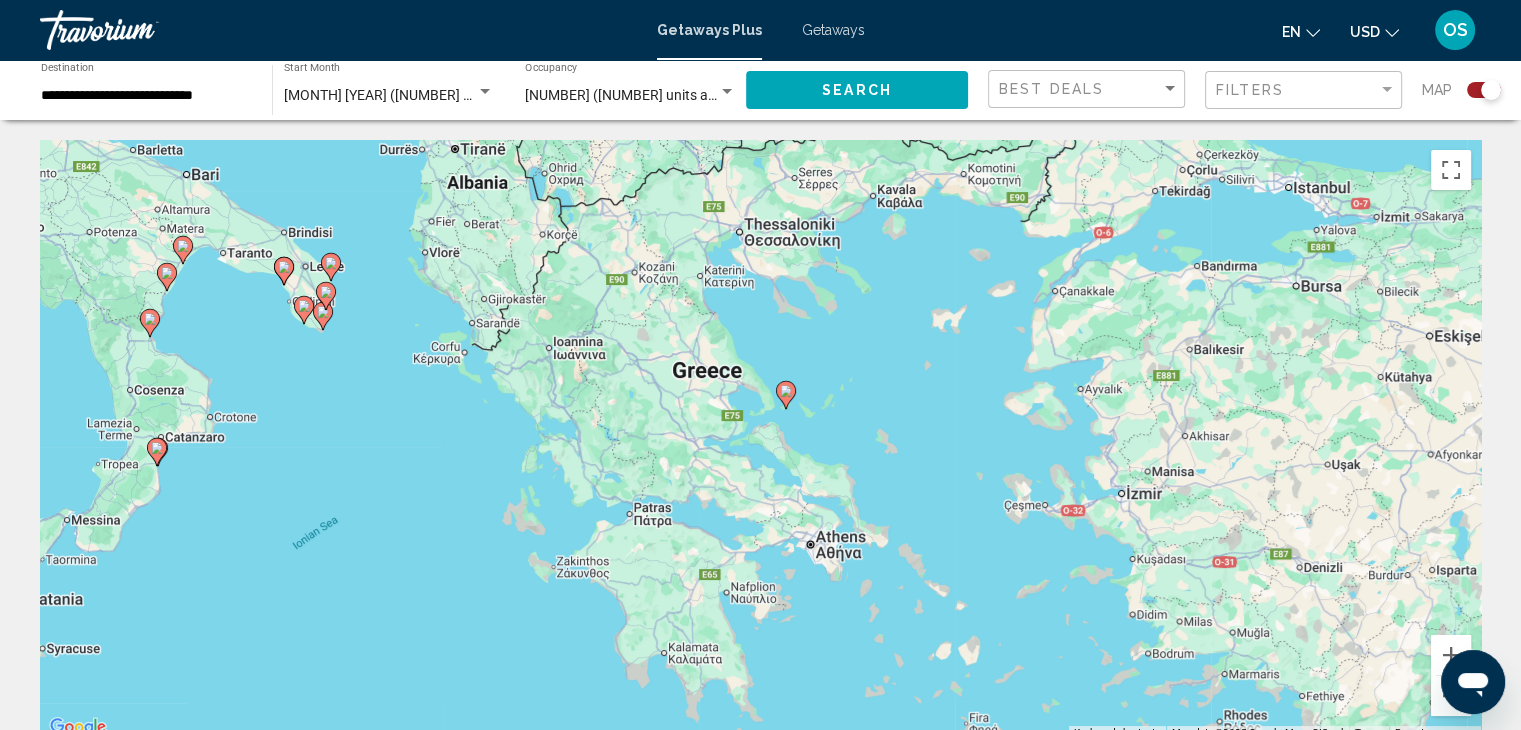 drag, startPoint x: 798, startPoint y: 449, endPoint x: 880, endPoint y: 419, distance: 87.31552 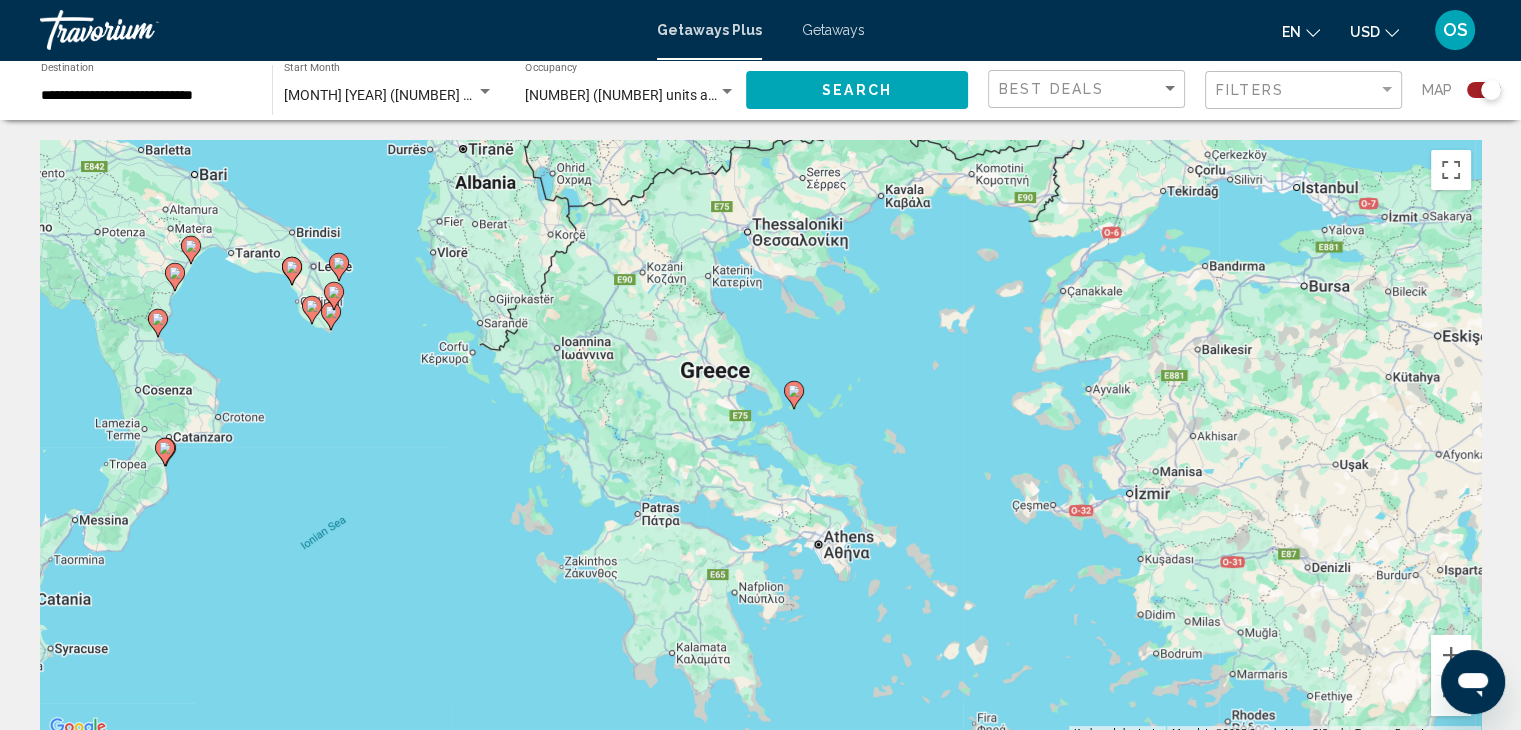 click on "To activate drag with keyboard, press Alt + Enter. Once in keyboard drag state, use the arrow keys to move the marker. To complete the drag, press the Enter key. To cancel, press Escape." at bounding box center [760, 440] 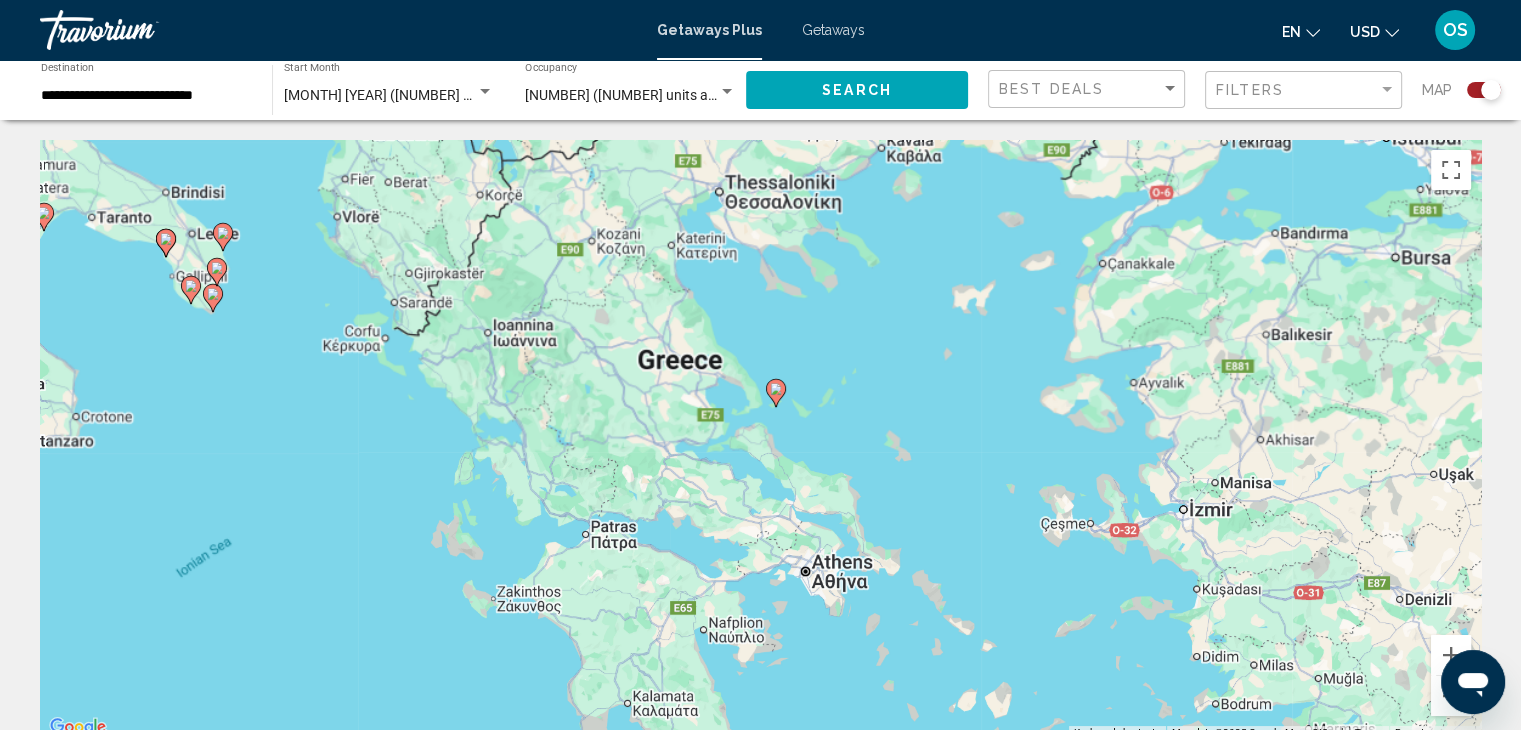 click on "To activate drag with keyboard, press Alt + Enter. Once in keyboard drag state, use the arrow keys to move the marker. To complete the drag, press the Enter key. To cancel, press Escape." at bounding box center [760, 440] 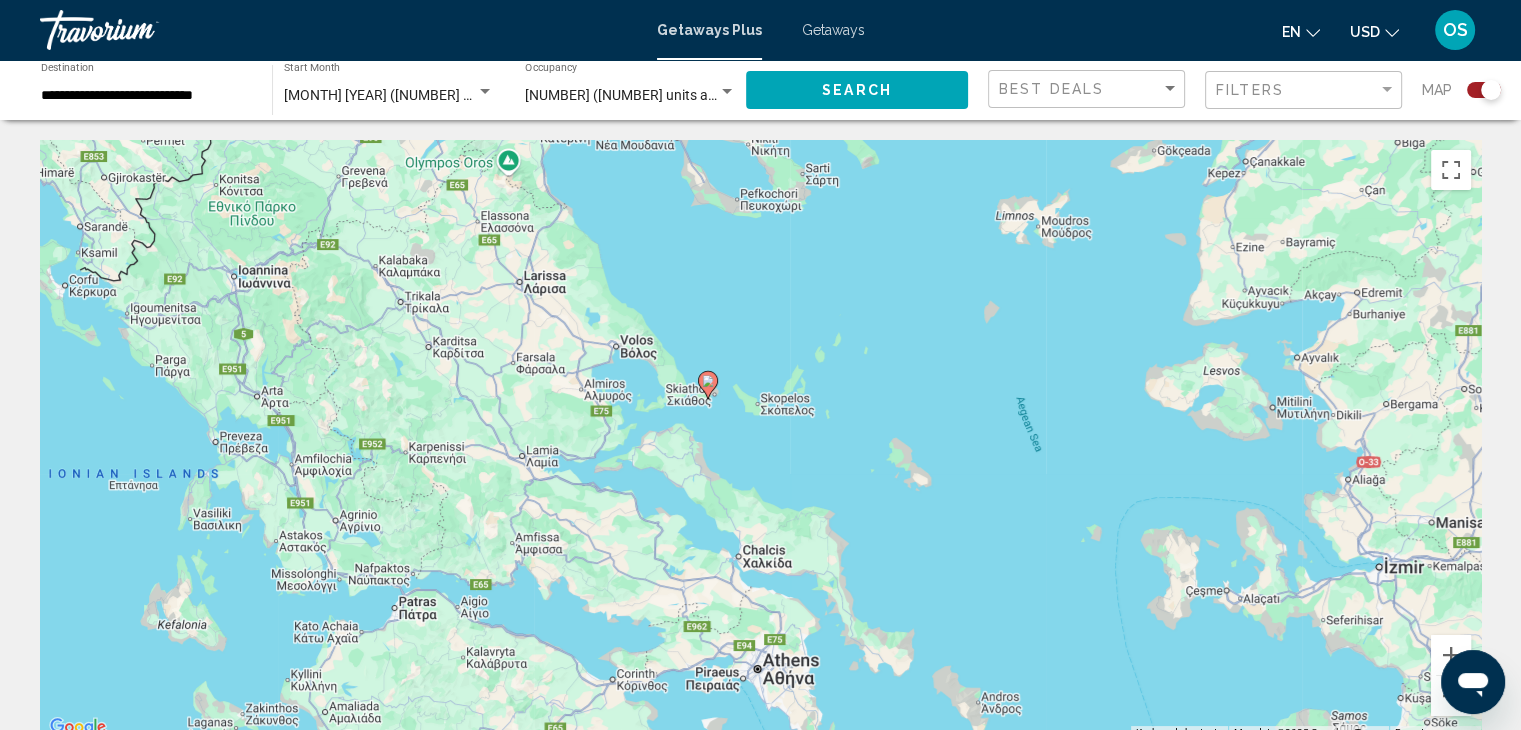 click on "To activate drag with keyboard, press Alt + Enter. Once in keyboard drag state, use the arrow keys to move the marker. To complete the drag, press the Enter key. To cancel, press Escape." at bounding box center (760, 440) 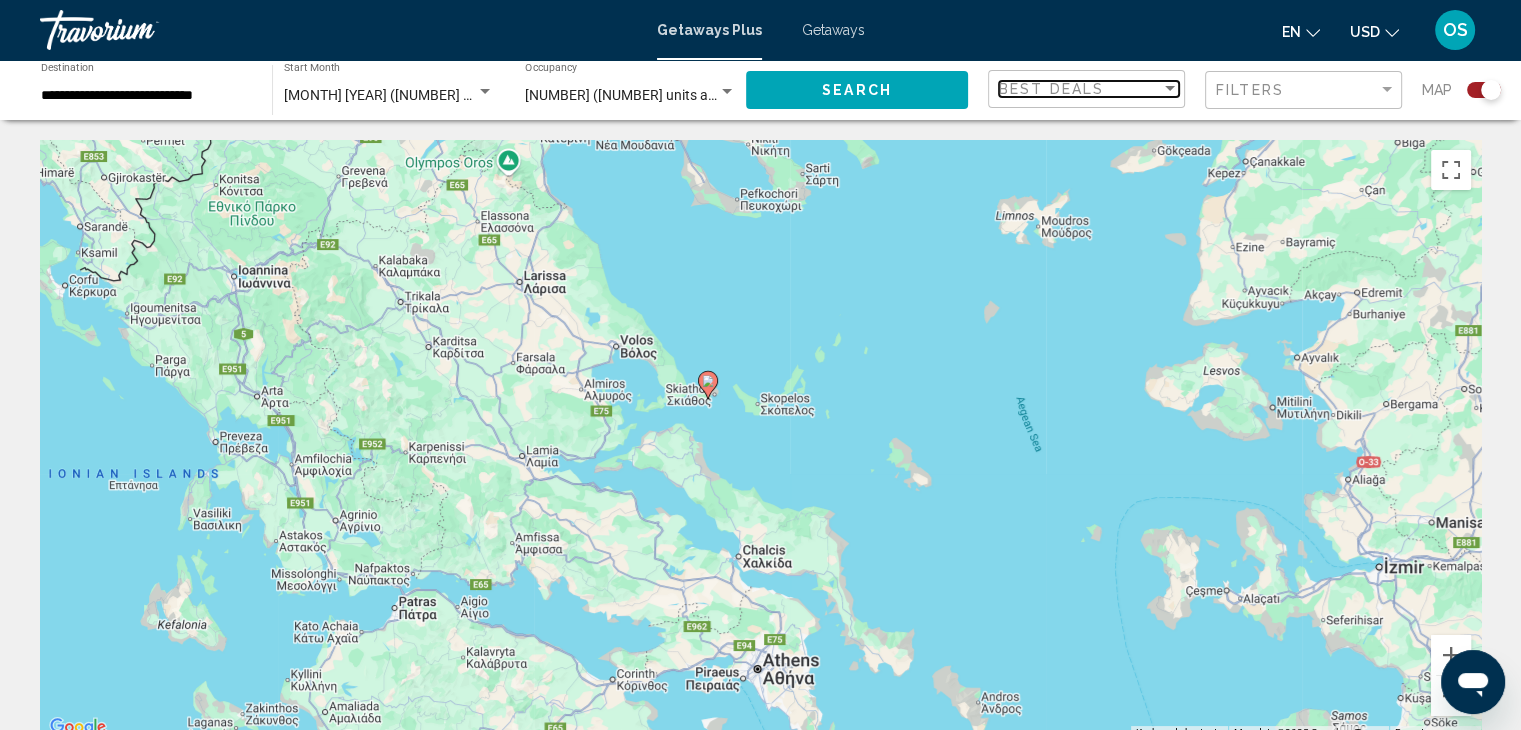 click on "Best Deals" at bounding box center [1051, 89] 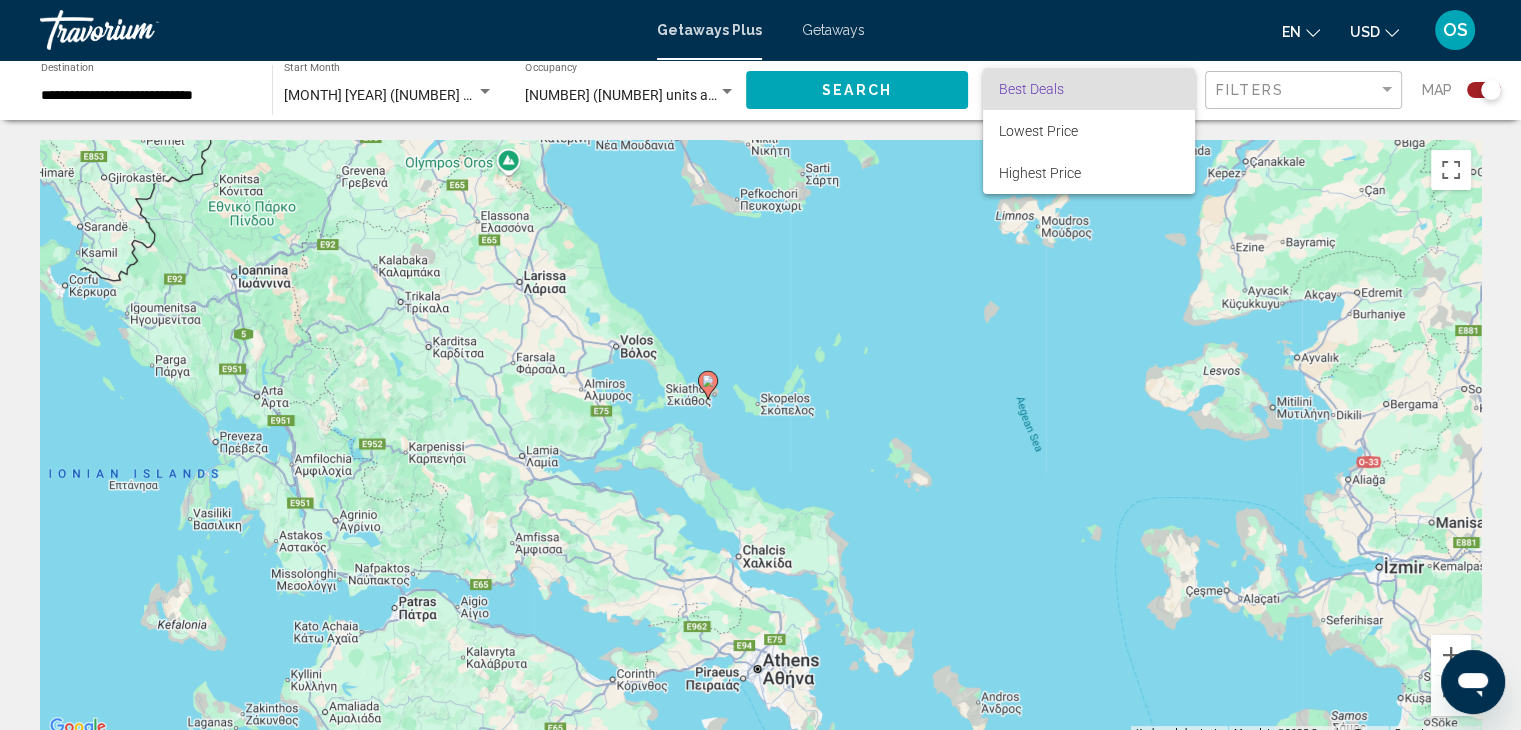click at bounding box center [760, 365] 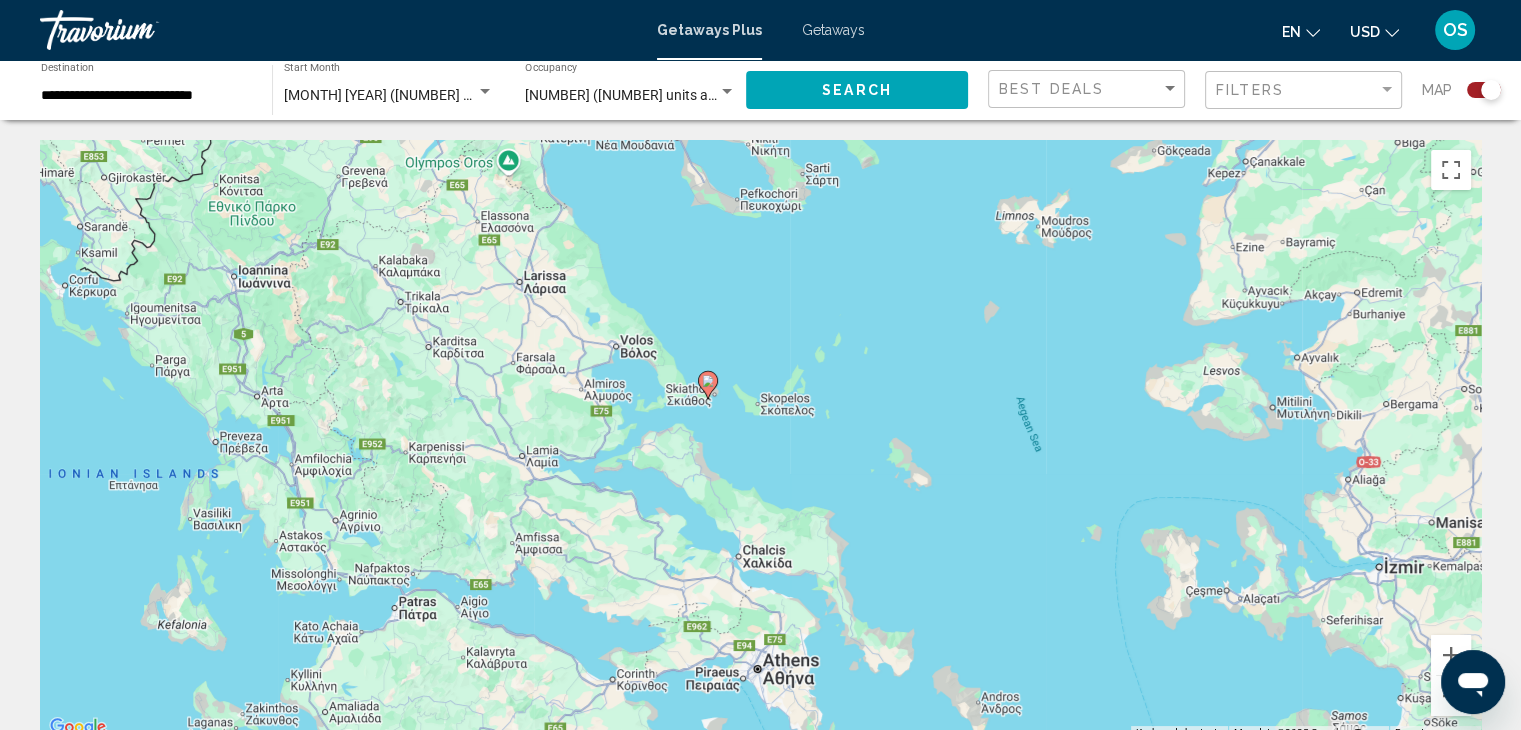 click on "Getaways Plus" at bounding box center (709, 30) 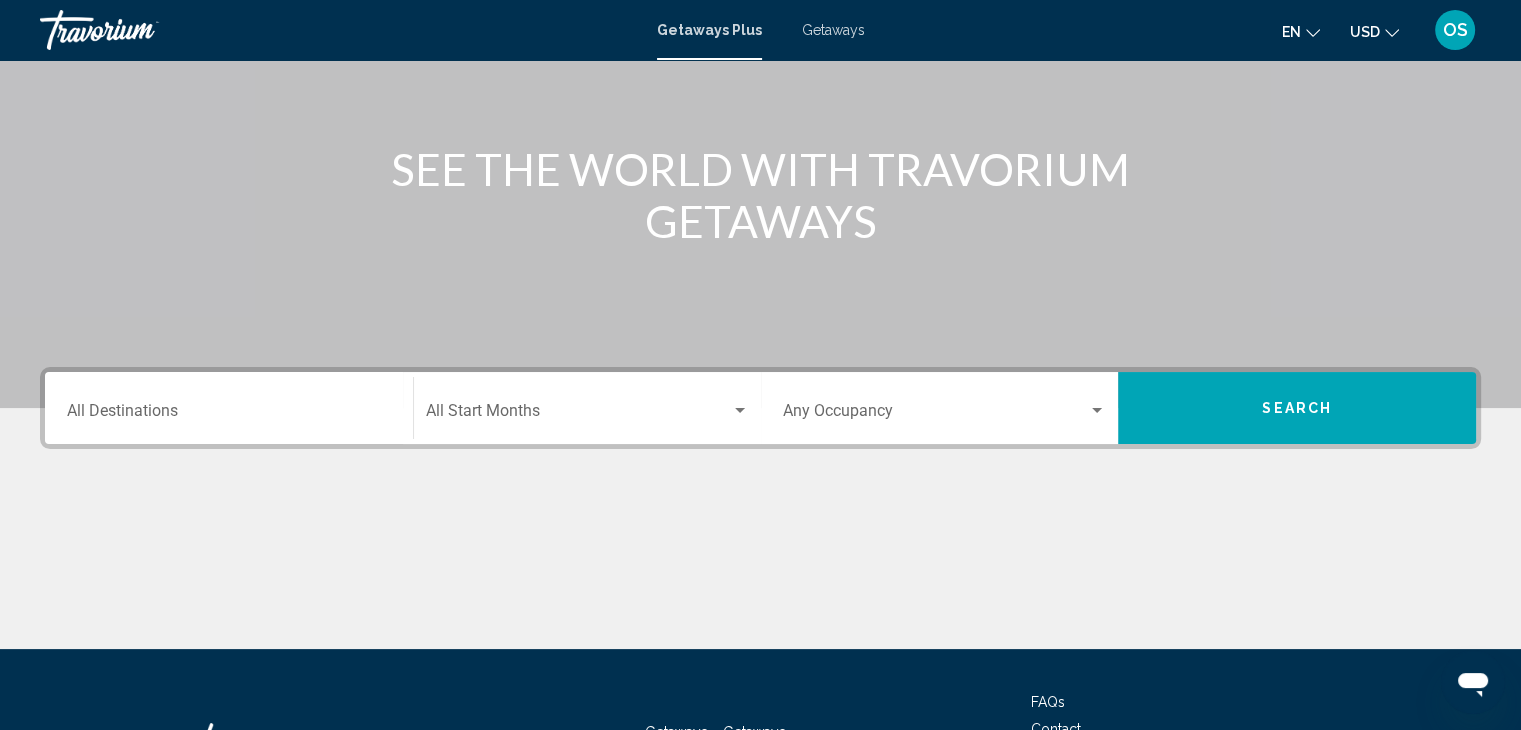 scroll, scrollTop: 200, scrollLeft: 0, axis: vertical 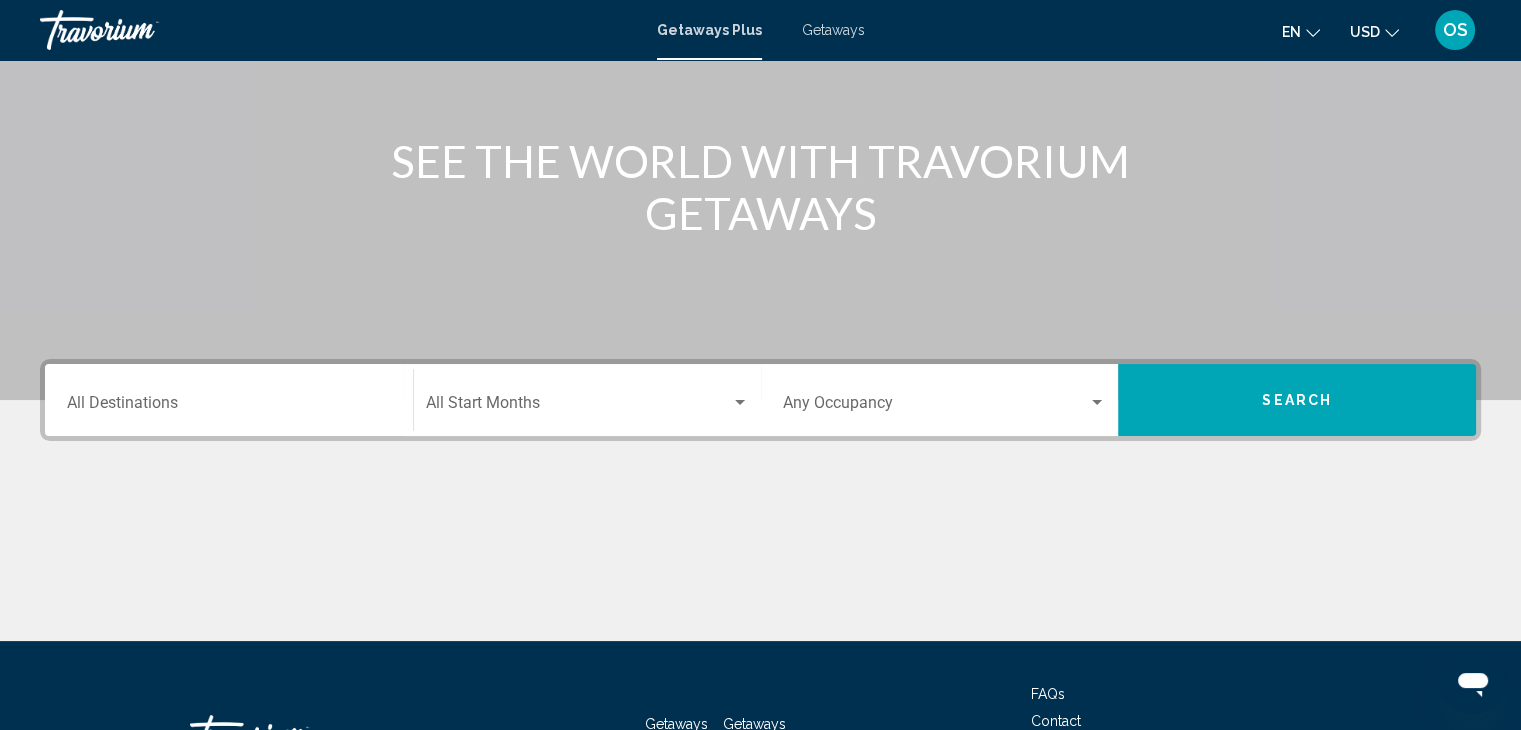 click on "Destination All Destinations" at bounding box center [229, 400] 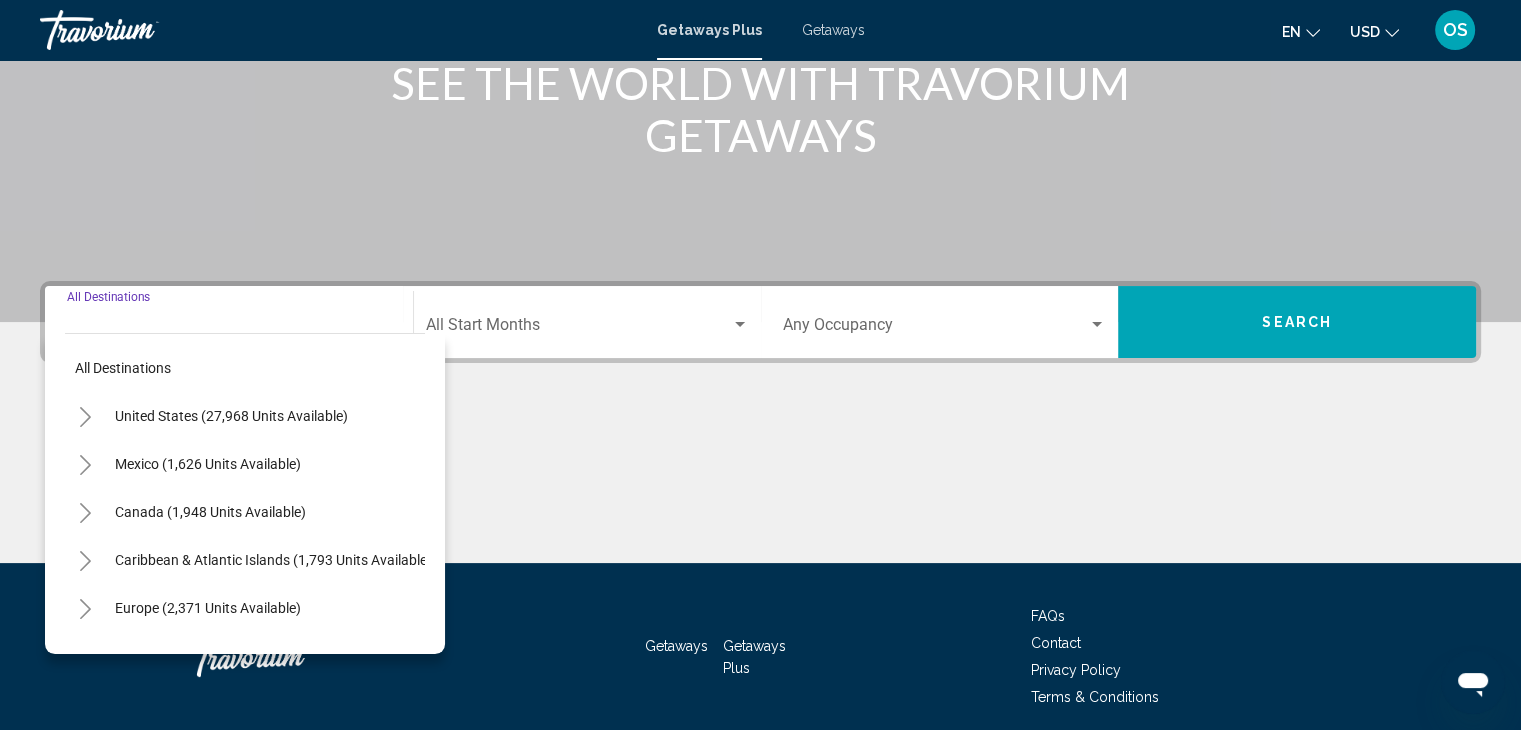 scroll, scrollTop: 356, scrollLeft: 0, axis: vertical 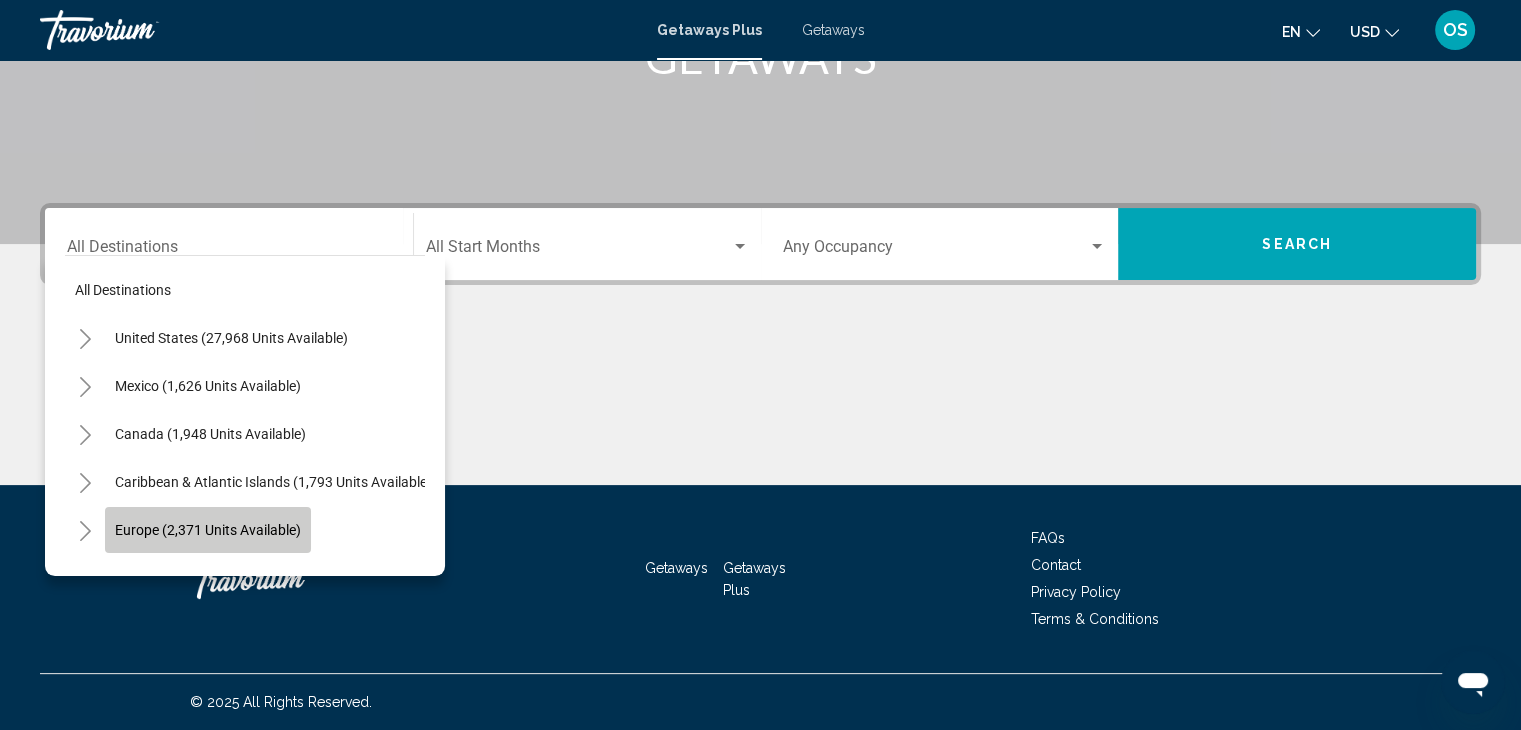 click on "Europe (2,371 units available)" 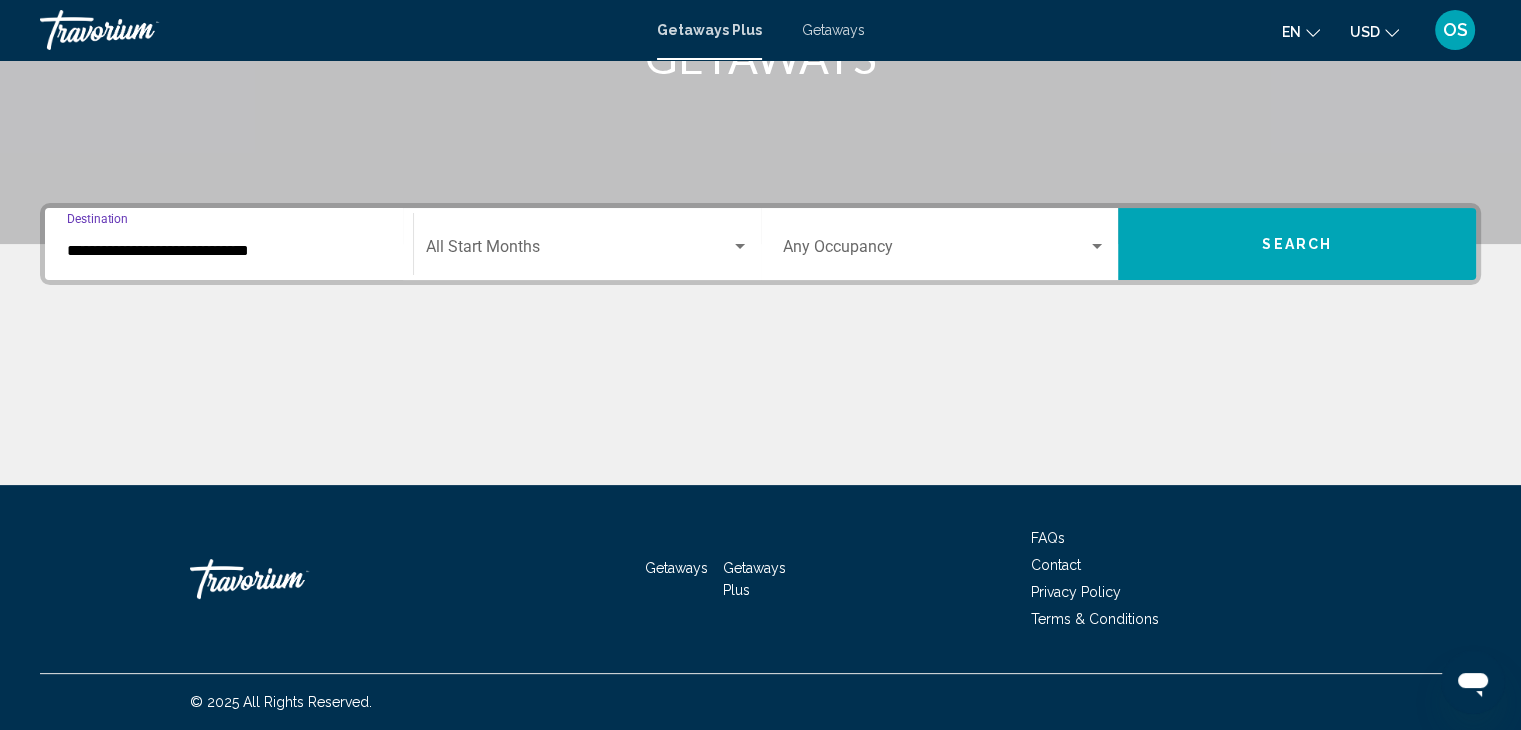 click at bounding box center [578, 251] 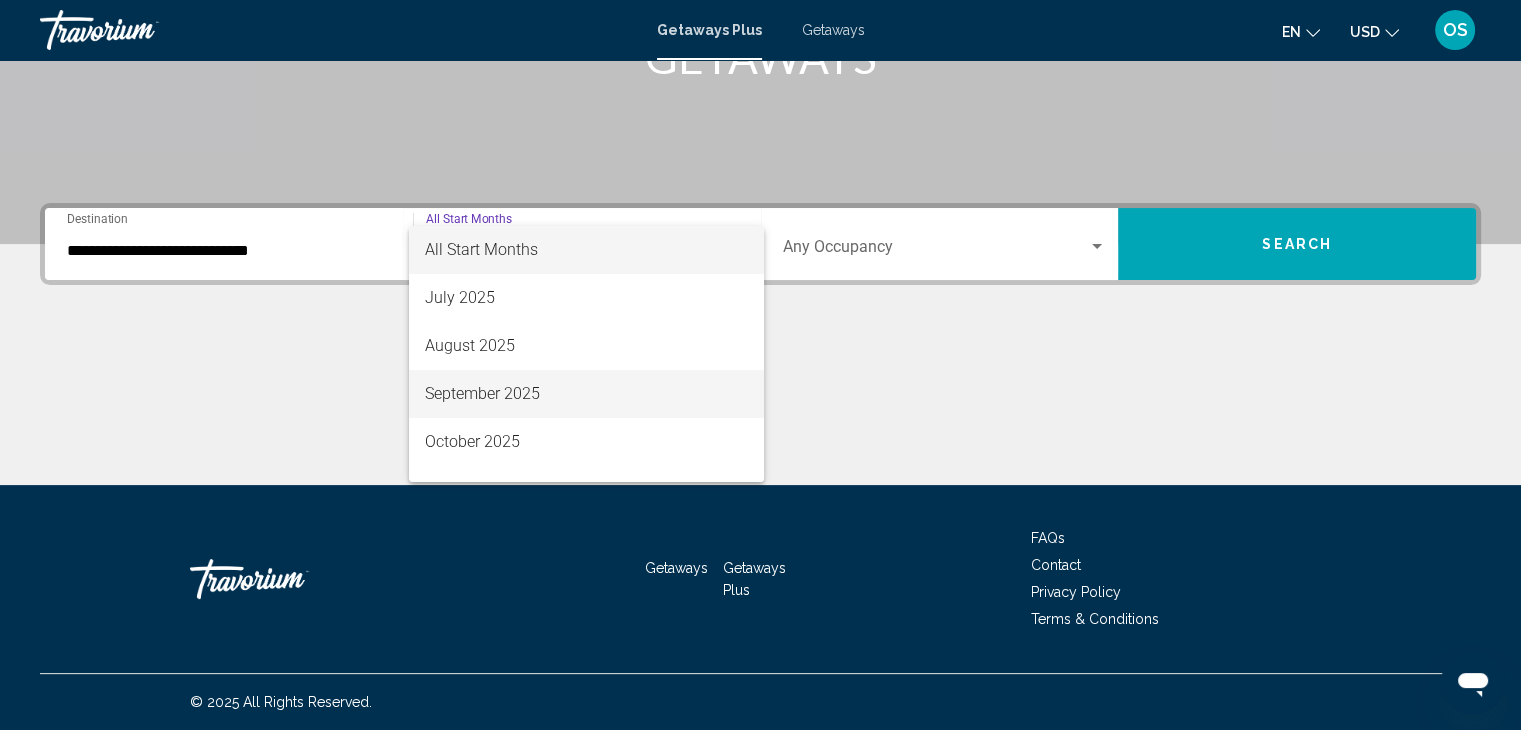 click on "September 2025" at bounding box center (586, 394) 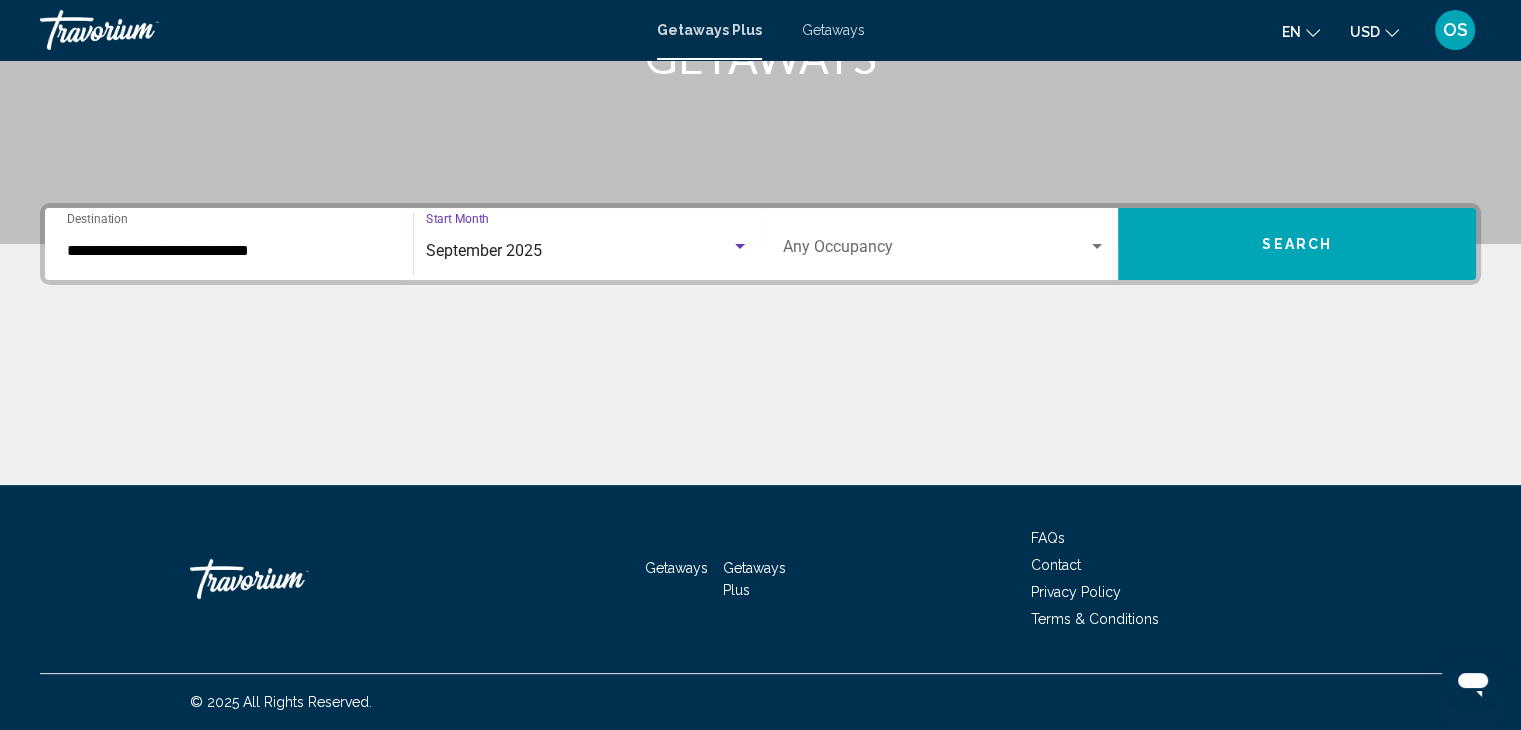 click on "Occupancy Any Occupancy" at bounding box center [945, 244] 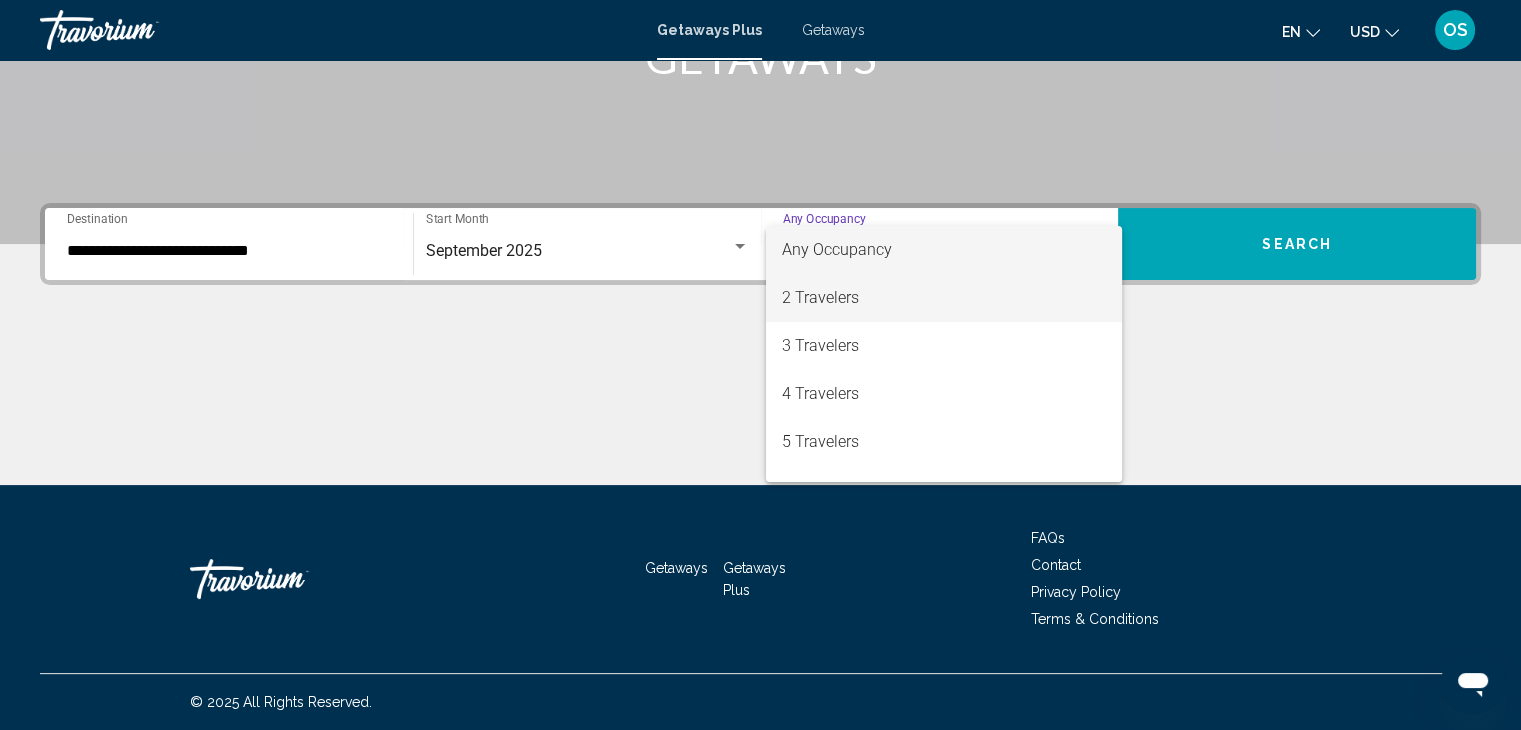 click on "2 Travelers" at bounding box center [944, 298] 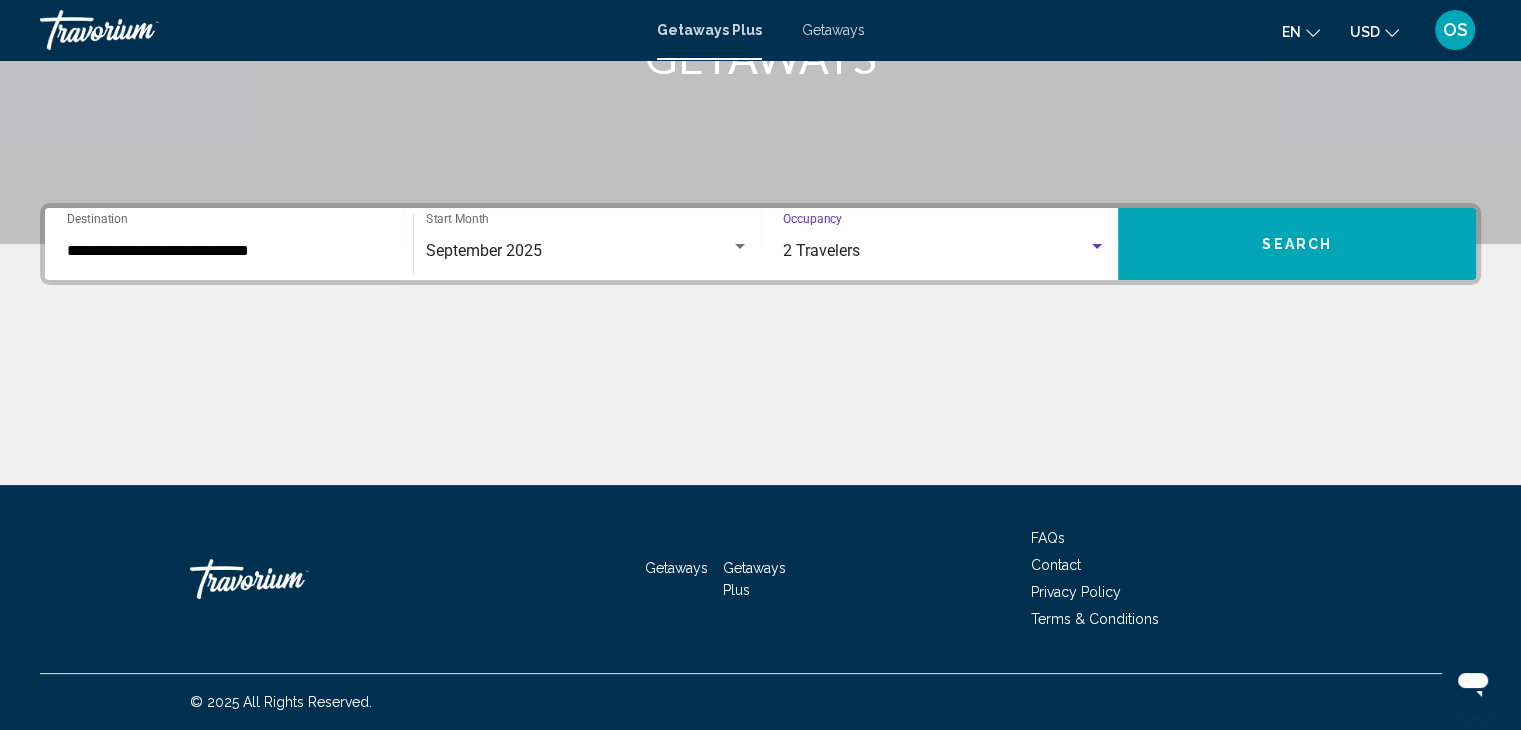 click on "Search" at bounding box center (1297, 245) 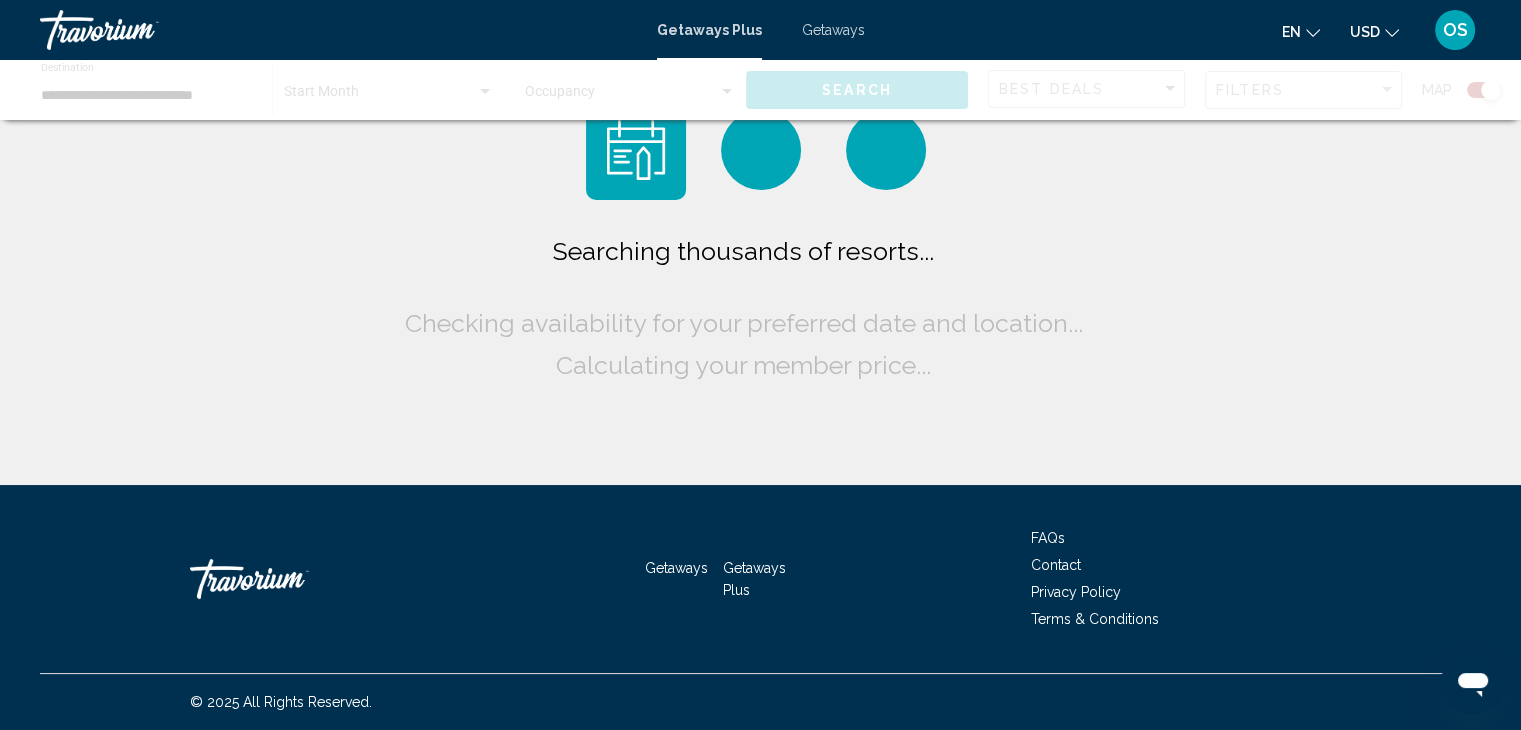 scroll, scrollTop: 0, scrollLeft: 0, axis: both 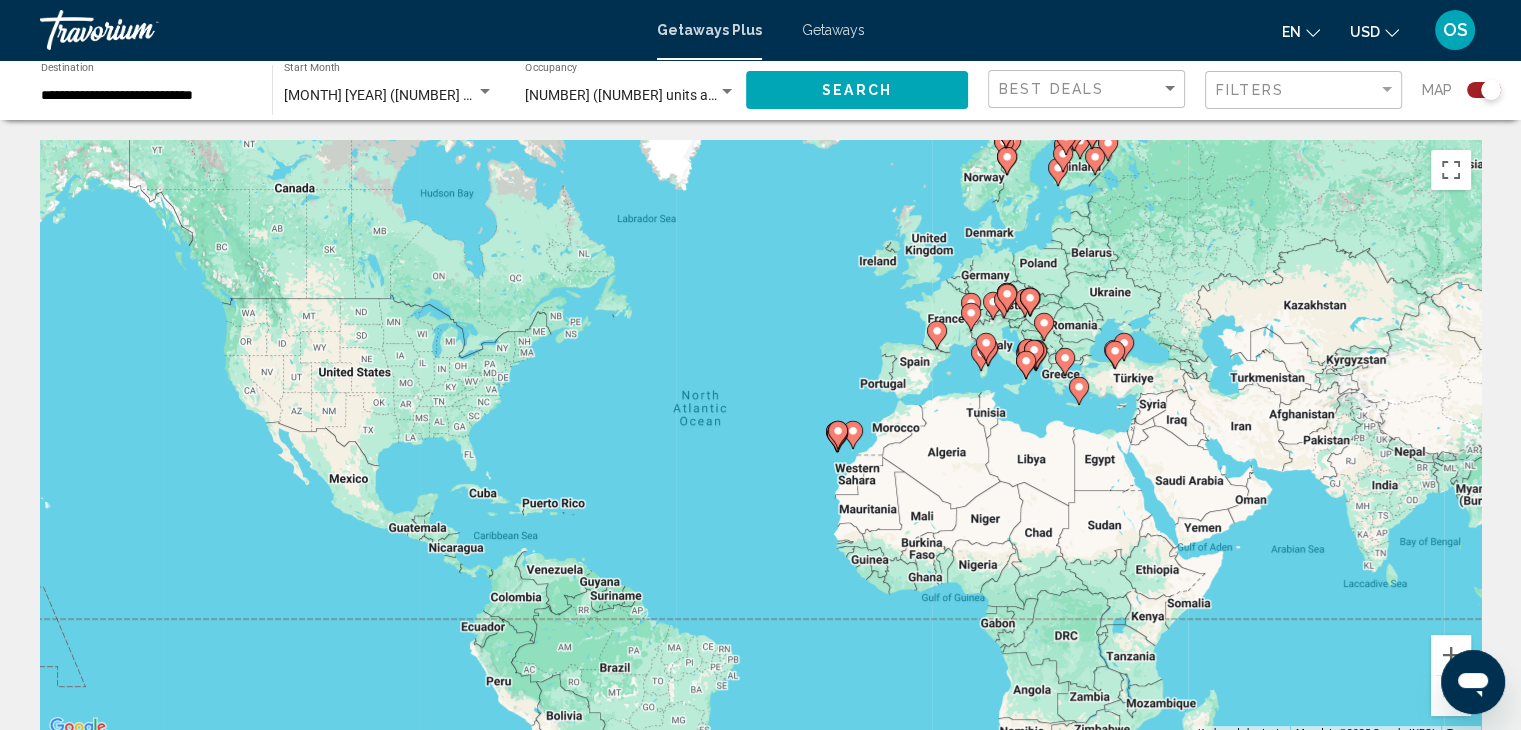 click on "To activate drag with keyboard, press Alt + Enter. Once in keyboard drag state, use the arrow keys to move the marker. To complete the drag, press the Enter key. To cancel, press Escape." at bounding box center [760, 440] 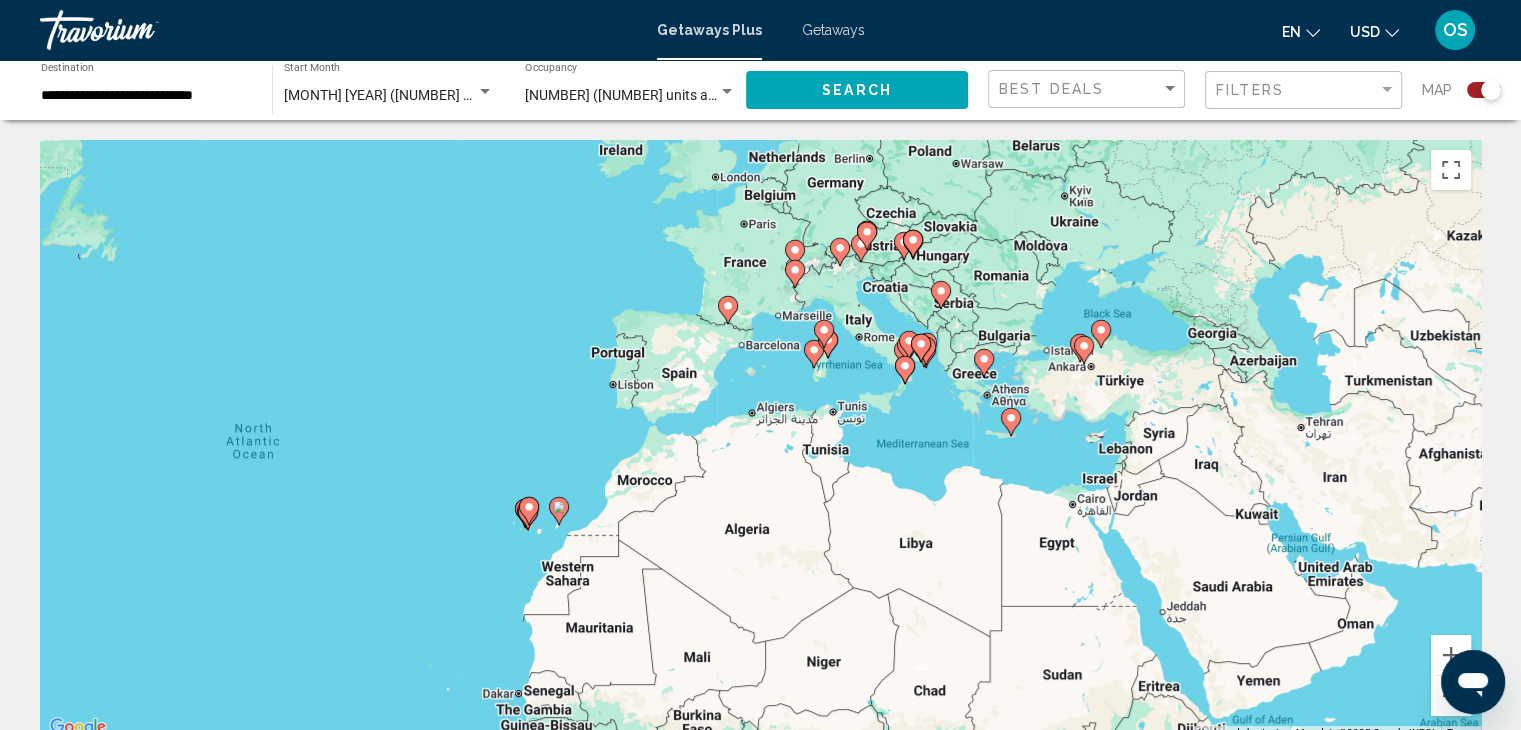 click on "To activate drag with keyboard, press Alt + Enter. Once in keyboard drag state, use the arrow keys to move the marker. To complete the drag, press the Enter key. To cancel, press Escape." at bounding box center (760, 440) 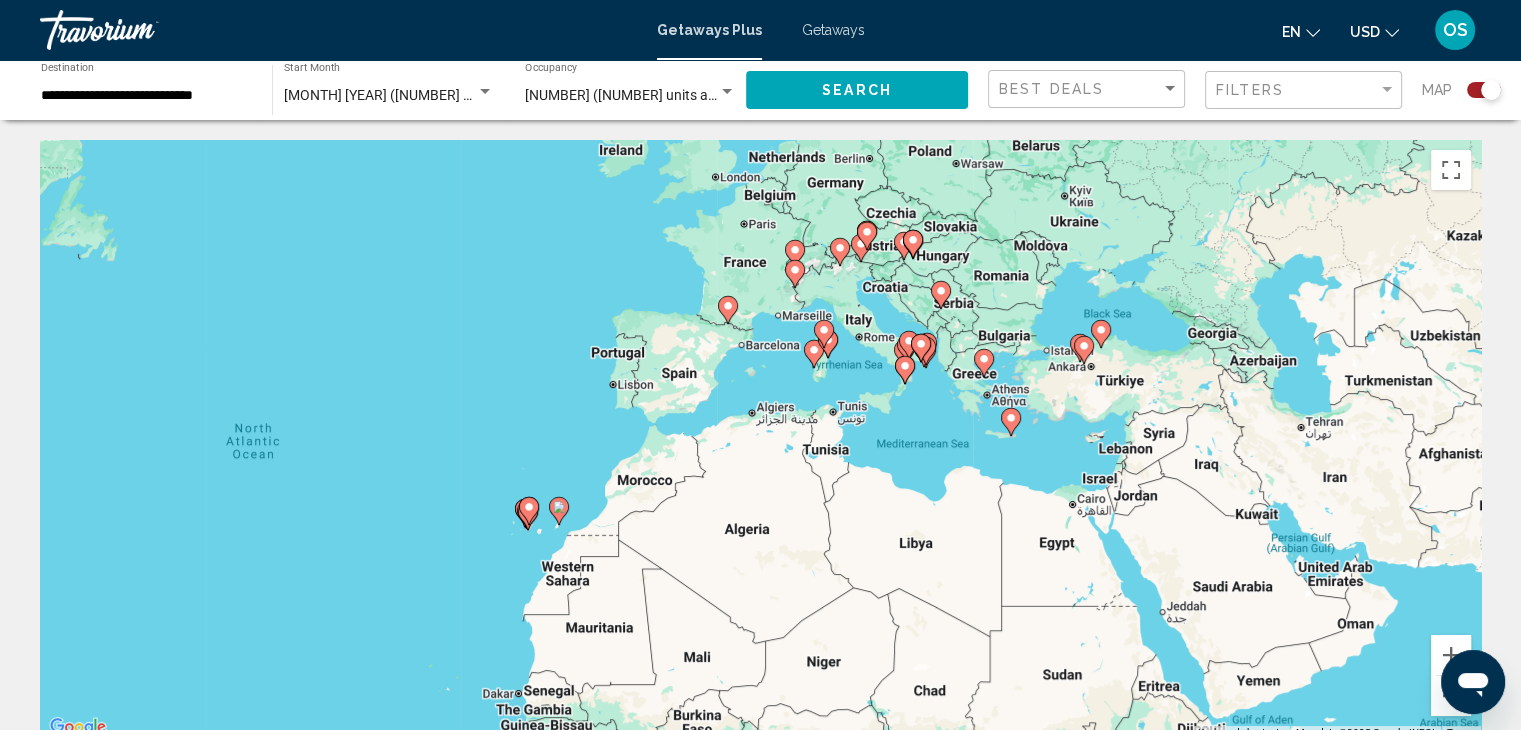 click on "To activate drag with keyboard, press Alt + Enter. Once in keyboard drag state, use the arrow keys to move the marker. To complete the drag, press the Enter key. To cancel, press Escape." at bounding box center (760, 440) 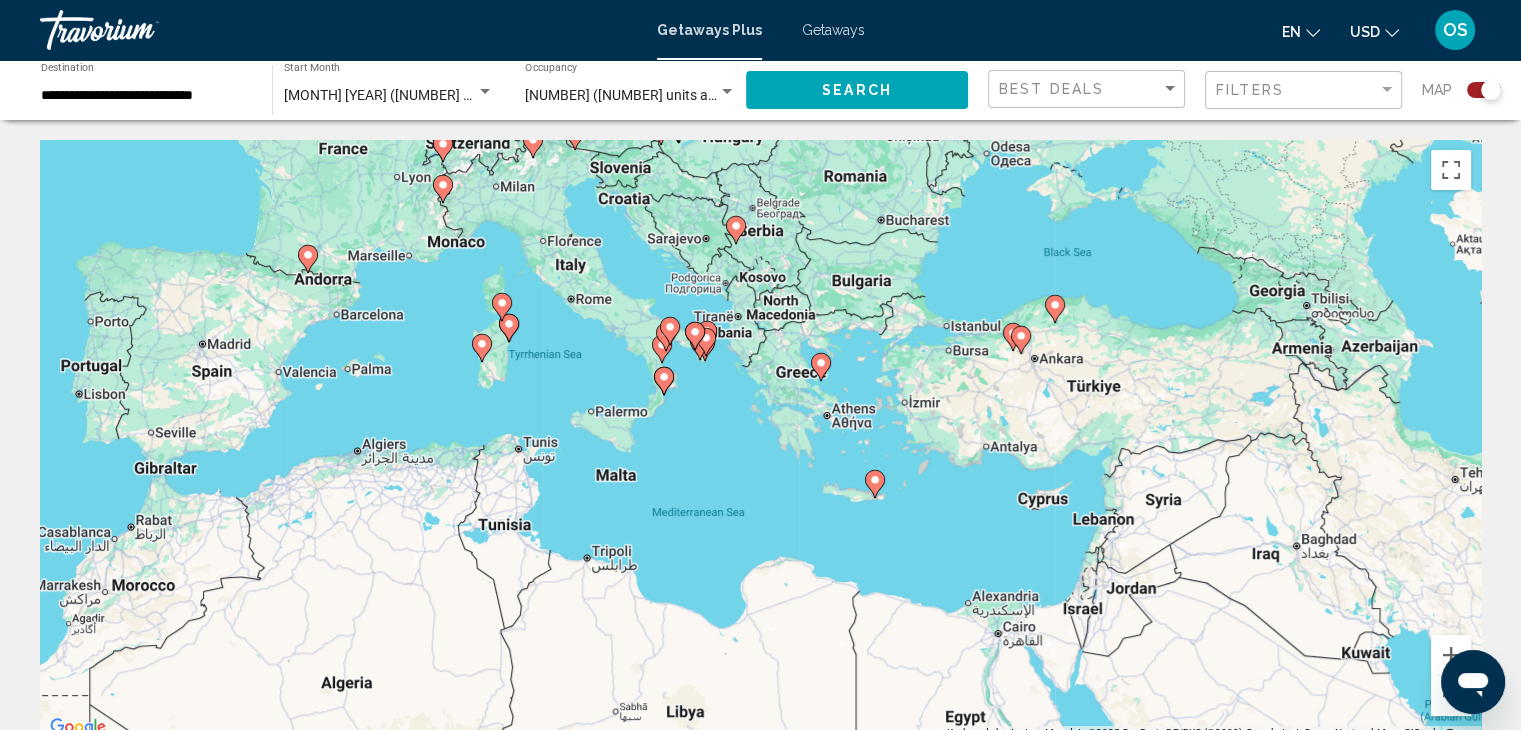 click on "To activate drag with keyboard, press Alt + Enter. Once in keyboard drag state, use the arrow keys to move the marker. To complete the drag, press the Enter key. To cancel, press Escape." at bounding box center [760, 440] 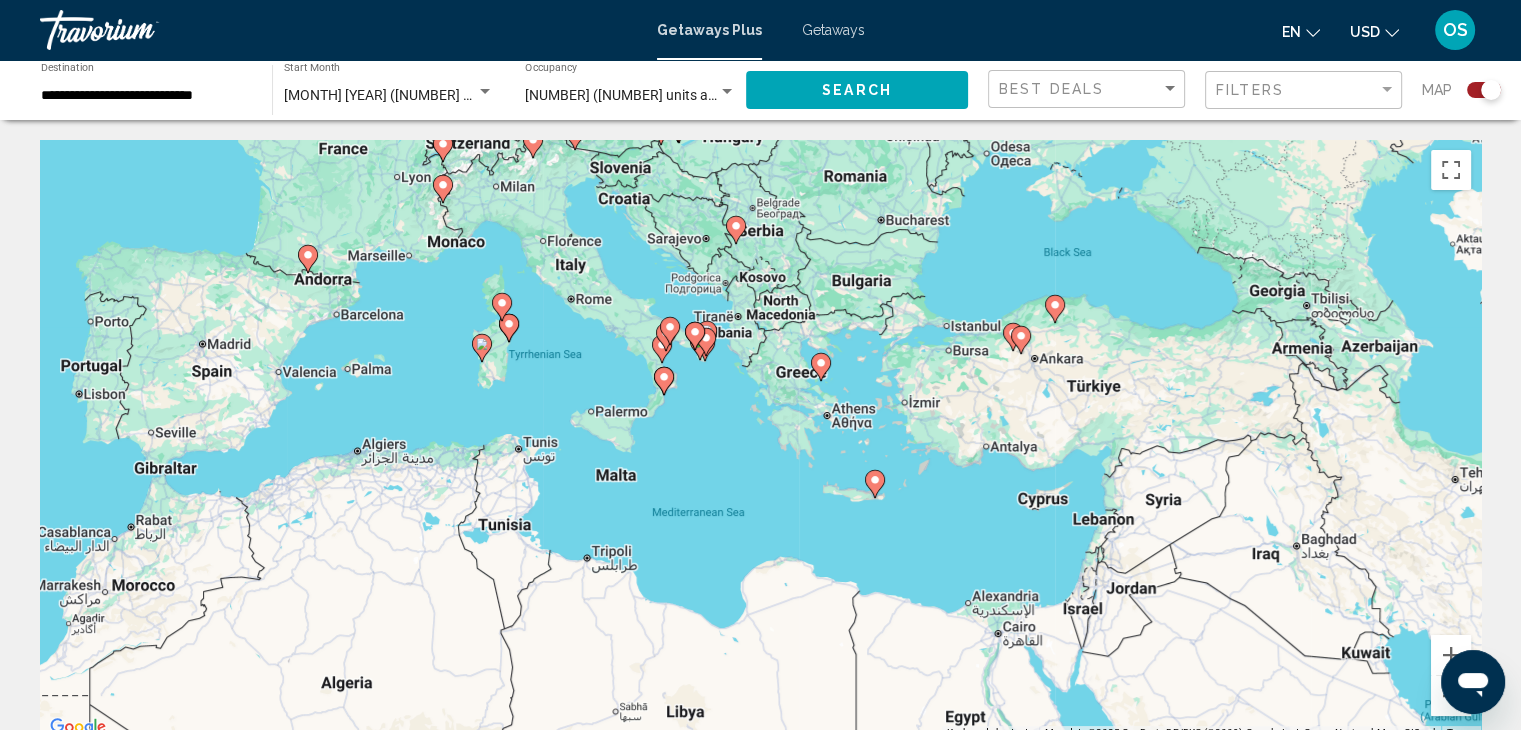 click on "To activate drag with keyboard, press Alt + Enter. Once in keyboard drag state, use the arrow keys to move the marker. To complete the drag, press the Enter key. To cancel, press Escape." at bounding box center (760, 440) 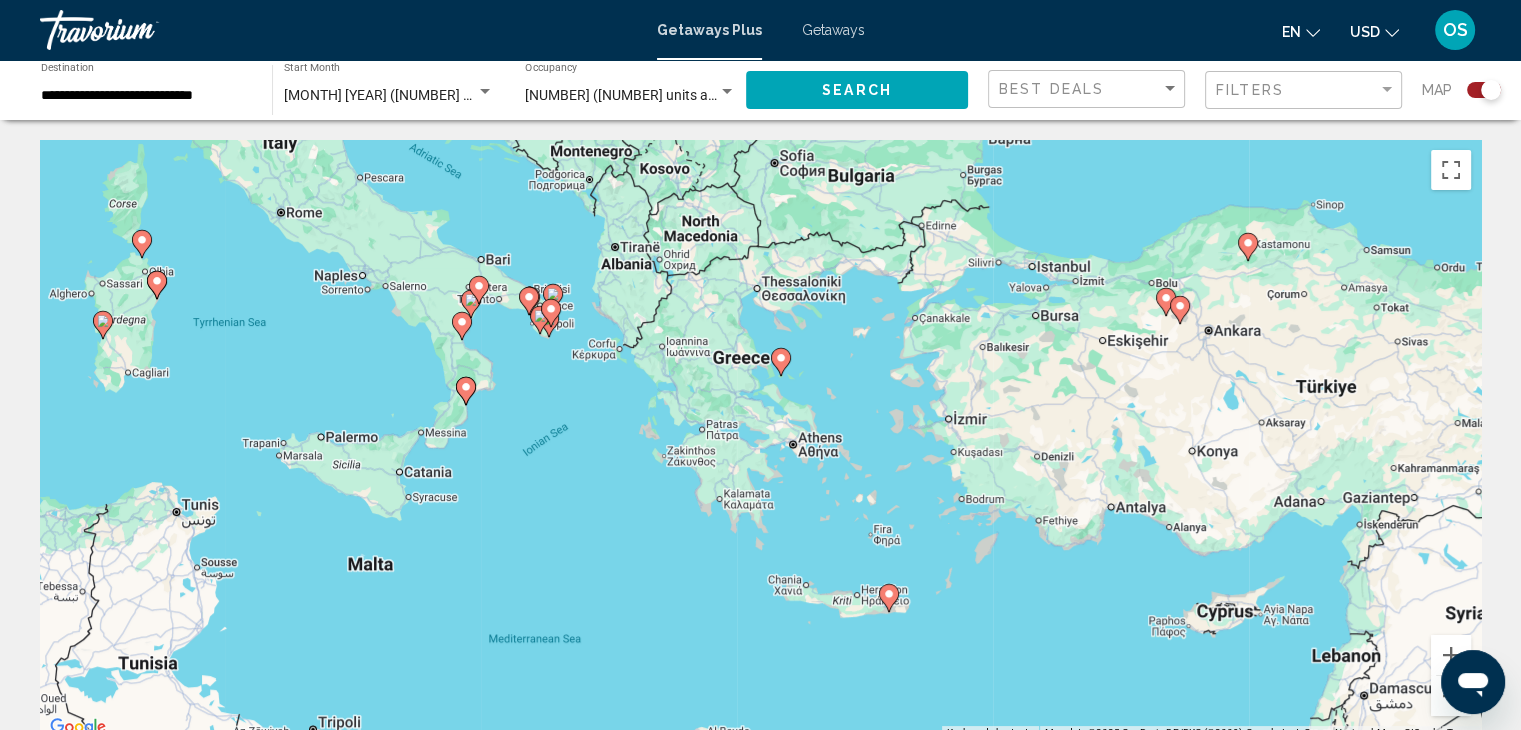 click on "To activate drag with keyboard, press Alt + Enter. Once in keyboard drag state, use the arrow keys to move the marker. To complete the drag, press the Enter key. To cancel, press Escape." at bounding box center [760, 440] 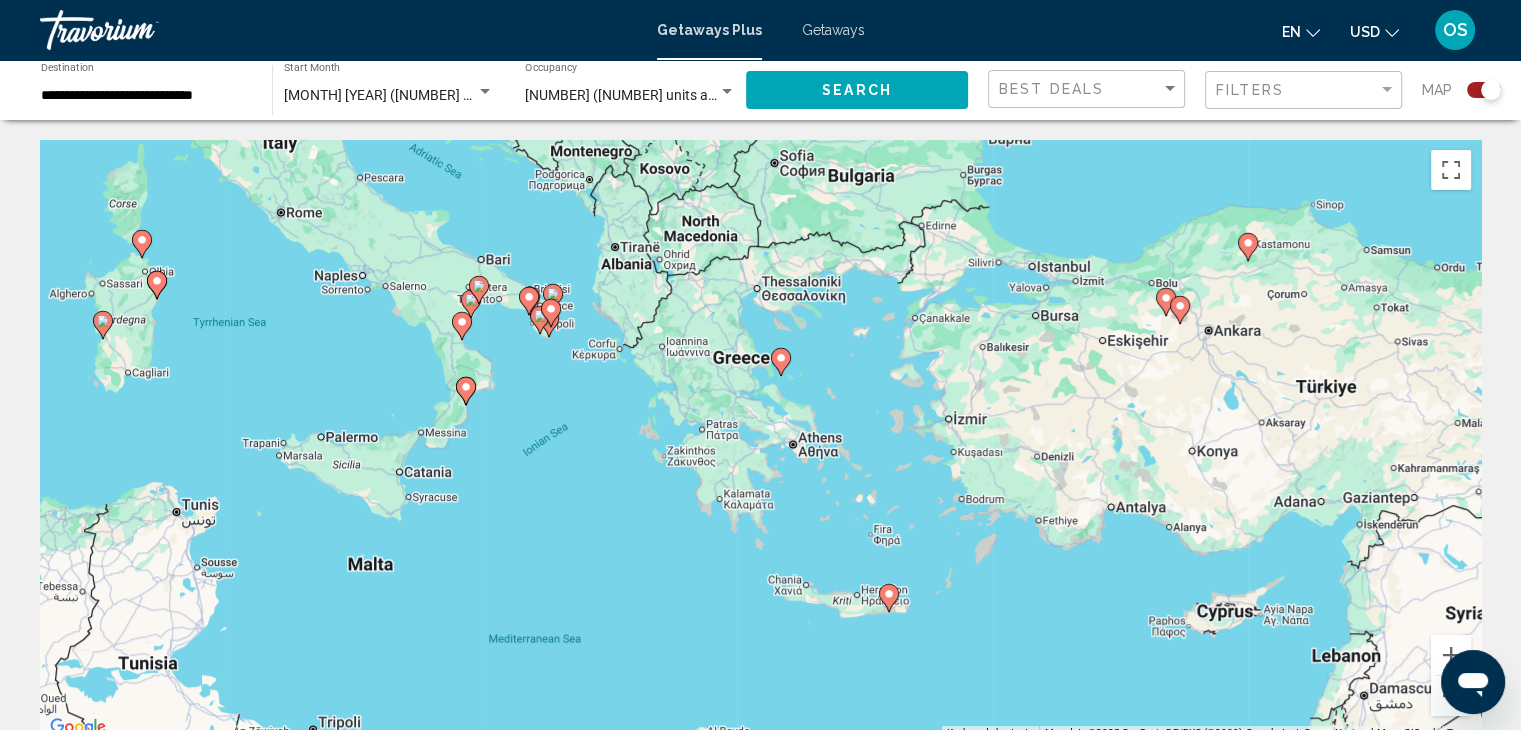 click on "To activate drag with keyboard, press Alt + Enter. Once in keyboard drag state, use the arrow keys to move the marker. To complete the drag, press the Enter key. To cancel, press Escape." at bounding box center (760, 440) 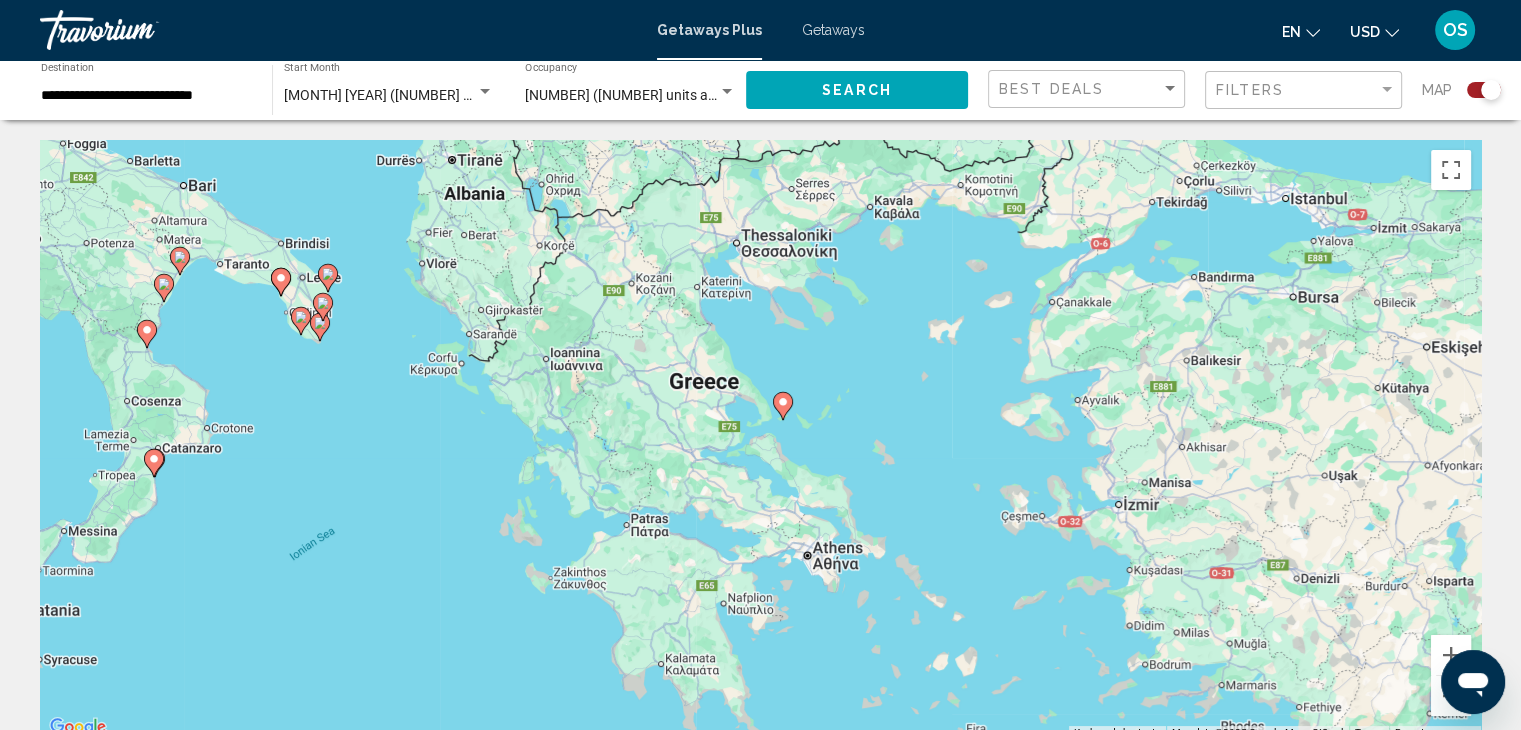 drag, startPoint x: 822, startPoint y: 365, endPoint x: 934, endPoint y: 432, distance: 130.51053 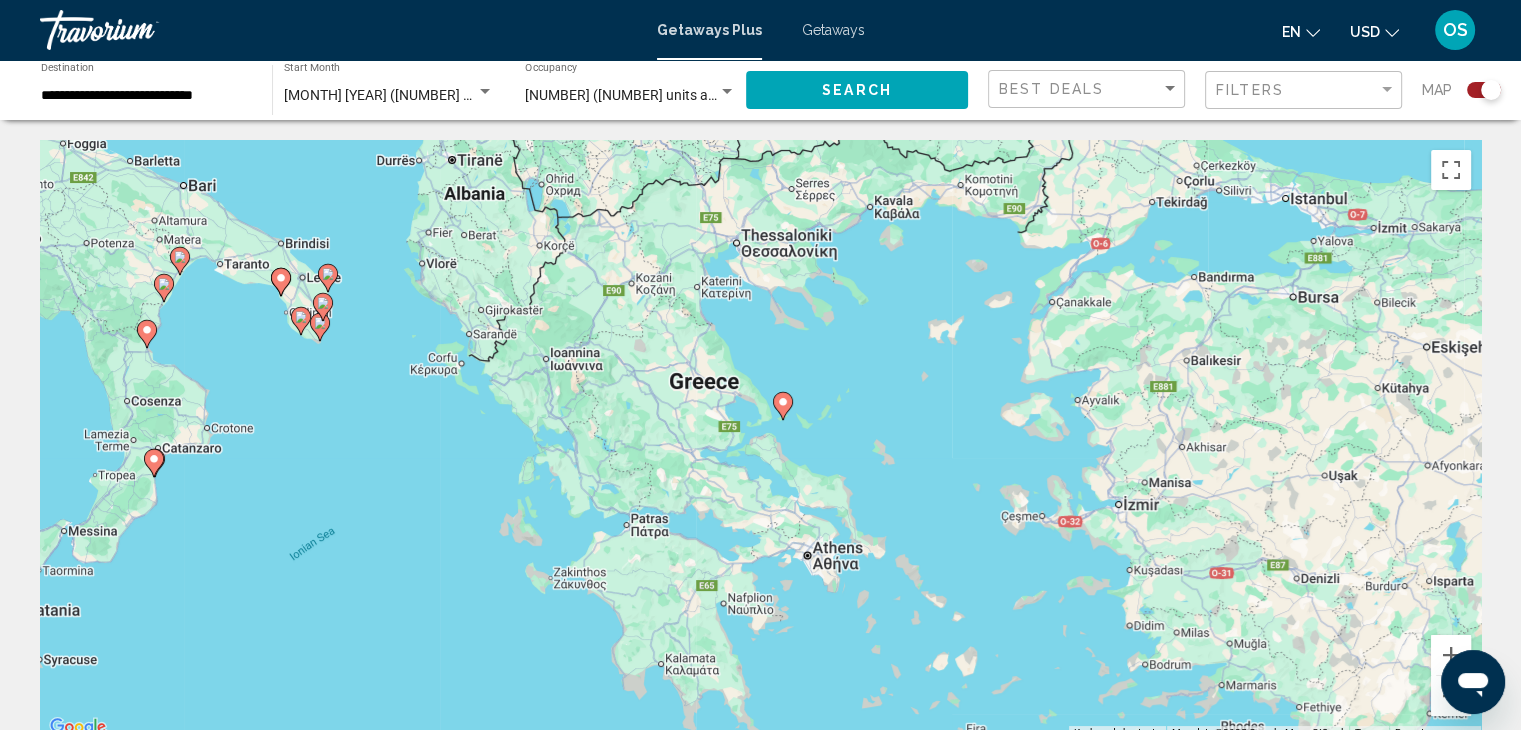 click on "To activate drag with keyboard, press Alt + Enter. Once in keyboard drag state, use the arrow keys to move the marker. To complete the drag, press the Enter key. To cancel, press Escape." at bounding box center (760, 440) 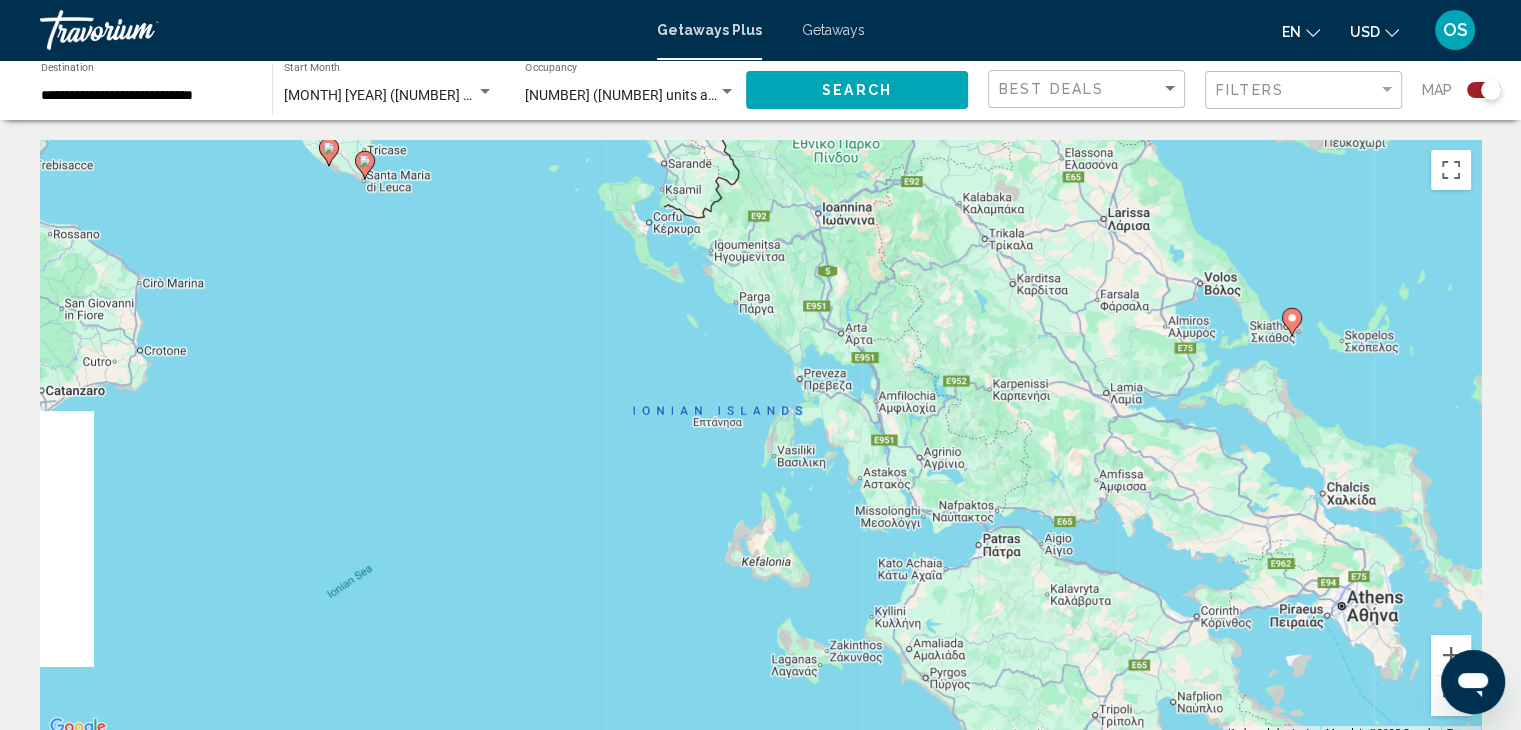 drag, startPoint x: 840, startPoint y: 332, endPoint x: 1328, endPoint y: 277, distance: 491.0896 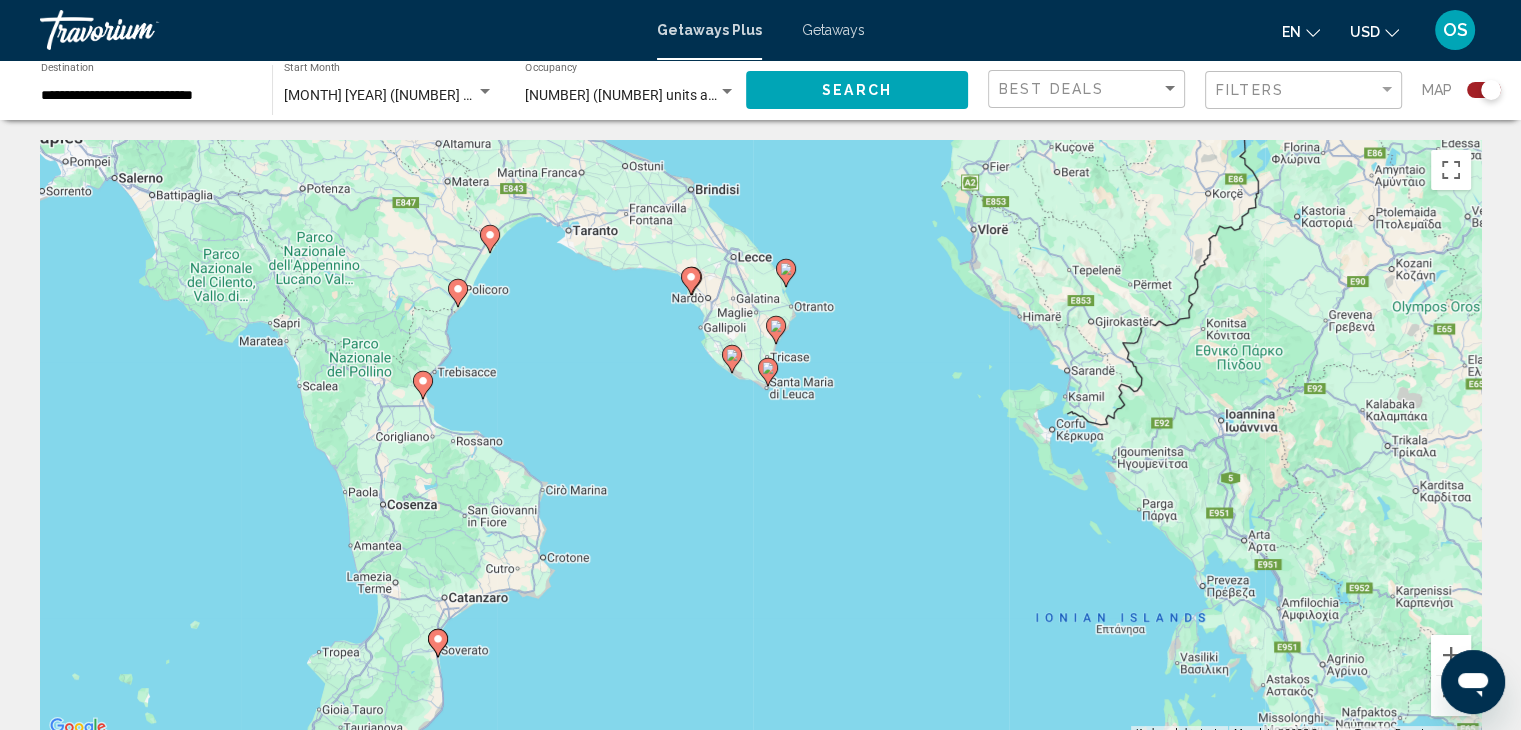 drag, startPoint x: 498, startPoint y: 283, endPoint x: 902, endPoint y: 495, distance: 456.24554 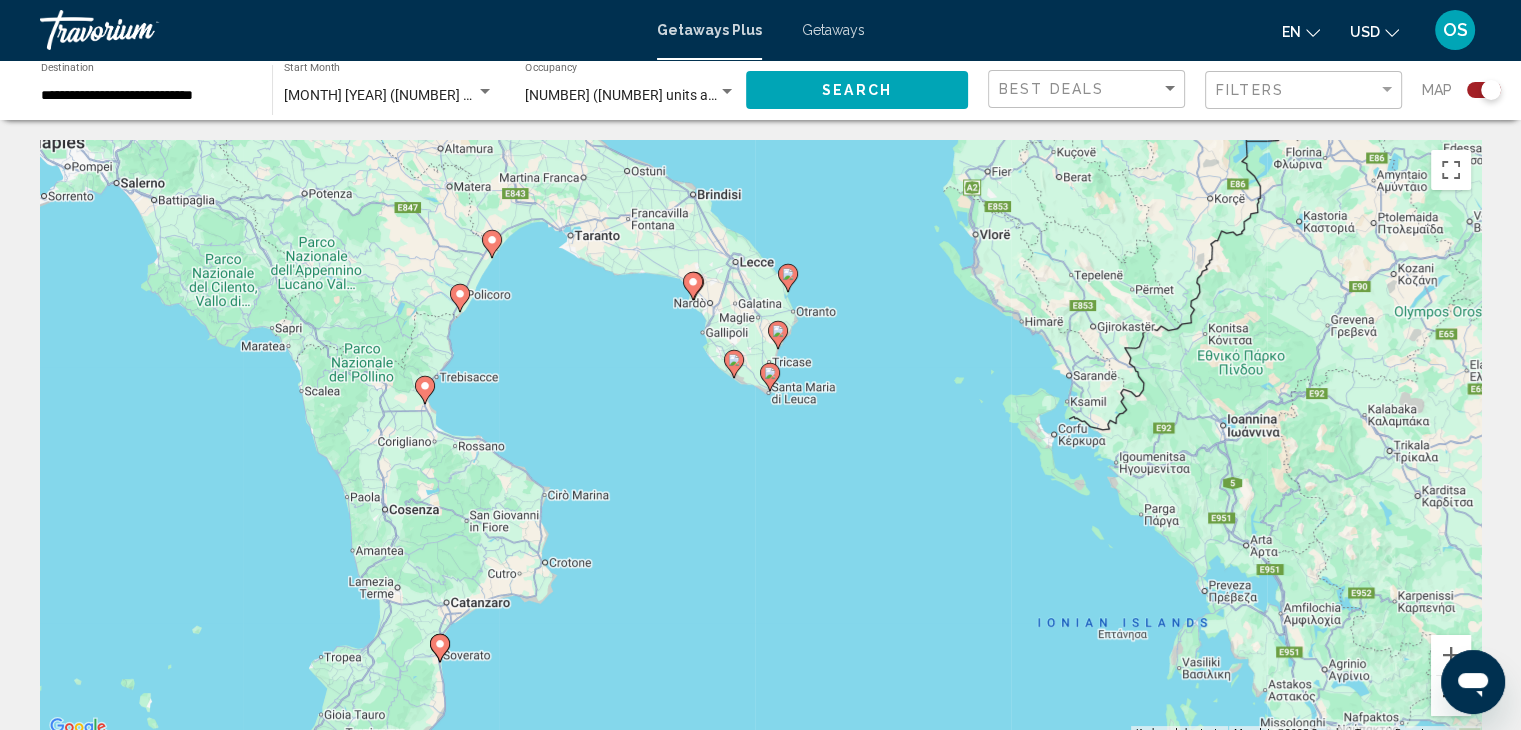 click at bounding box center [1451, 696] 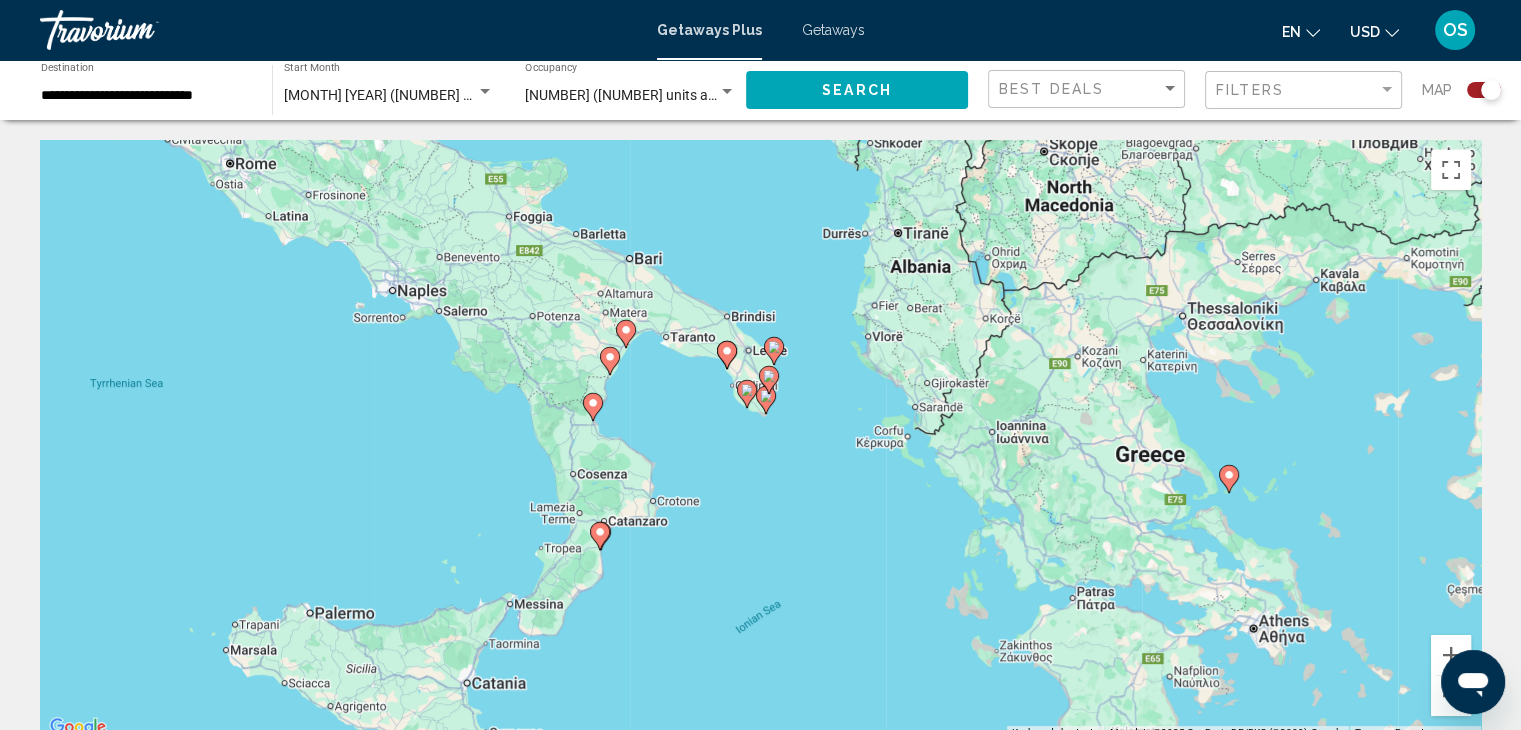click on "To activate drag with keyboard, press Alt + Enter. Once in keyboard drag state, use the arrow keys to move the marker. To complete the drag, press the Enter key. To cancel, press Escape." at bounding box center (760, 440) 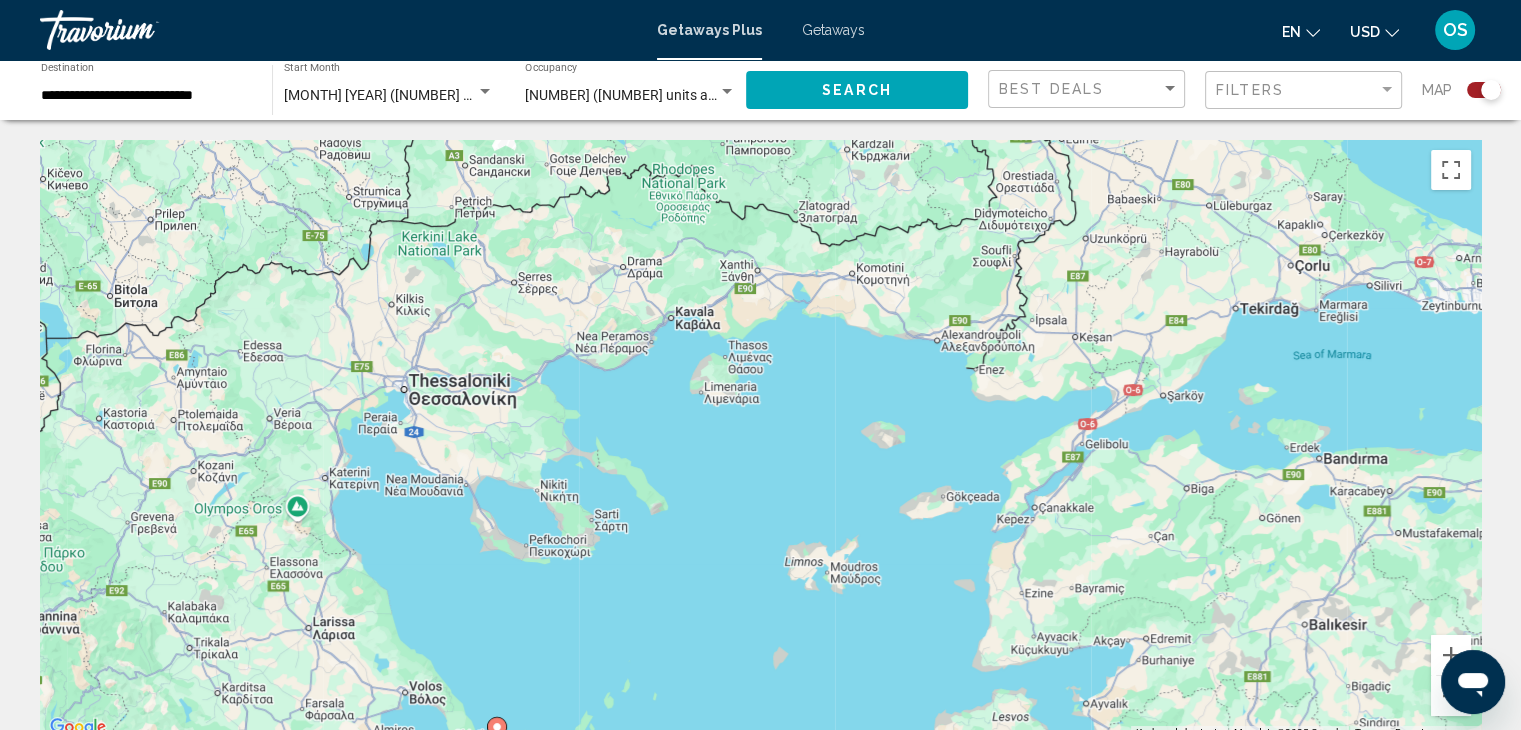 drag, startPoint x: 1328, startPoint y: 446, endPoint x: 694, endPoint y: 776, distance: 714.7419 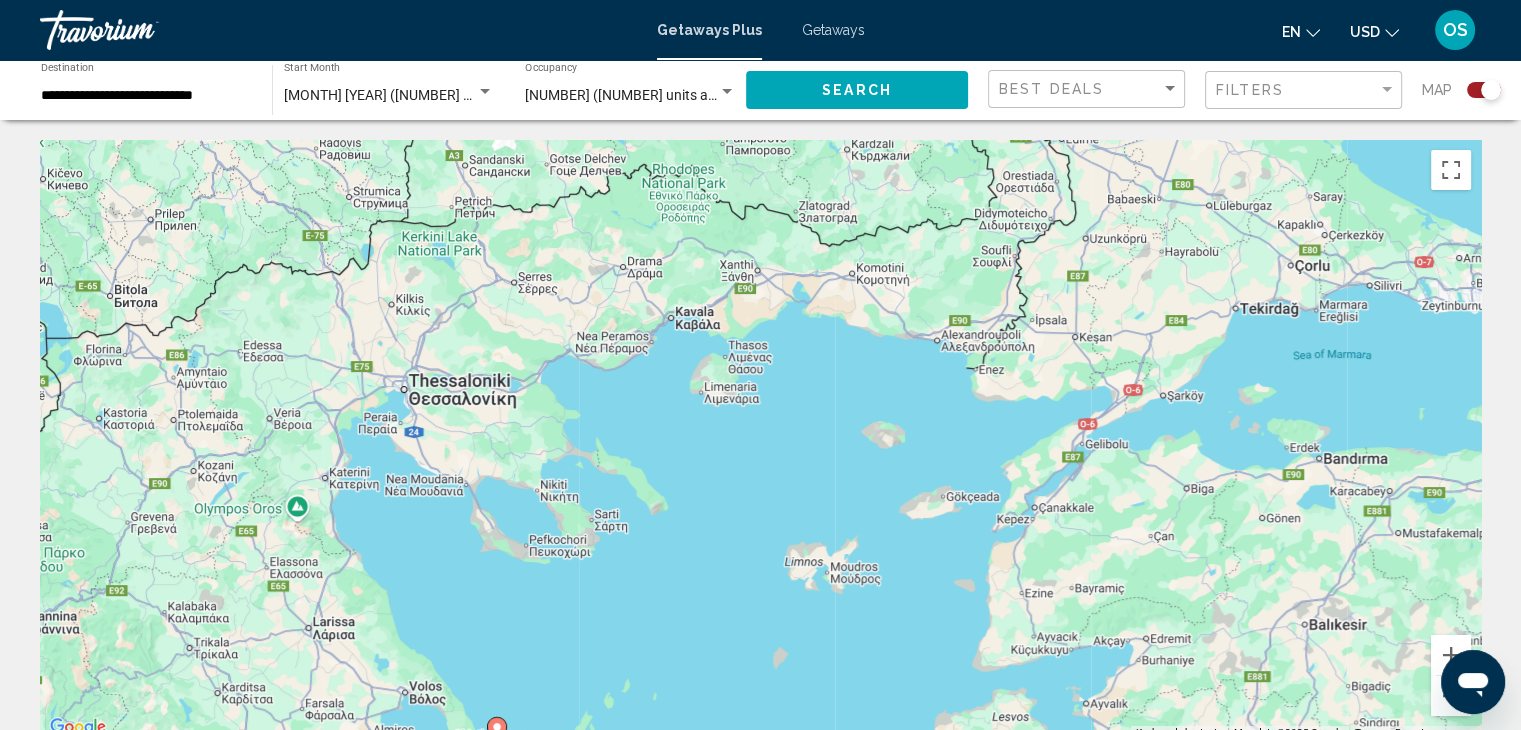 click on "To activate drag with keyboard, press Alt + Enter. Once in keyboard drag state, use the arrow keys to move the marker. To complete the drag, press the Enter key. To cancel, press Escape." at bounding box center [760, 440] 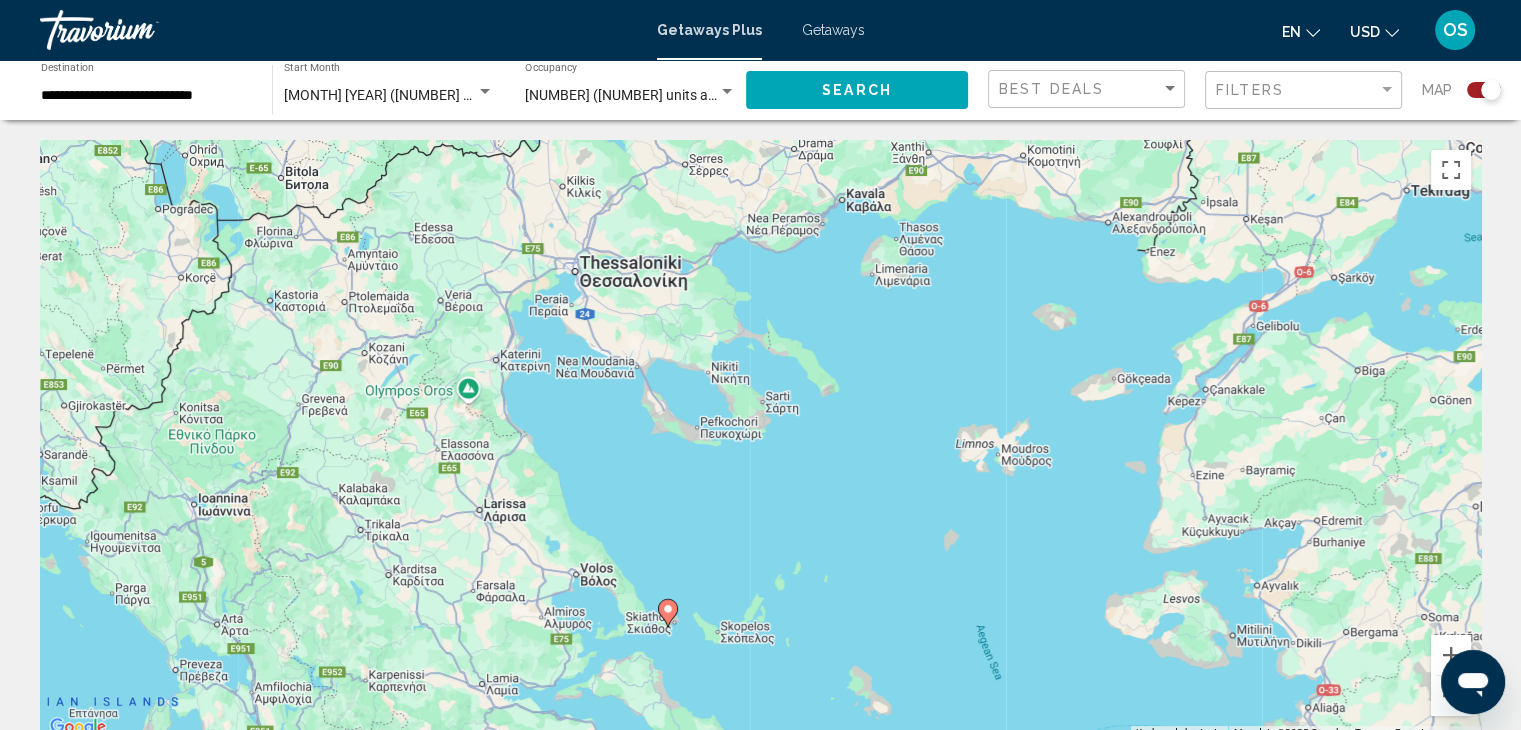 drag, startPoint x: 760, startPoint y: 522, endPoint x: 961, endPoint y: 369, distance: 252.60641 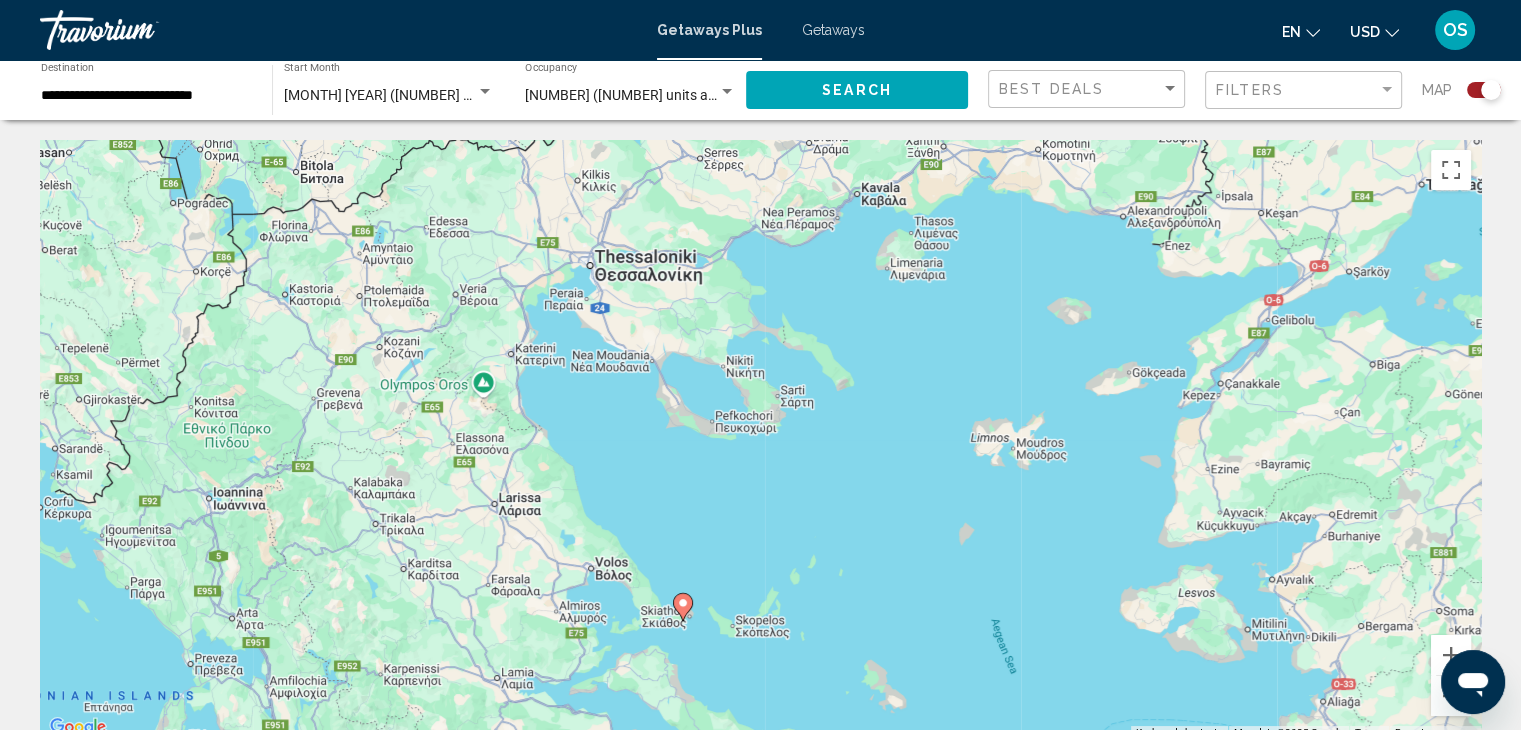 click 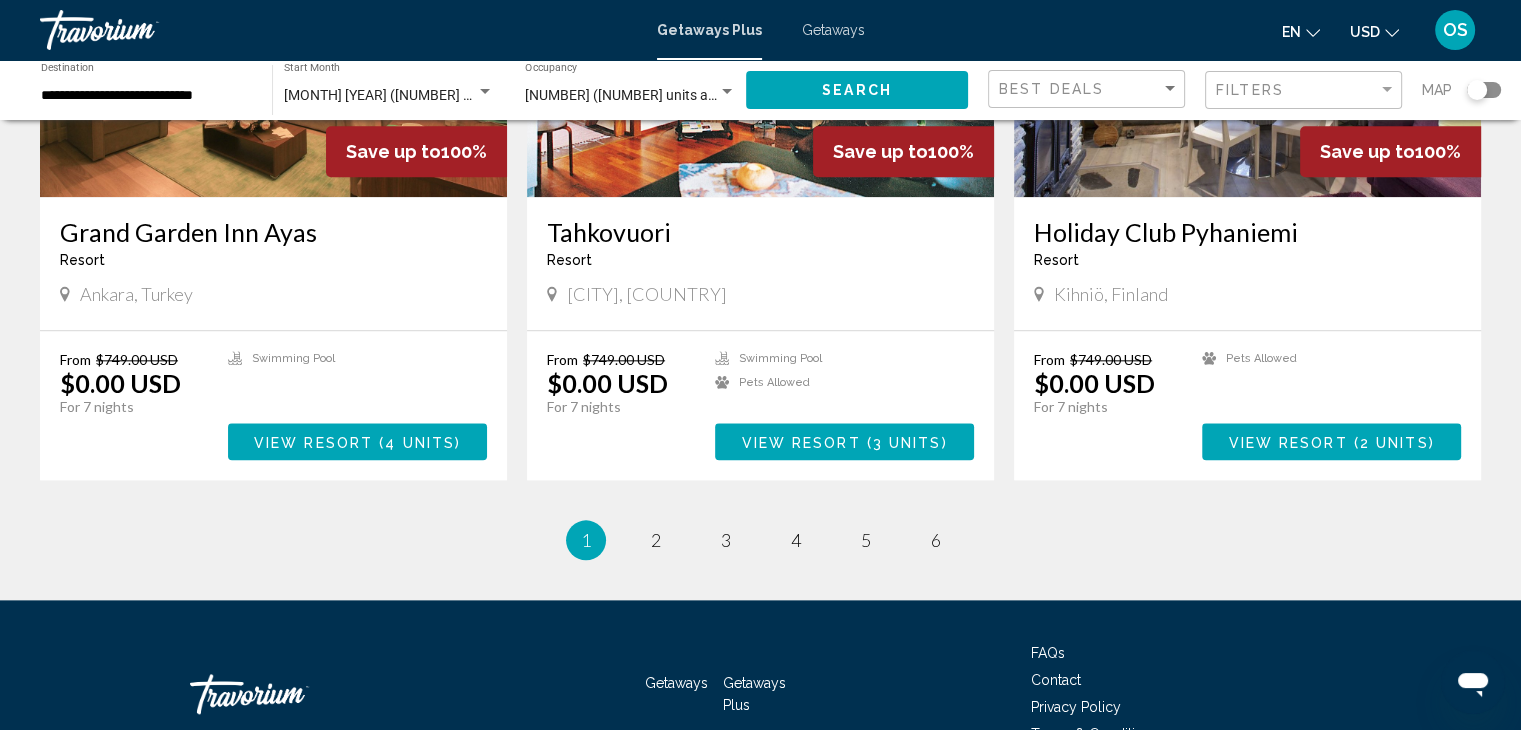 scroll, scrollTop: 2262, scrollLeft: 0, axis: vertical 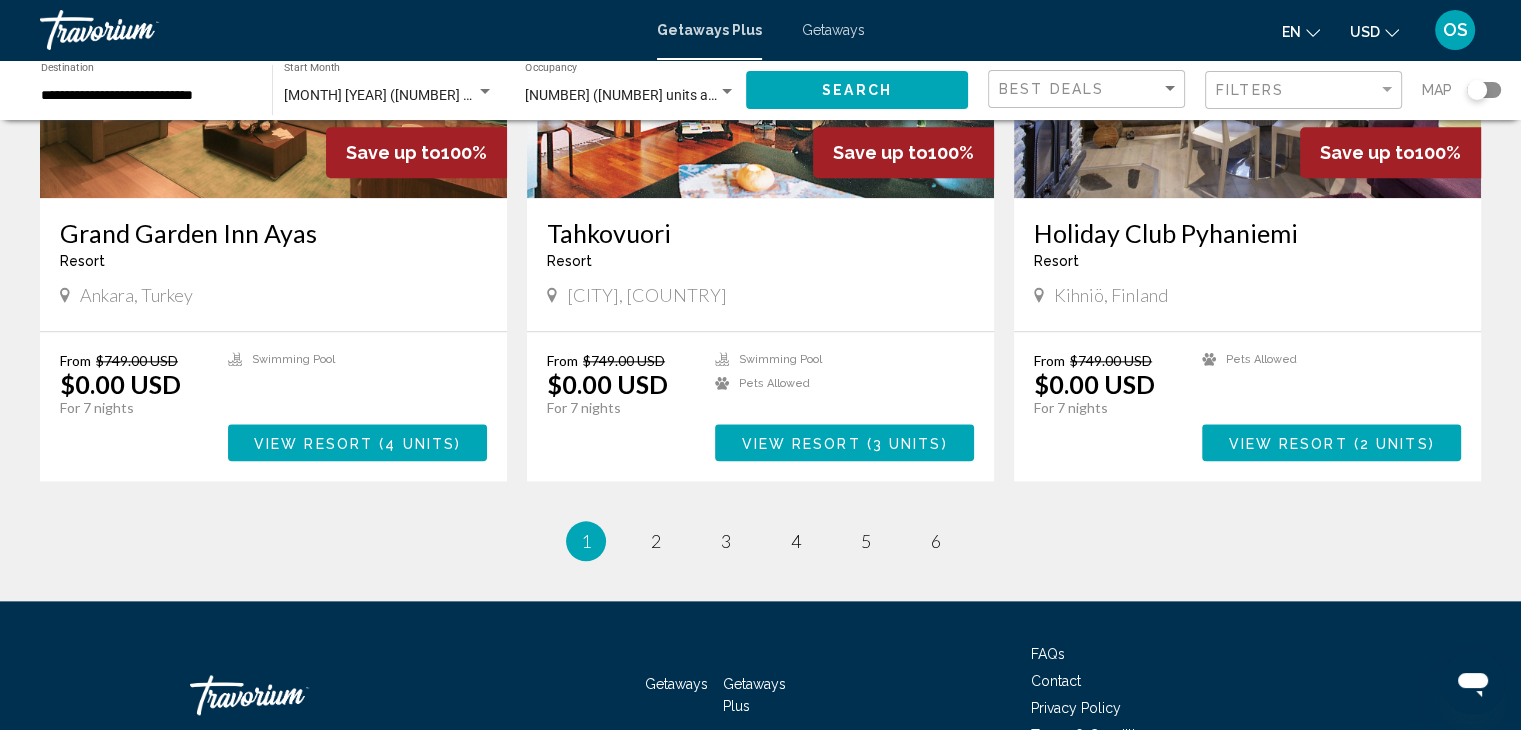 click on "2 (199 units available)" at bounding box center (642, 95) 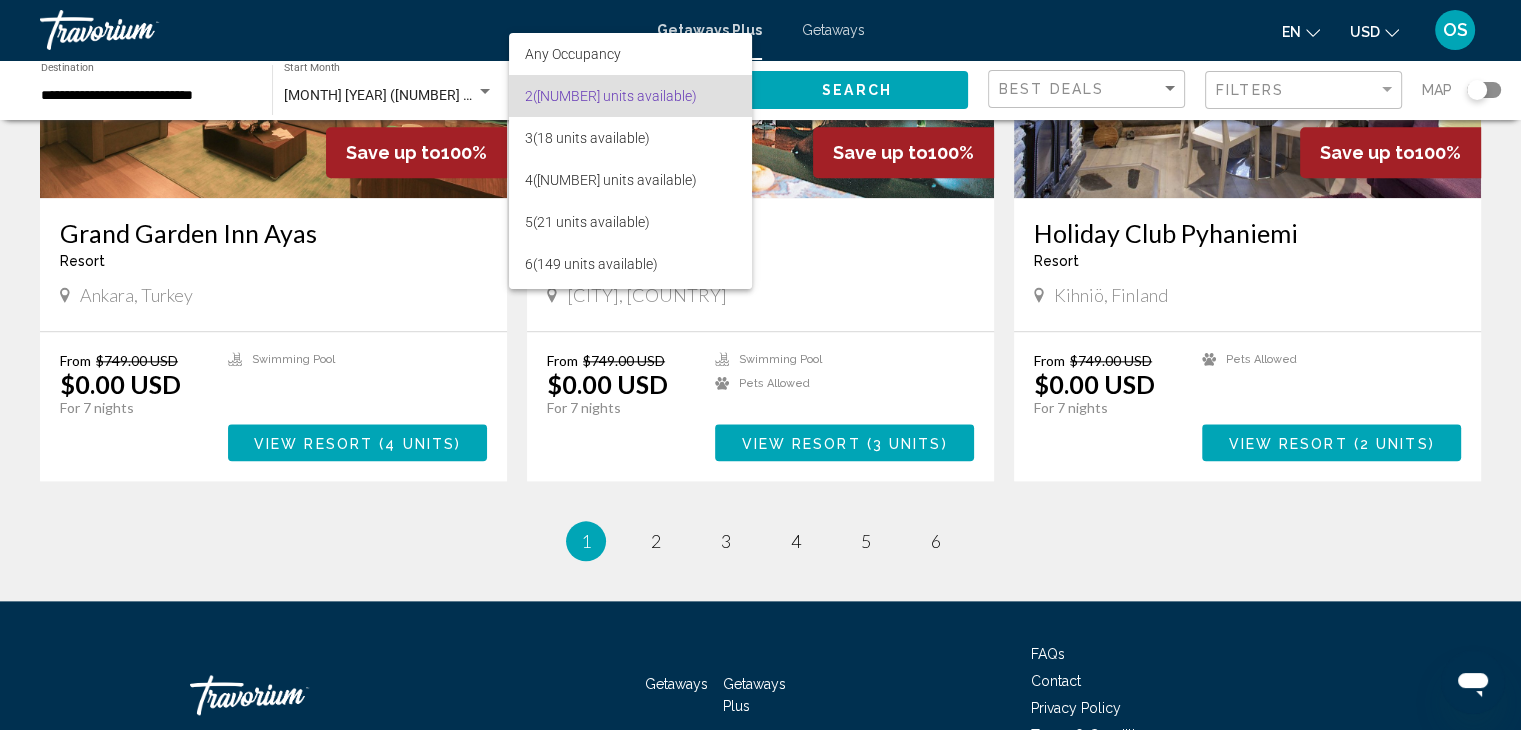 click on "2  (199 units available)" at bounding box center (630, 96) 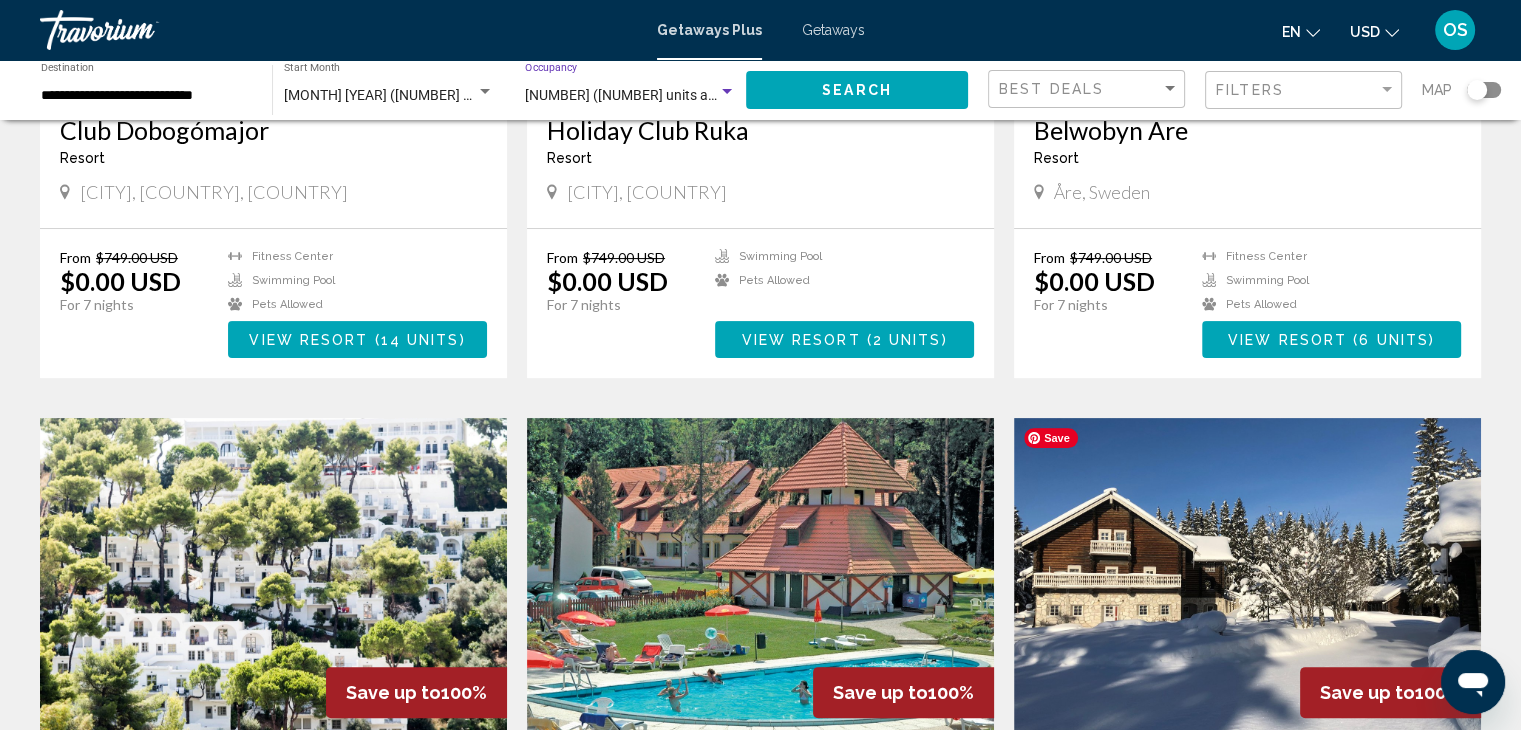 scroll, scrollTop: 0, scrollLeft: 0, axis: both 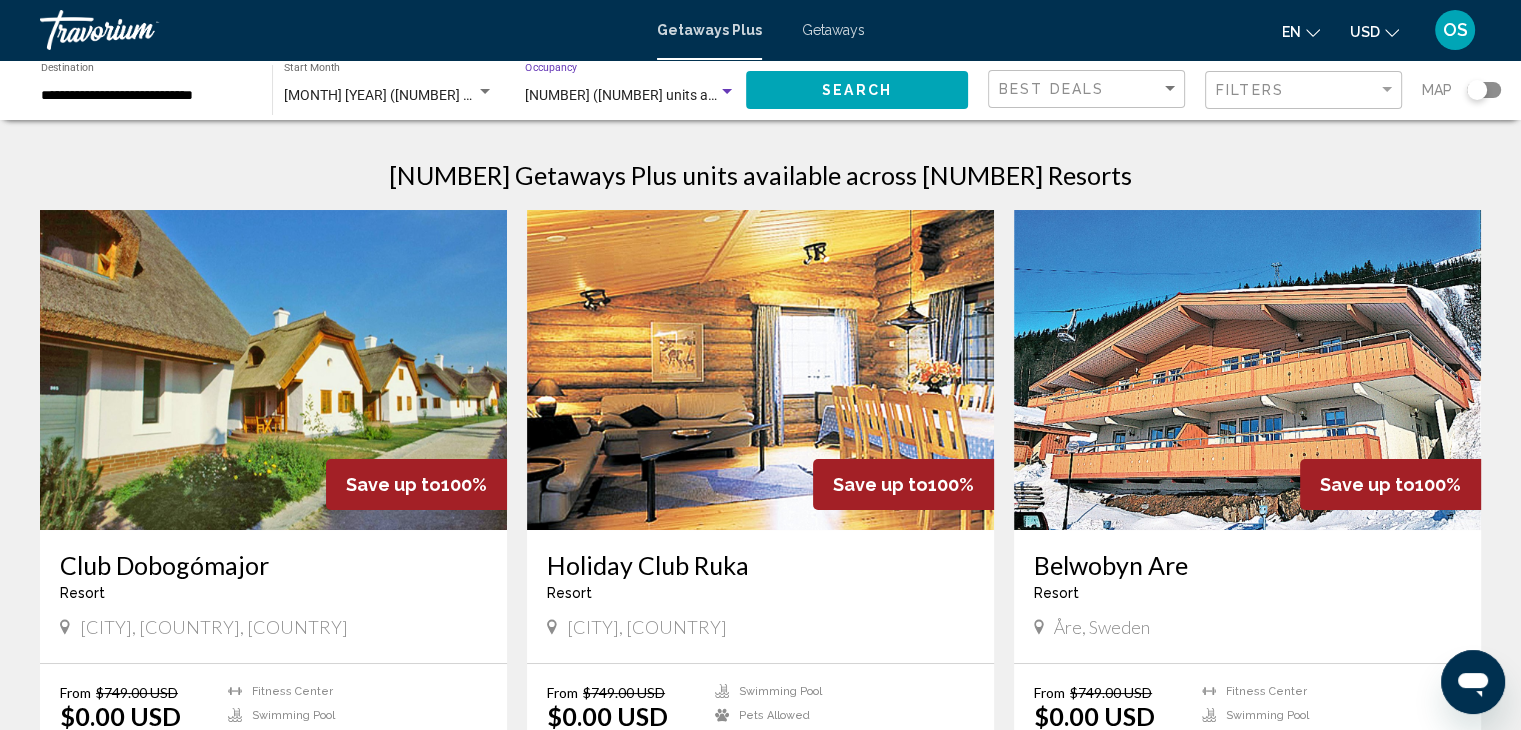 click on "Getaways" at bounding box center (833, 30) 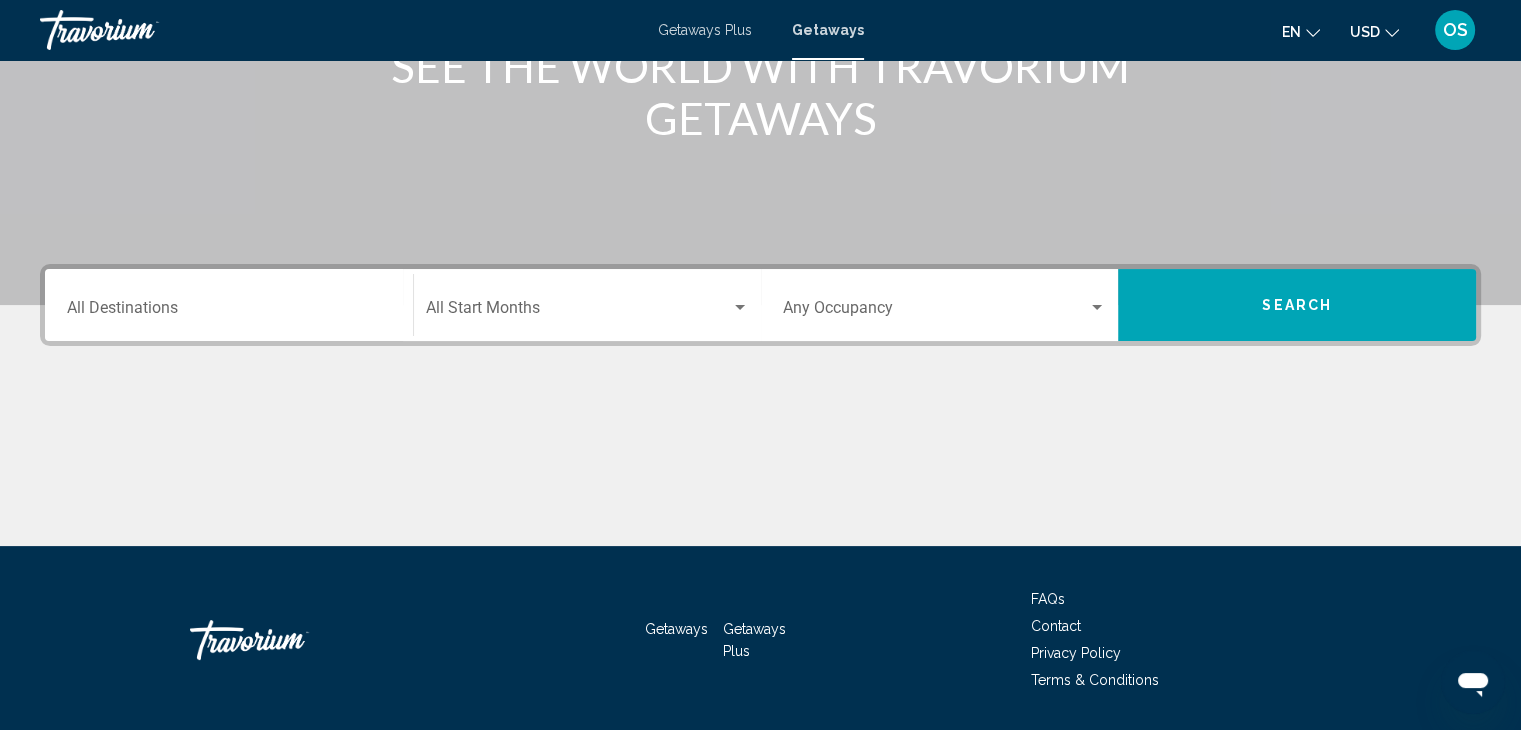 scroll, scrollTop: 356, scrollLeft: 0, axis: vertical 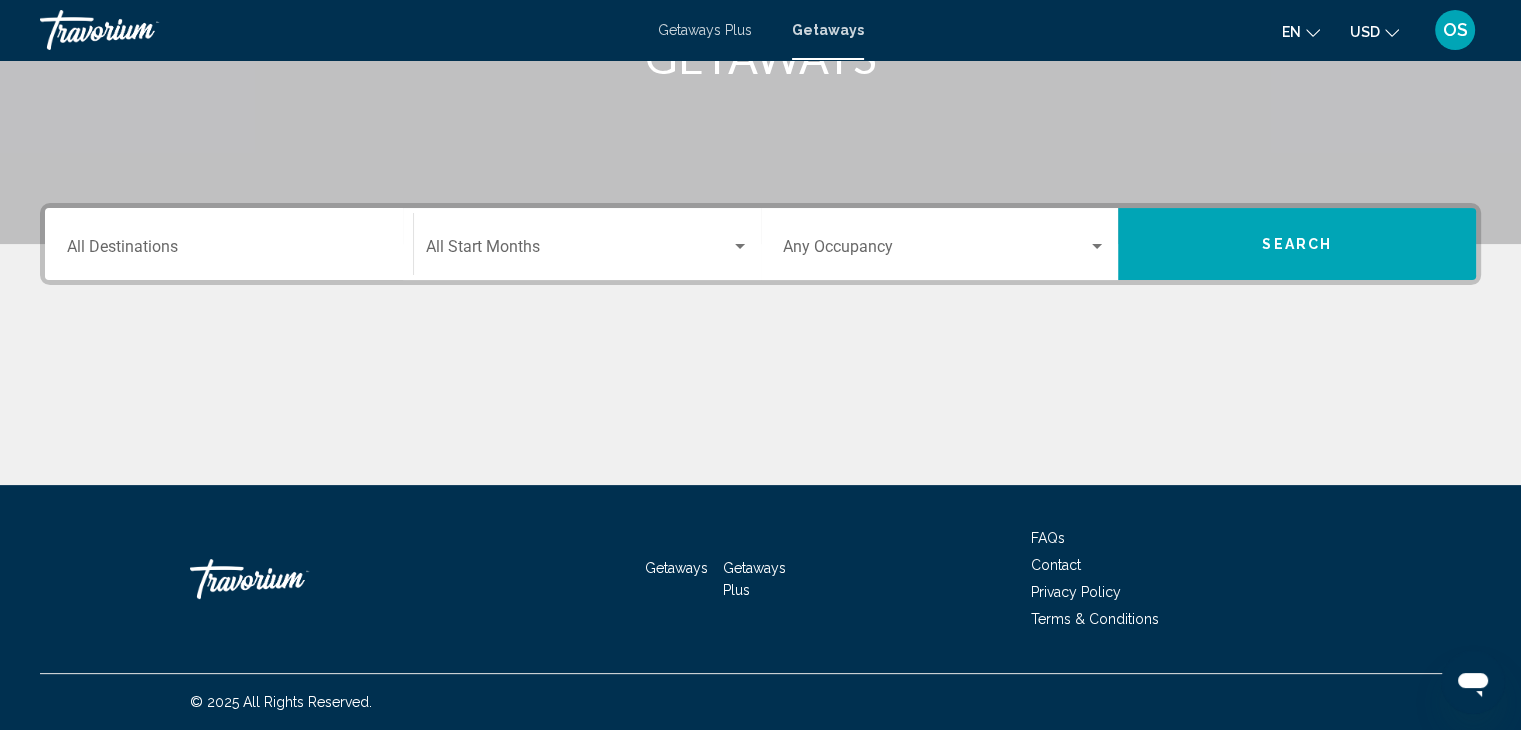 click on "Destination All Destinations" at bounding box center [229, 251] 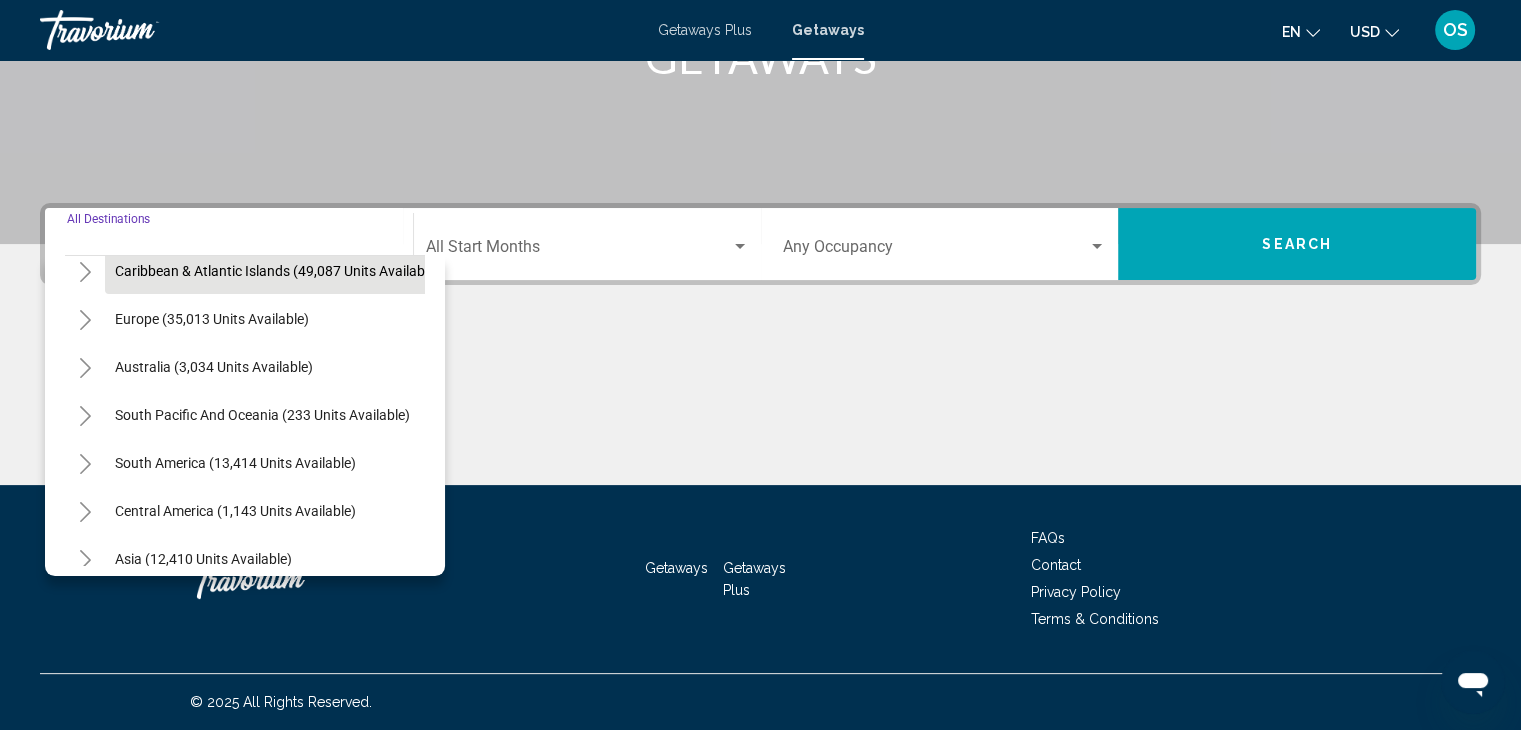 scroll, scrollTop: 210, scrollLeft: 0, axis: vertical 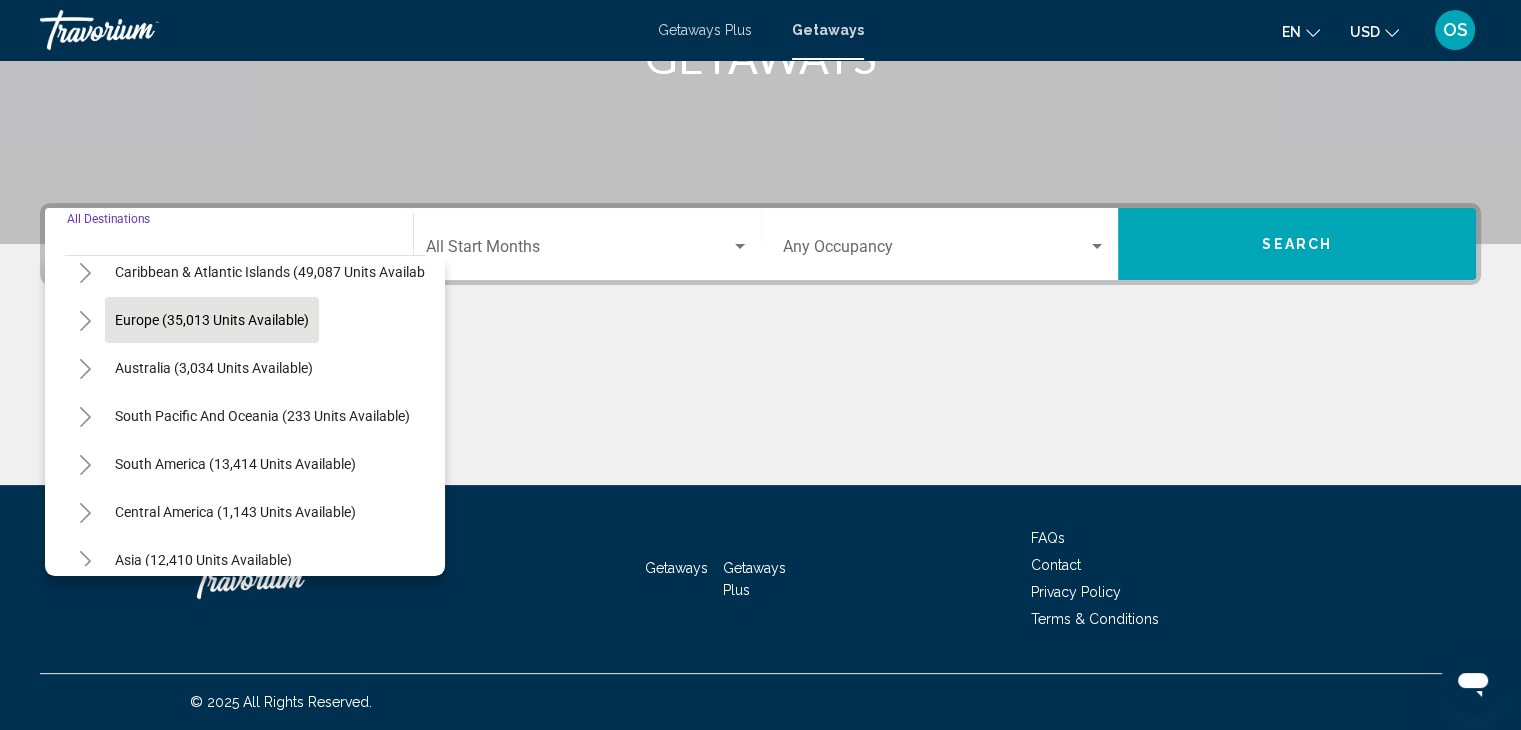click on "Europe (35,013 units available)" at bounding box center (214, 368) 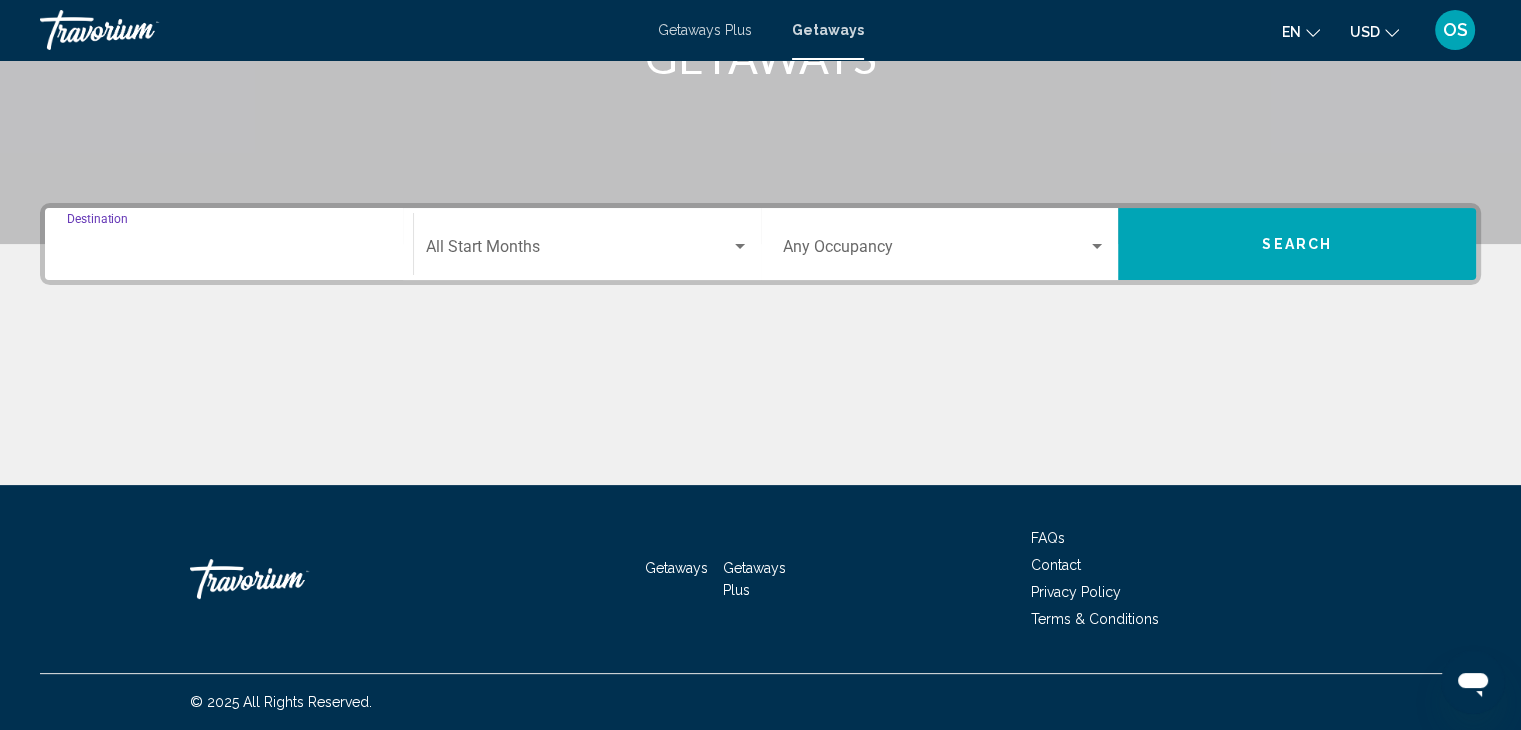 type on "**********" 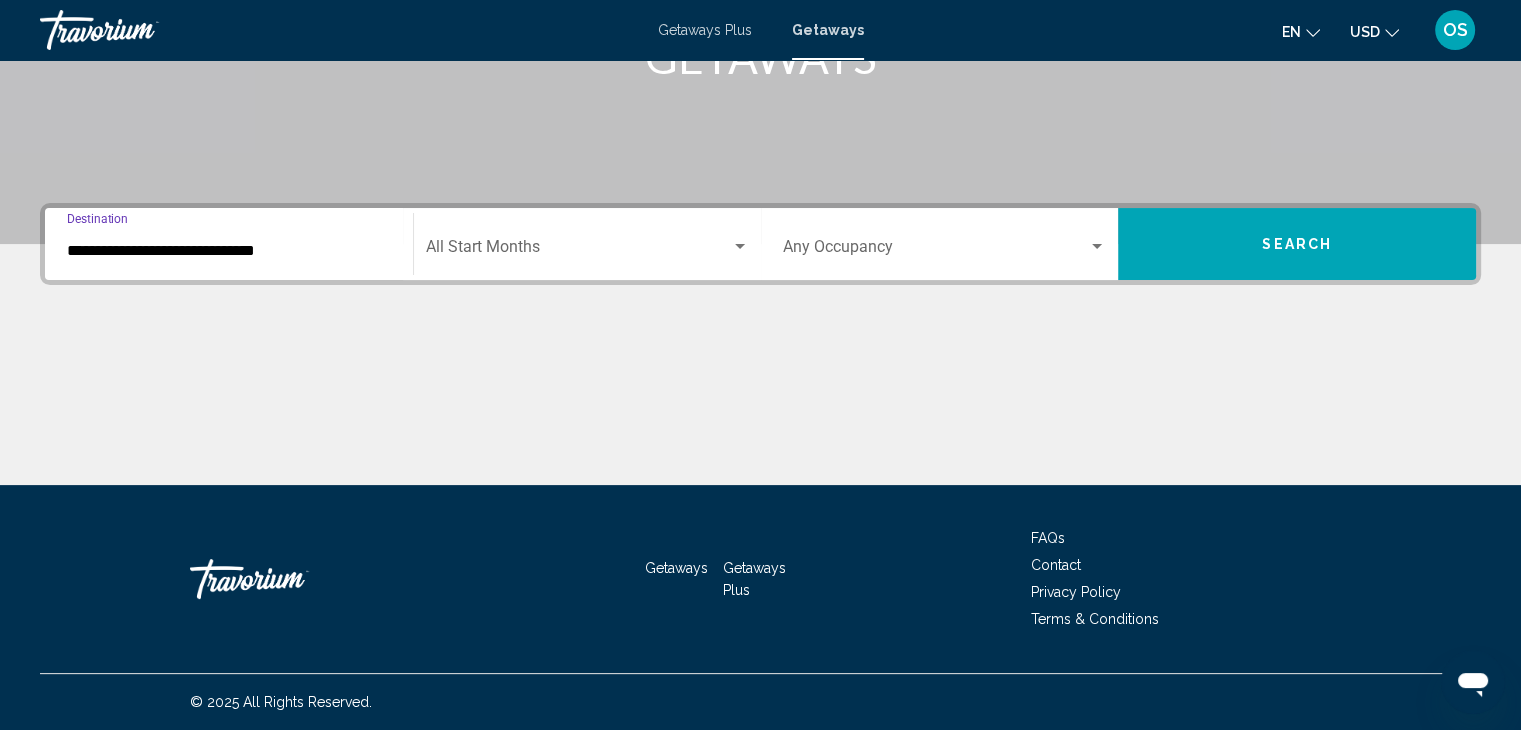 click at bounding box center (578, 251) 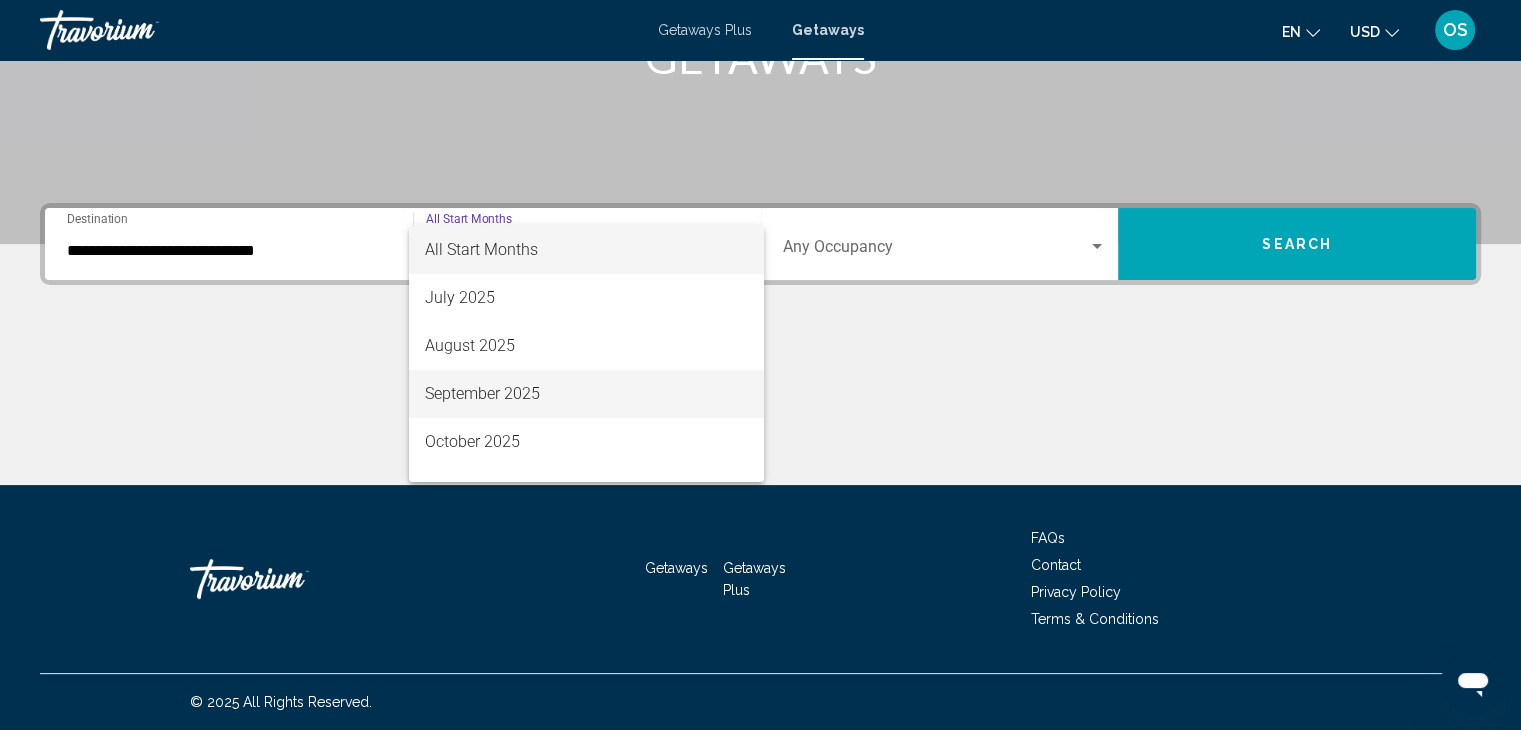 click on "September 2025" at bounding box center (586, 394) 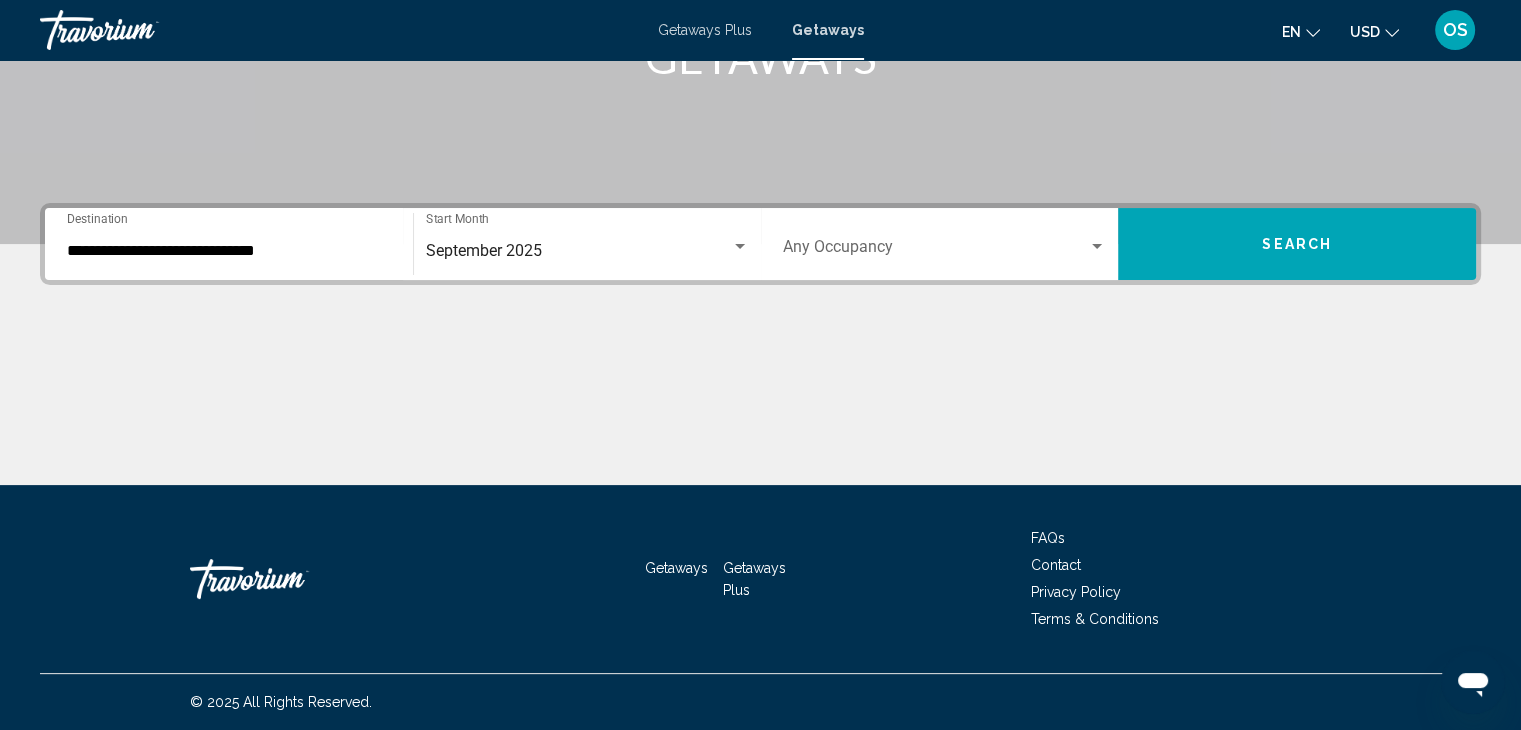 click on "Occupancy Any Occupancy" at bounding box center [945, 244] 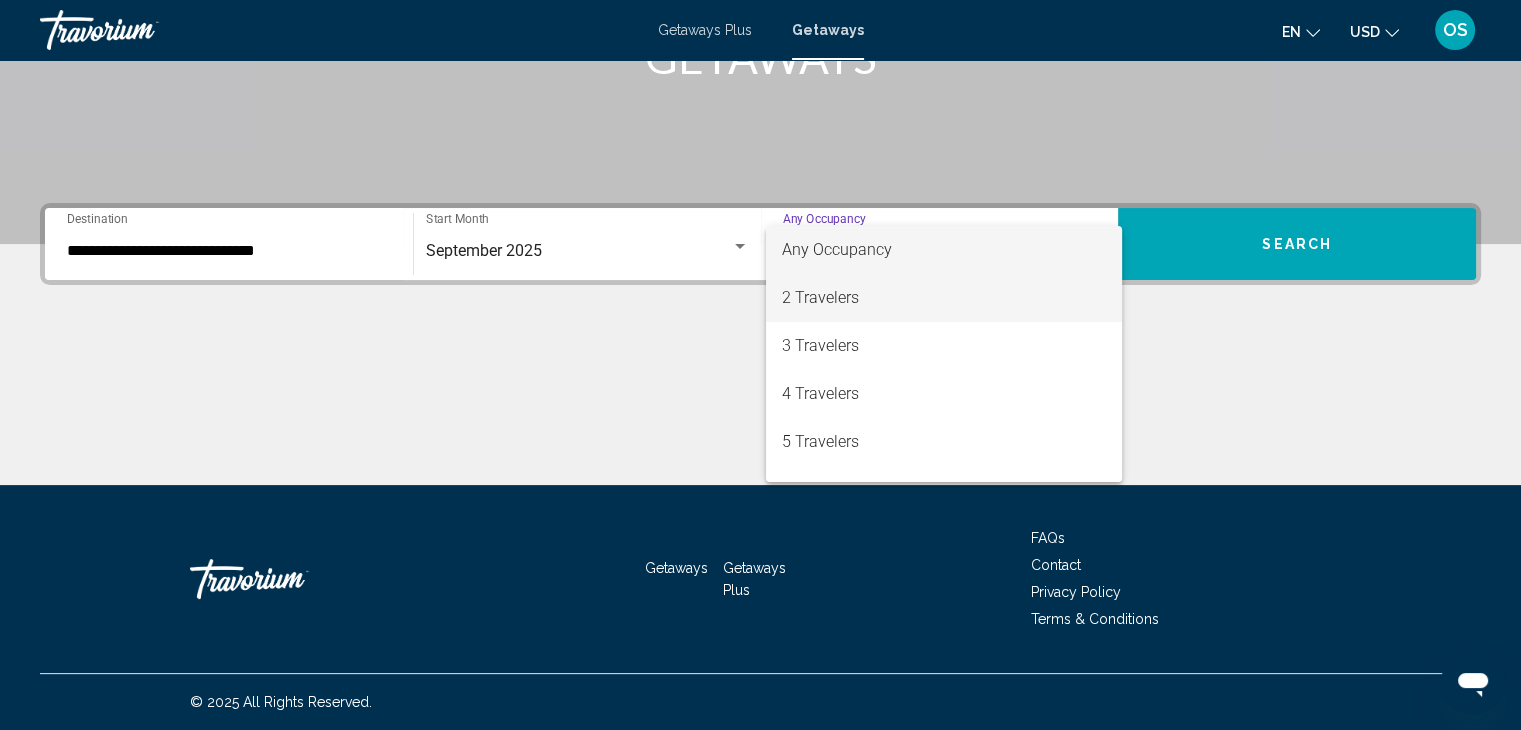 click on "2 Travelers" at bounding box center [944, 298] 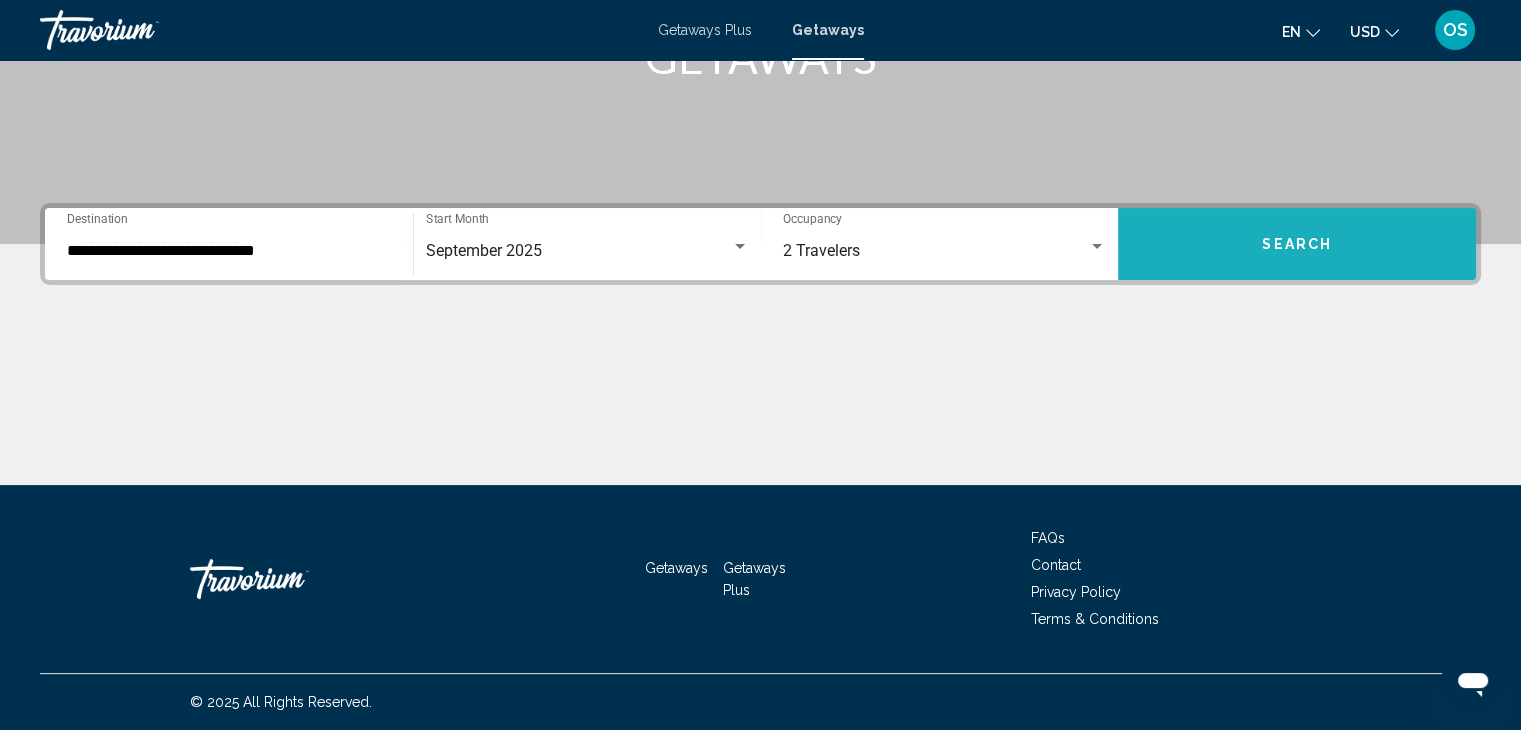 click on "Search" at bounding box center (1297, 244) 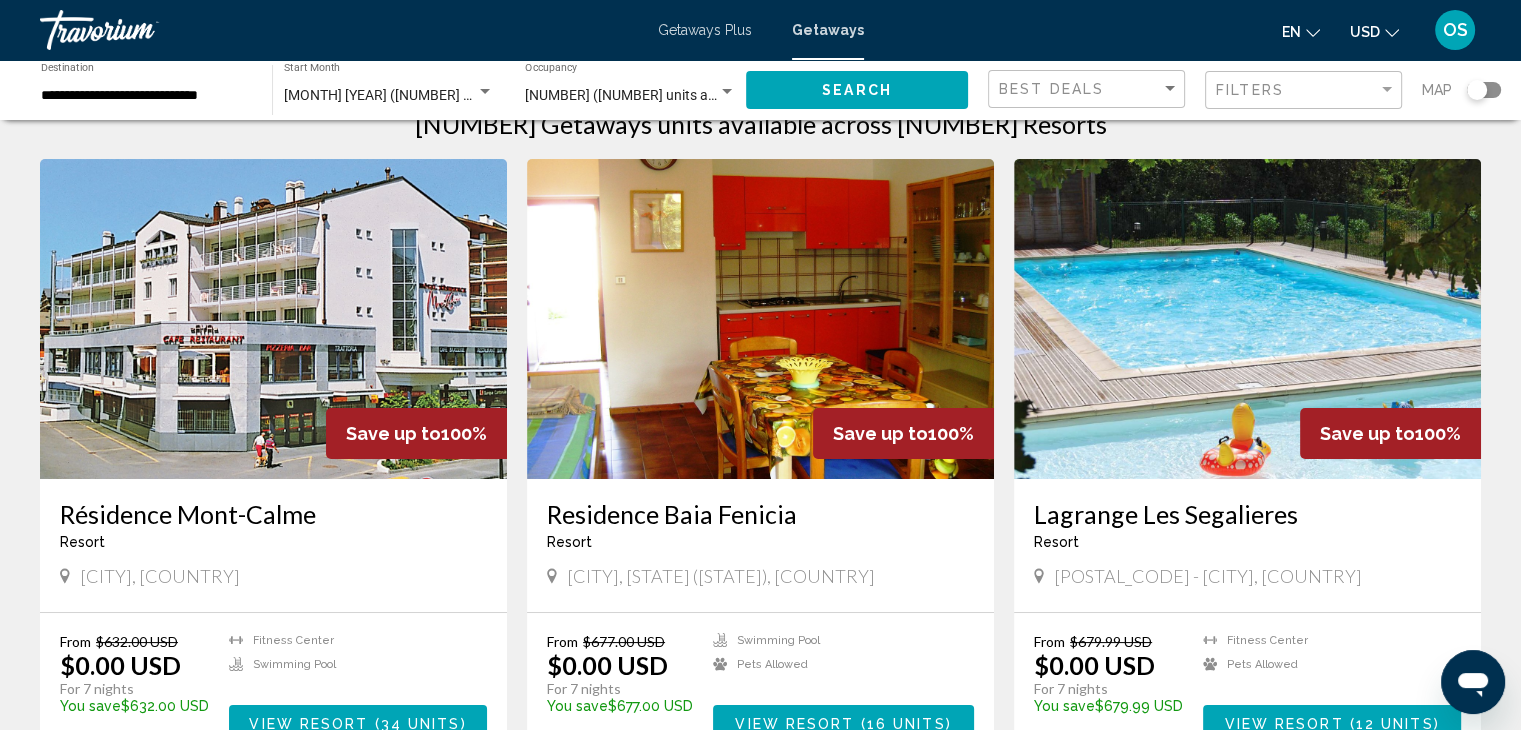 scroll, scrollTop: 52, scrollLeft: 0, axis: vertical 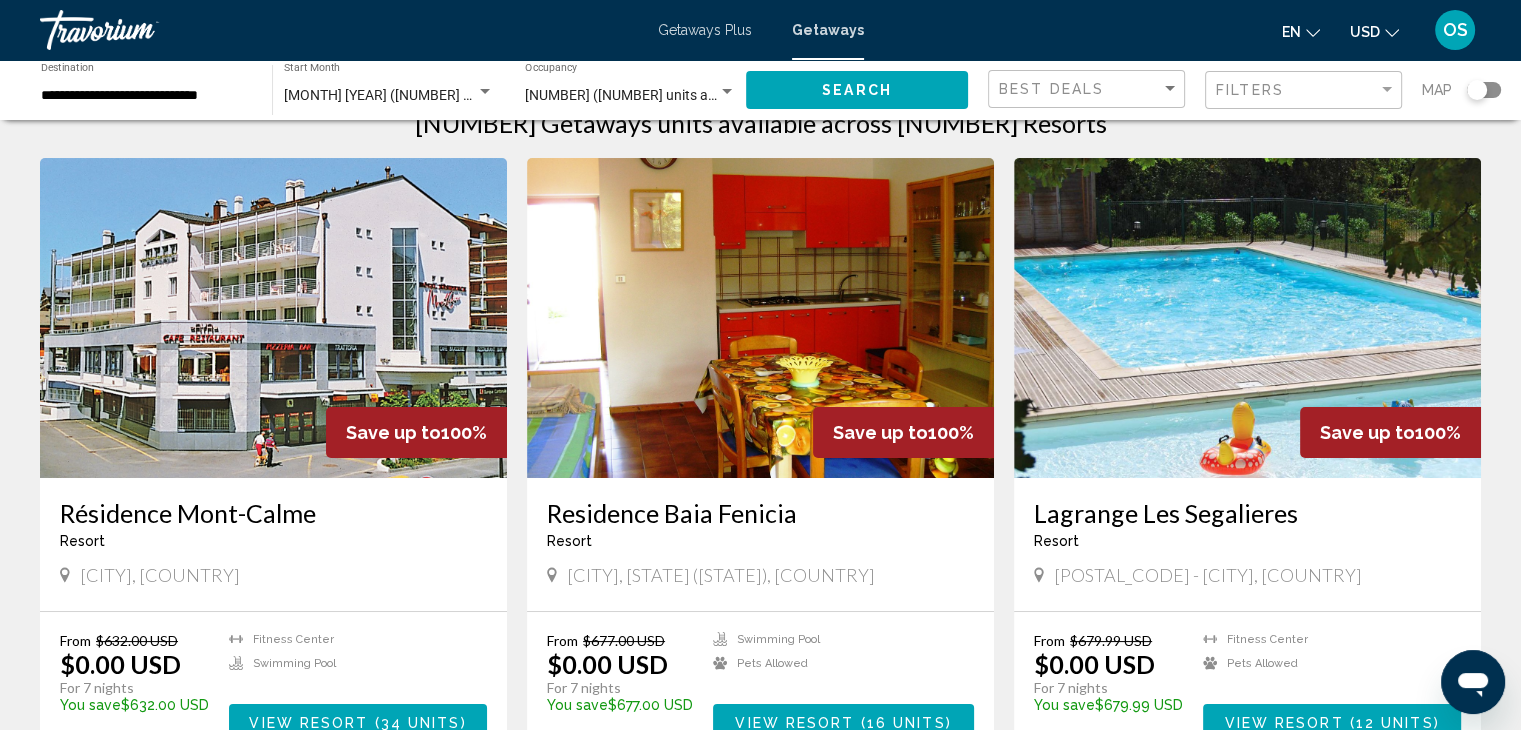 click 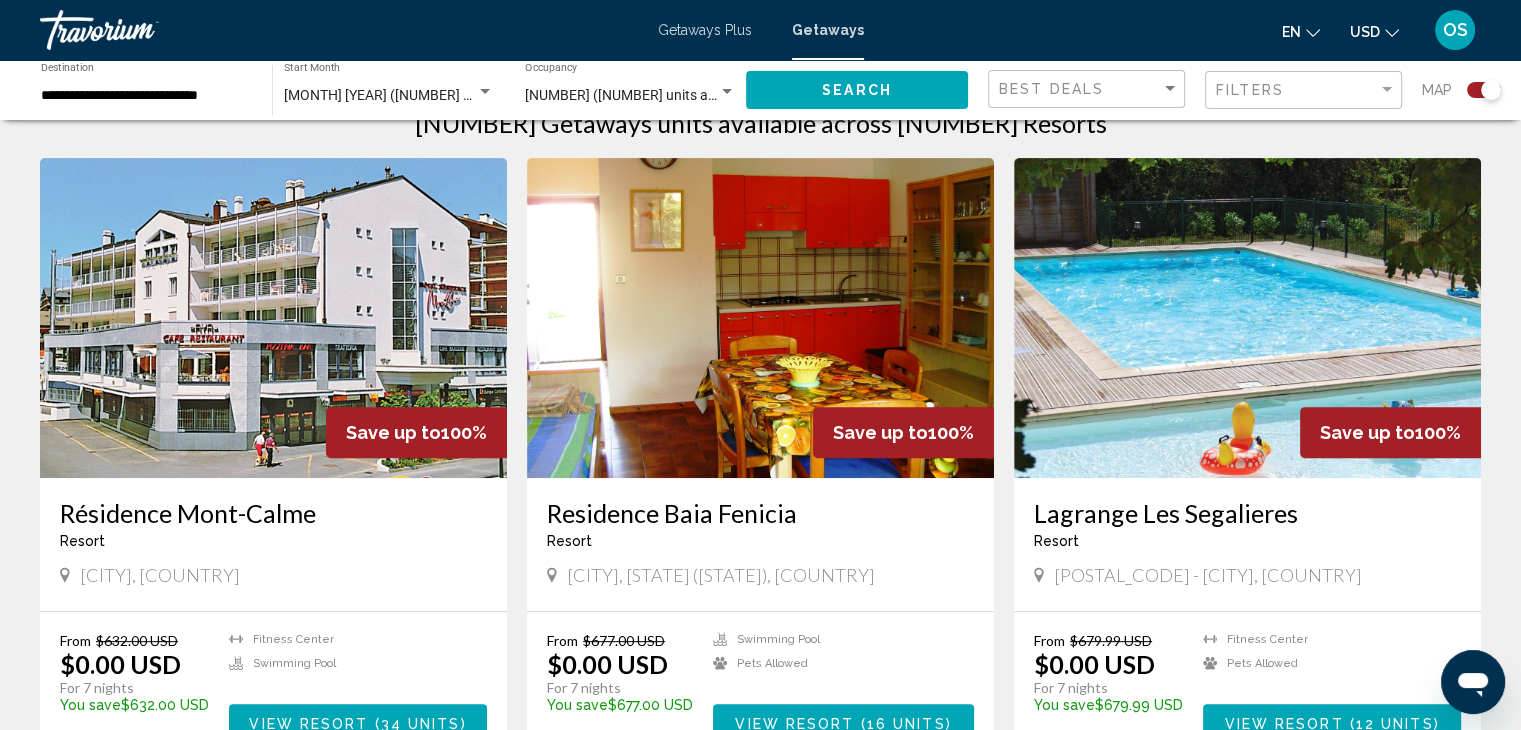 click on "Map" 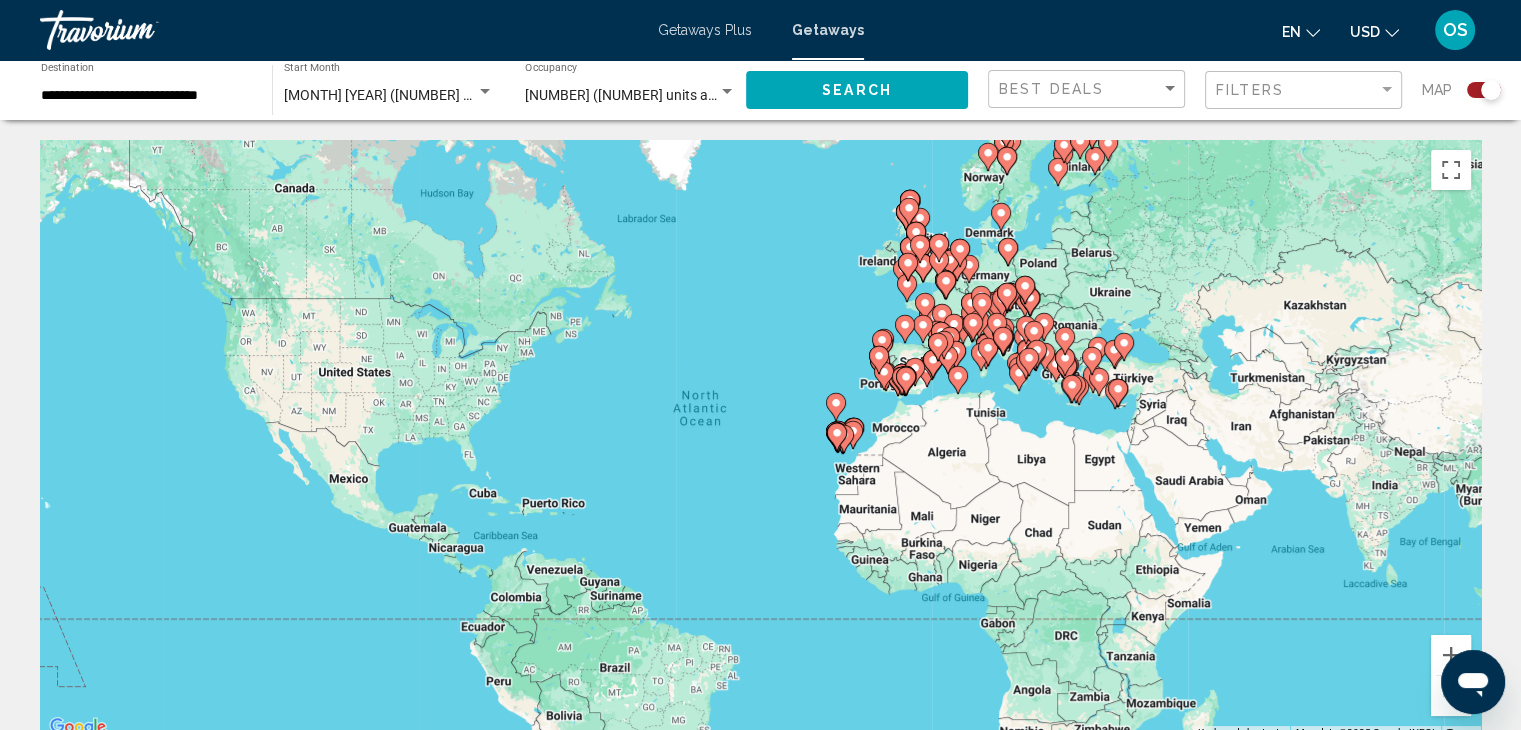 scroll, scrollTop: 111, scrollLeft: 0, axis: vertical 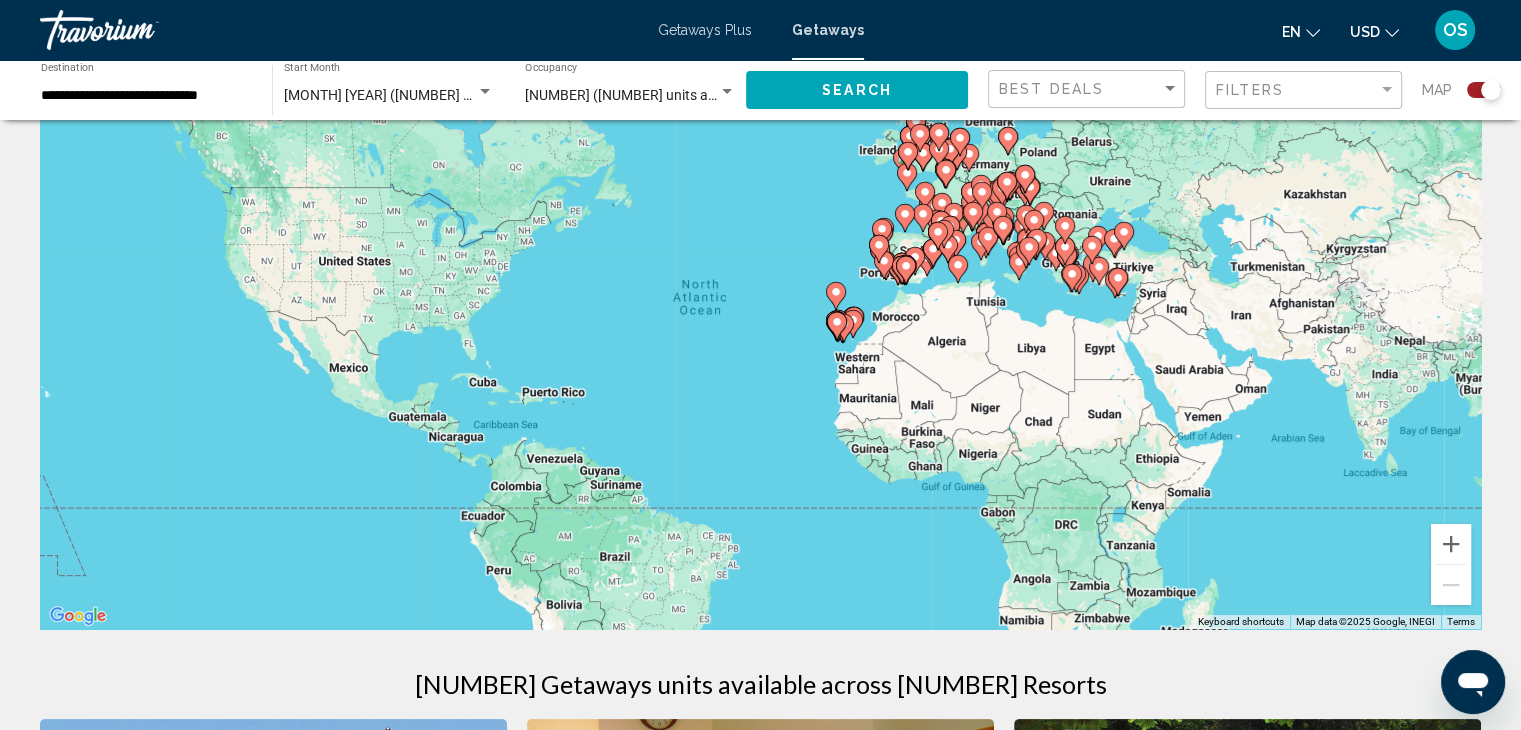 click on "To activate drag with keyboard, press Alt + Enter. Once in keyboard drag state, use the arrow keys to move the marker. To complete the drag, press the Enter key. To cancel, press Escape." at bounding box center (760, 329) 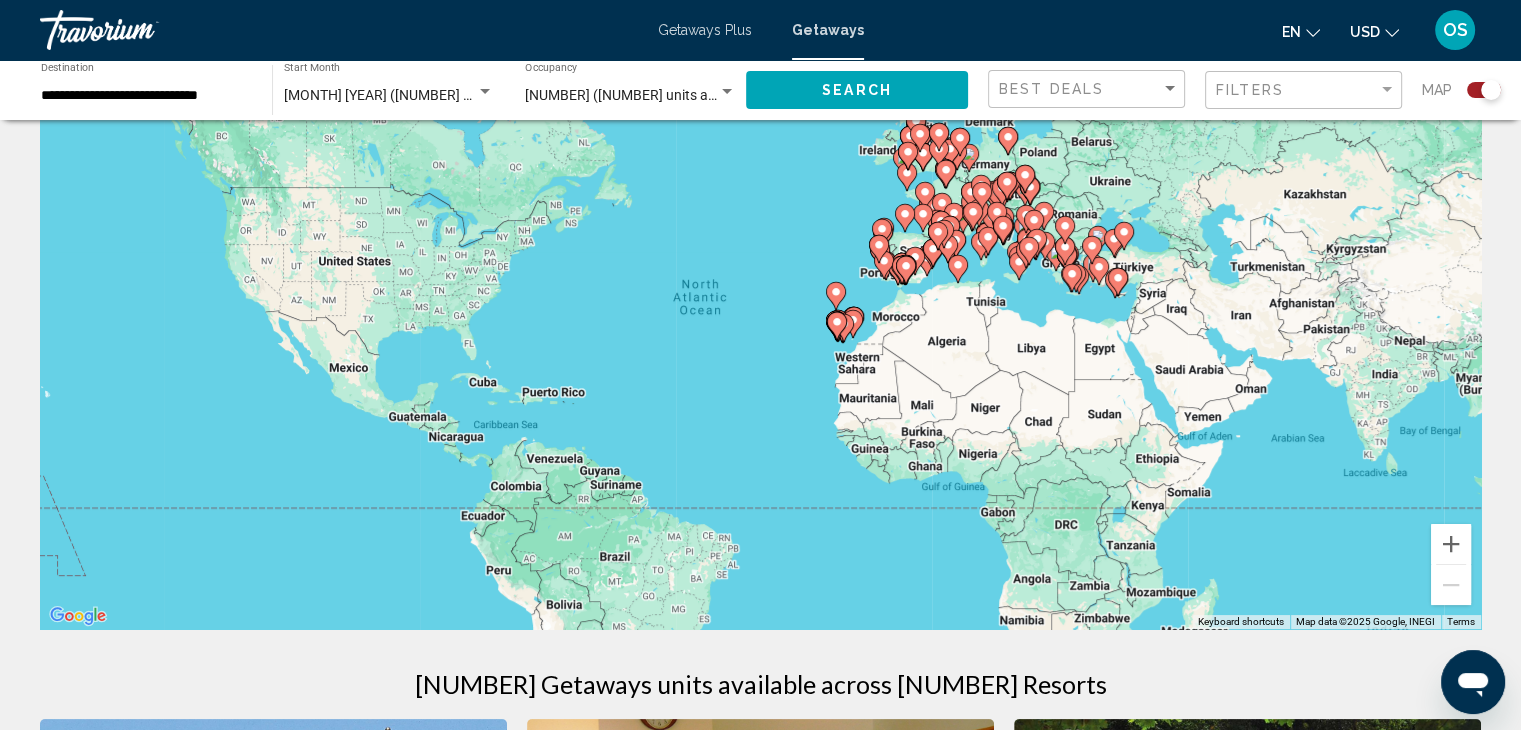 click on "To activate drag with keyboard, press Alt + Enter. Once in keyboard drag state, use the arrow keys to move the marker. To complete the drag, press the Enter key. To cancel, press Escape." at bounding box center [760, 329] 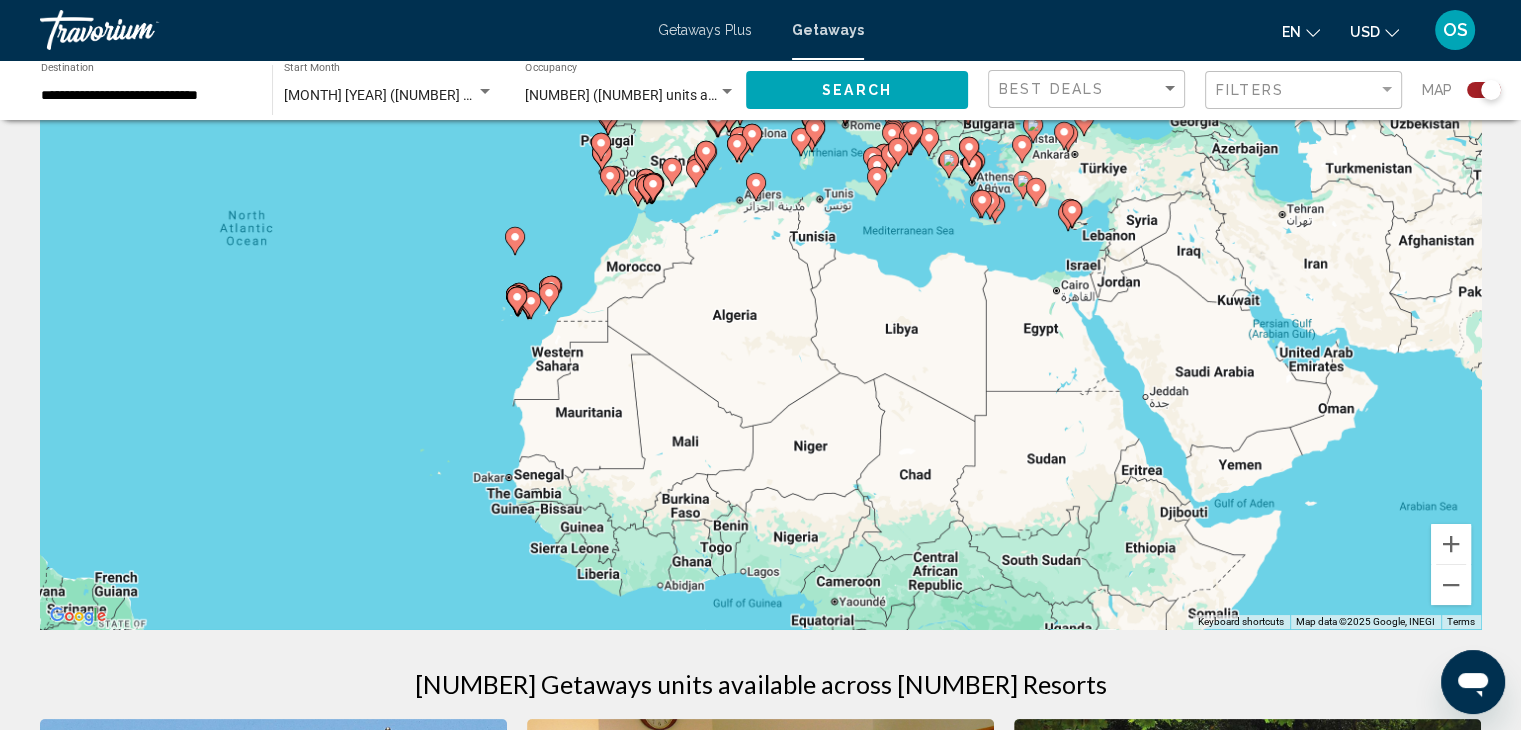 click on "To activate drag with keyboard, press Alt + Enter. Once in keyboard drag state, use the arrow keys to move the marker. To complete the drag, press the Enter key. To cancel, press Escape." at bounding box center (760, 329) 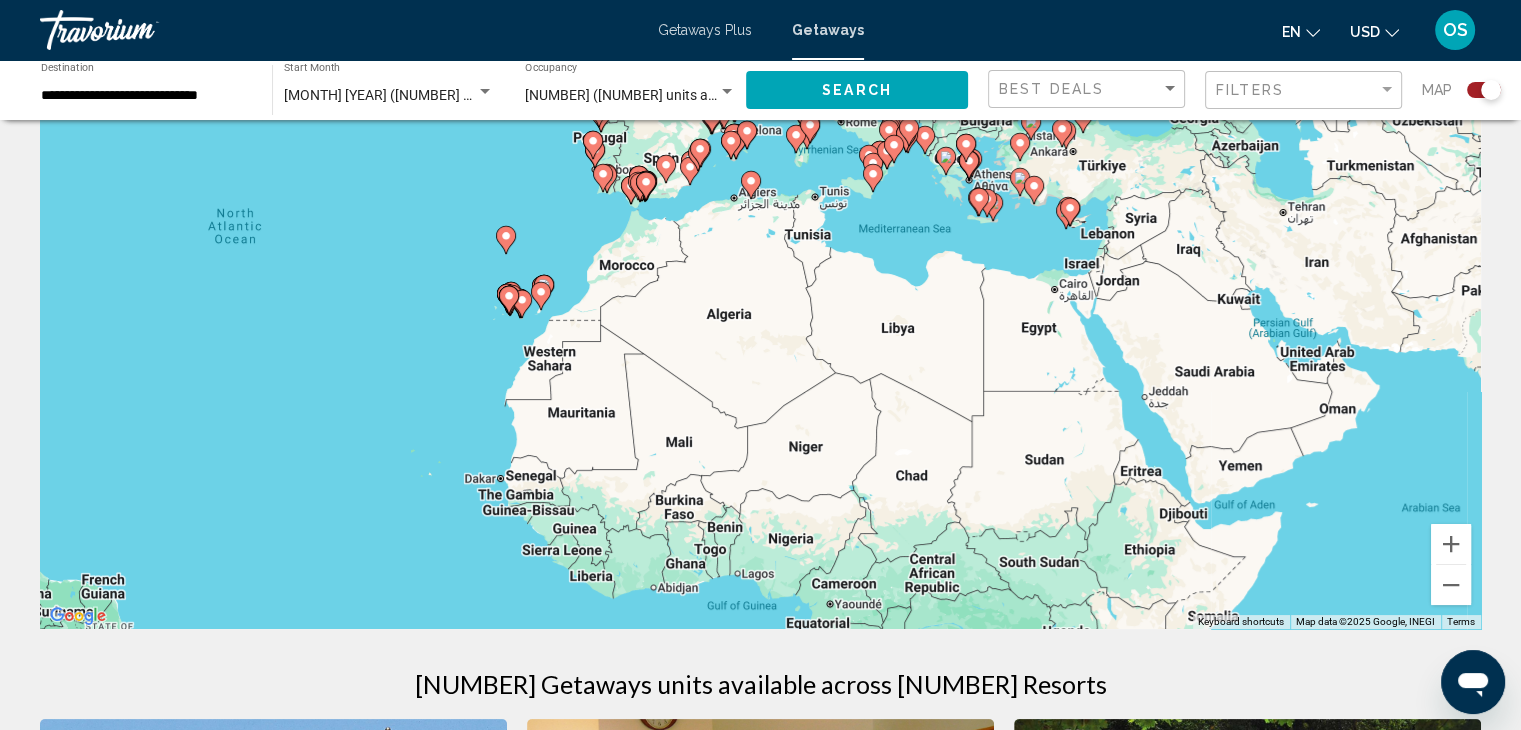 click on "To activate drag with keyboard, press Alt + Enter. Once in keyboard drag state, use the arrow keys to move the marker. To complete the drag, press the Enter key. To cancel, press Escape." at bounding box center (760, 329) 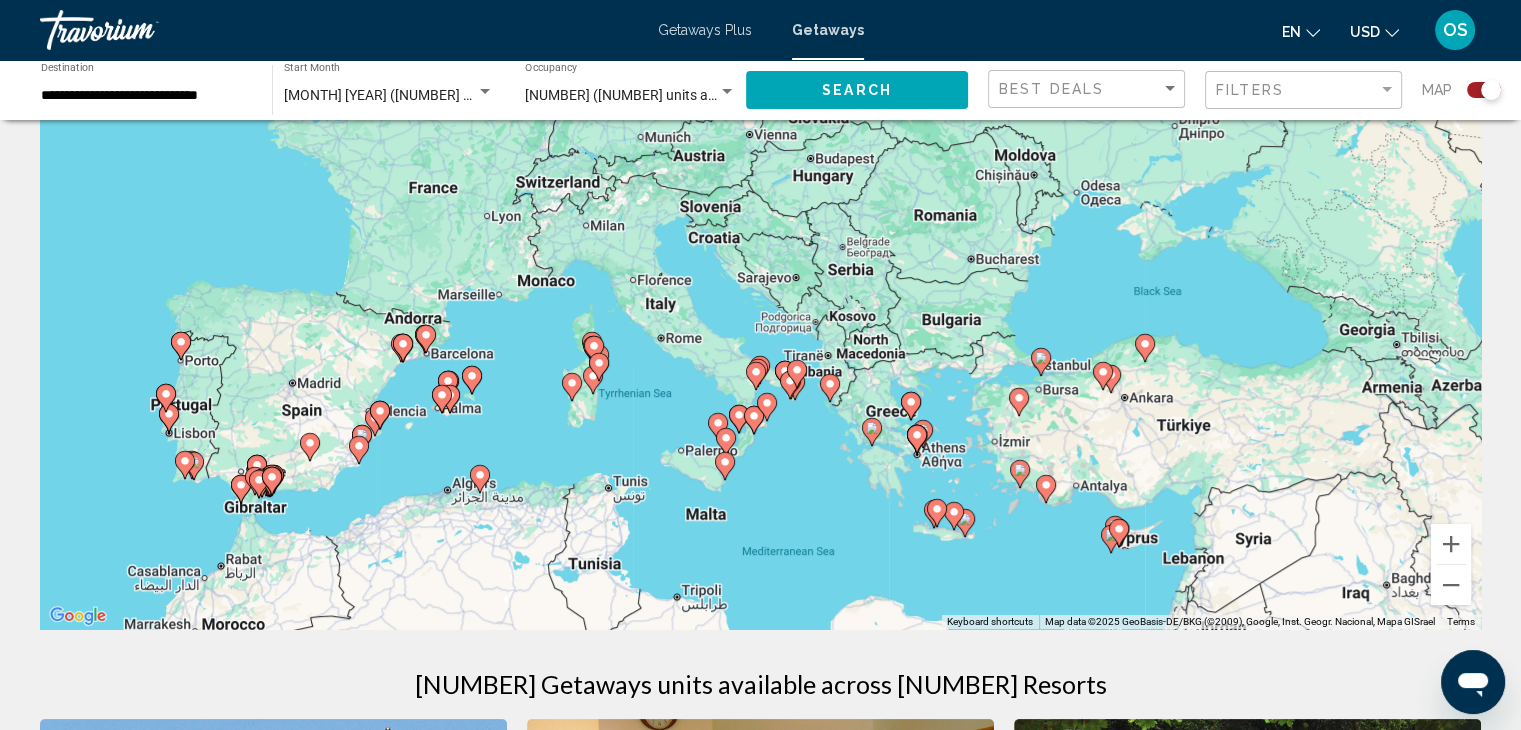 drag, startPoint x: 975, startPoint y: 309, endPoint x: 1119, endPoint y: 776, distance: 488.69724 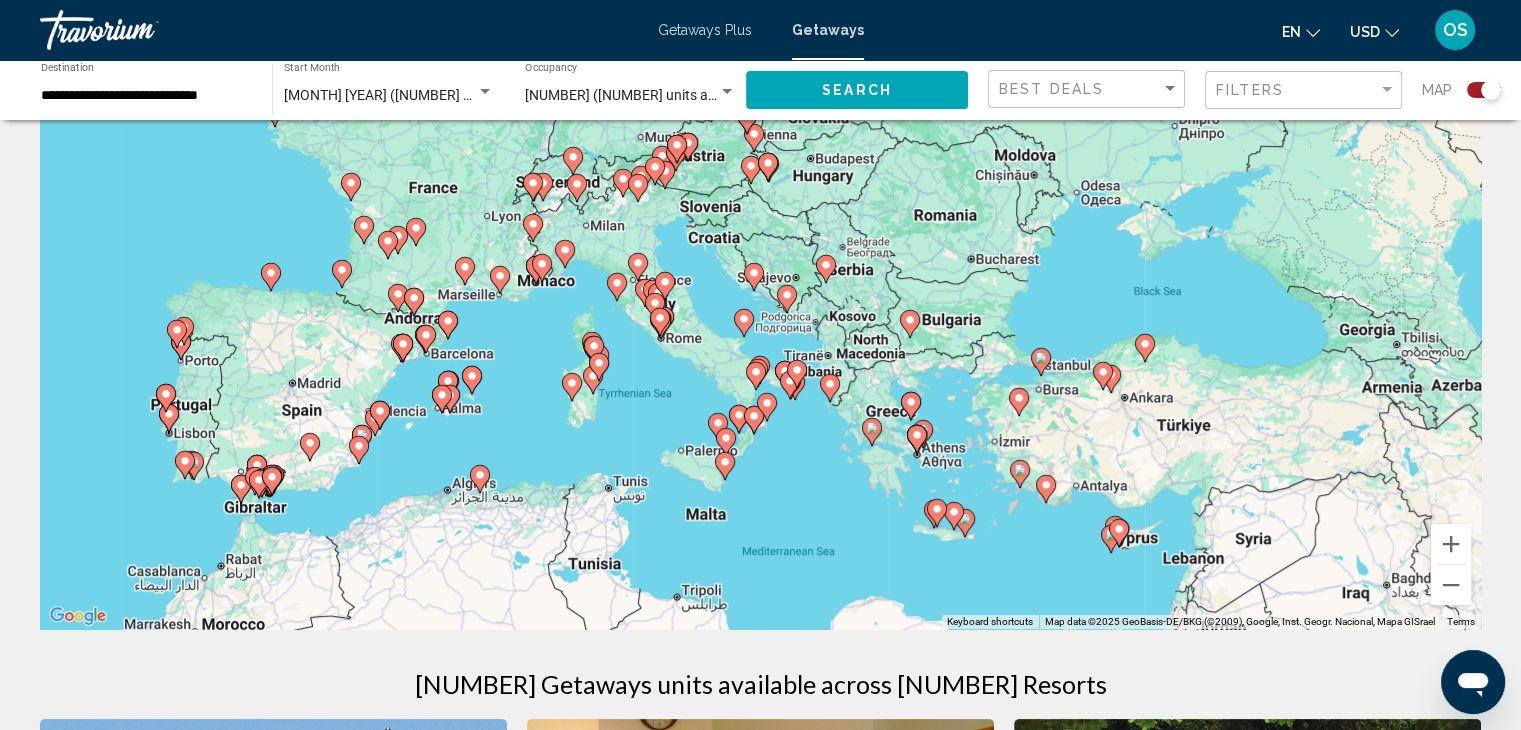 click on "To activate drag with keyboard, press Alt + Enter. Once in keyboard drag state, use the arrow keys to move the marker. To complete the drag, press the Enter key. To cancel, press Escape." at bounding box center [760, 329] 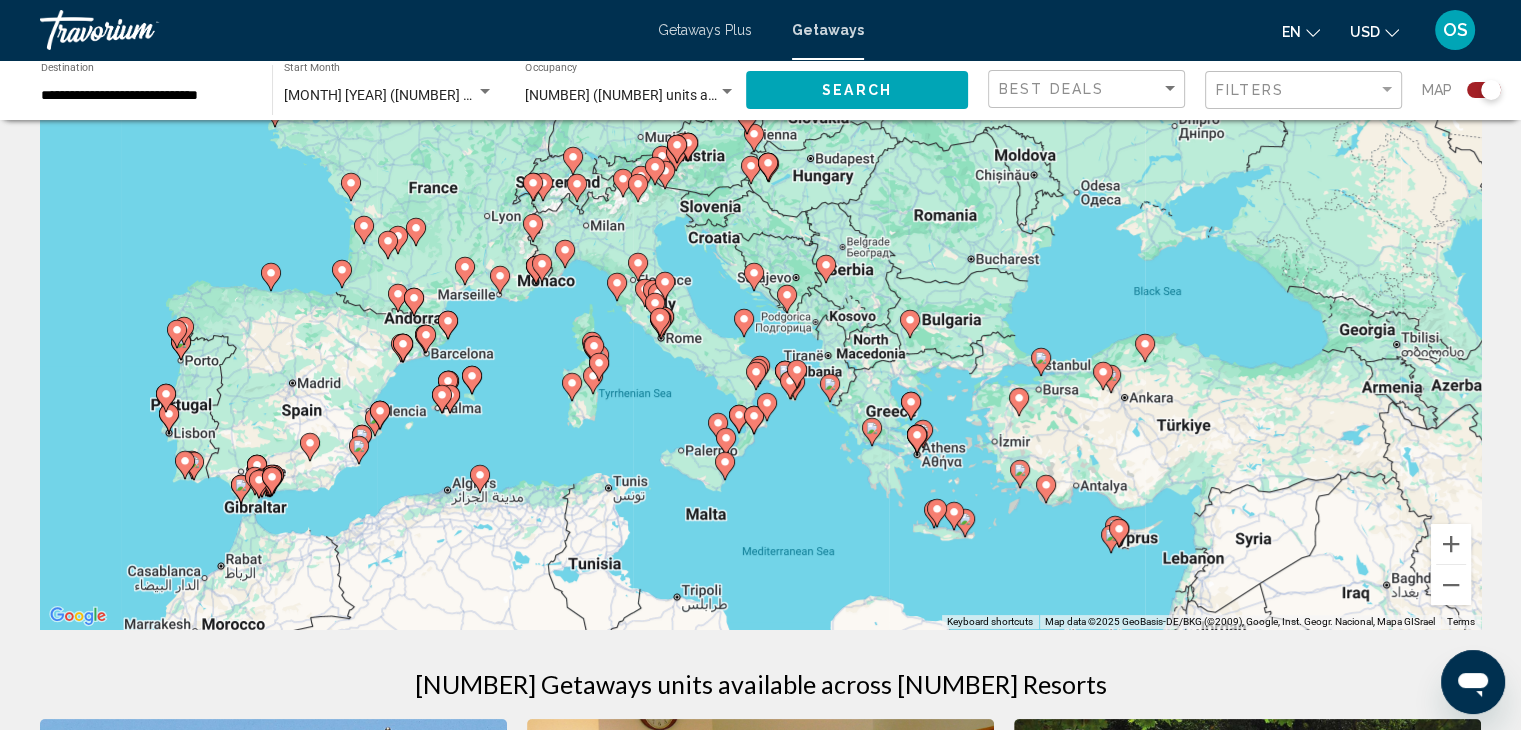 click on "To activate drag with keyboard, press Alt + Enter. Once in keyboard drag state, use the arrow keys to move the marker. To complete the drag, press the Enter key. To cancel, press Escape." at bounding box center [760, 329] 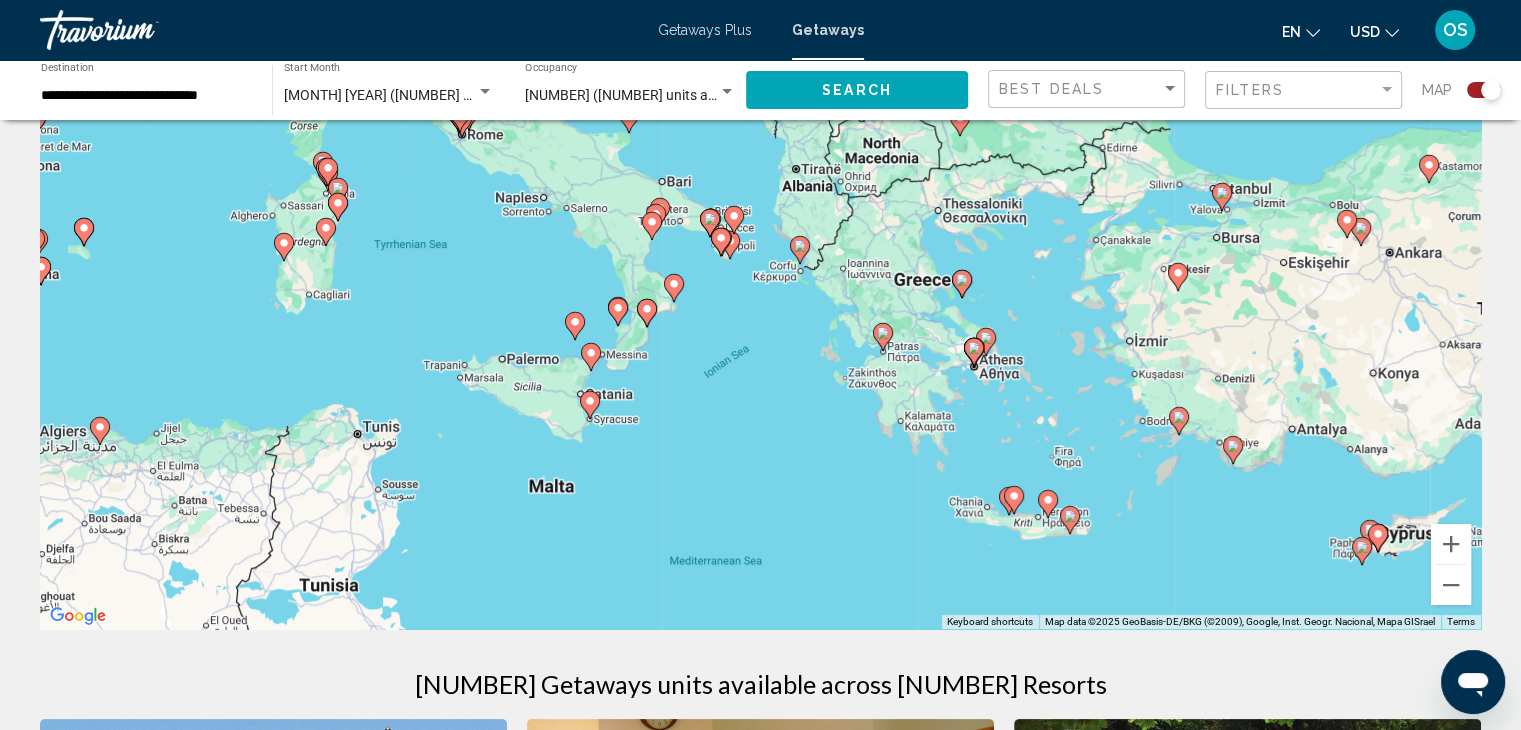 click on "To activate drag with keyboard, press Alt + Enter. Once in keyboard drag state, use the arrow keys to move the marker. To complete the drag, press the Enter key. To cancel, press Escape." at bounding box center (760, 329) 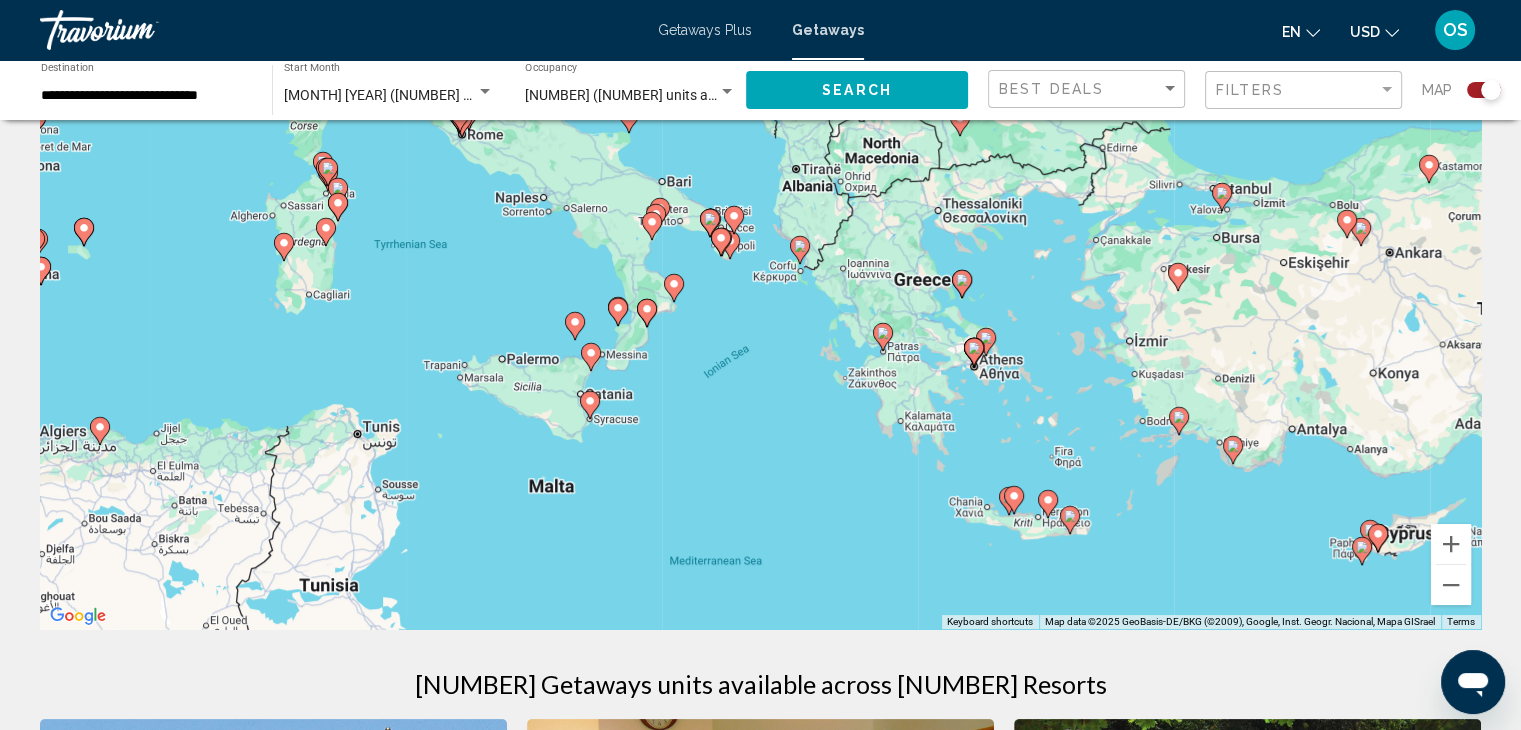 click on "To activate drag with keyboard, press Alt + Enter. Once in keyboard drag state, use the arrow keys to move the marker. To complete the drag, press the Enter key. To cancel, press Escape." at bounding box center (760, 329) 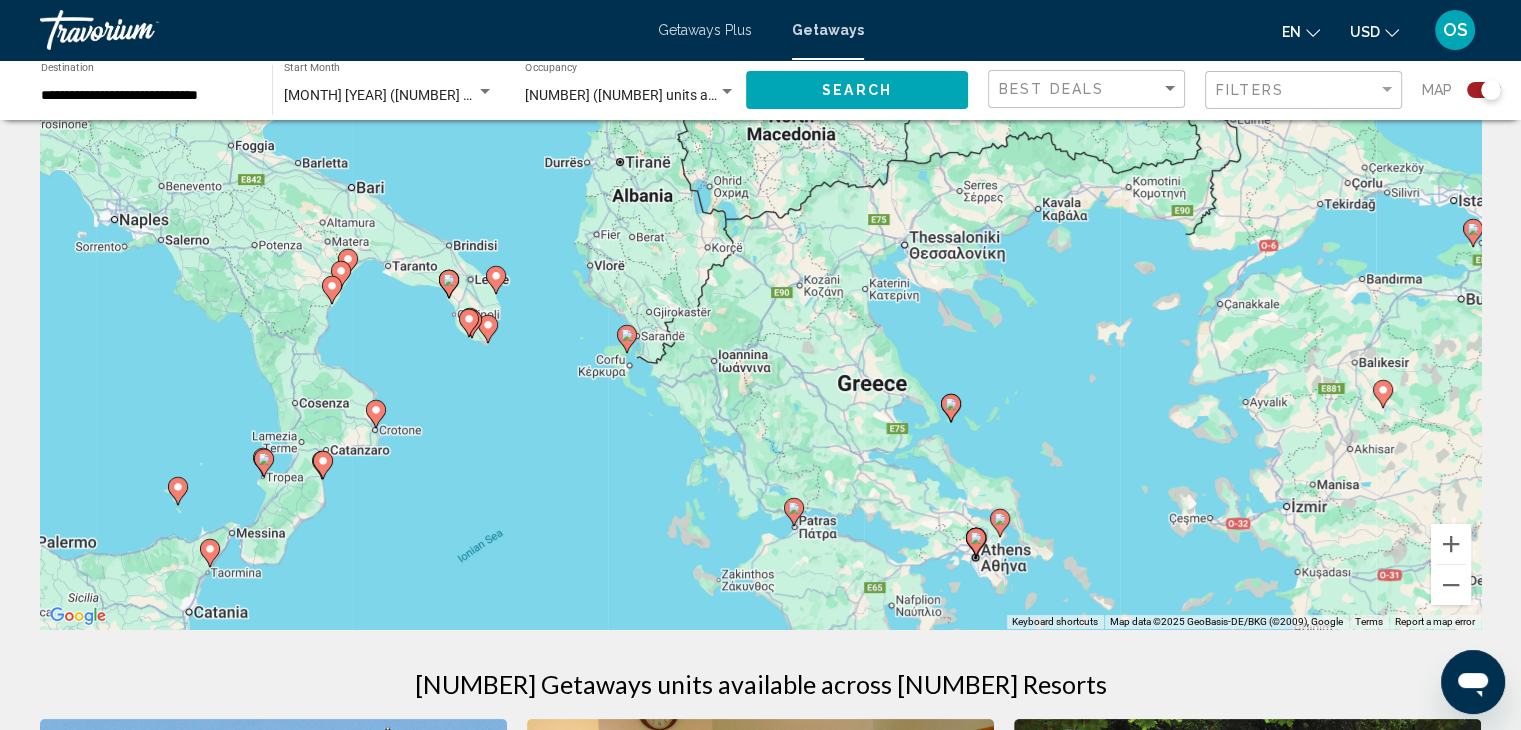 drag, startPoint x: 822, startPoint y: 414, endPoint x: 686, endPoint y: 715, distance: 330.29834 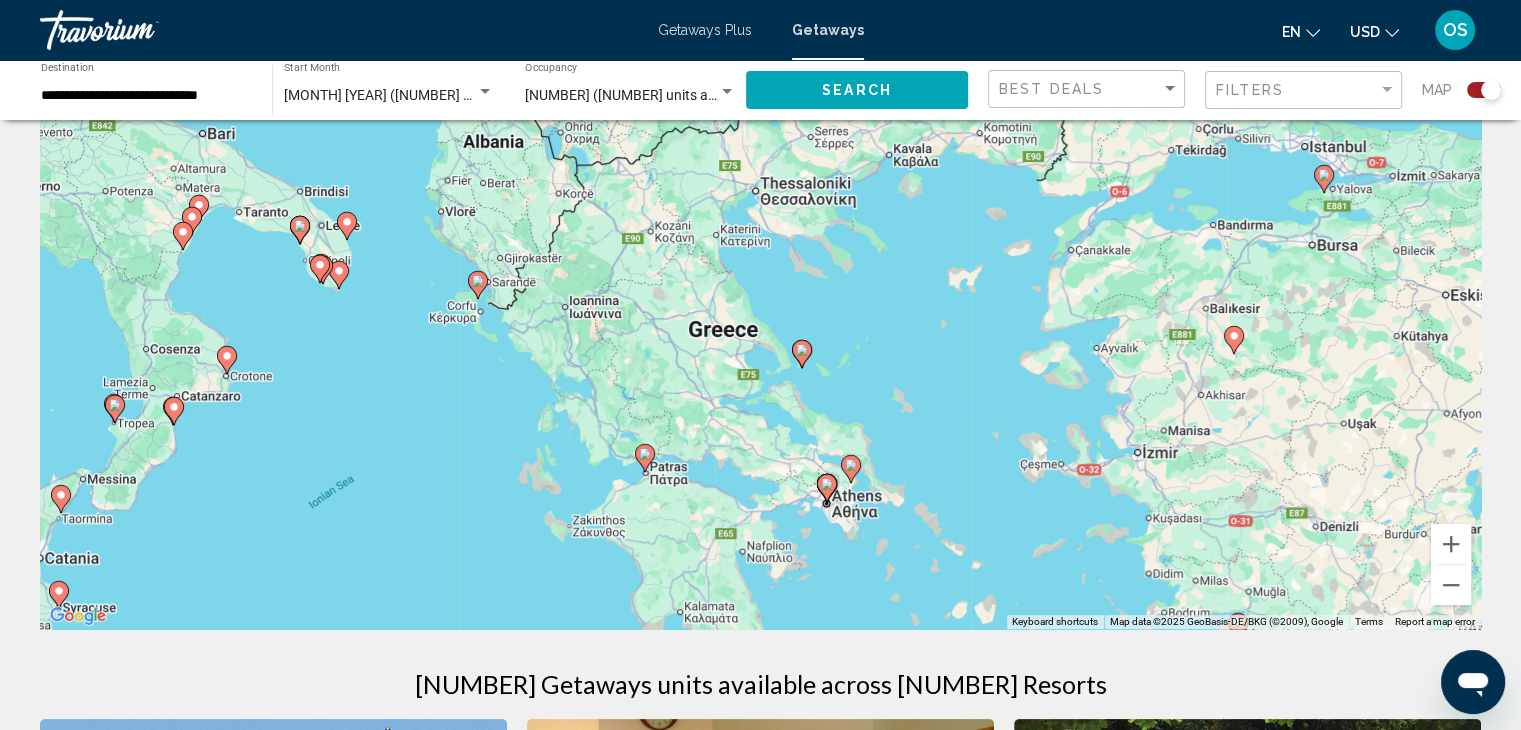 drag, startPoint x: 1089, startPoint y: 545, endPoint x: 938, endPoint y: 491, distance: 160.3652 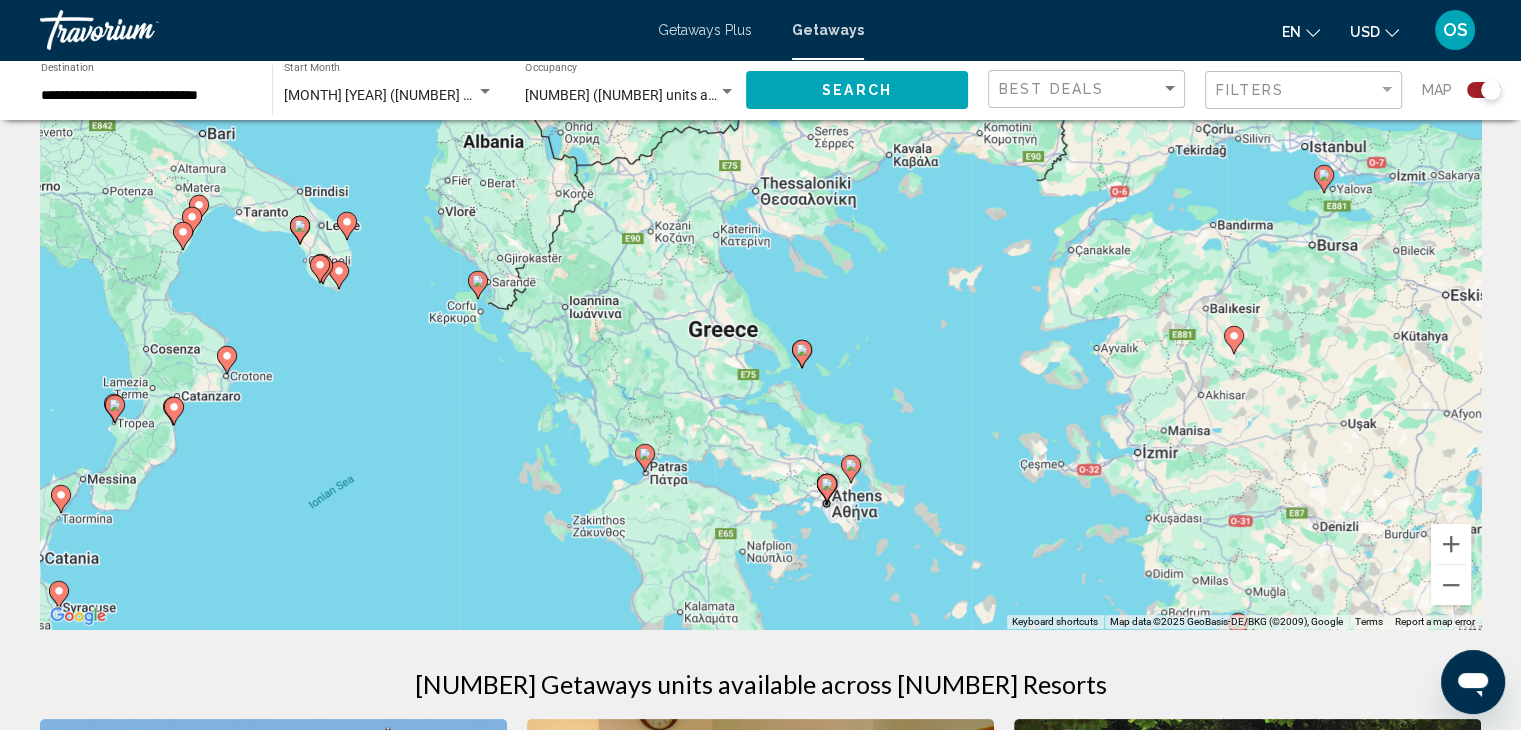 click 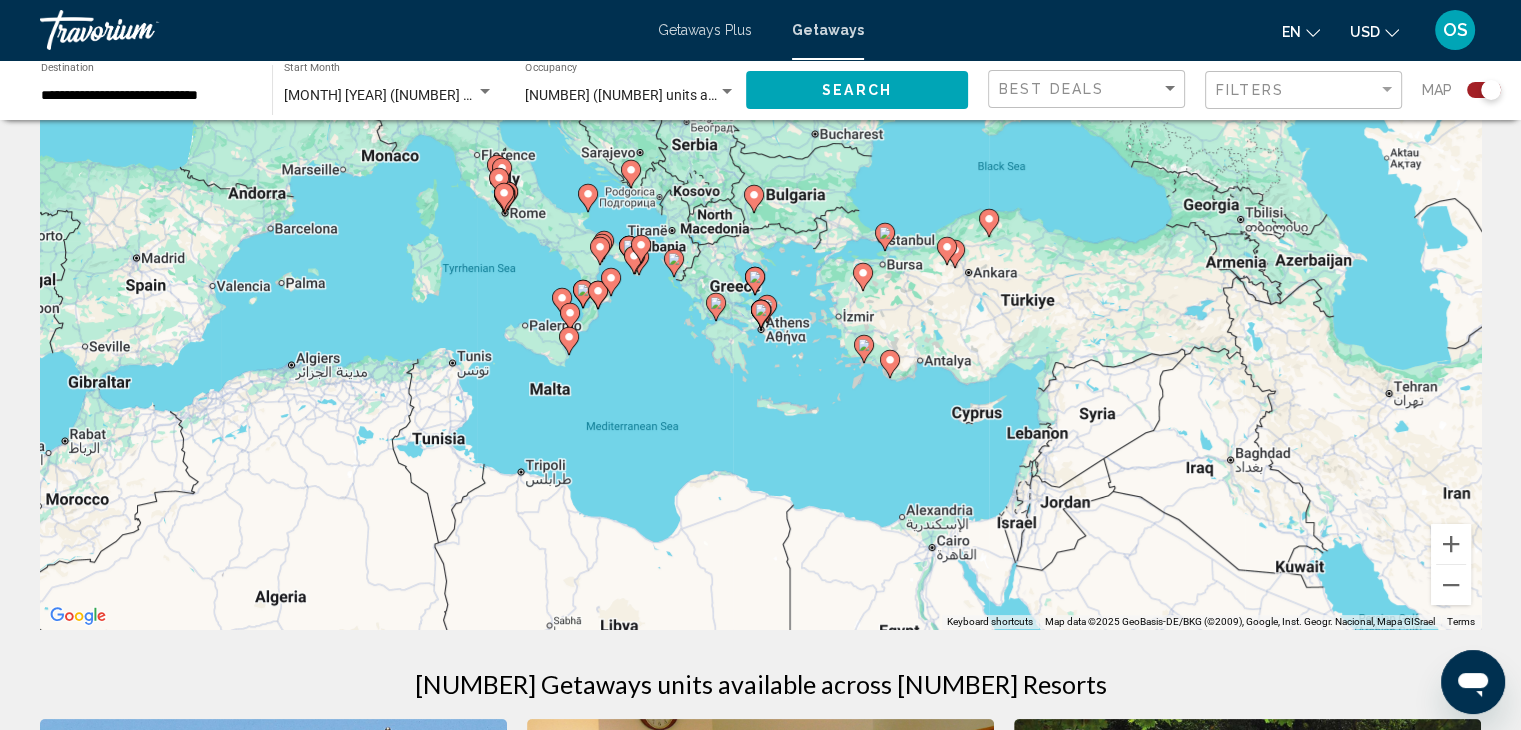 click on "To navigate, press the arrow keys. To activate drag with keyboard, press Alt + Enter. Once in keyboard drag state, use the arrow keys to move the marker. To complete the drag, press the Enter key. To cancel, press Escape." at bounding box center [760, 329] 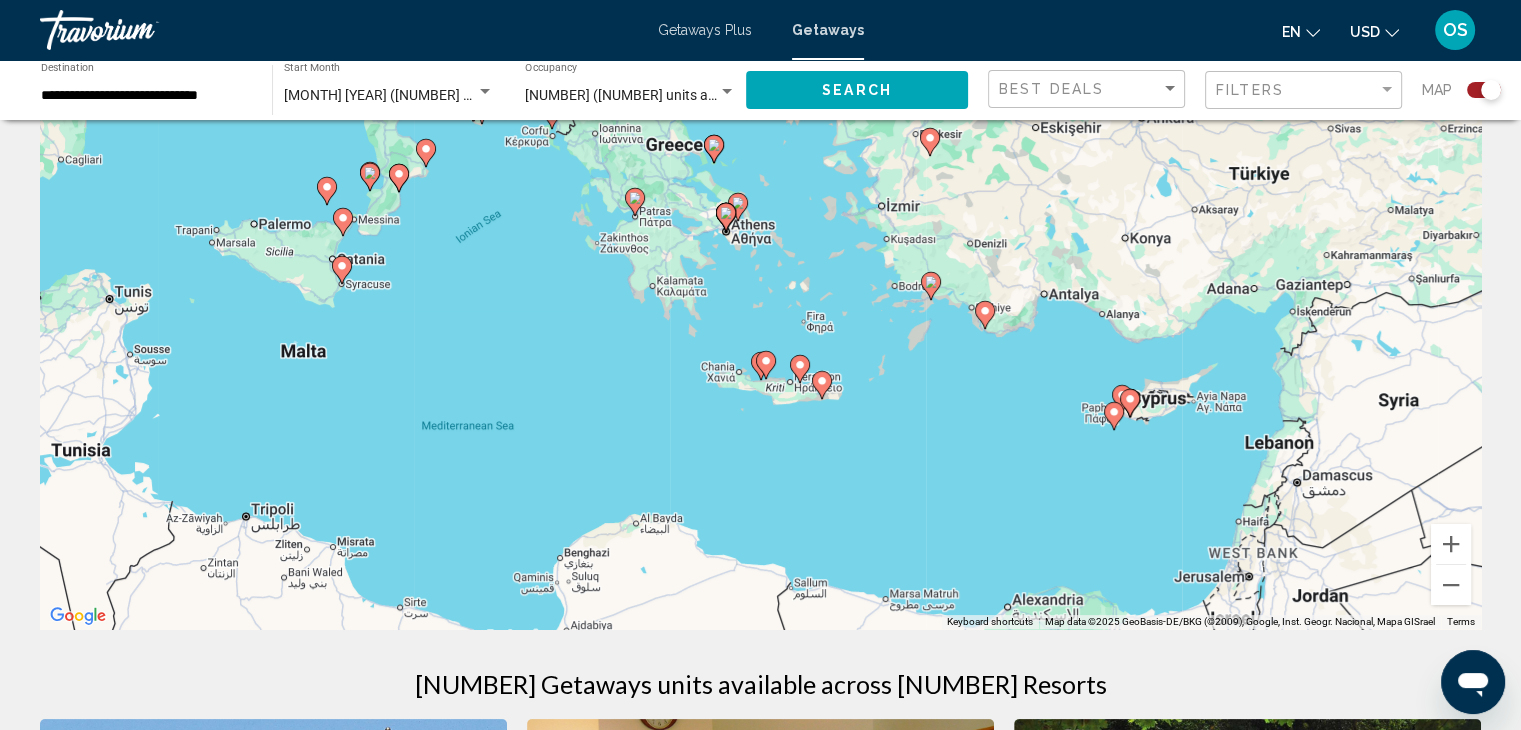 click on "To activate drag with keyboard, press Alt + Enter. Once in keyboard drag state, use the arrow keys to move the marker. To complete the drag, press the Enter key. To cancel, press Escape." at bounding box center (760, 329) 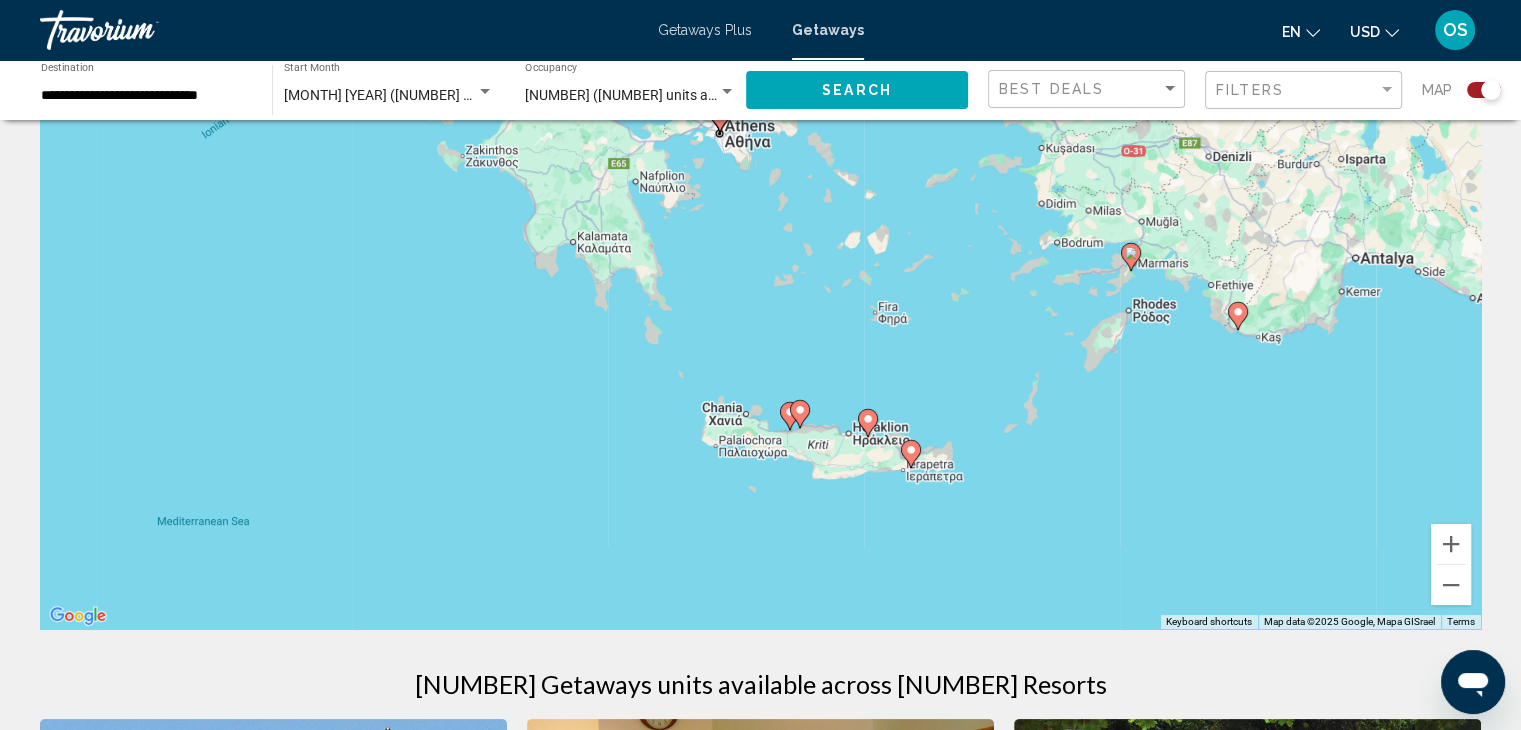 drag, startPoint x: 744, startPoint y: 312, endPoint x: 812, endPoint y: 414, distance: 122.588745 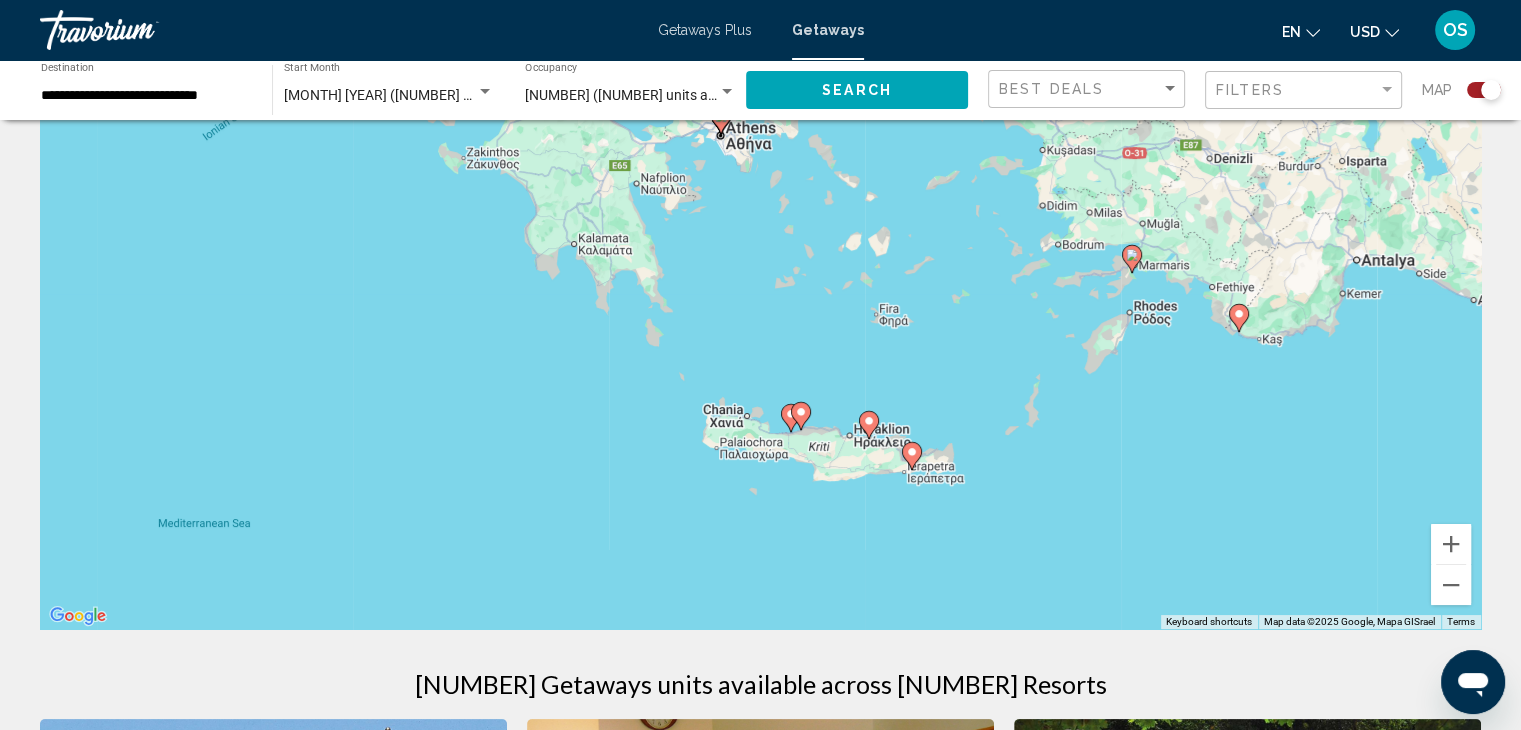 click on "To activate drag with keyboard, press Alt + Enter. Once in keyboard drag state, use the arrow keys to move the marker. To complete the drag, press the Enter key. To cancel, press Escape." at bounding box center (760, 329) 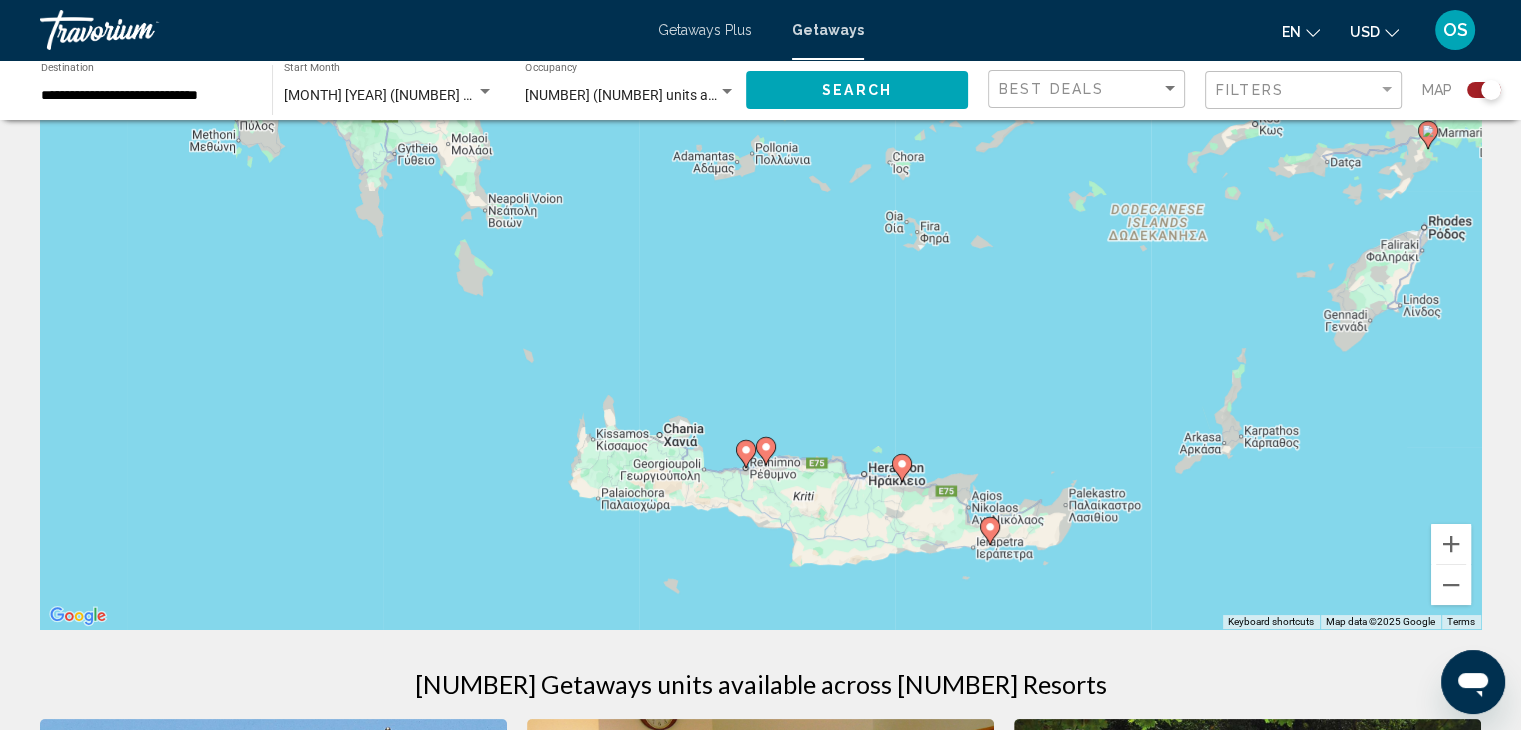 click on "To activate drag with keyboard, press Alt + Enter. Once in keyboard drag state, use the arrow keys to move the marker. To complete the drag, press the Enter key. To cancel, press Escape." at bounding box center (760, 329) 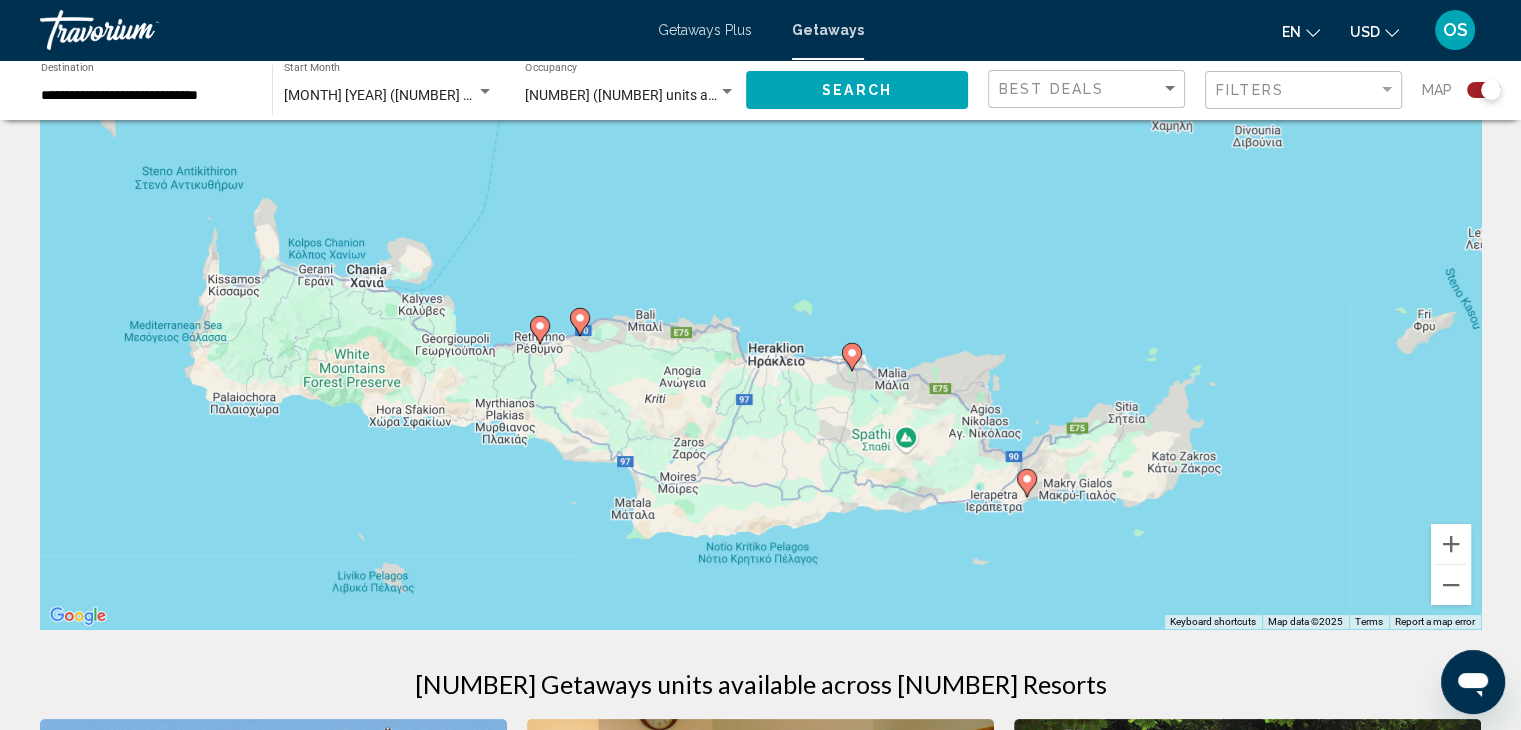 drag, startPoint x: 884, startPoint y: 414, endPoint x: 850, endPoint y: 175, distance: 241.4063 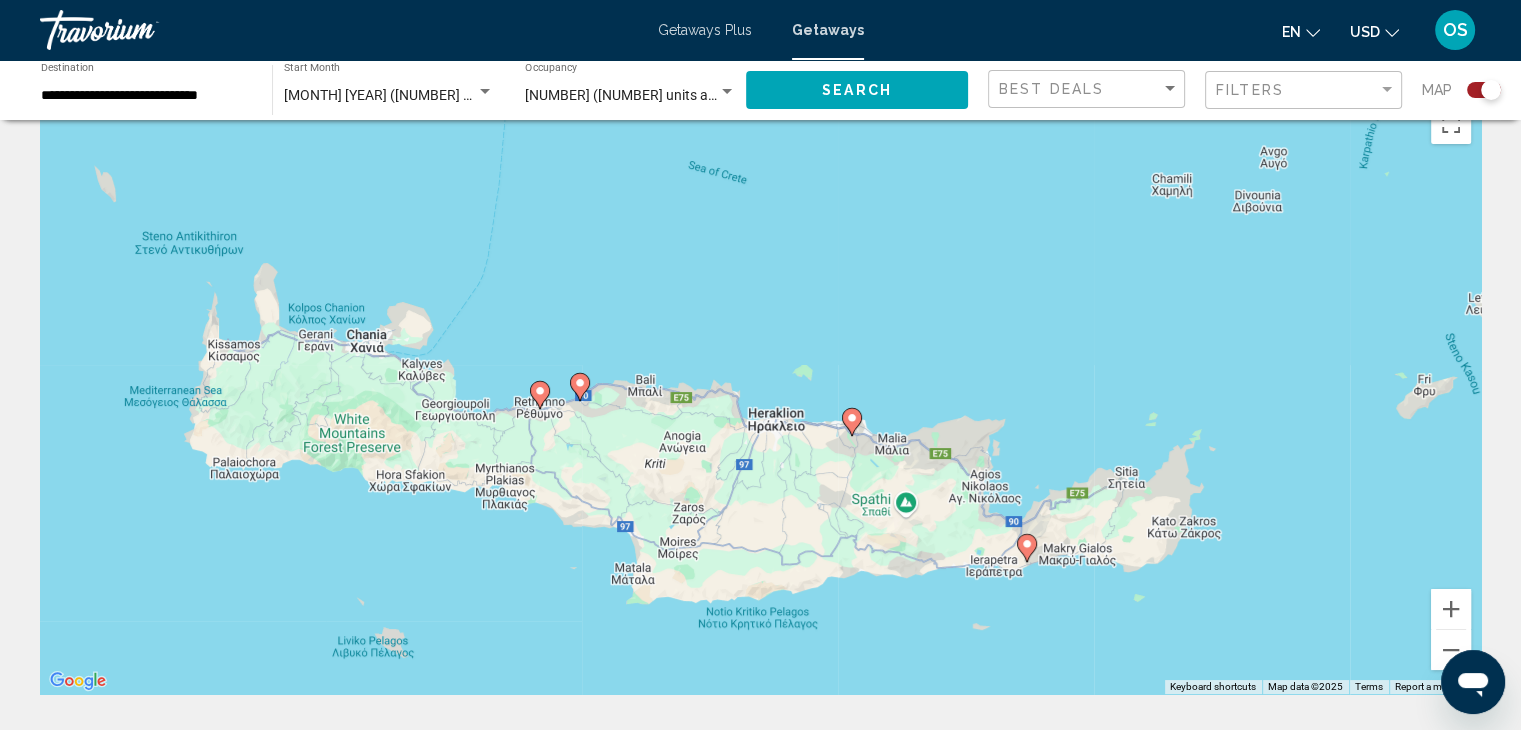 scroll, scrollTop: 44, scrollLeft: 0, axis: vertical 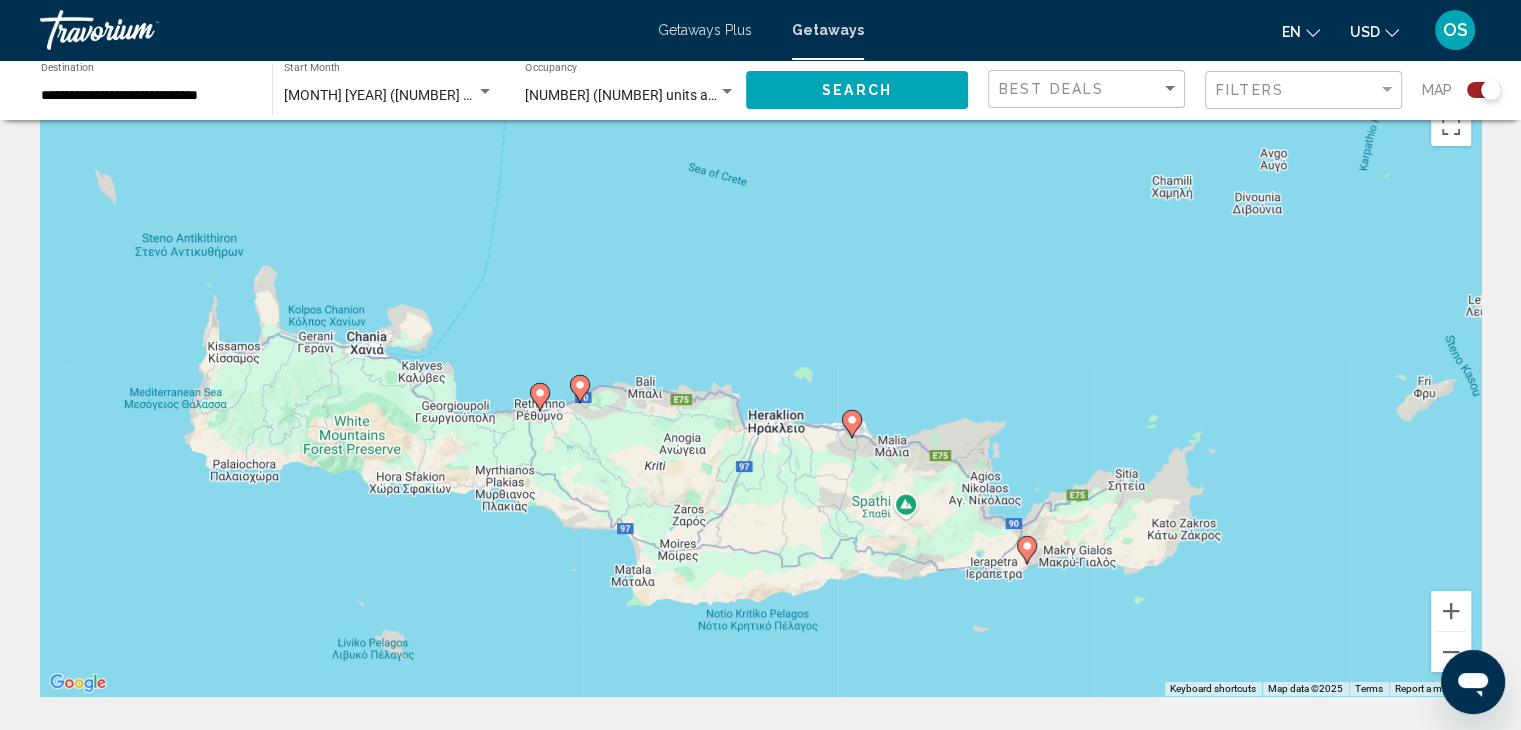 click 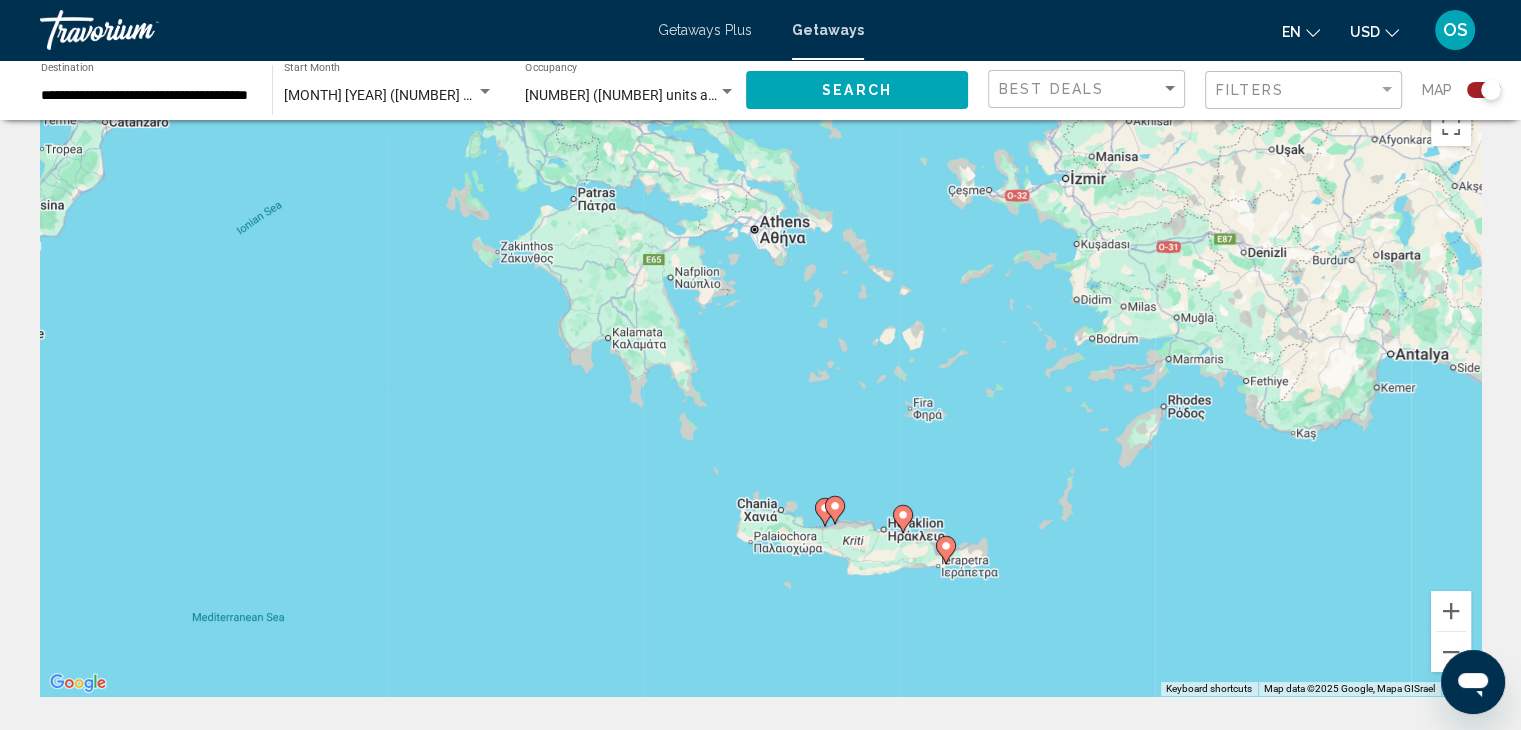 drag, startPoint x: 823, startPoint y: 326, endPoint x: 892, endPoint y: 460, distance: 150.7216 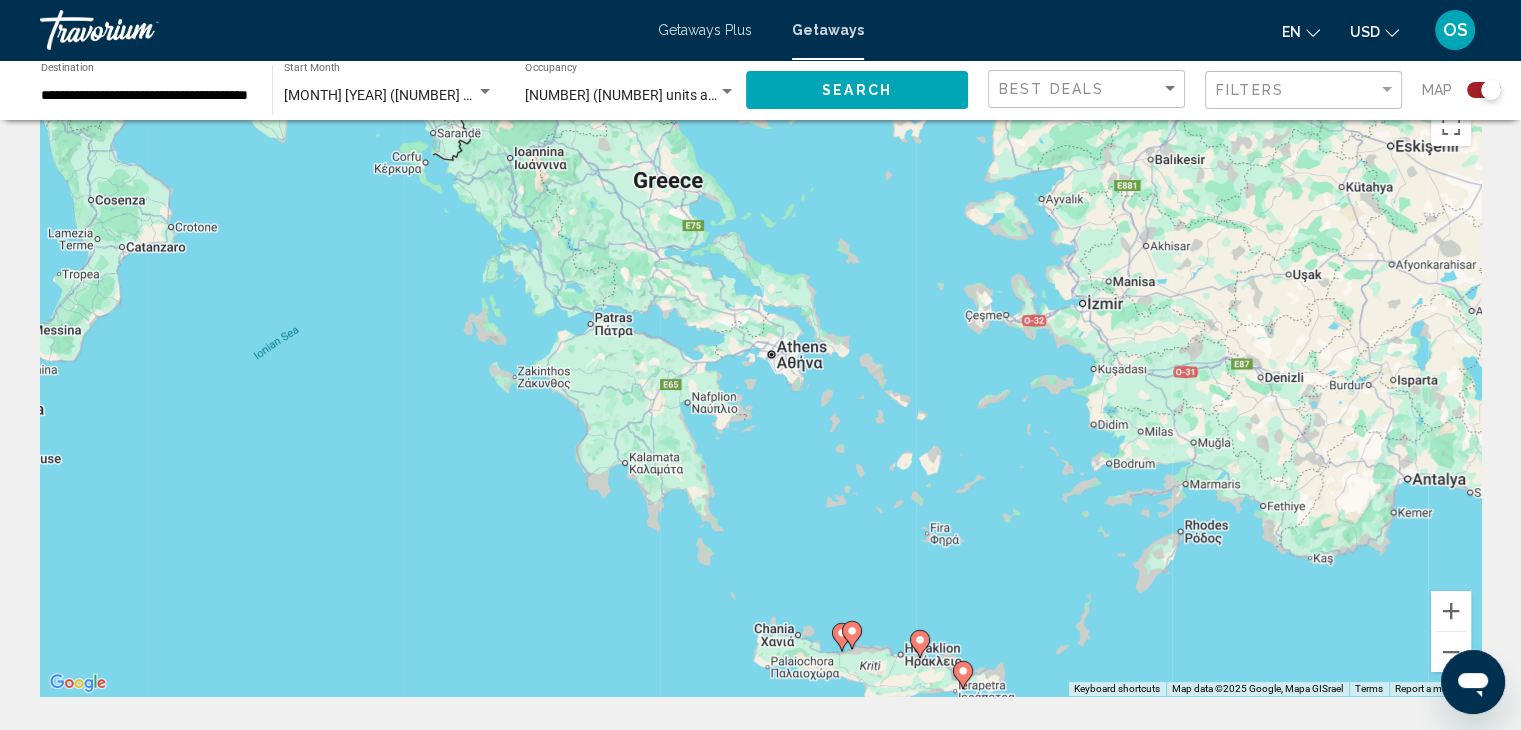 drag, startPoint x: 1000, startPoint y: 433, endPoint x: 1017, endPoint y: 562, distance: 130.11533 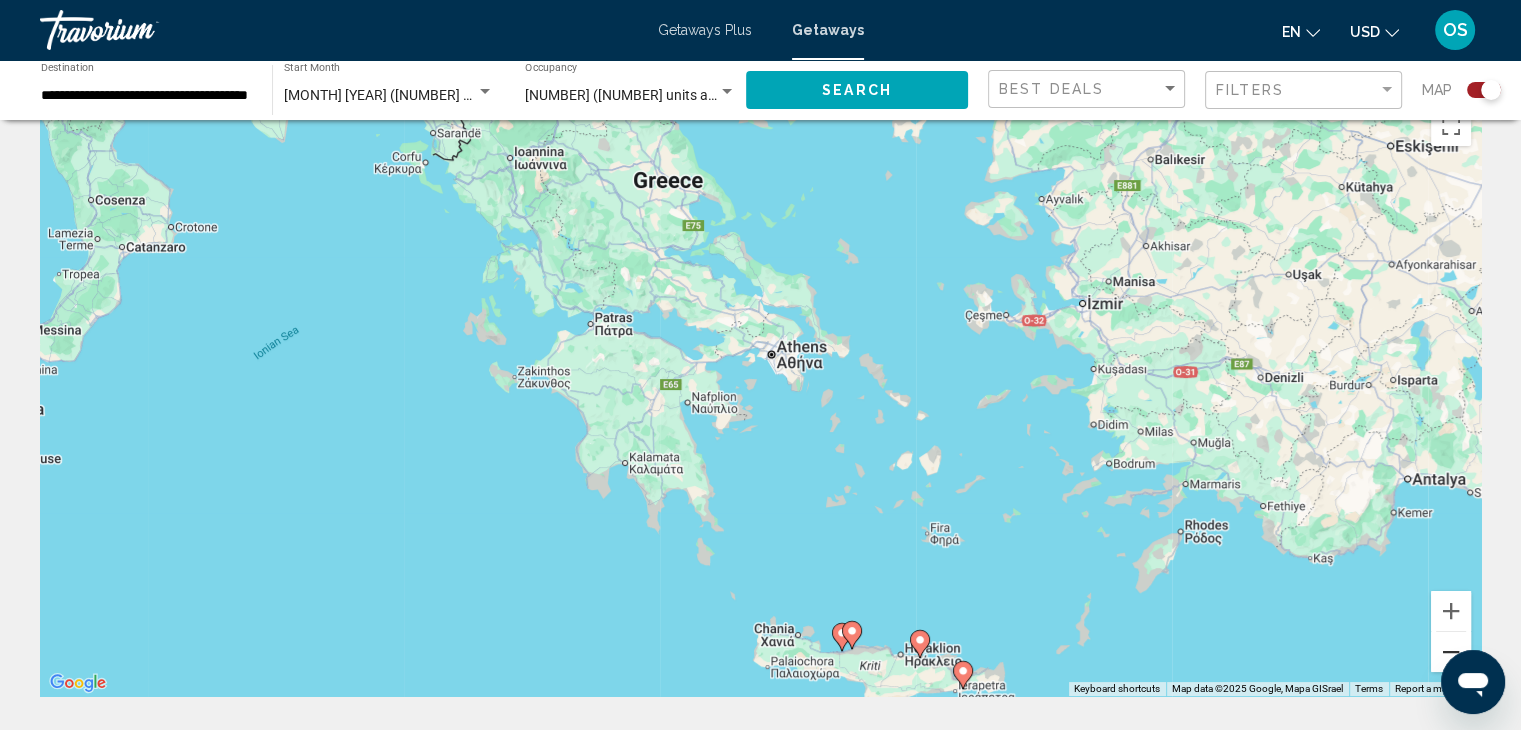 click at bounding box center (1451, 652) 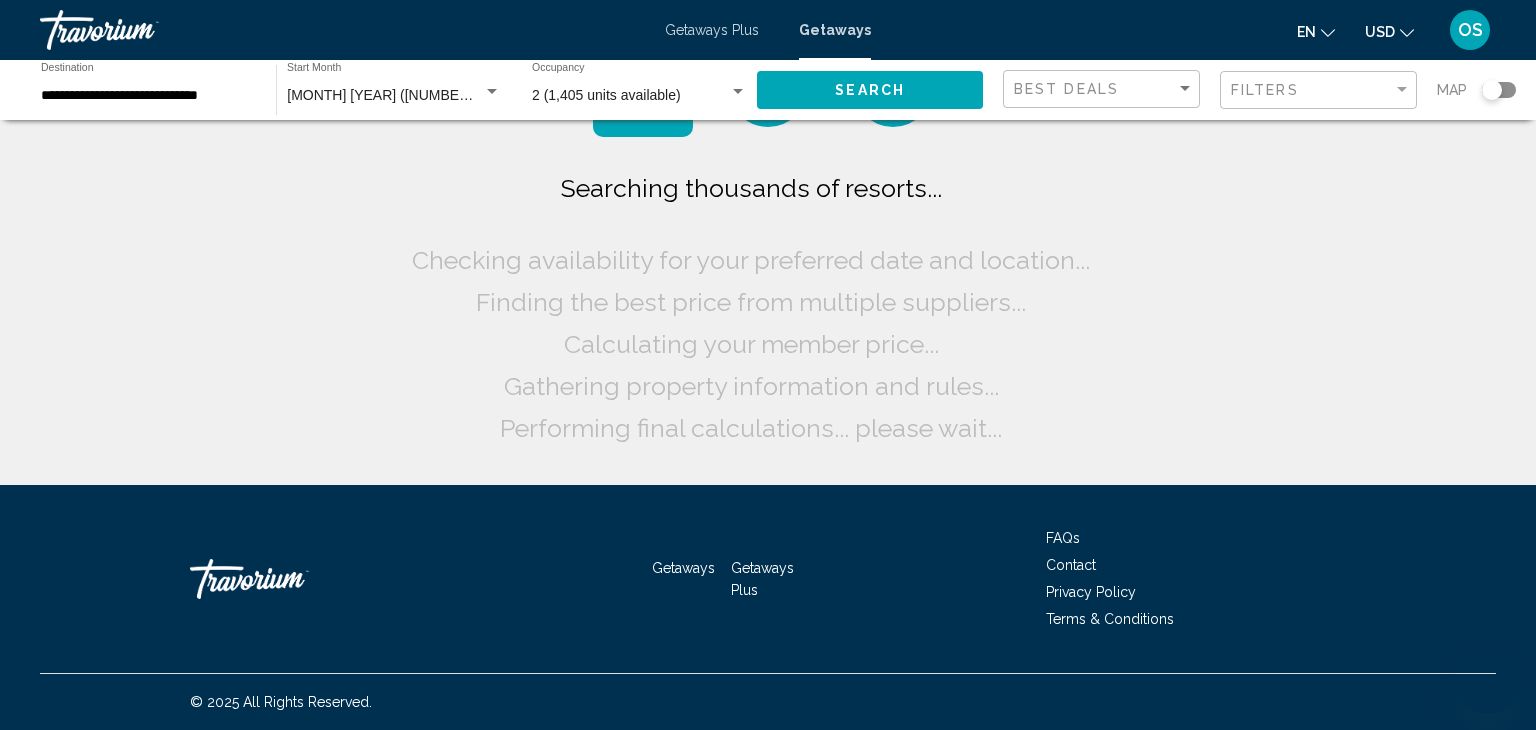 scroll, scrollTop: 0, scrollLeft: 0, axis: both 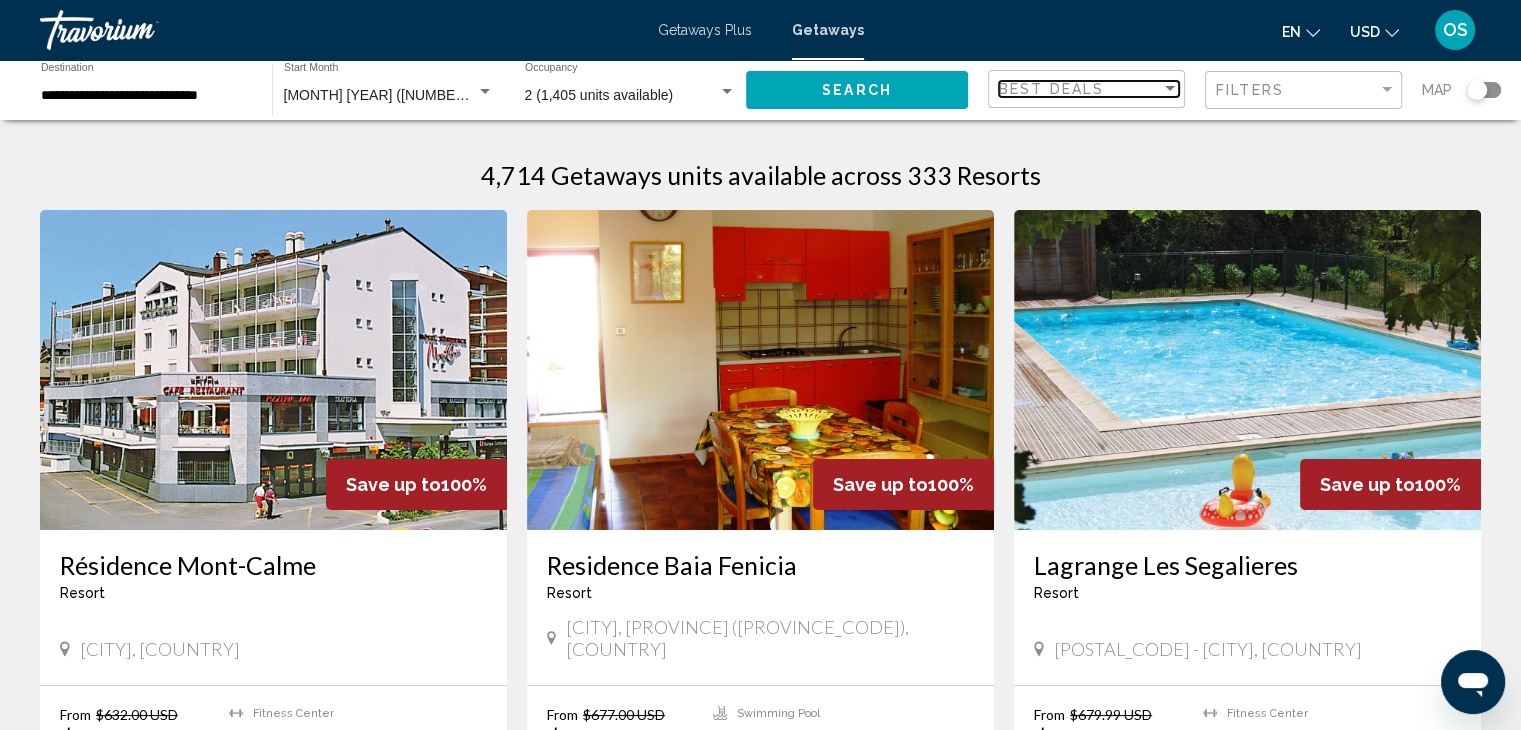 click at bounding box center [1170, 88] 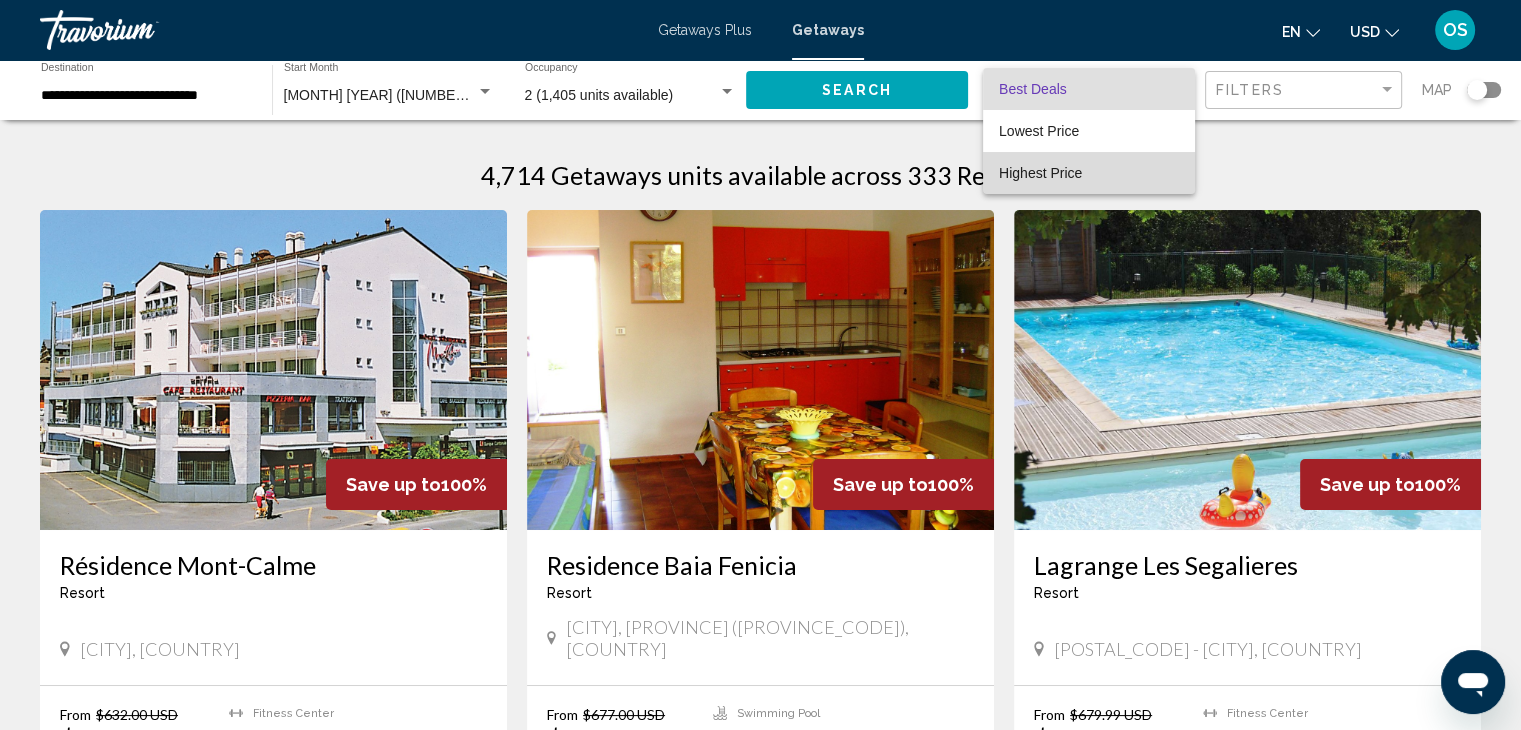click on "Highest Price" at bounding box center [1040, 173] 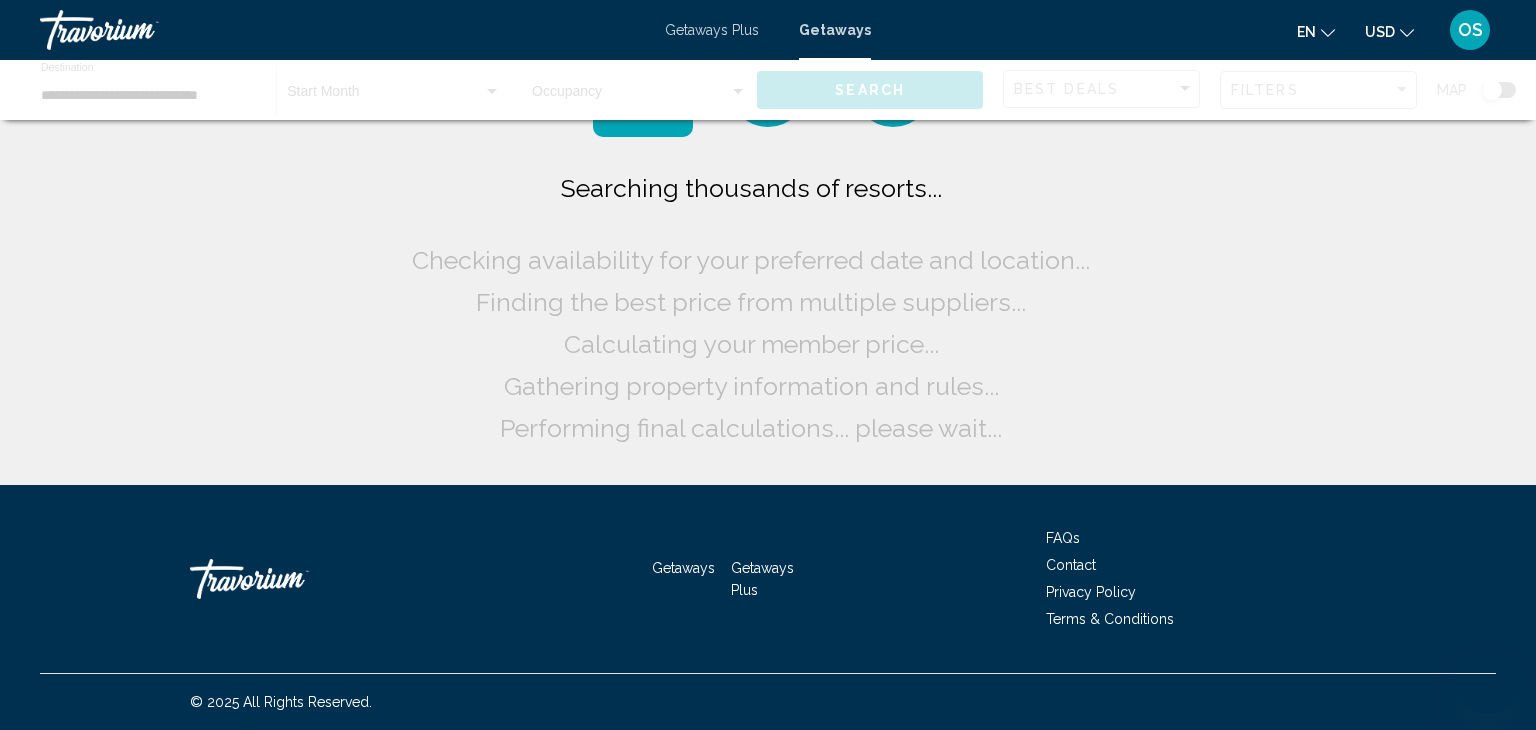 scroll, scrollTop: 0, scrollLeft: 0, axis: both 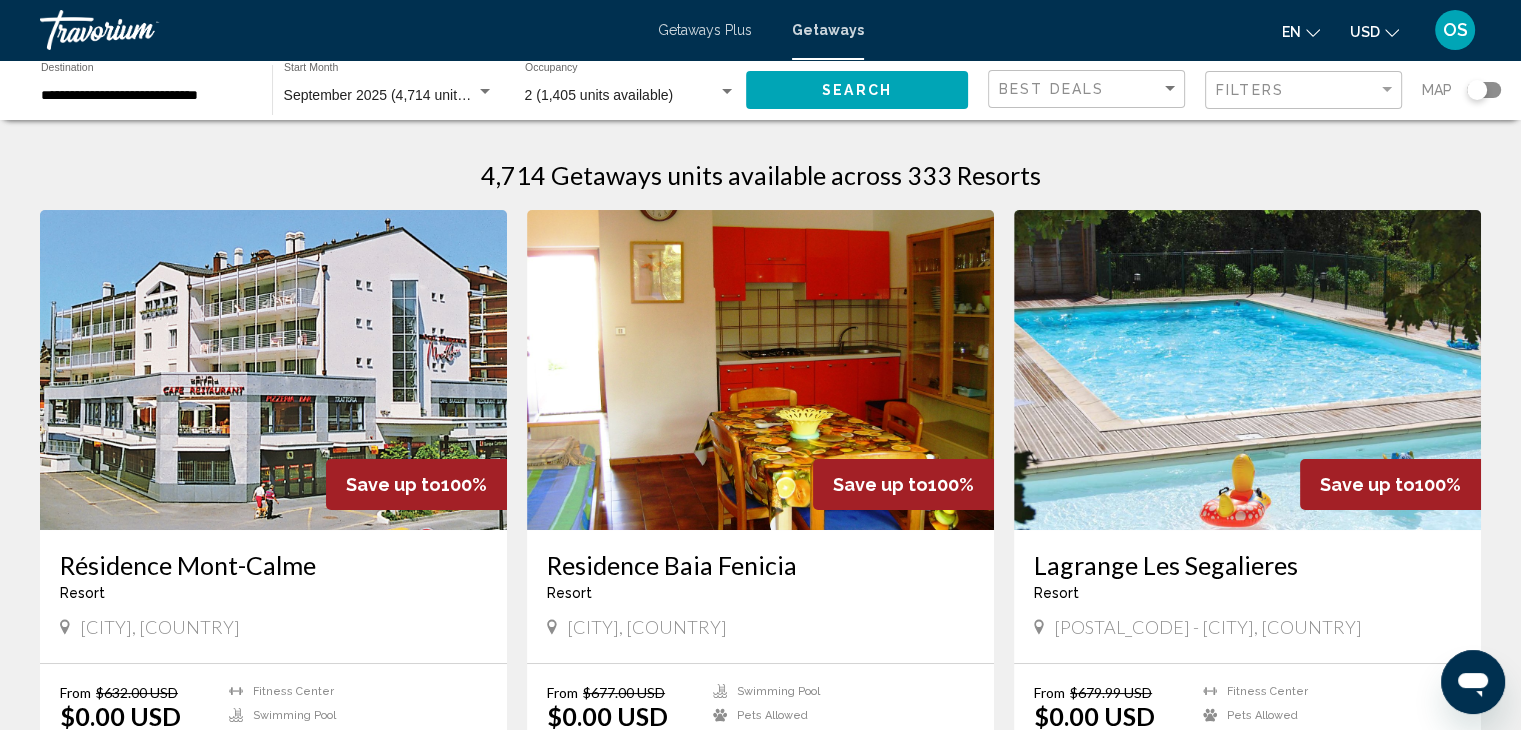 click on "Map" 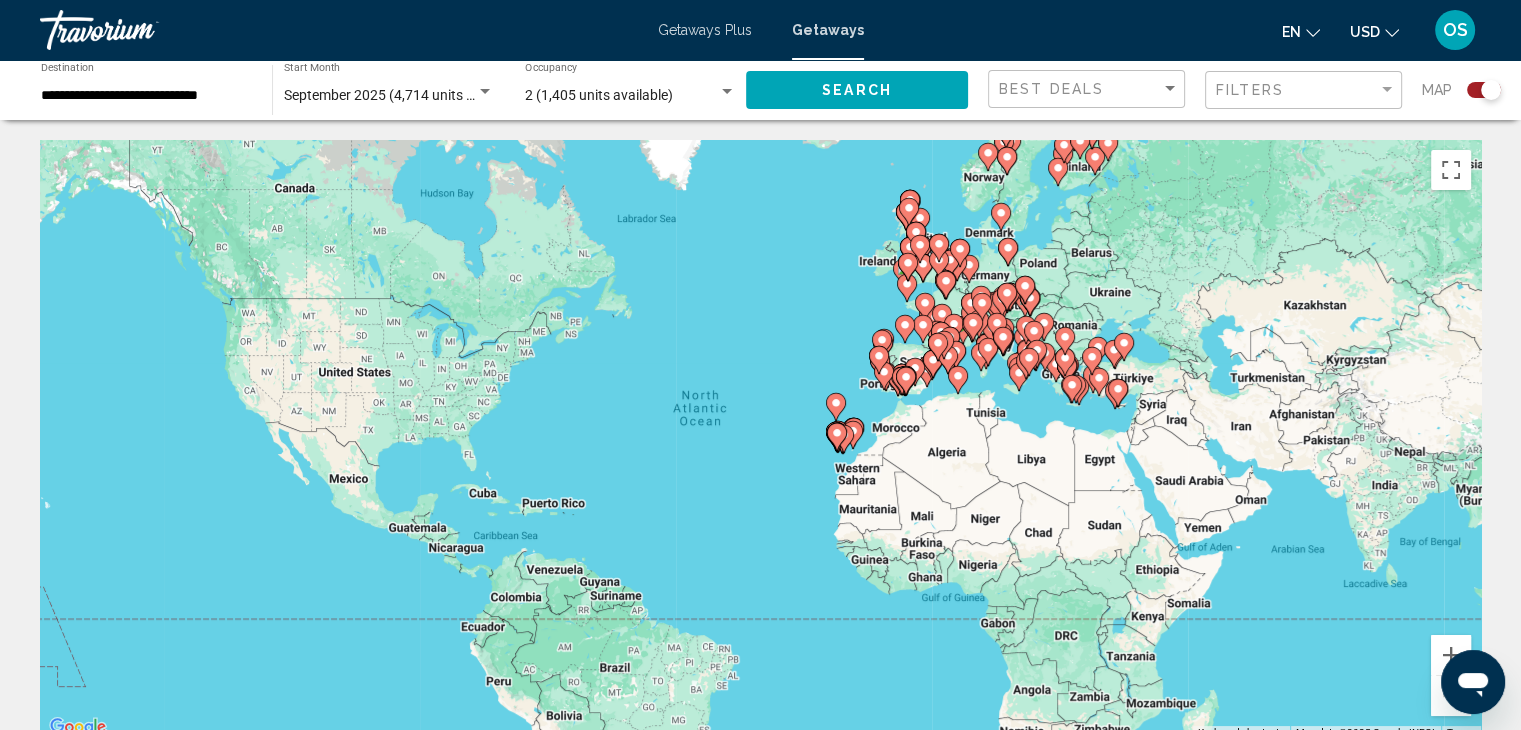 click on "To activate drag with keyboard, press Alt + Enter. Once in keyboard drag state, use the arrow keys to move the marker. To complete the drag, press the Enter key. To cancel, press Escape." at bounding box center [760, 440] 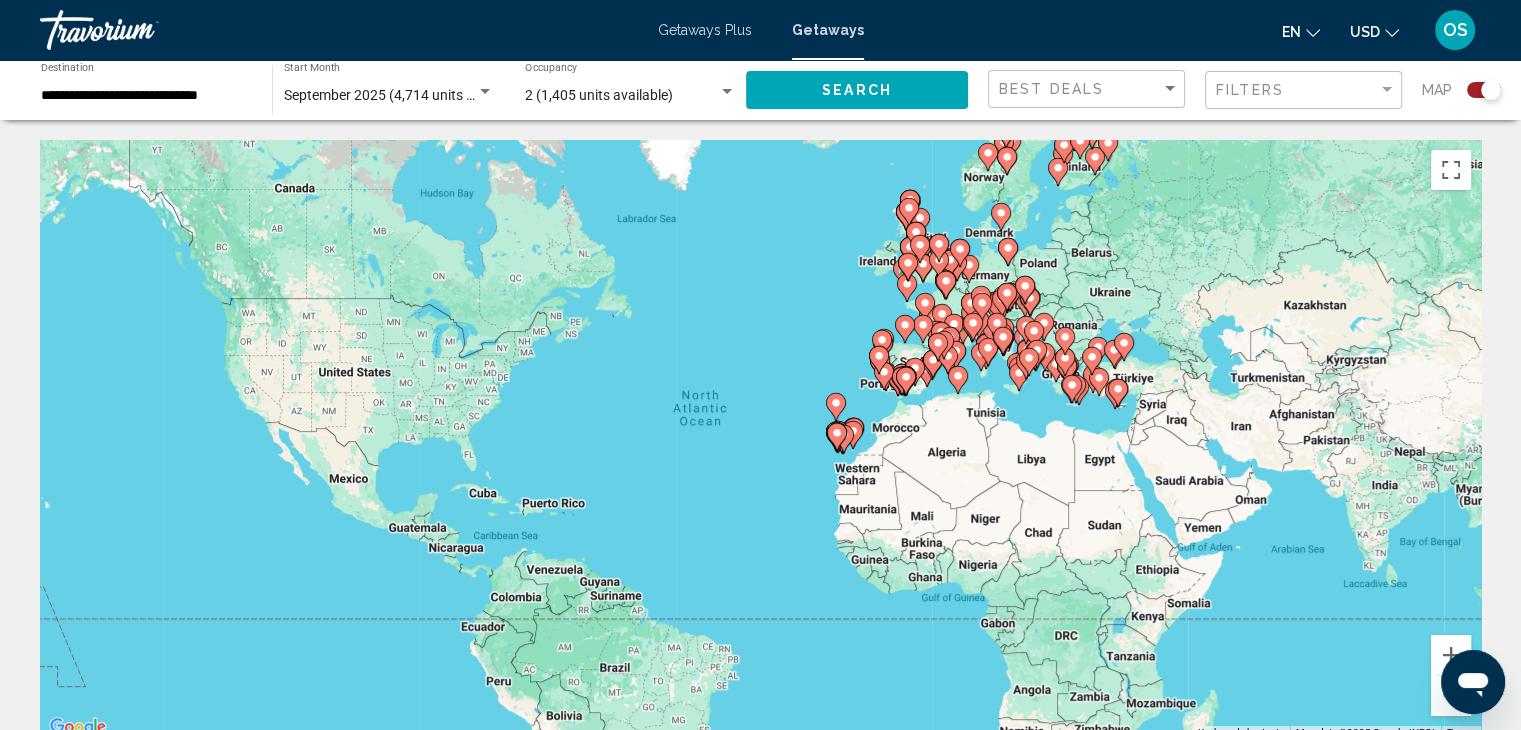 click on "To activate drag with keyboard, press Alt + Enter. Once in keyboard drag state, use the arrow keys to move the marker. To complete the drag, press the Enter key. To cancel, press Escape." at bounding box center (760, 440) 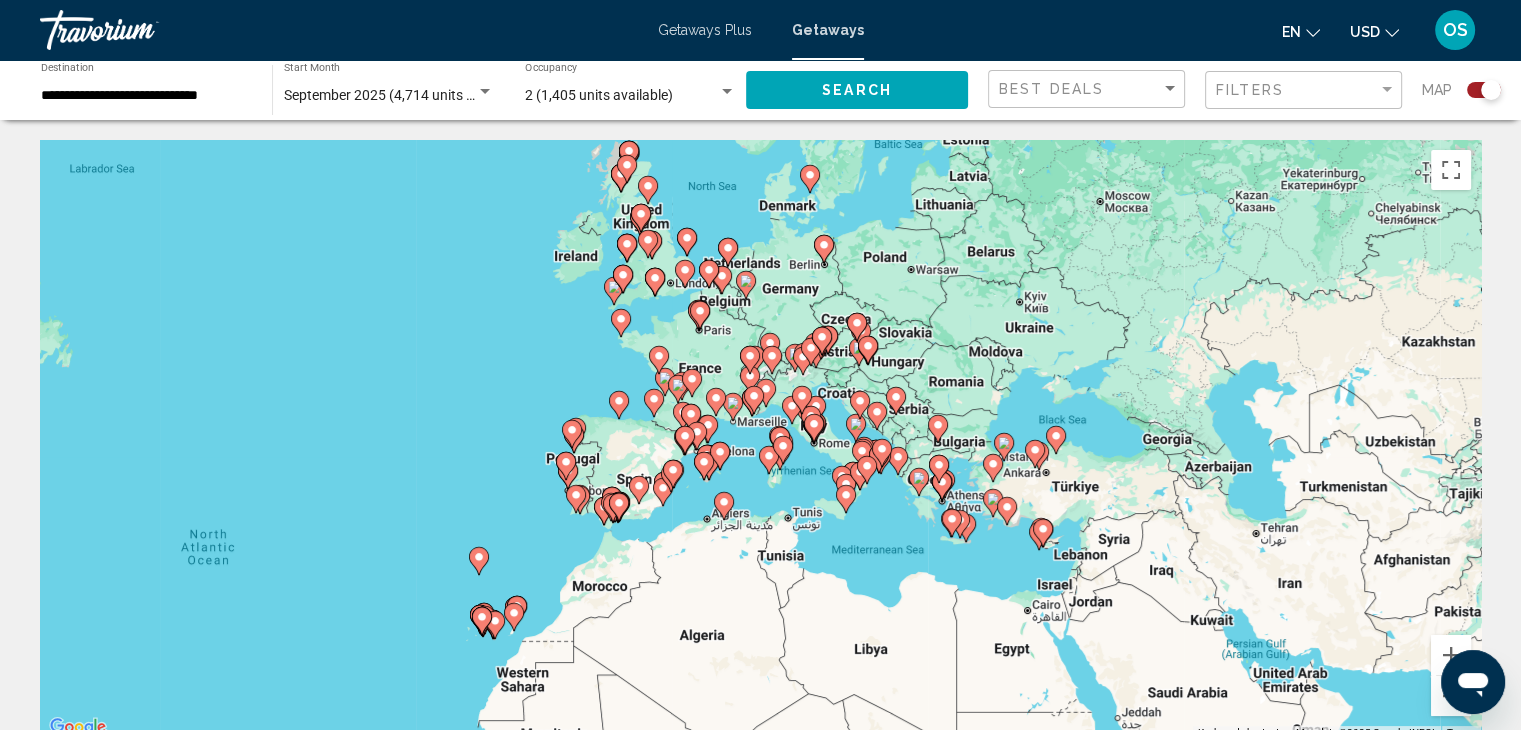 click on "To activate drag with keyboard, press Alt + Enter. Once in keyboard drag state, use the arrow keys to move the marker. To complete the drag, press the Enter key. To cancel, press Escape." at bounding box center (760, 440) 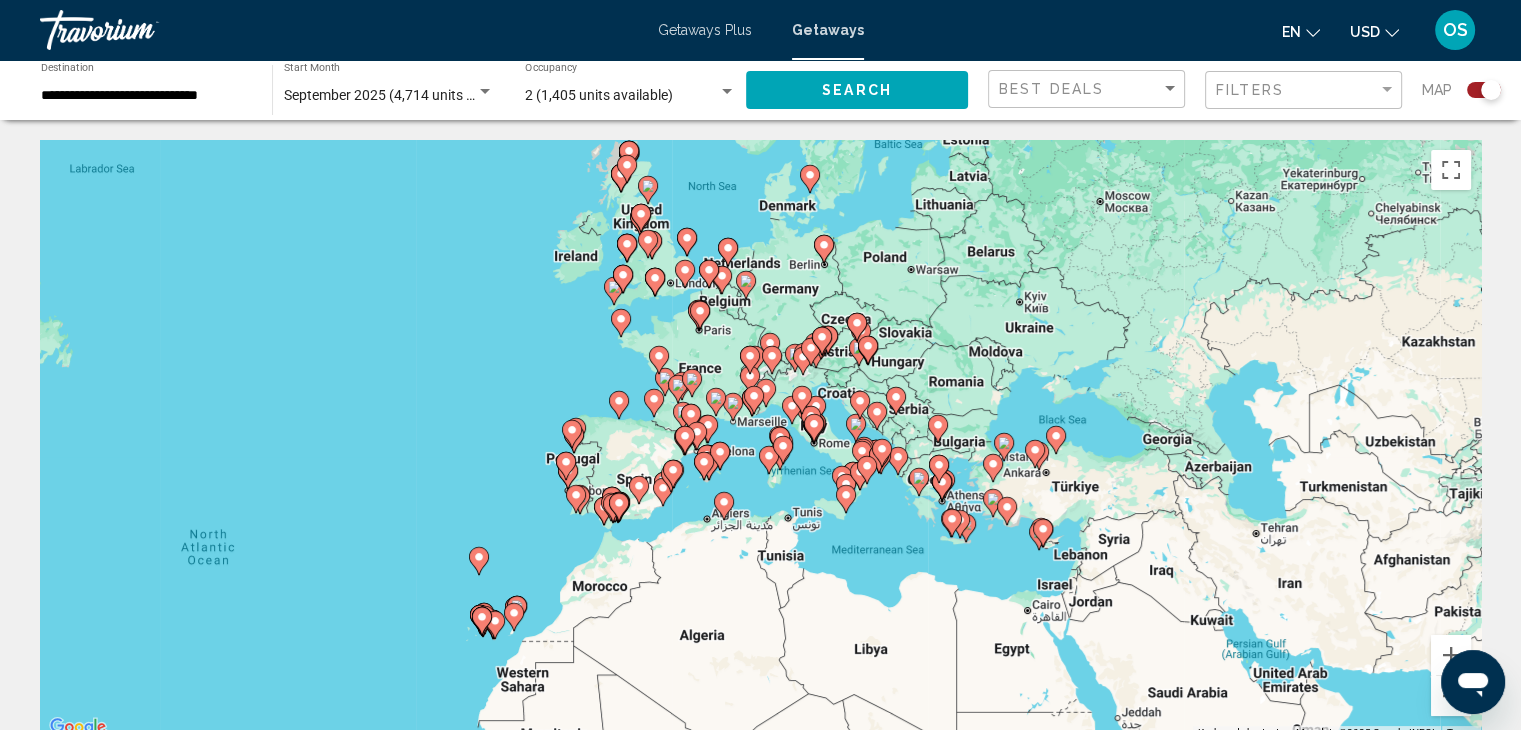click on "To activate drag with keyboard, press Alt + Enter. Once in keyboard drag state, use the arrow keys to move the marker. To complete the drag, press the Enter key. To cancel, press Escape." at bounding box center [760, 440] 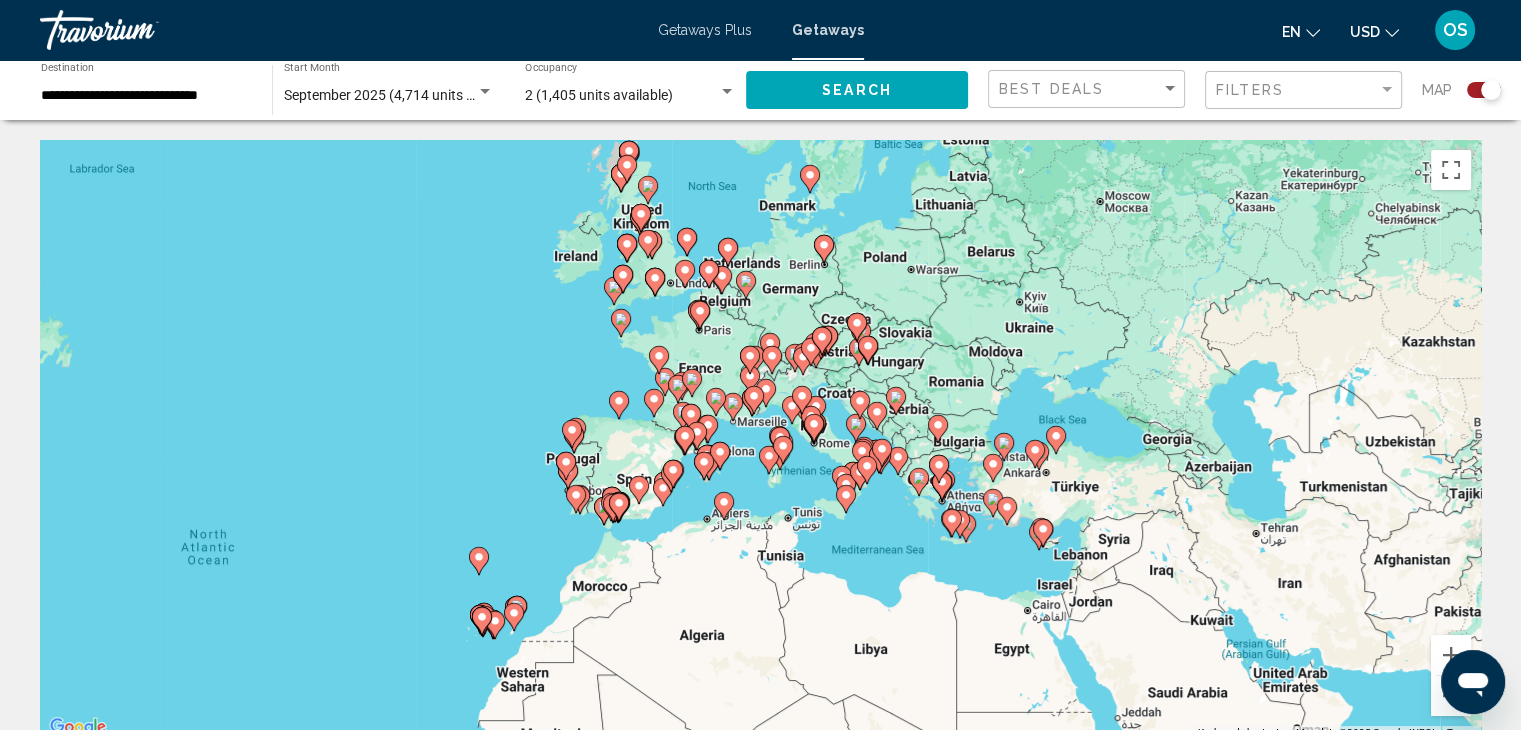 click on "To activate drag with keyboard, press Alt + Enter. Once in keyboard drag state, use the arrow keys to move the marker. To complete the drag, press the Enter key. To cancel, press Escape." at bounding box center [760, 440] 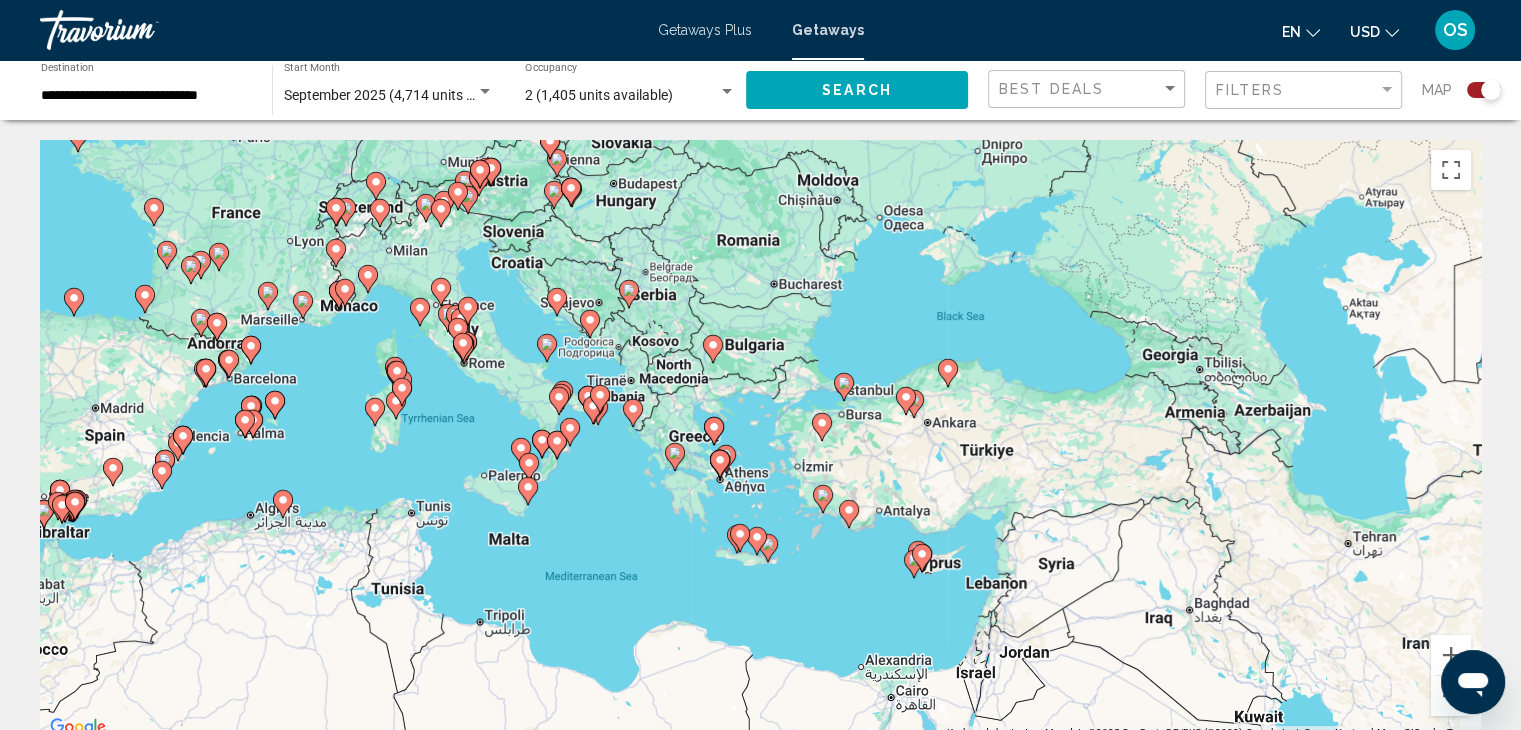 drag, startPoint x: 1064, startPoint y: 428, endPoint x: 1092, endPoint y: 145, distance: 284.38177 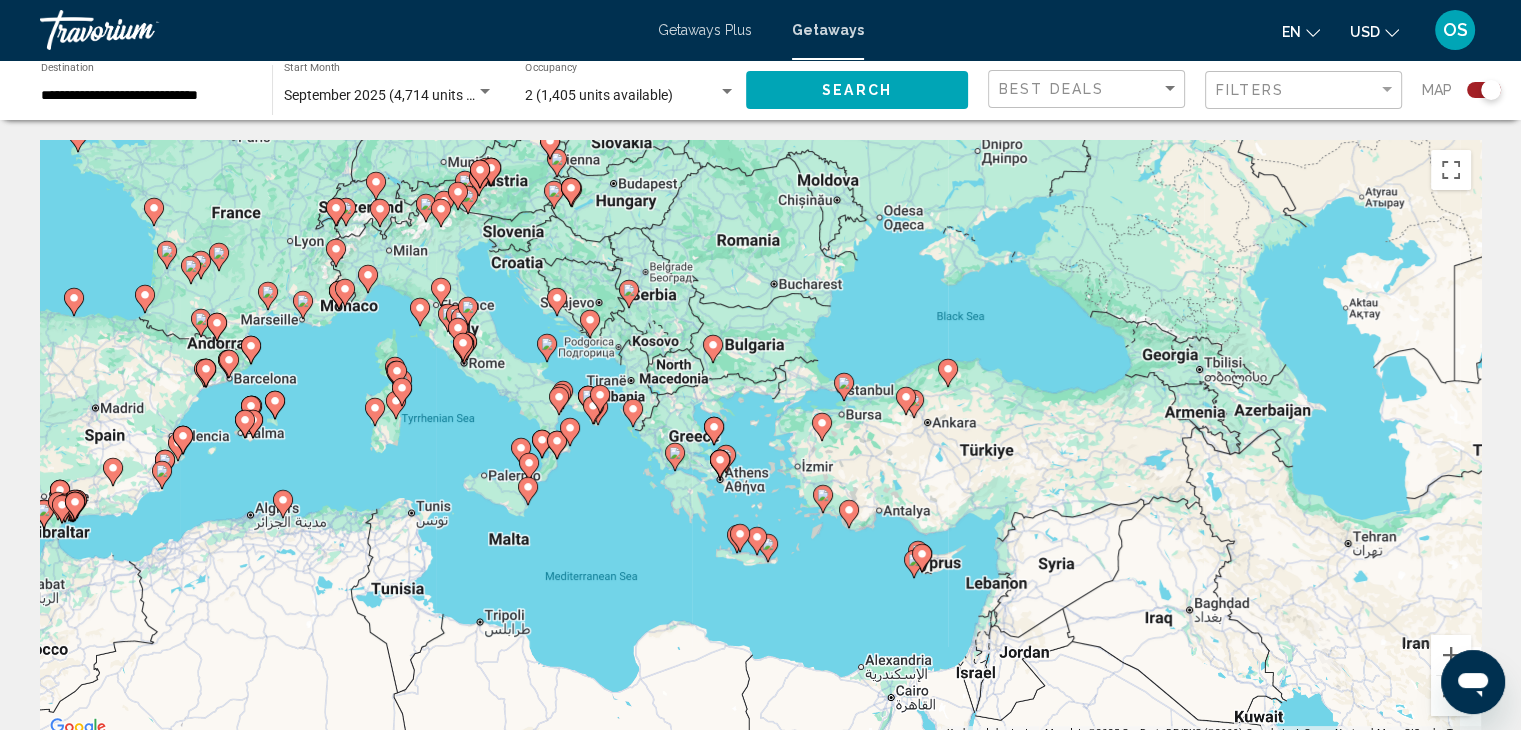 click on "To activate drag with keyboard, press Alt + Enter. Once in keyboard drag state, use the arrow keys to move the marker. To complete the drag, press the Enter key. To cancel, press Escape." at bounding box center [760, 440] 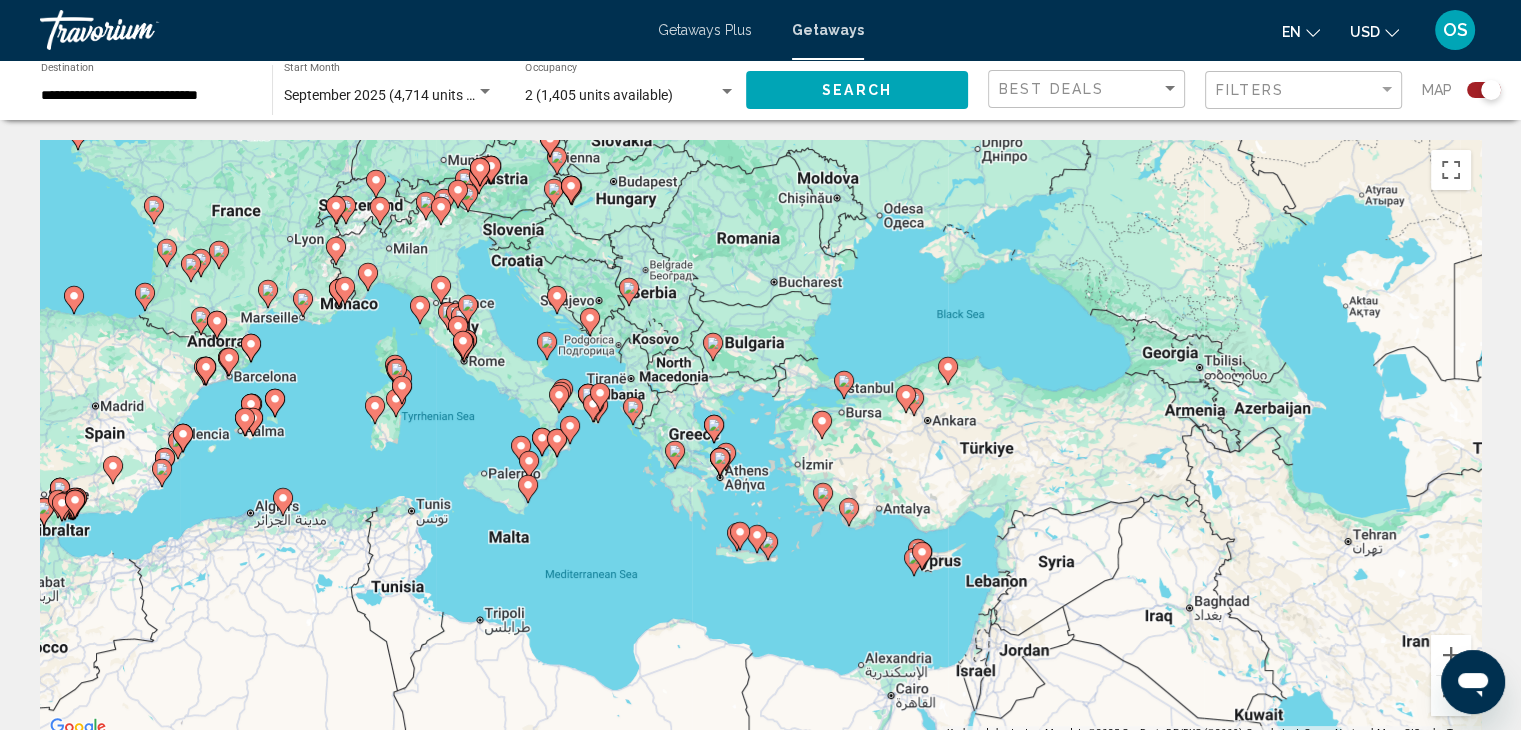 click 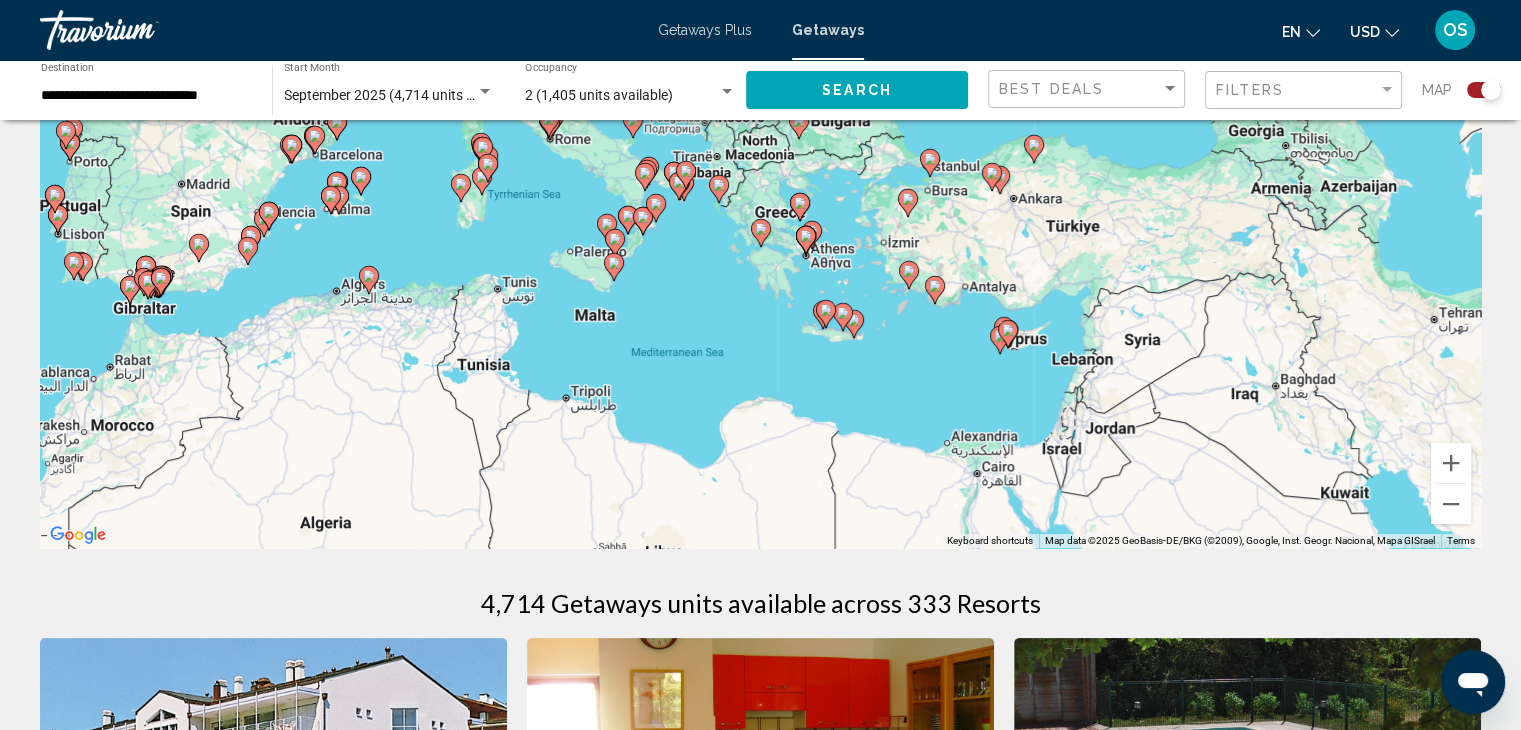 scroll, scrollTop: 0, scrollLeft: 0, axis: both 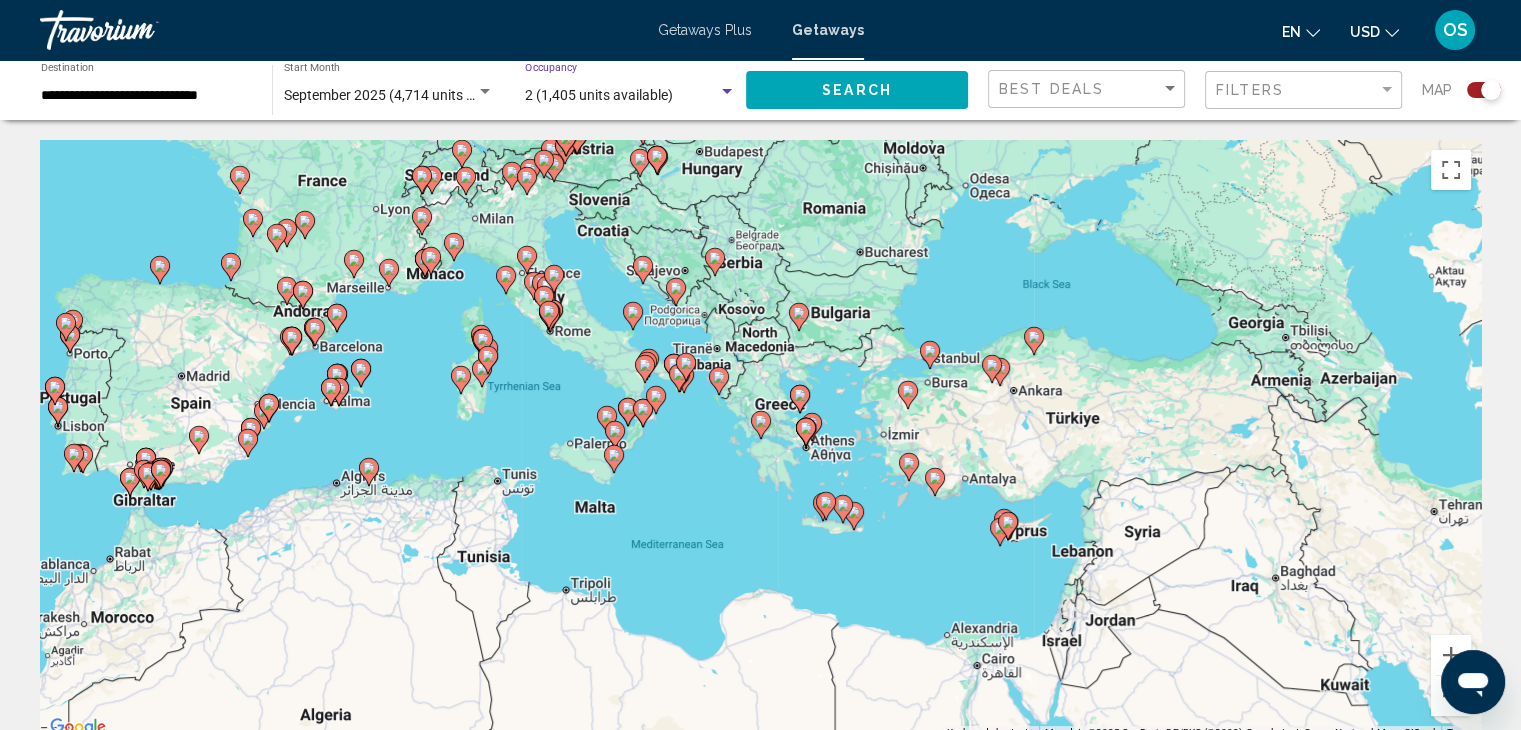 click on "2 (1,405 units available)" at bounding box center (599, 95) 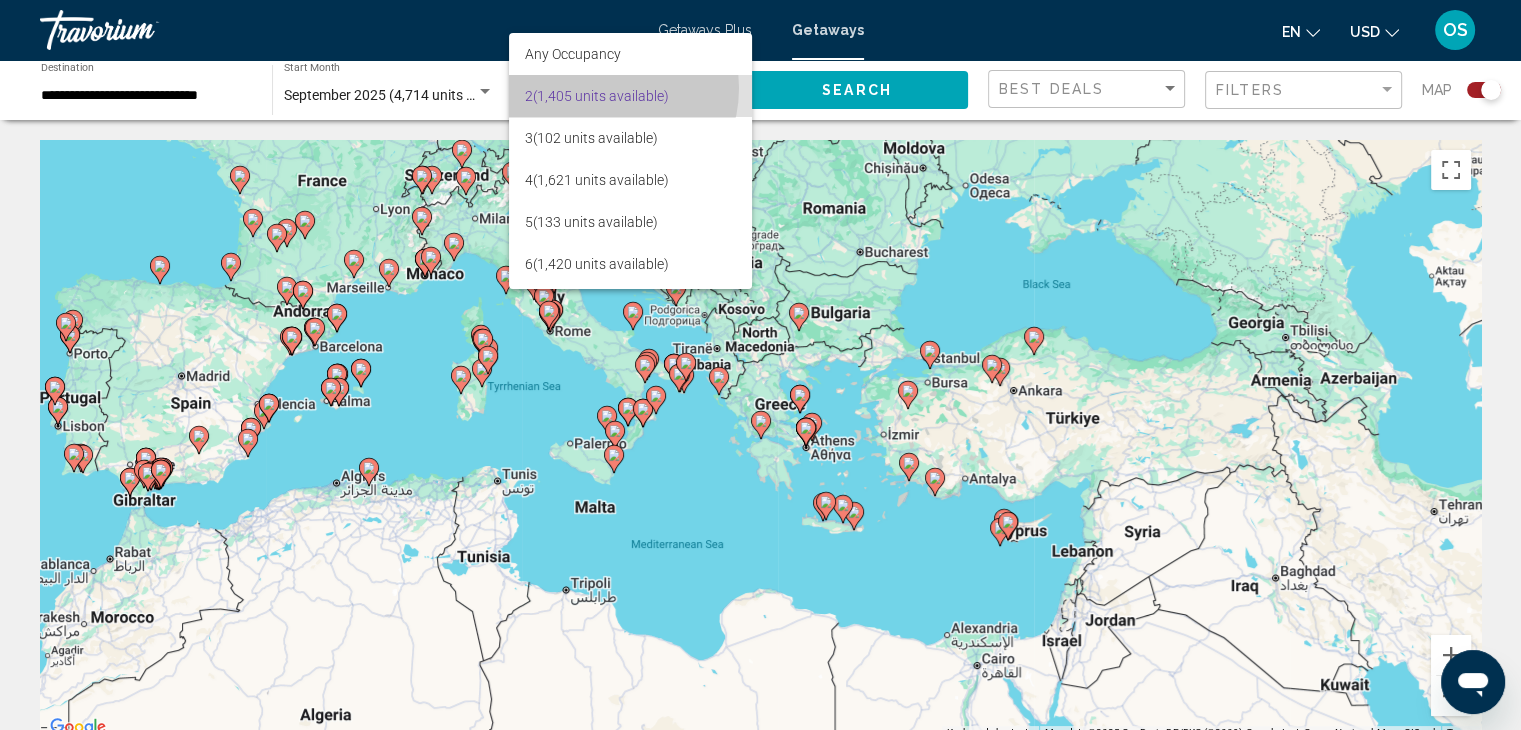 click on "2  (1,405 units available)" at bounding box center (630, 96) 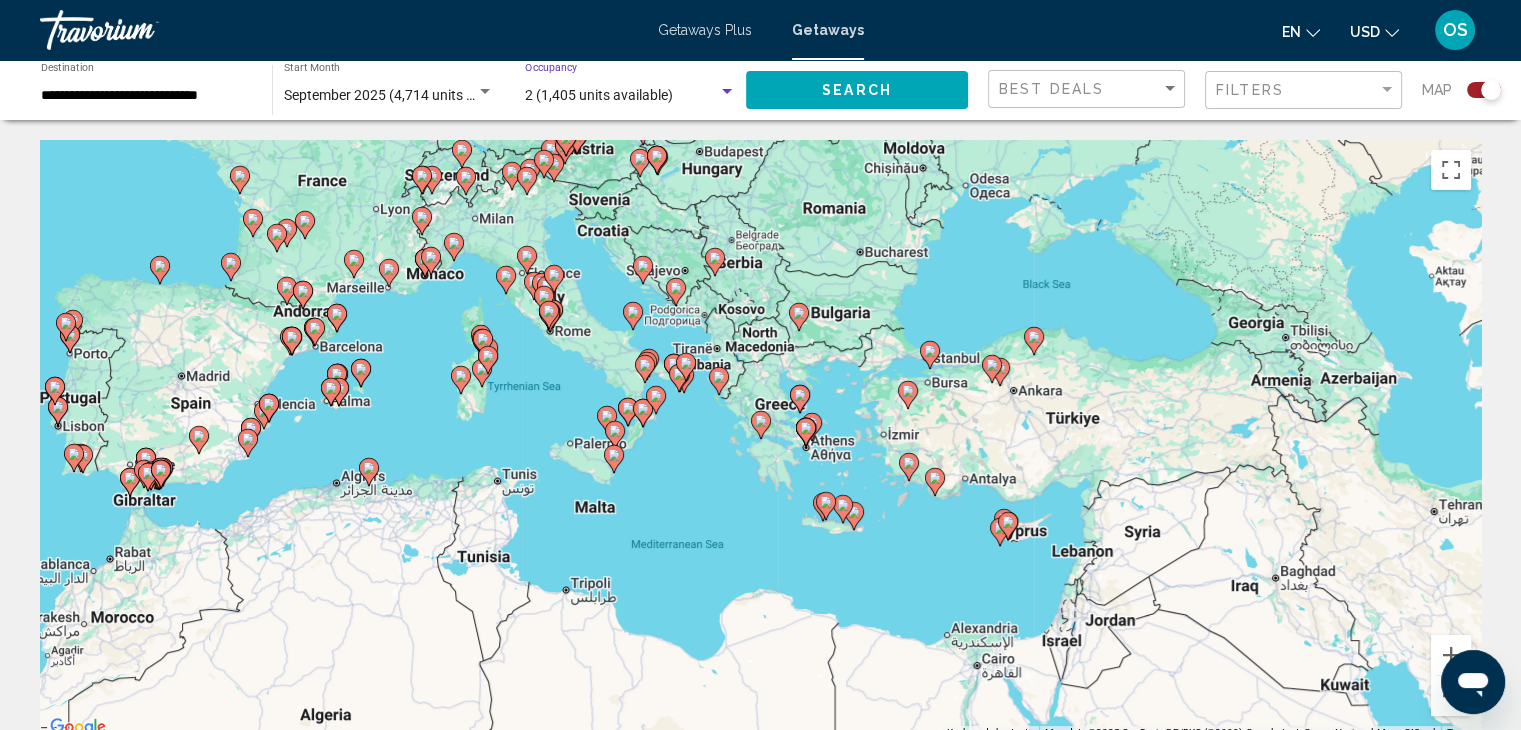 click on "September 2025 (4,714 units available)" at bounding box center (405, 95) 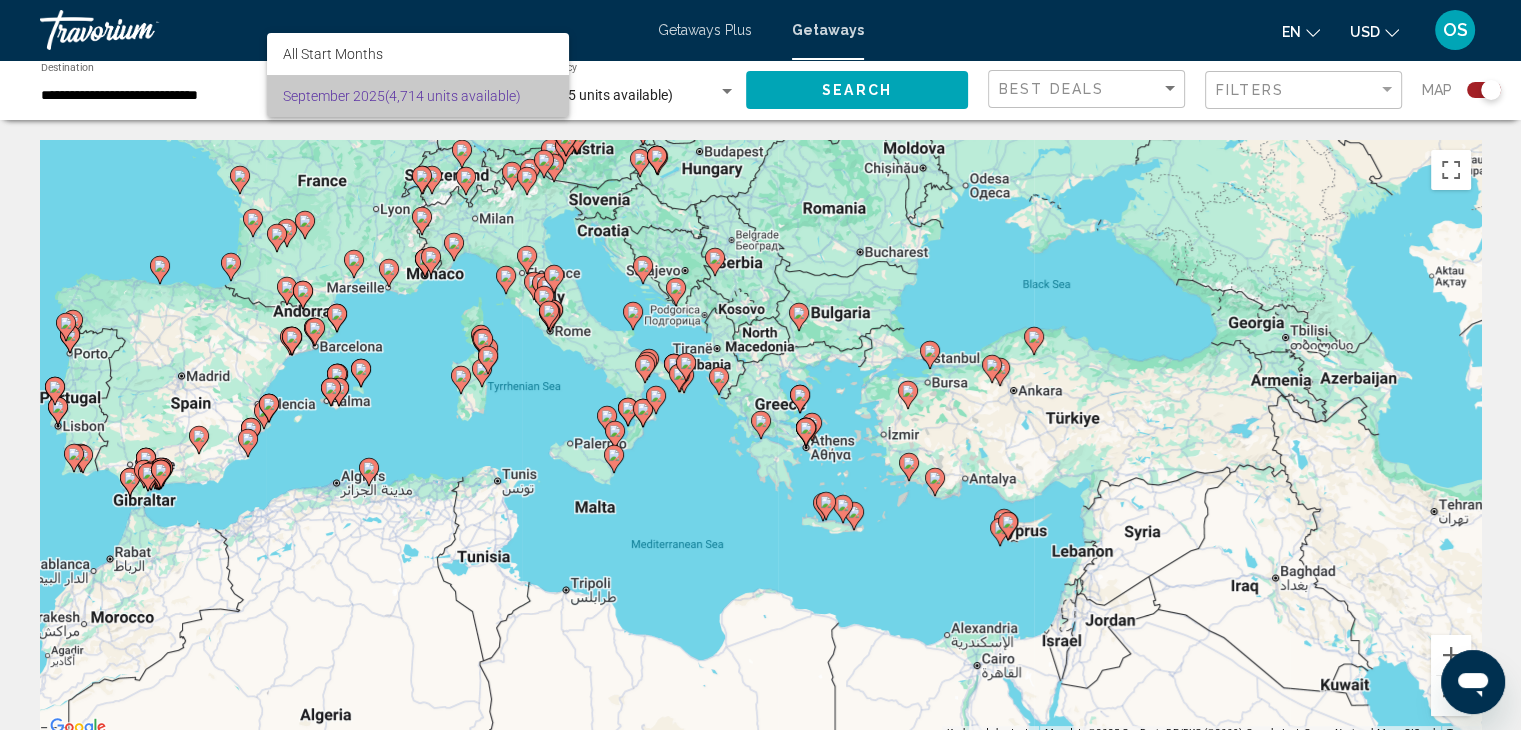 click on "[MONTH] [YEAR]  ([NUMBER] units available)" at bounding box center (418, 96) 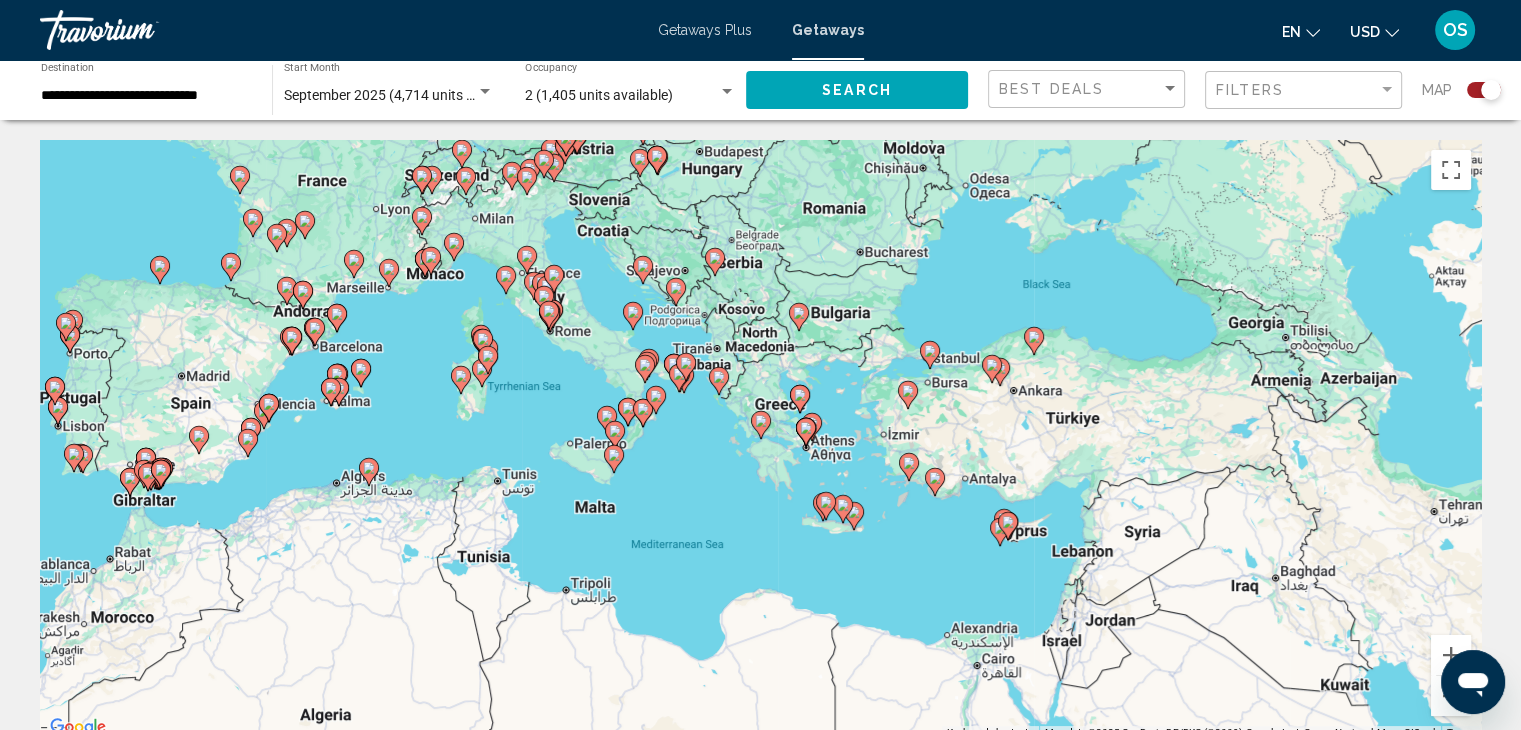 click on "**********" 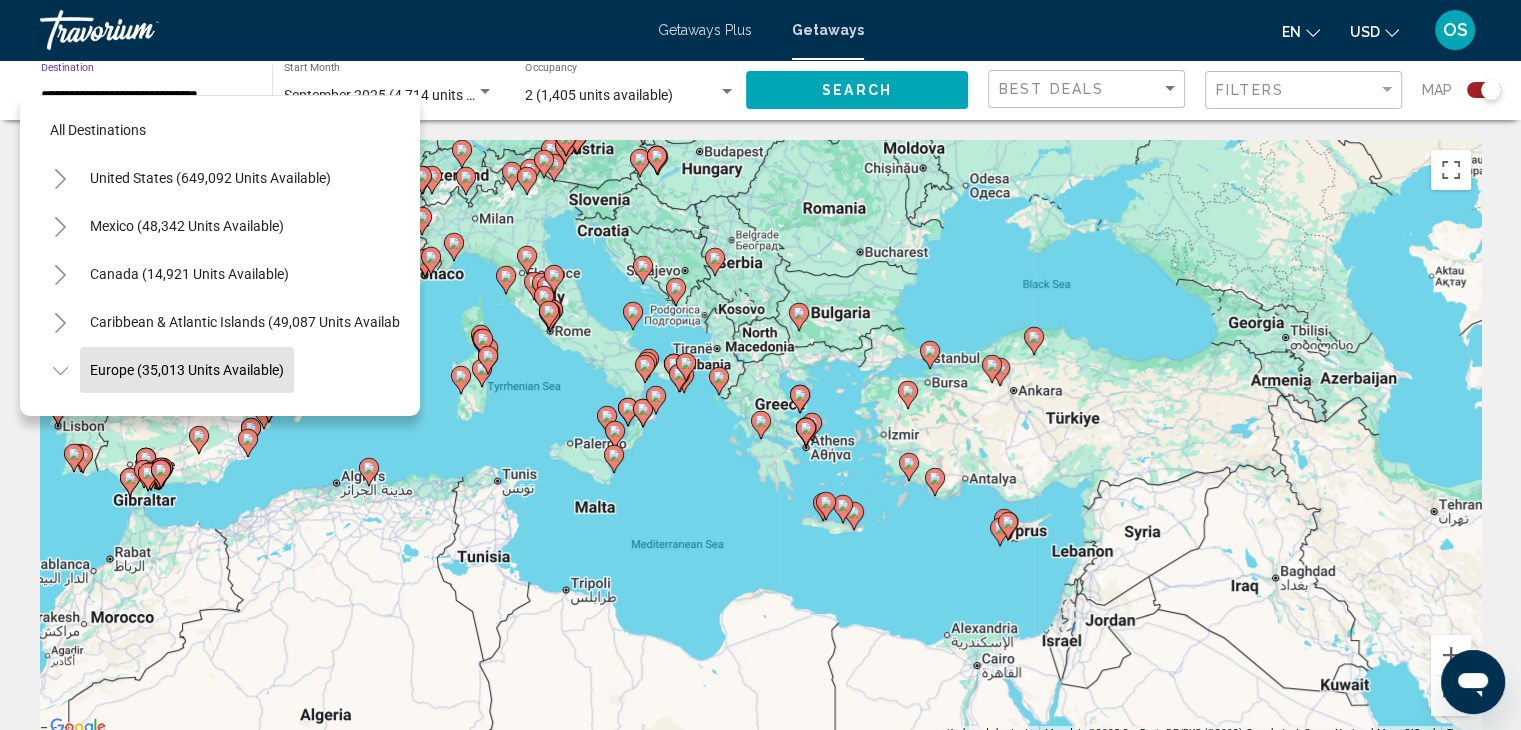 scroll, scrollTop: 126, scrollLeft: 0, axis: vertical 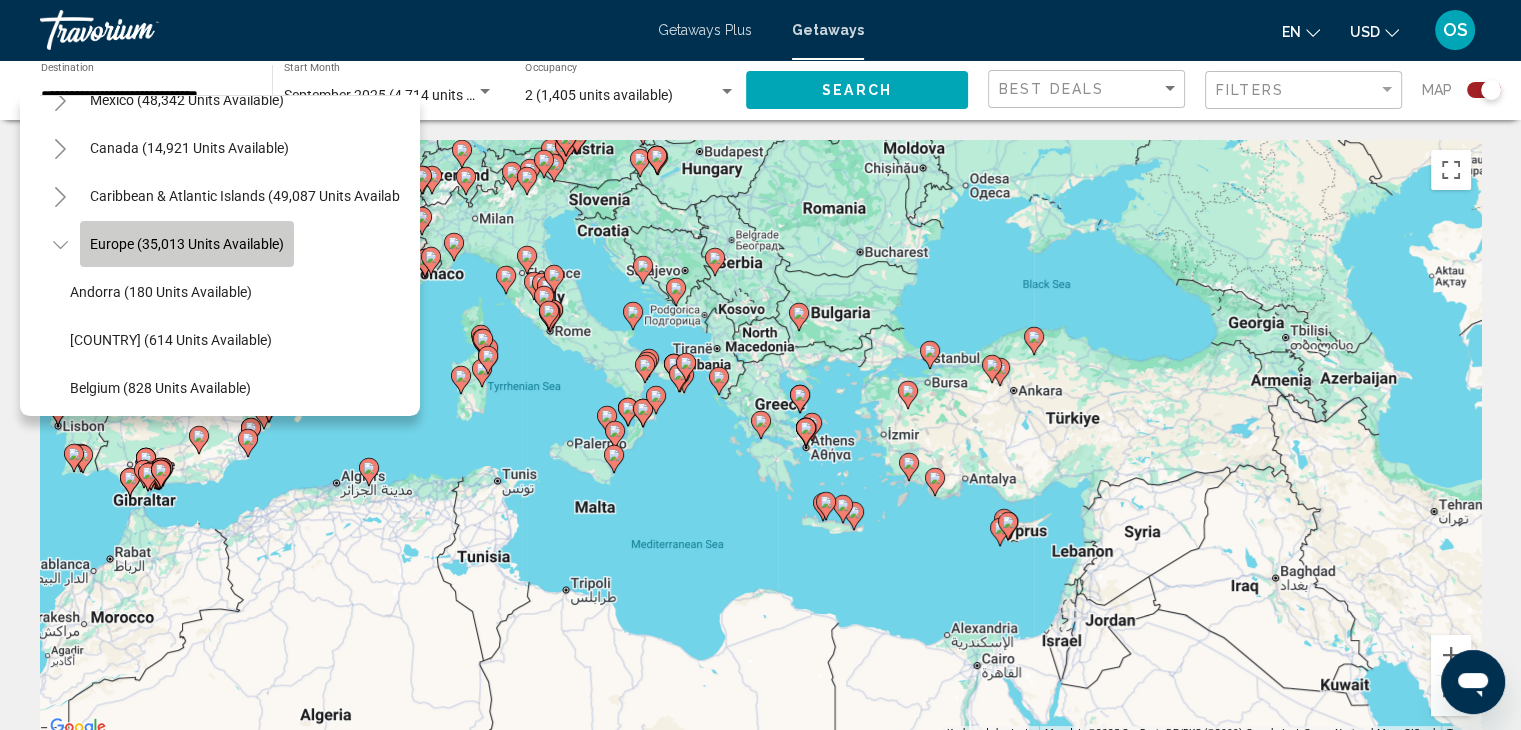 click on "Europe (35,013 units available)" 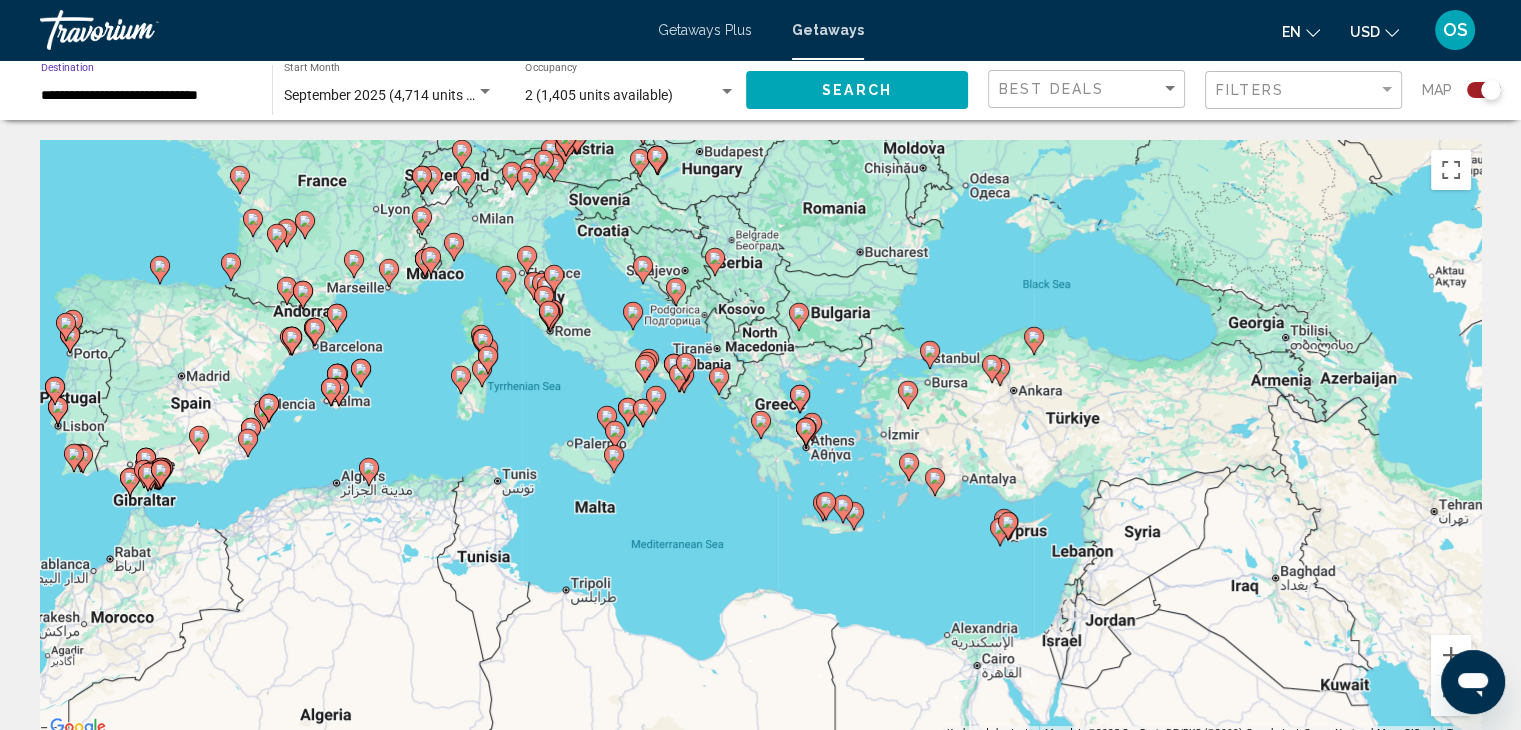 click on "Search" 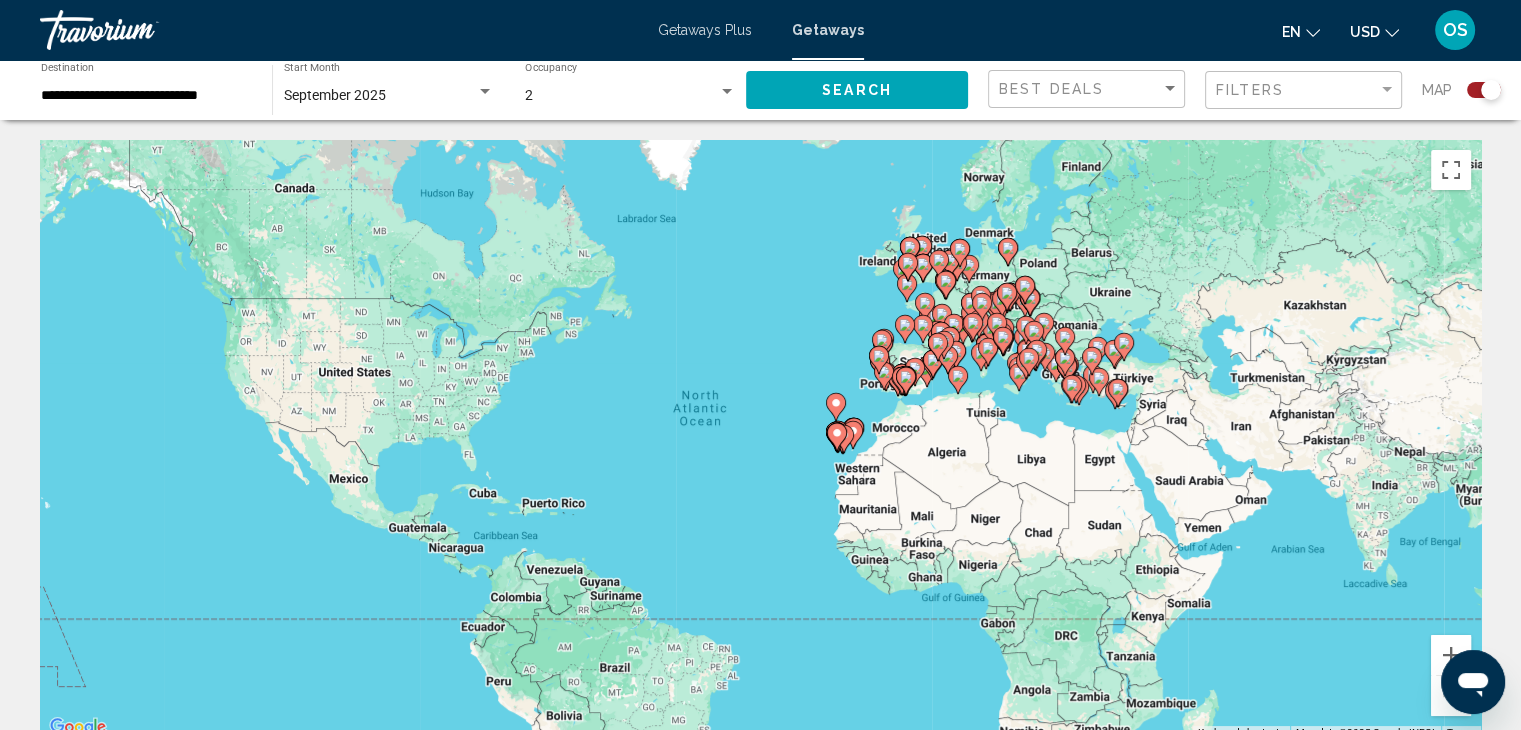 click on "To activate drag with keyboard, press Alt + Enter. Once in keyboard drag state, use the arrow keys to move the marker. To complete the drag, press the Enter key. To cancel, press Escape." at bounding box center (760, 440) 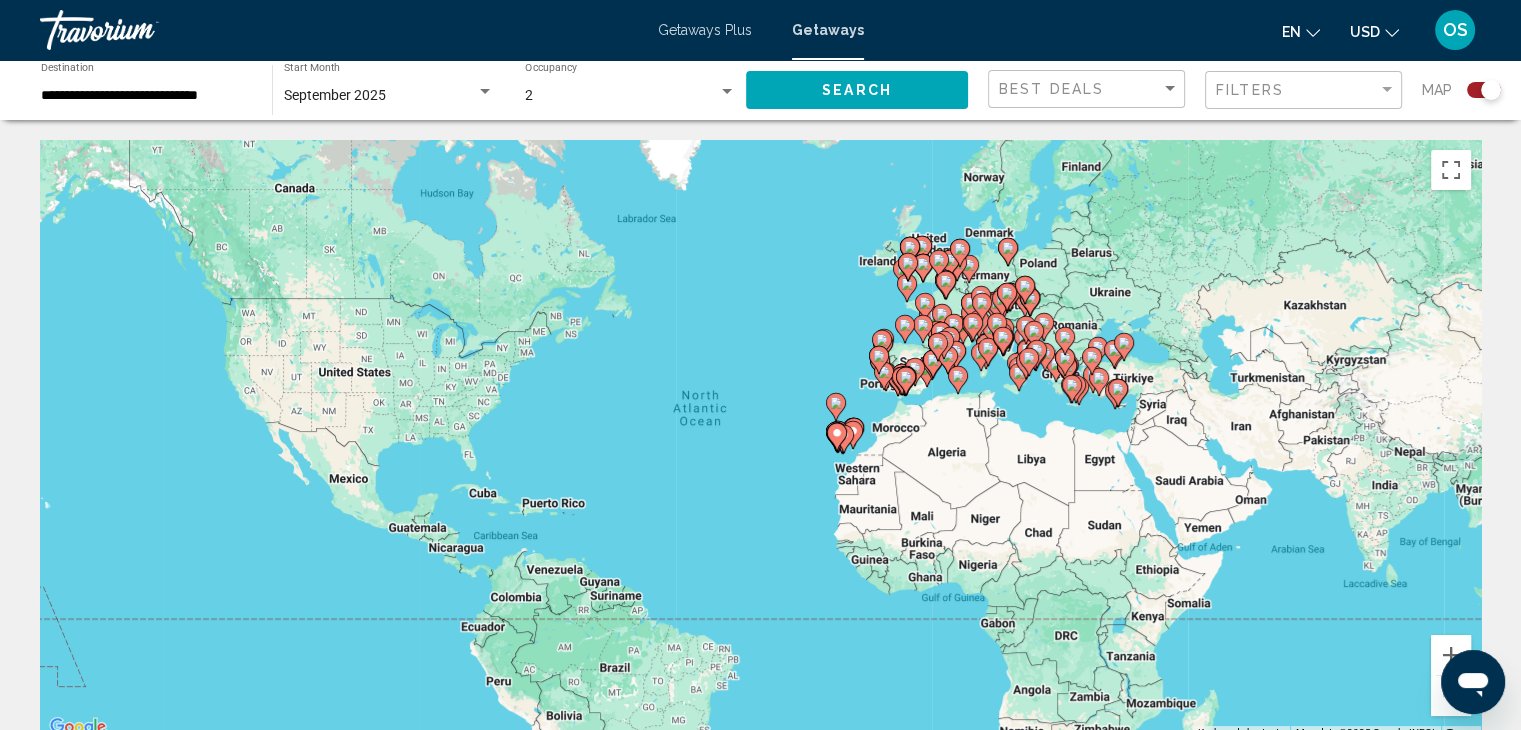 click on "To activate drag with keyboard, press Alt + Enter. Once in keyboard drag state, use the arrow keys to move the marker. To complete the drag, press the Enter key. To cancel, press Escape." at bounding box center [760, 440] 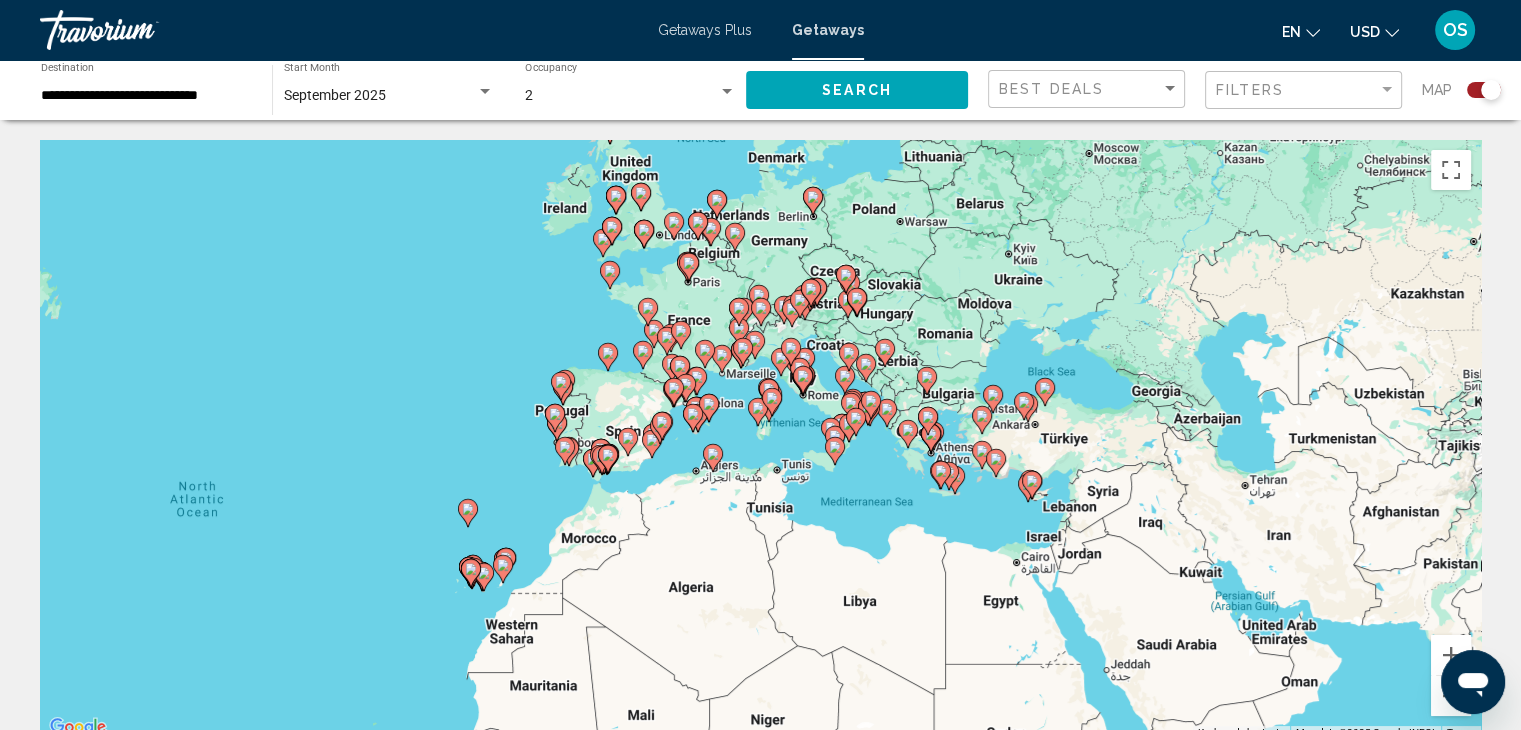 click on "To activate drag with keyboard, press Alt + Enter. Once in keyboard drag state, use the arrow keys to move the marker. To complete the drag, press the Enter key. To cancel, press Escape." at bounding box center (760, 440) 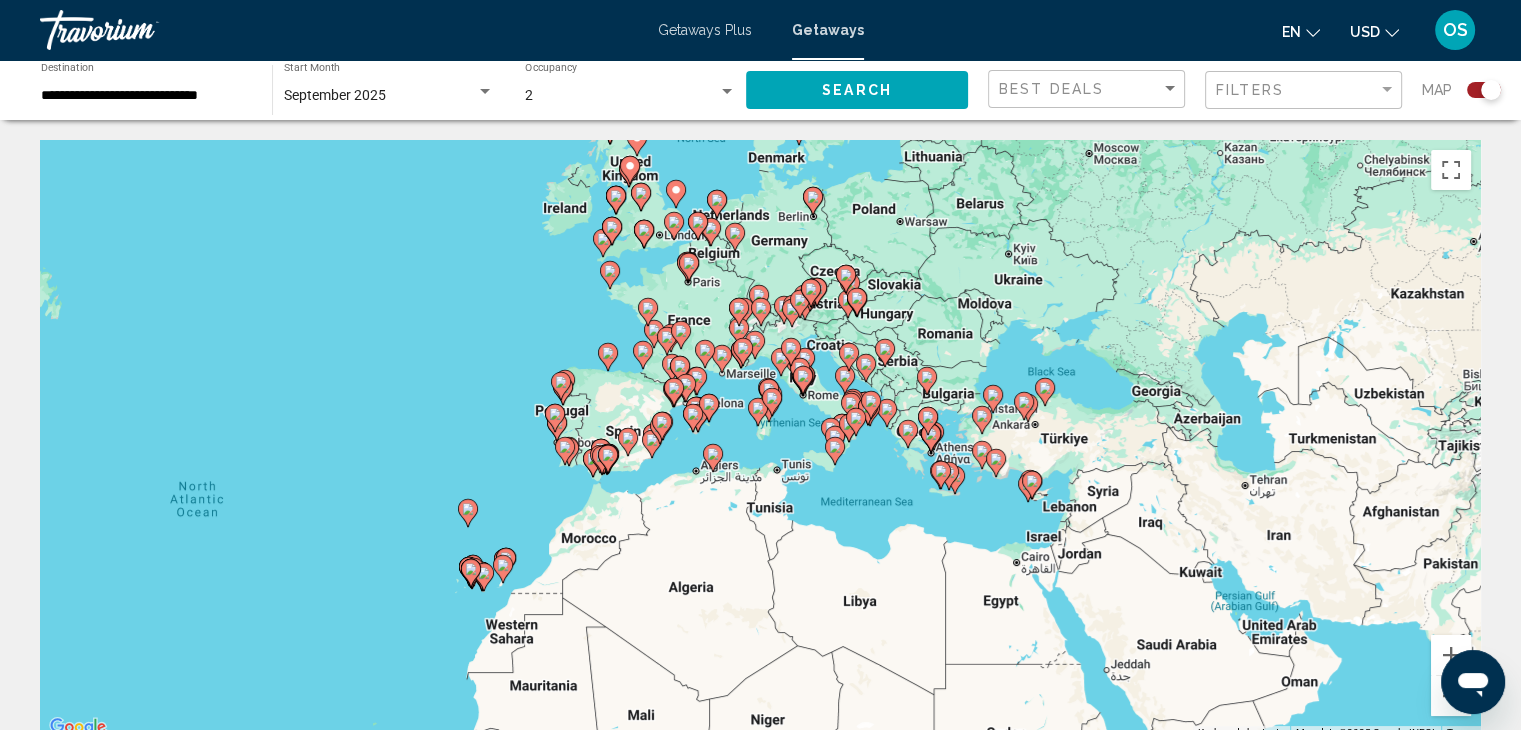 click on "To activate drag with keyboard, press Alt + Enter. Once in keyboard drag state, use the arrow keys to move the marker. To complete the drag, press the Enter key. To cancel, press Escape." at bounding box center (760, 440) 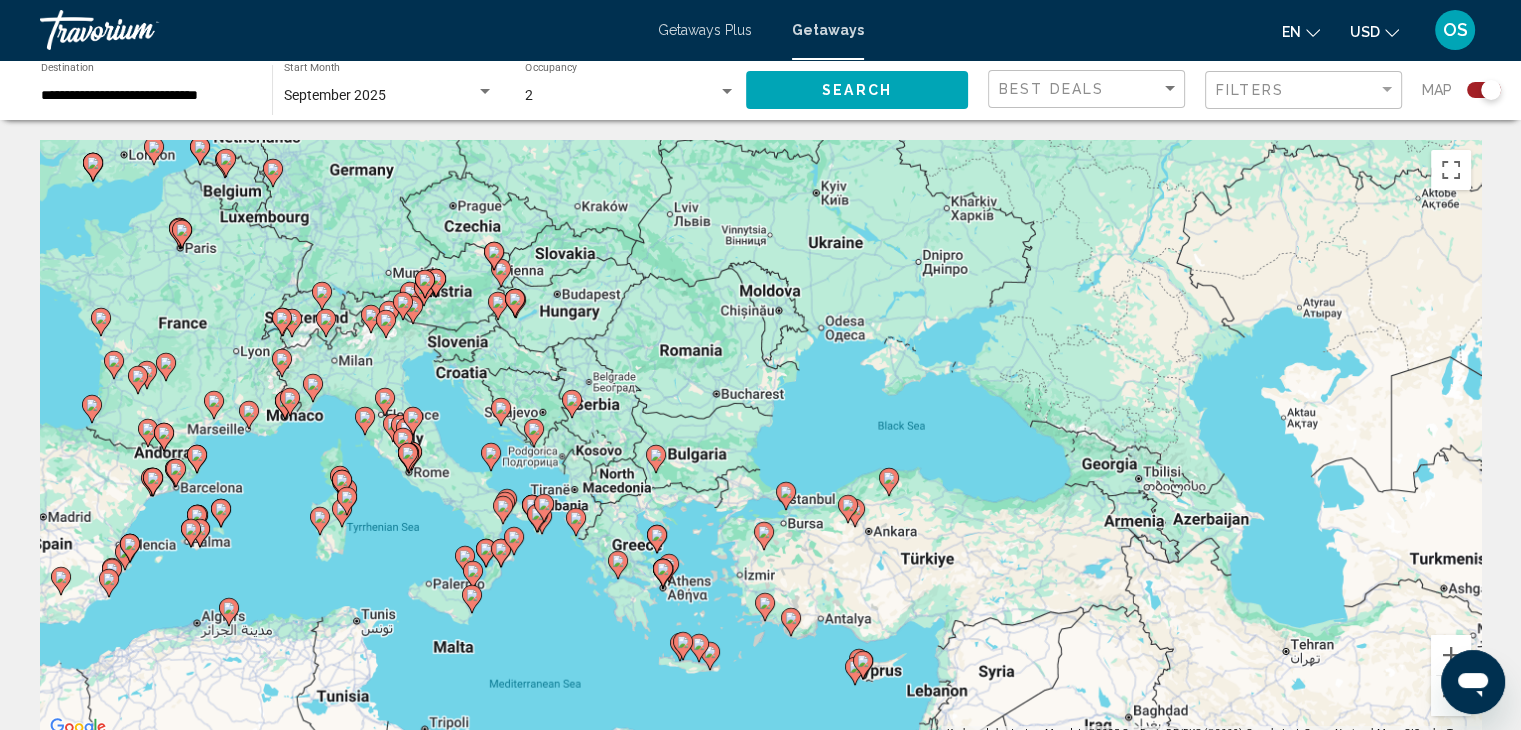 click on "To activate drag with keyboard, press Alt + Enter. Once in keyboard drag state, use the arrow keys to move the marker. To complete the drag, press the Enter key. To cancel, press Escape." at bounding box center [760, 440] 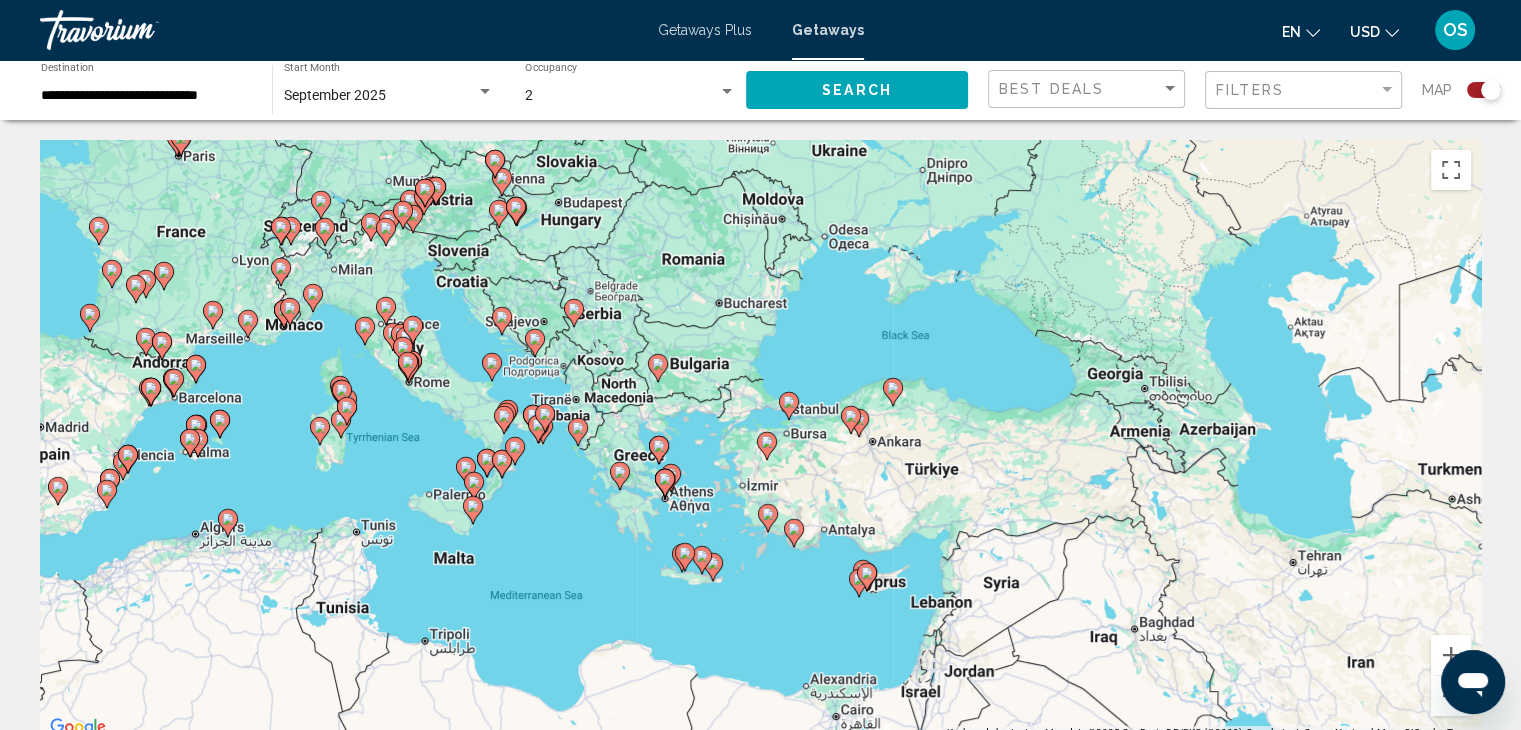 drag, startPoint x: 1030, startPoint y: 377, endPoint x: 1036, endPoint y: 277, distance: 100.17984 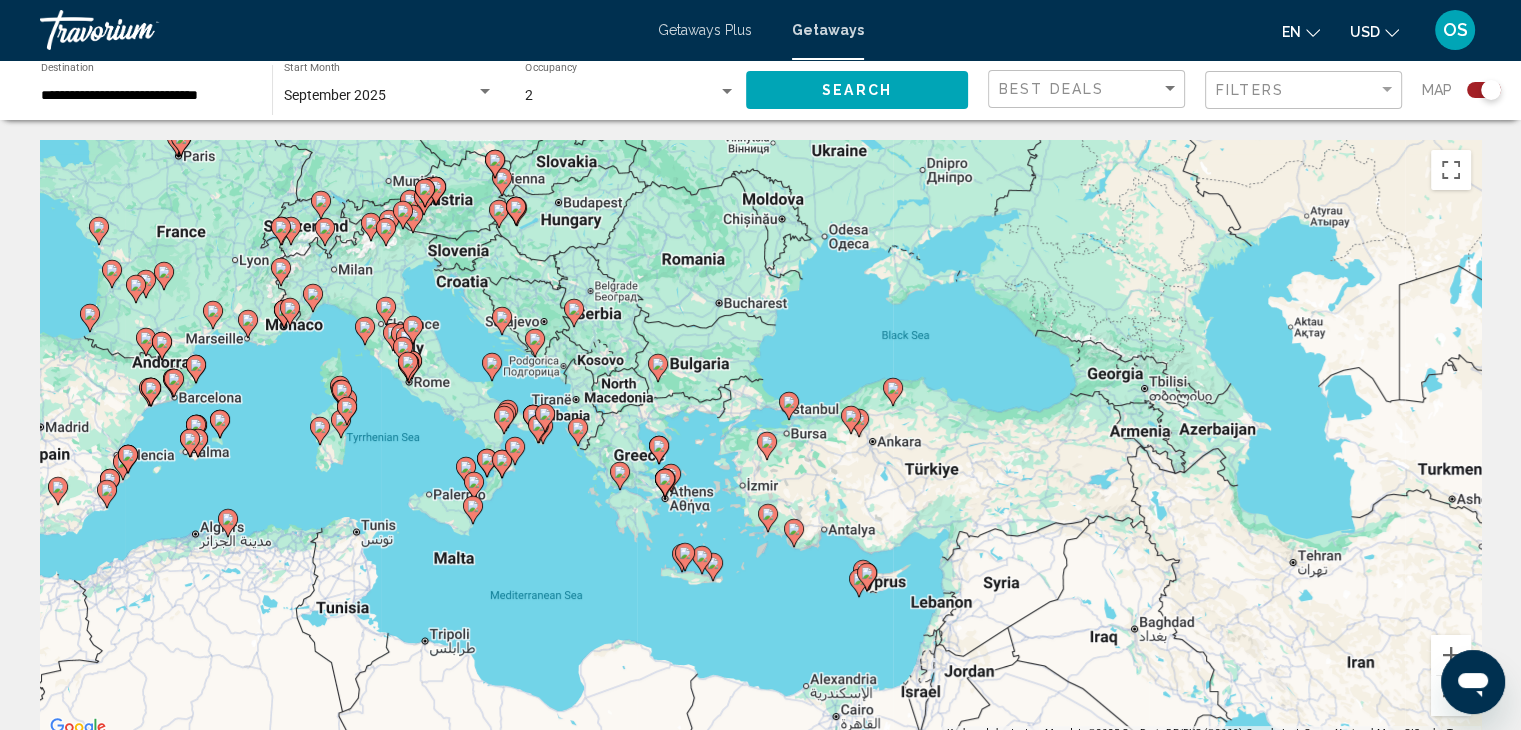 click on "Getaways Plus" at bounding box center (705, 30) 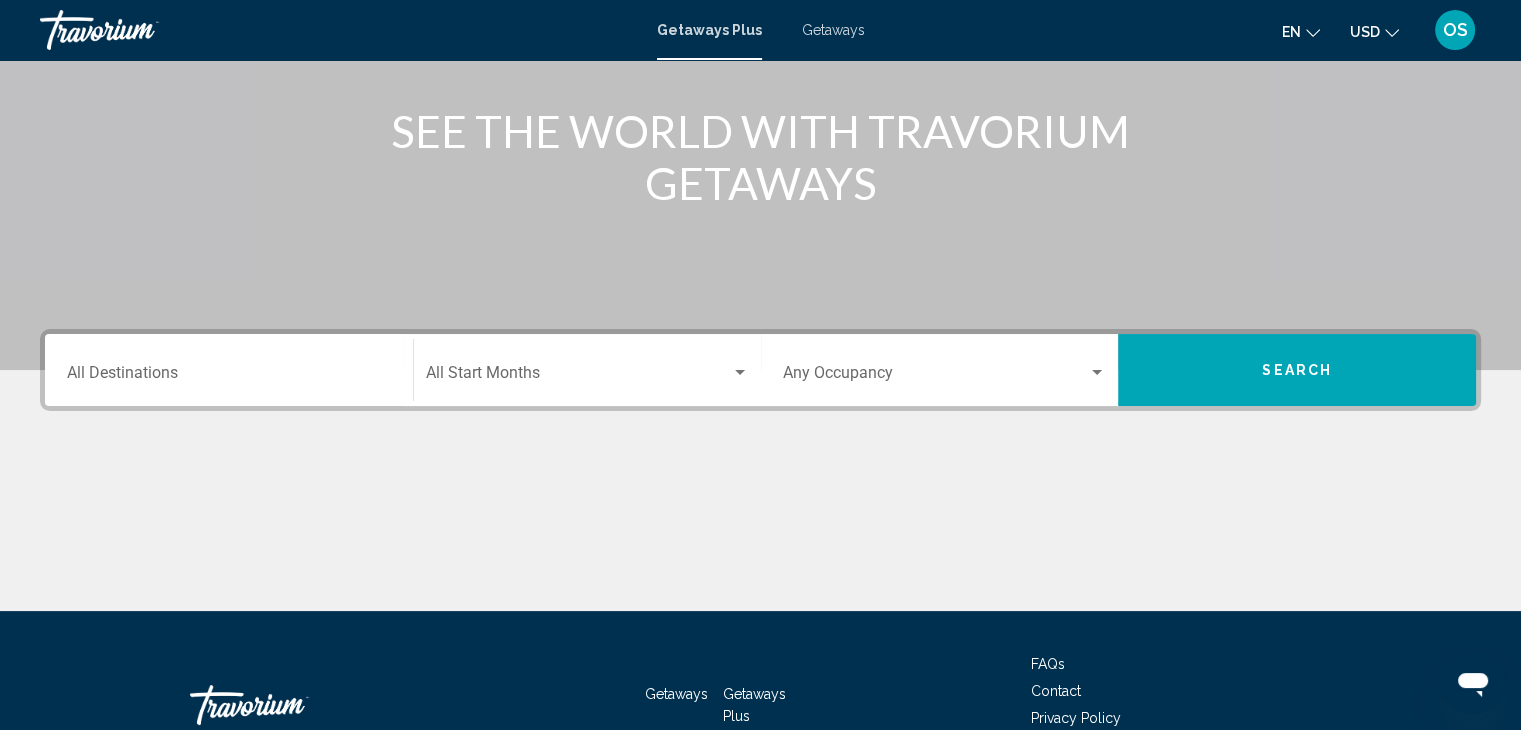 scroll, scrollTop: 356, scrollLeft: 0, axis: vertical 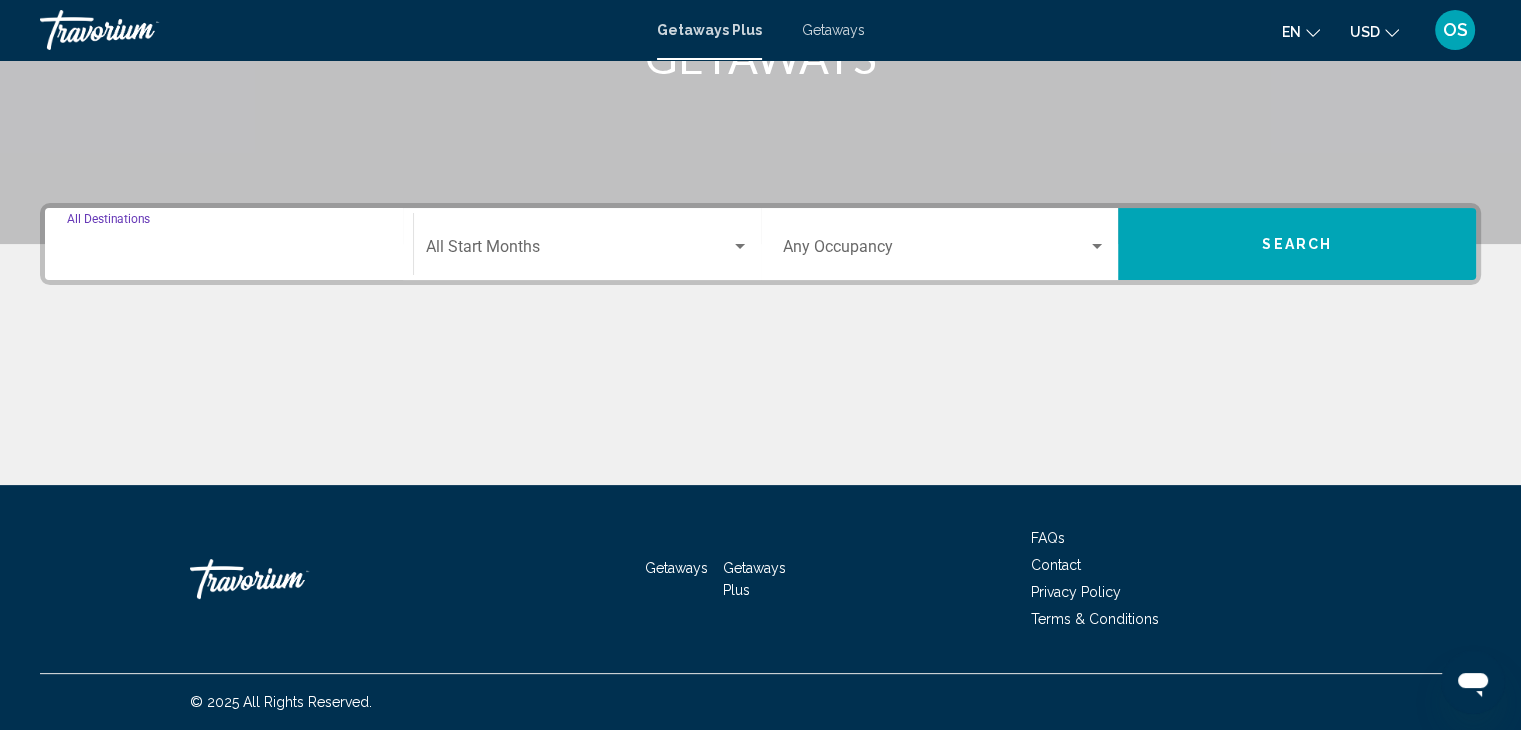 click on "Destination All Destinations" at bounding box center [229, 251] 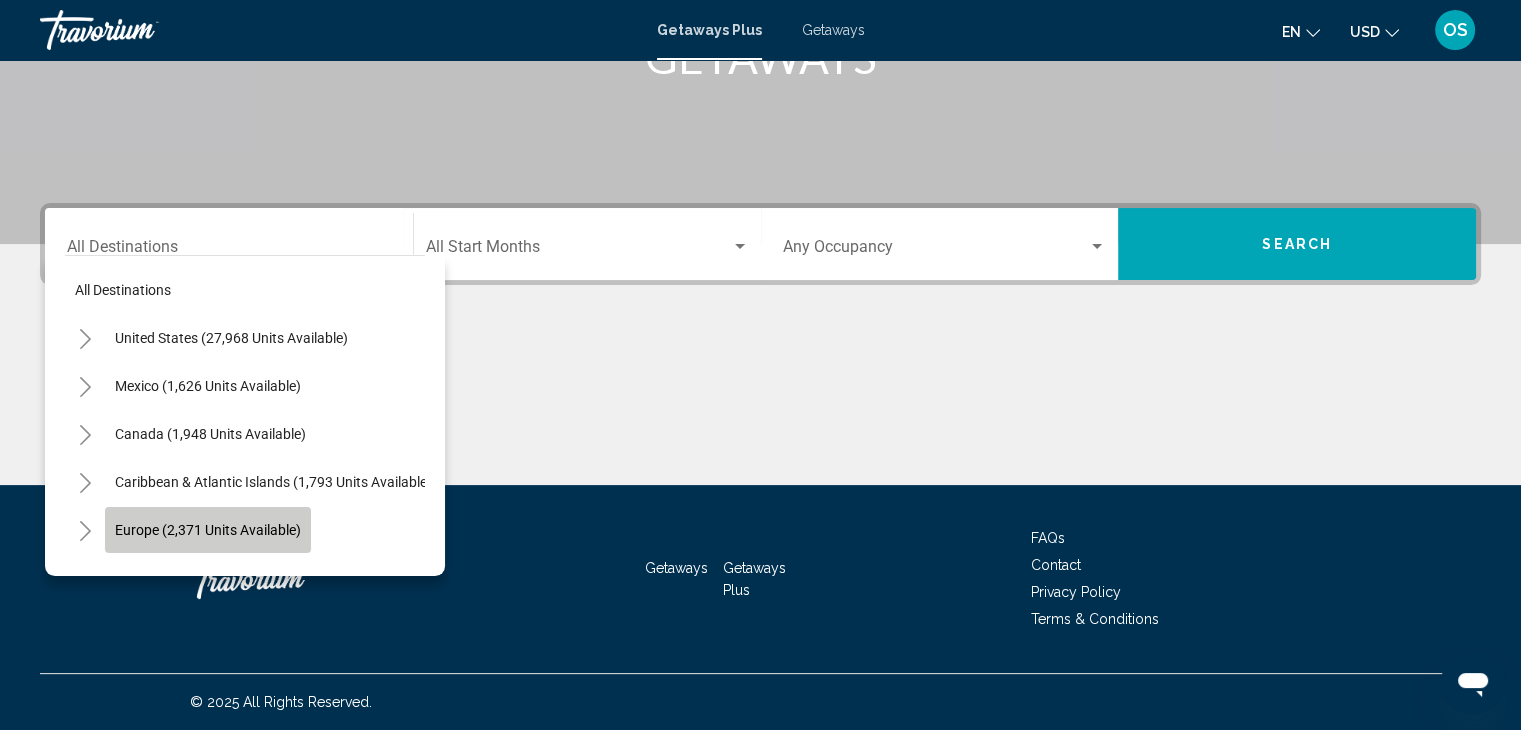 click on "Europe (2,371 units available)" 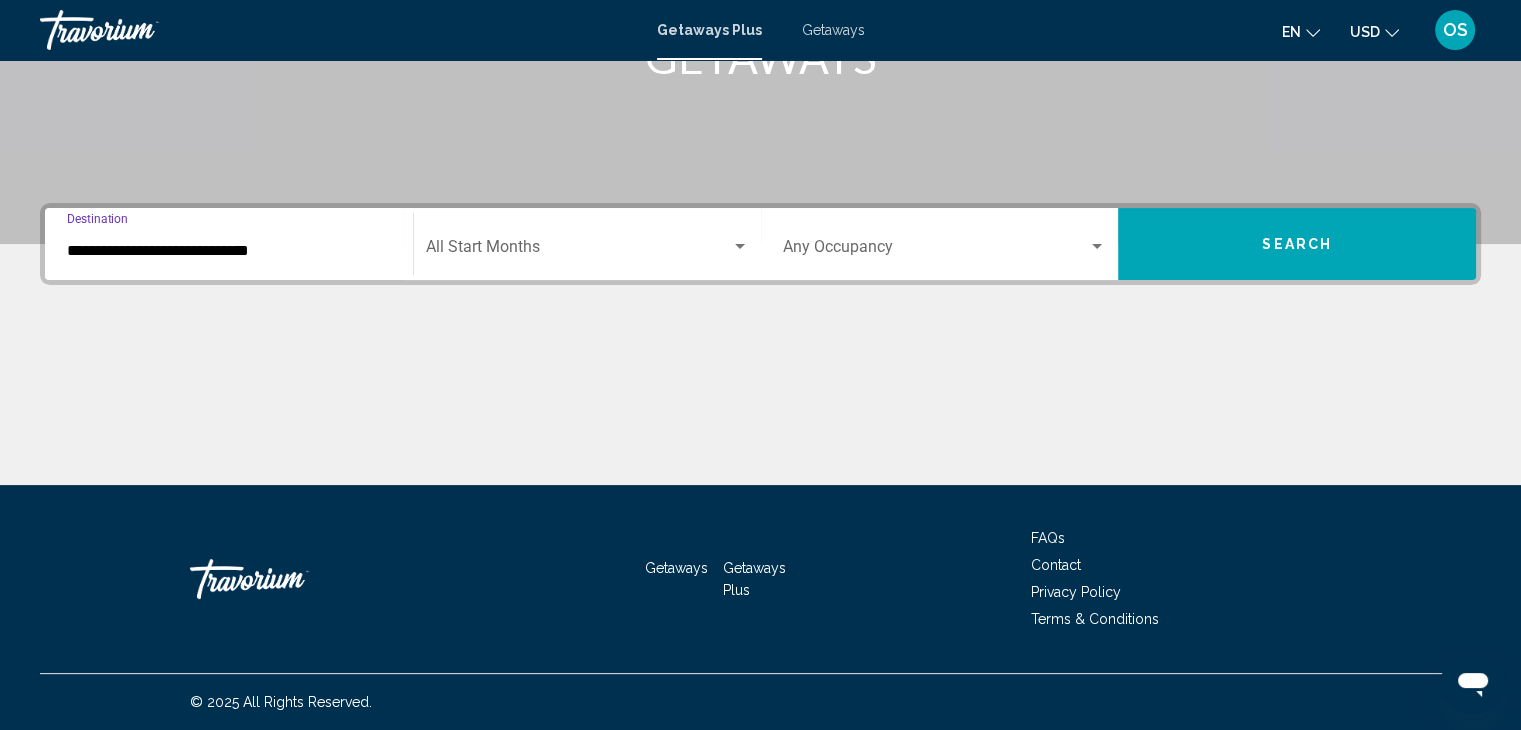 click on "Start Month All Start Months" 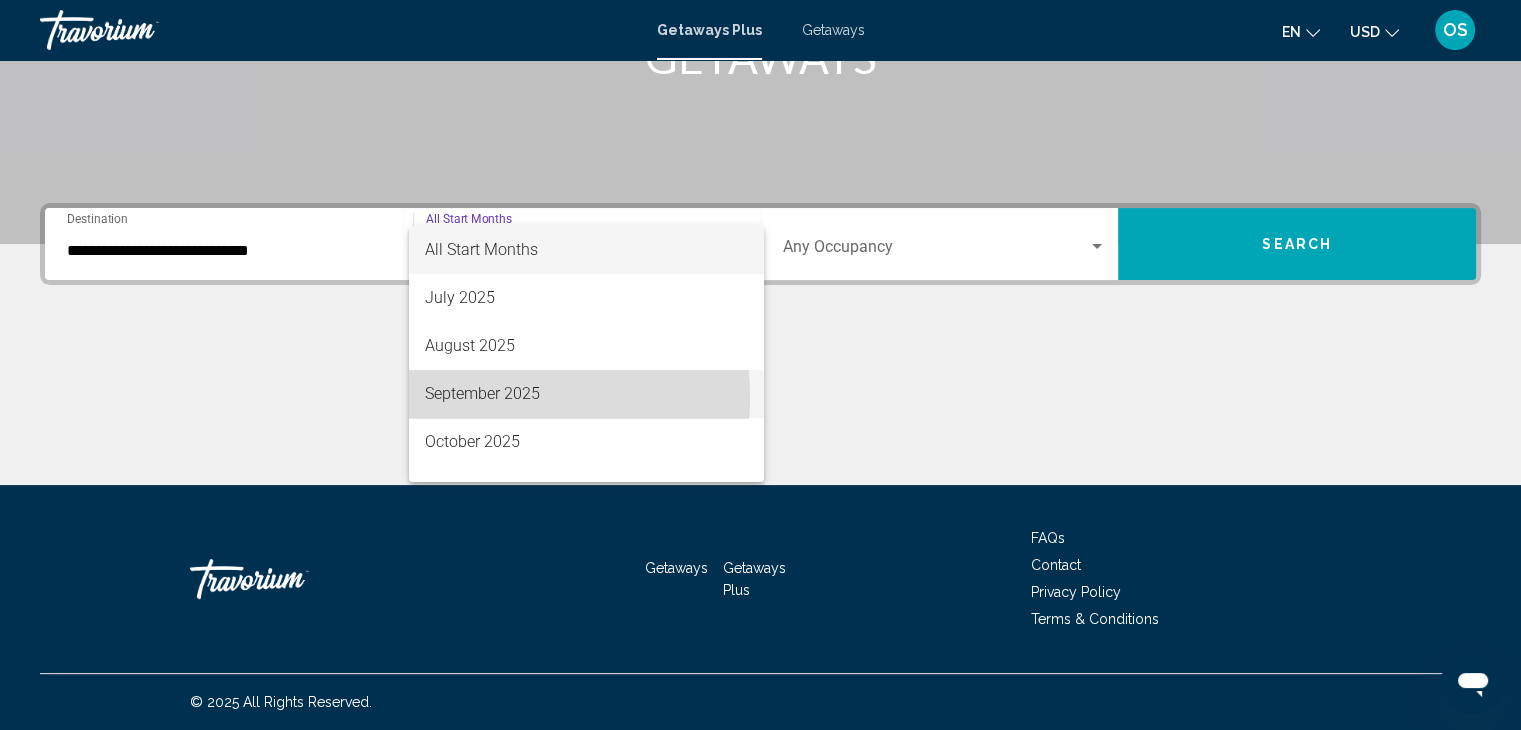 click on "September 2025" at bounding box center (586, 394) 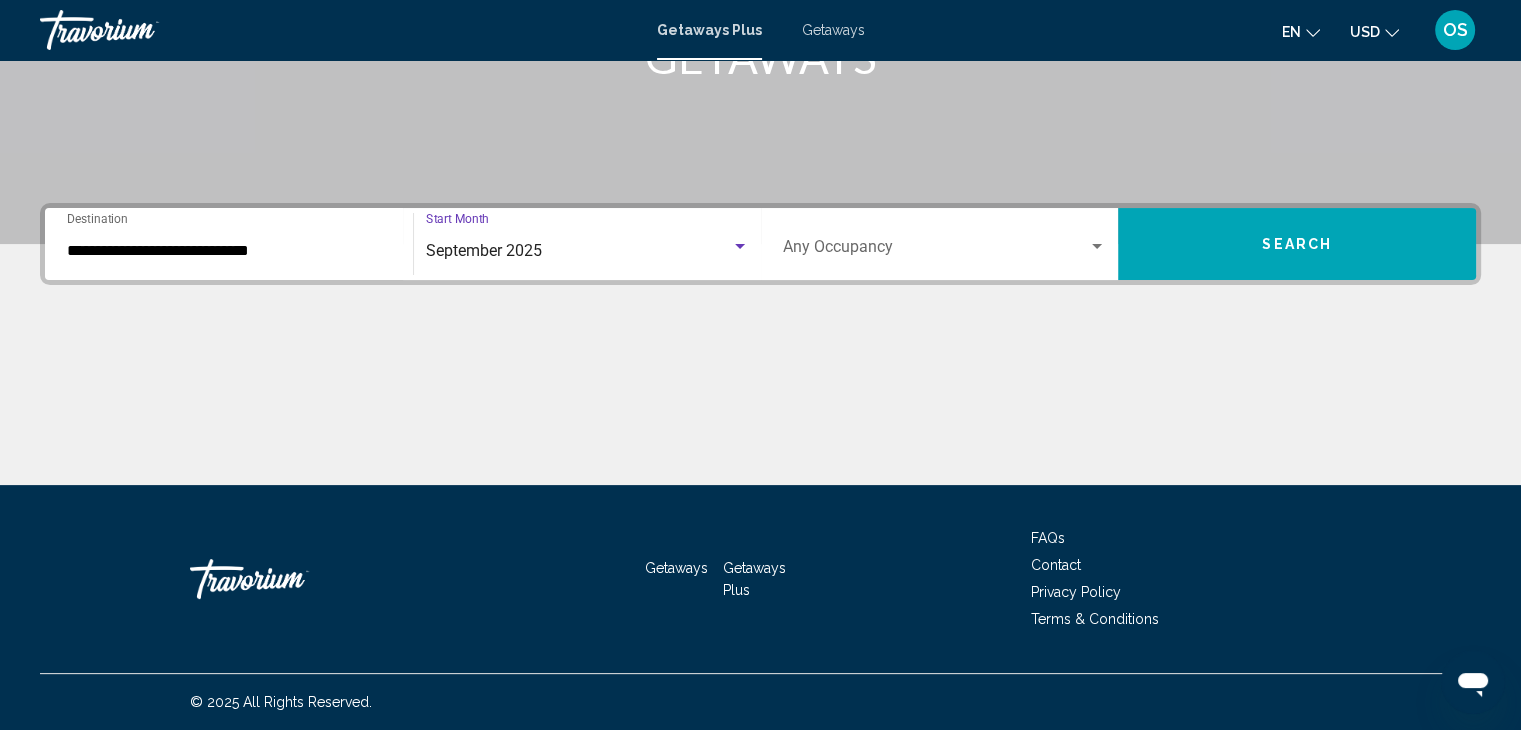 click on "Occupancy Any Occupancy" at bounding box center (945, 244) 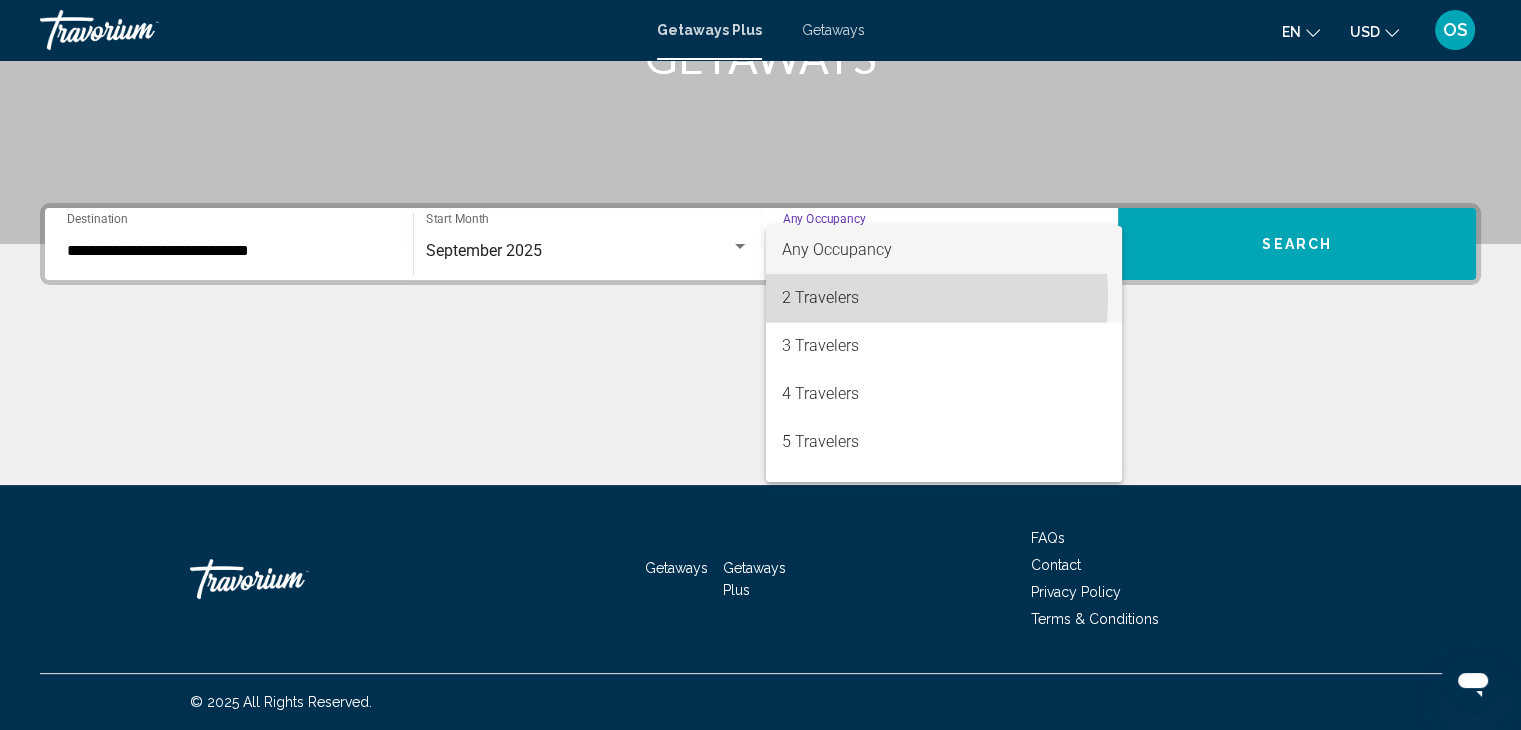 click on "2 Travelers" at bounding box center [944, 298] 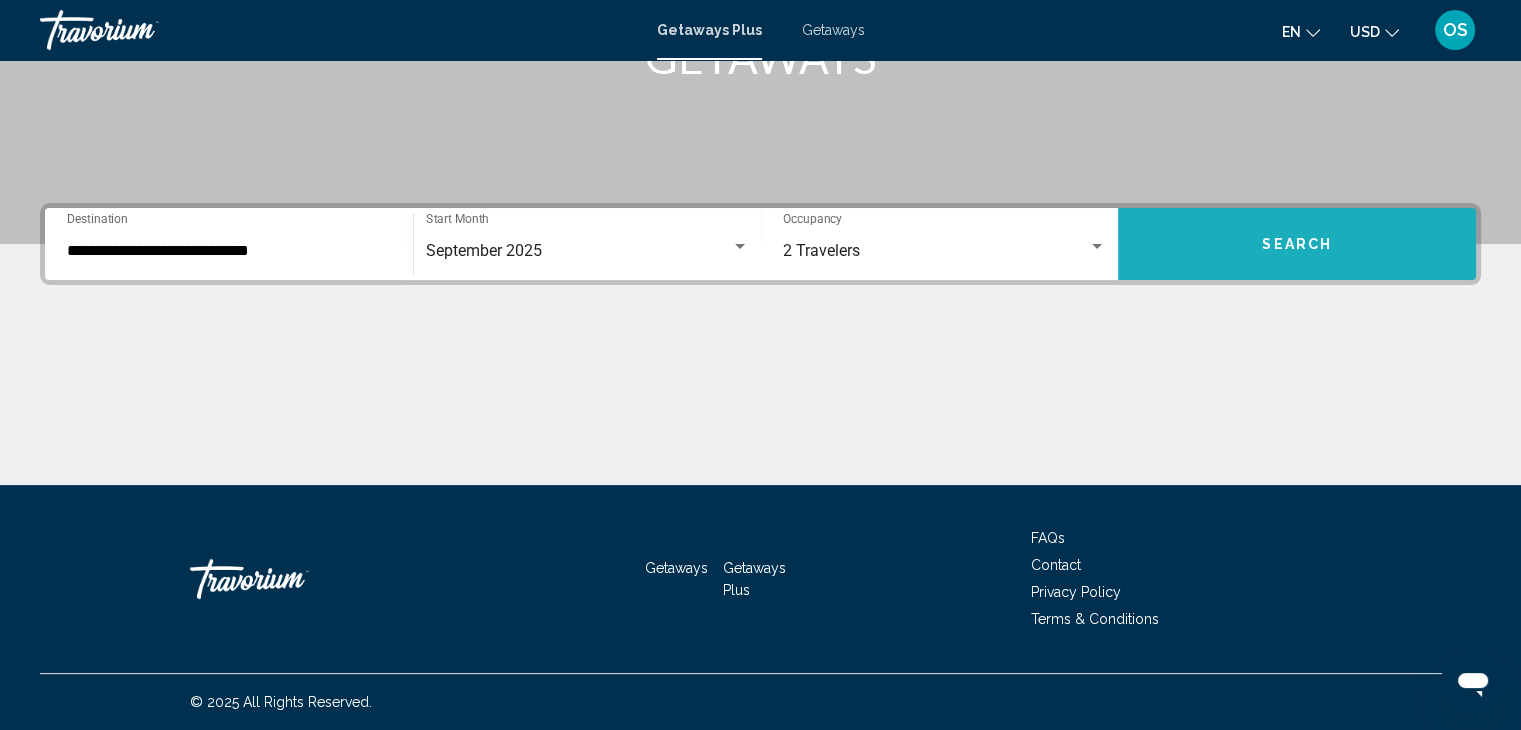 click on "Search" at bounding box center (1297, 244) 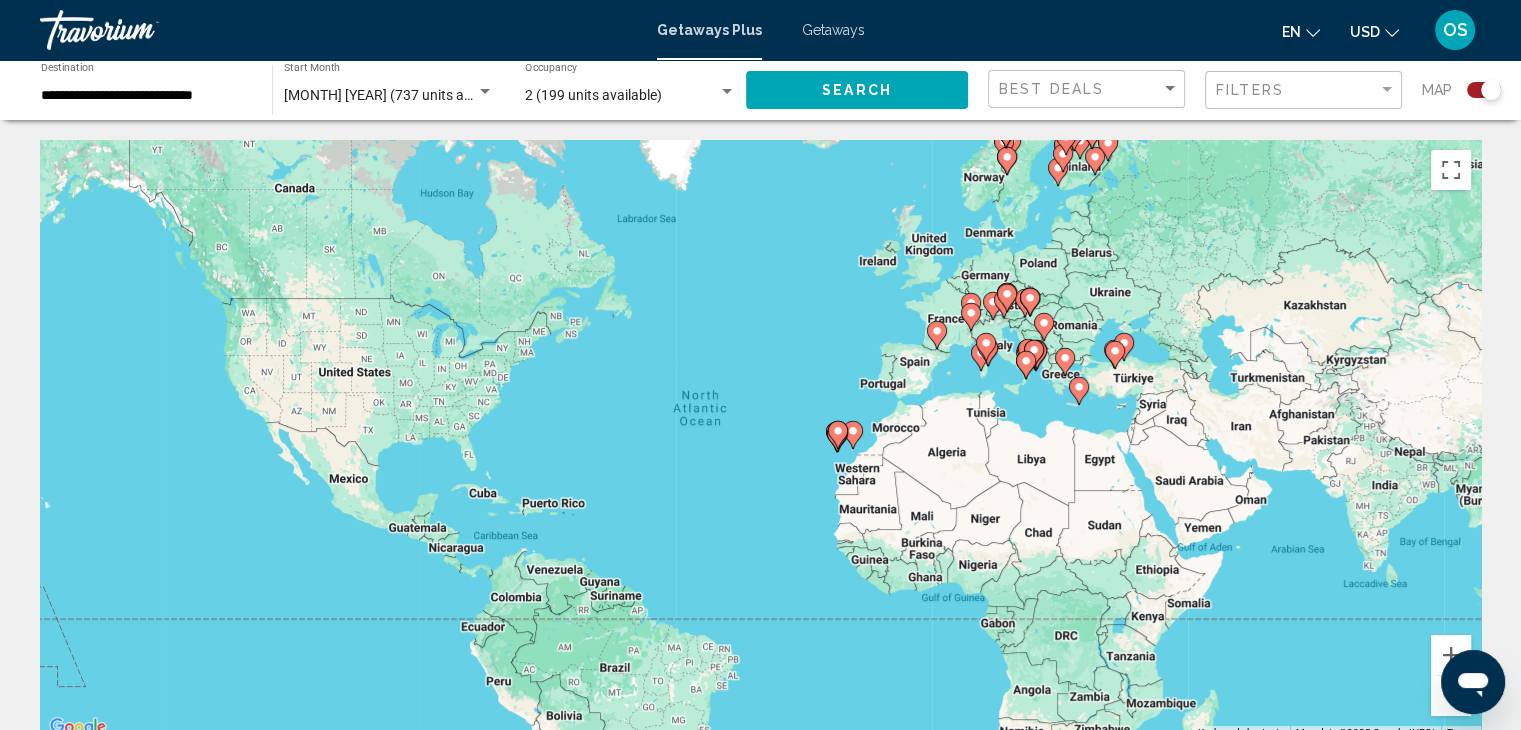click 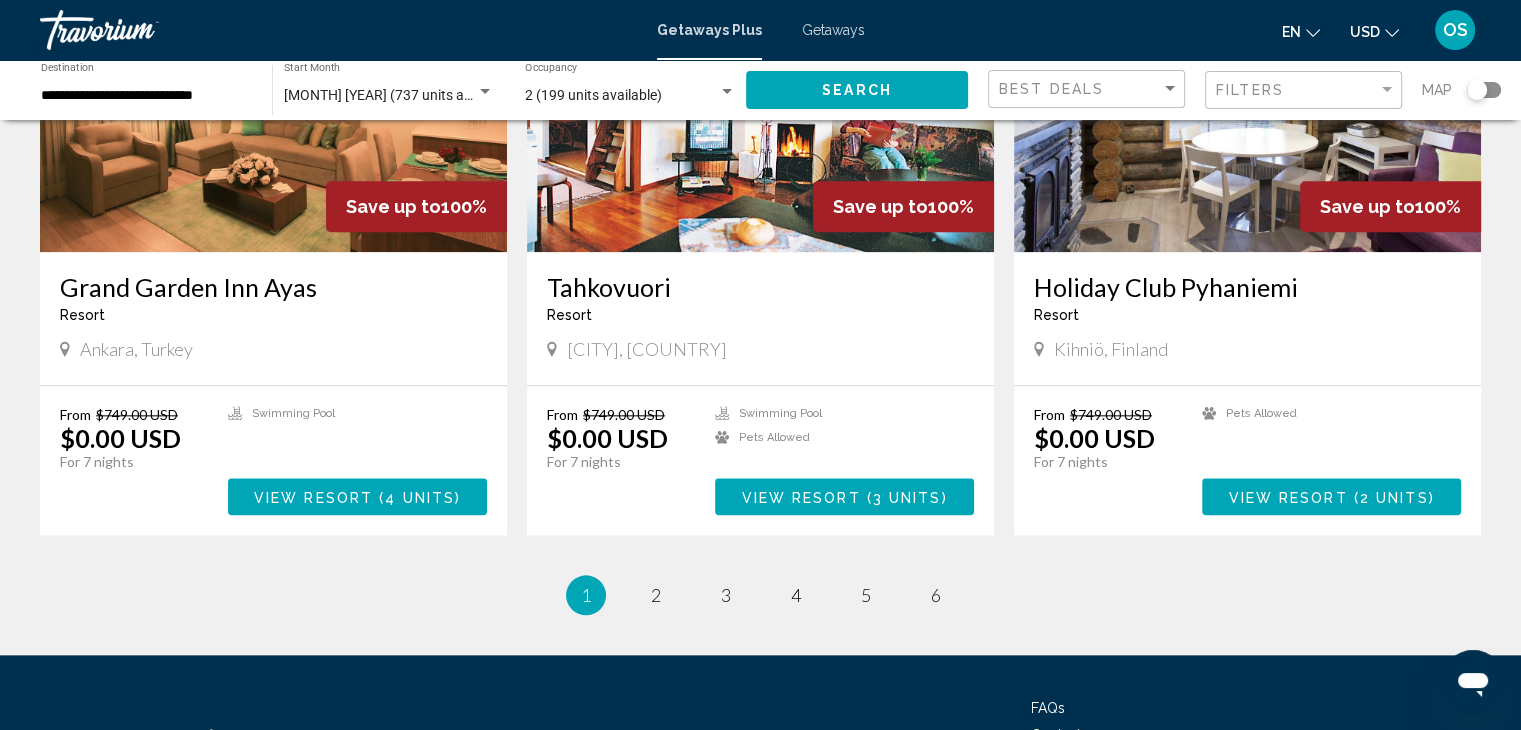 scroll, scrollTop: 2312, scrollLeft: 0, axis: vertical 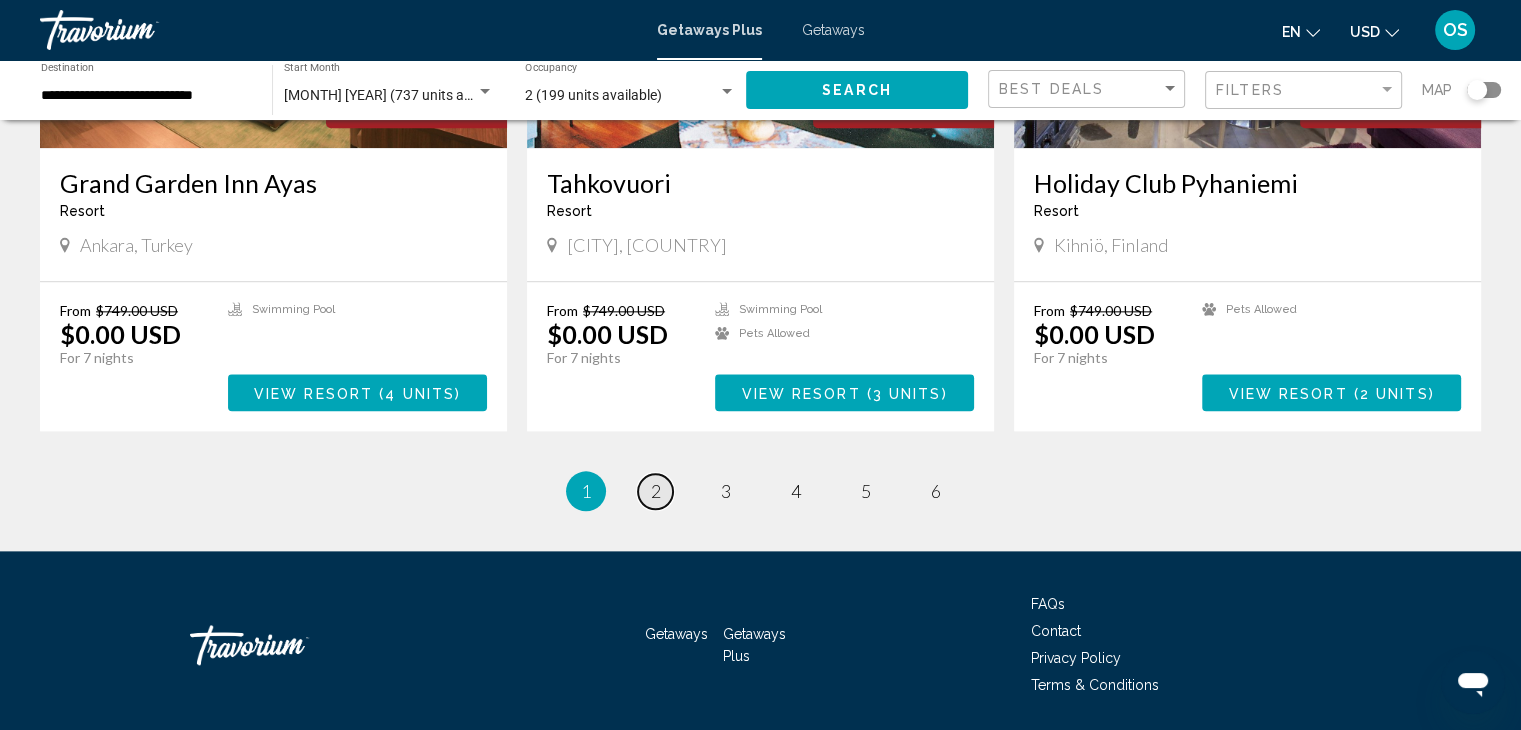 click on "2" at bounding box center (656, 491) 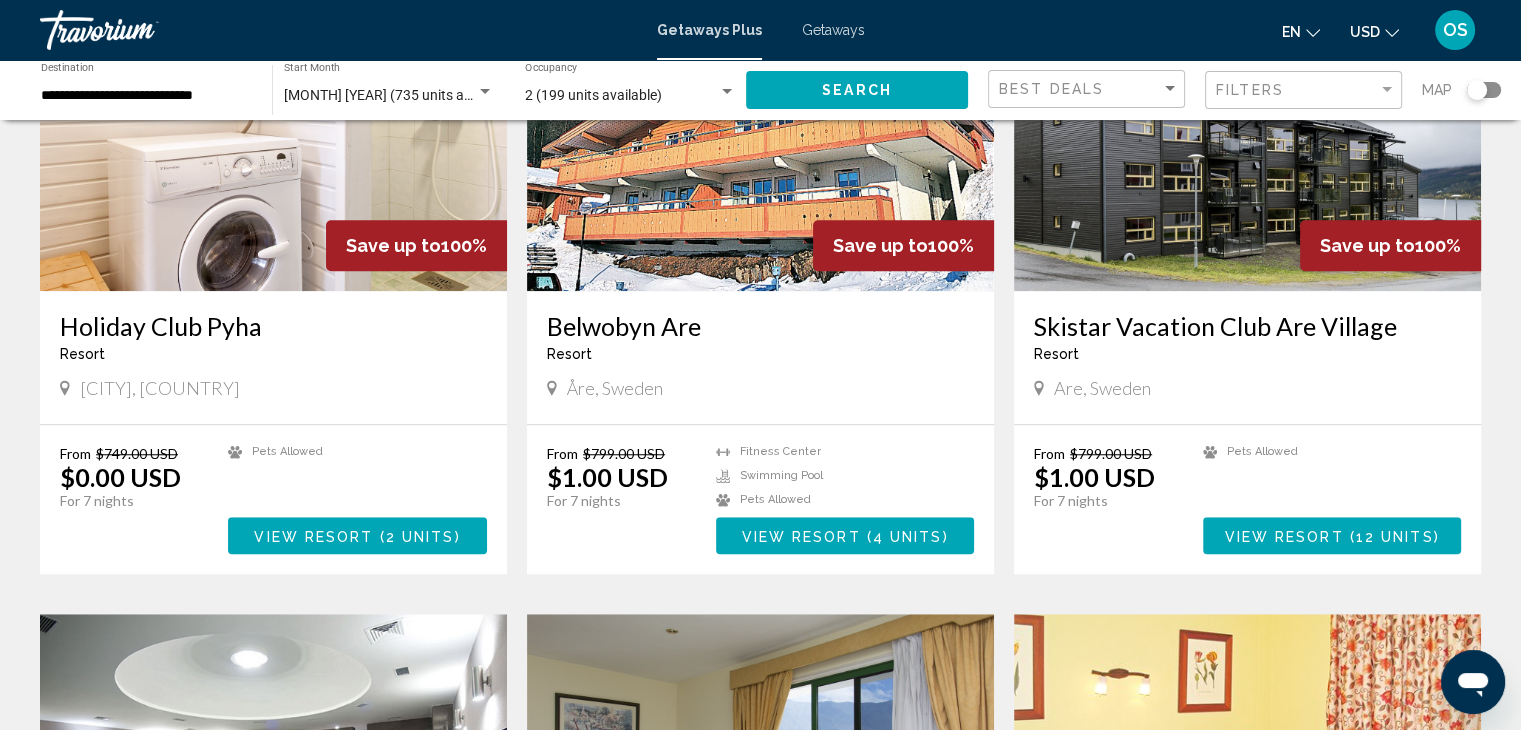 scroll, scrollTop: 1584, scrollLeft: 0, axis: vertical 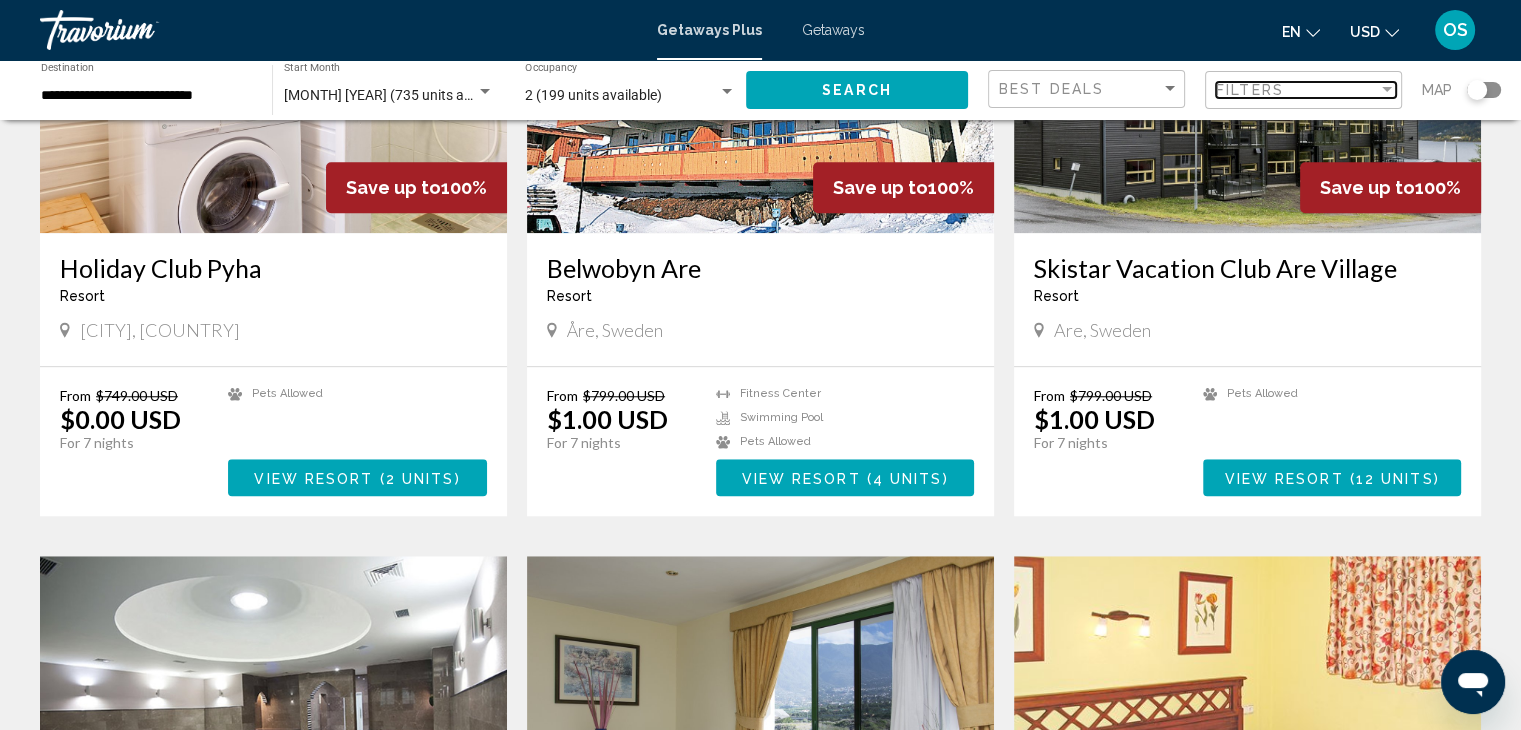 click on "Filters" at bounding box center (1297, 90) 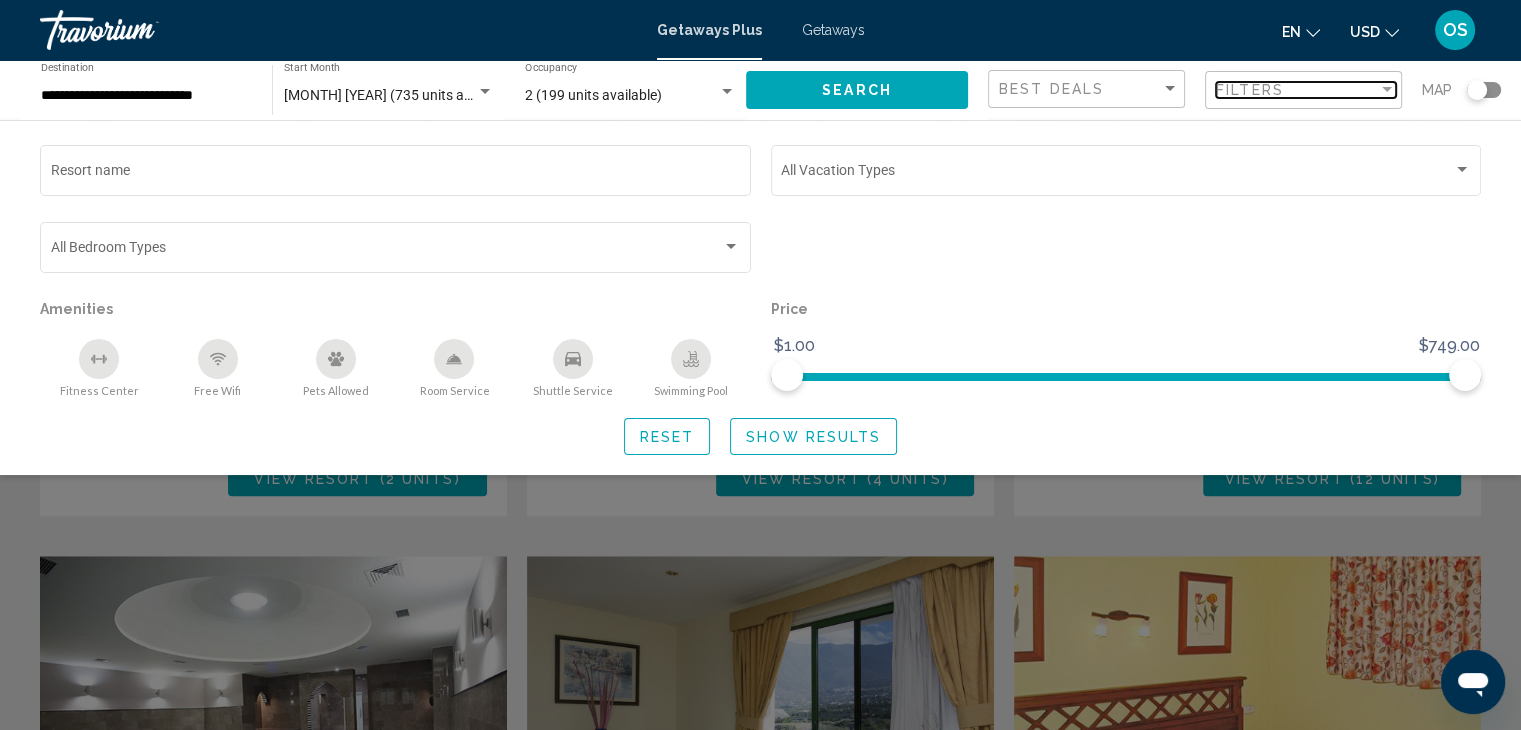 click at bounding box center [1387, 89] 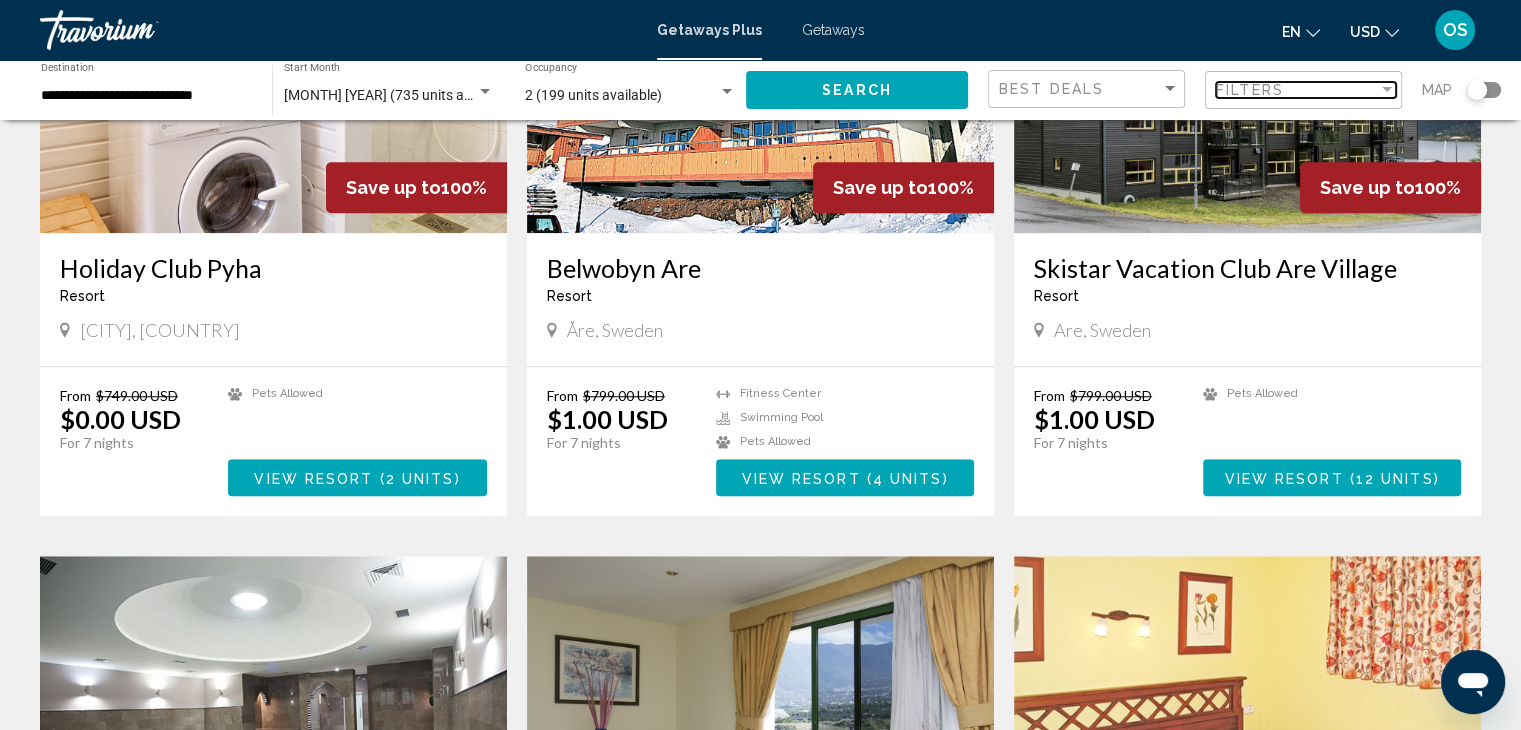 click at bounding box center (1387, 89) 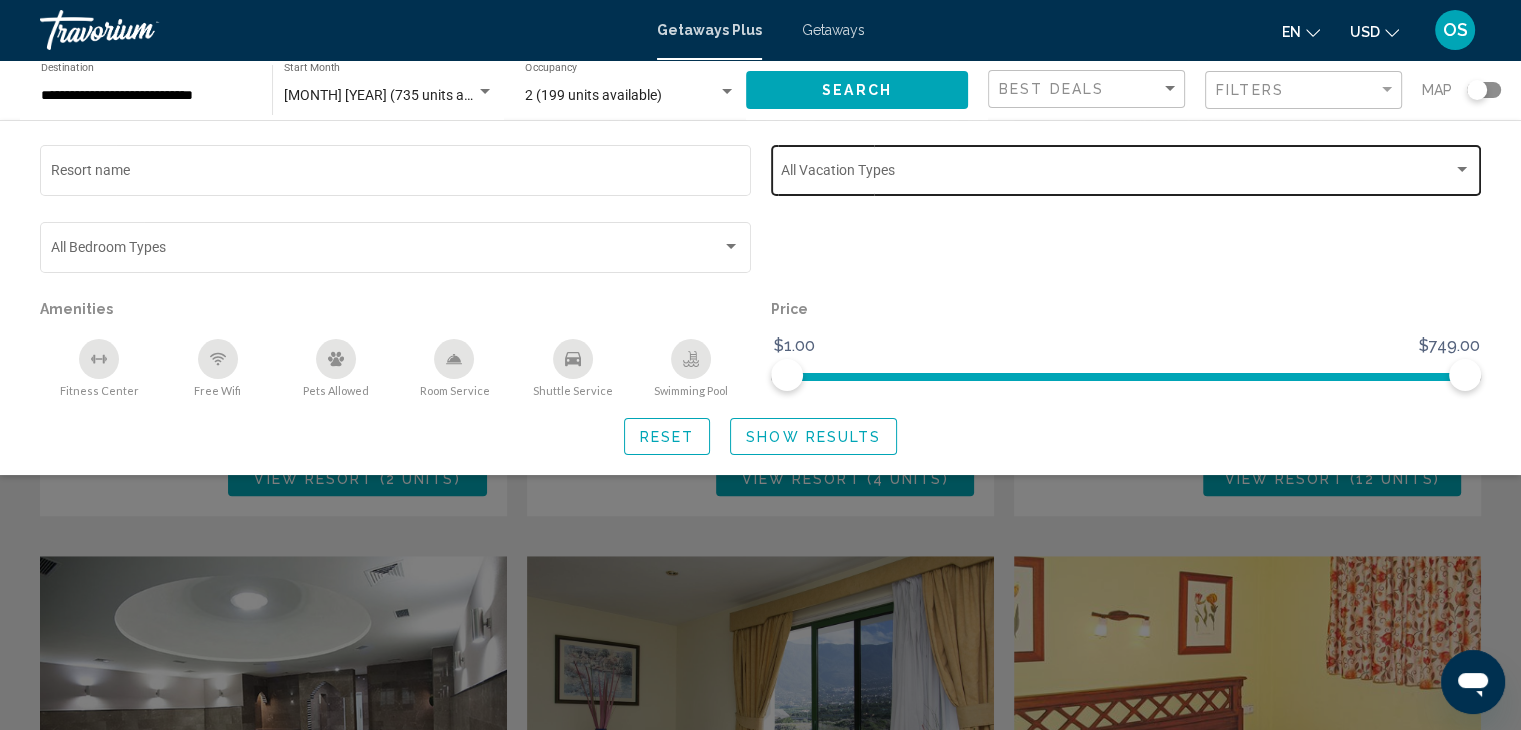 click at bounding box center [1117, 174] 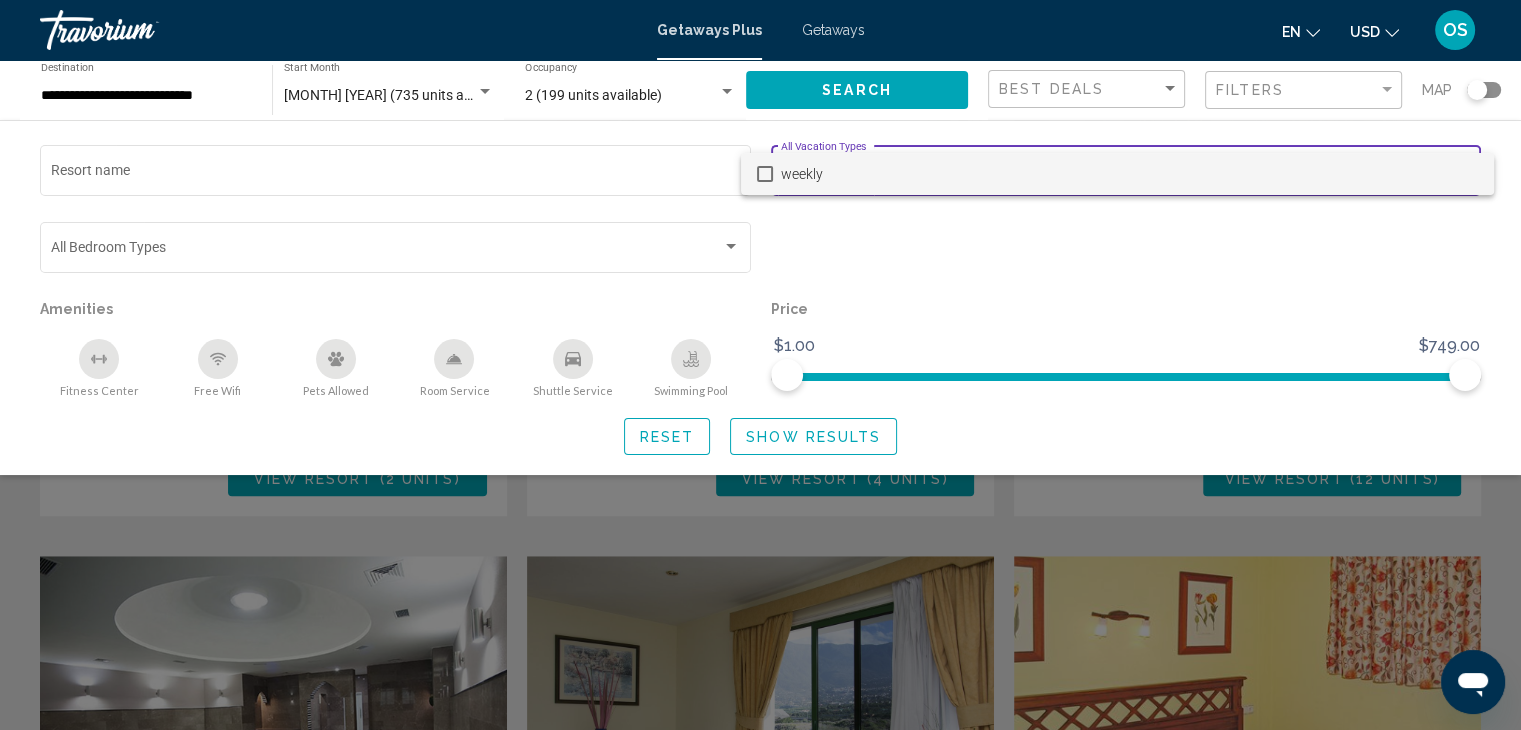 click at bounding box center (760, 365) 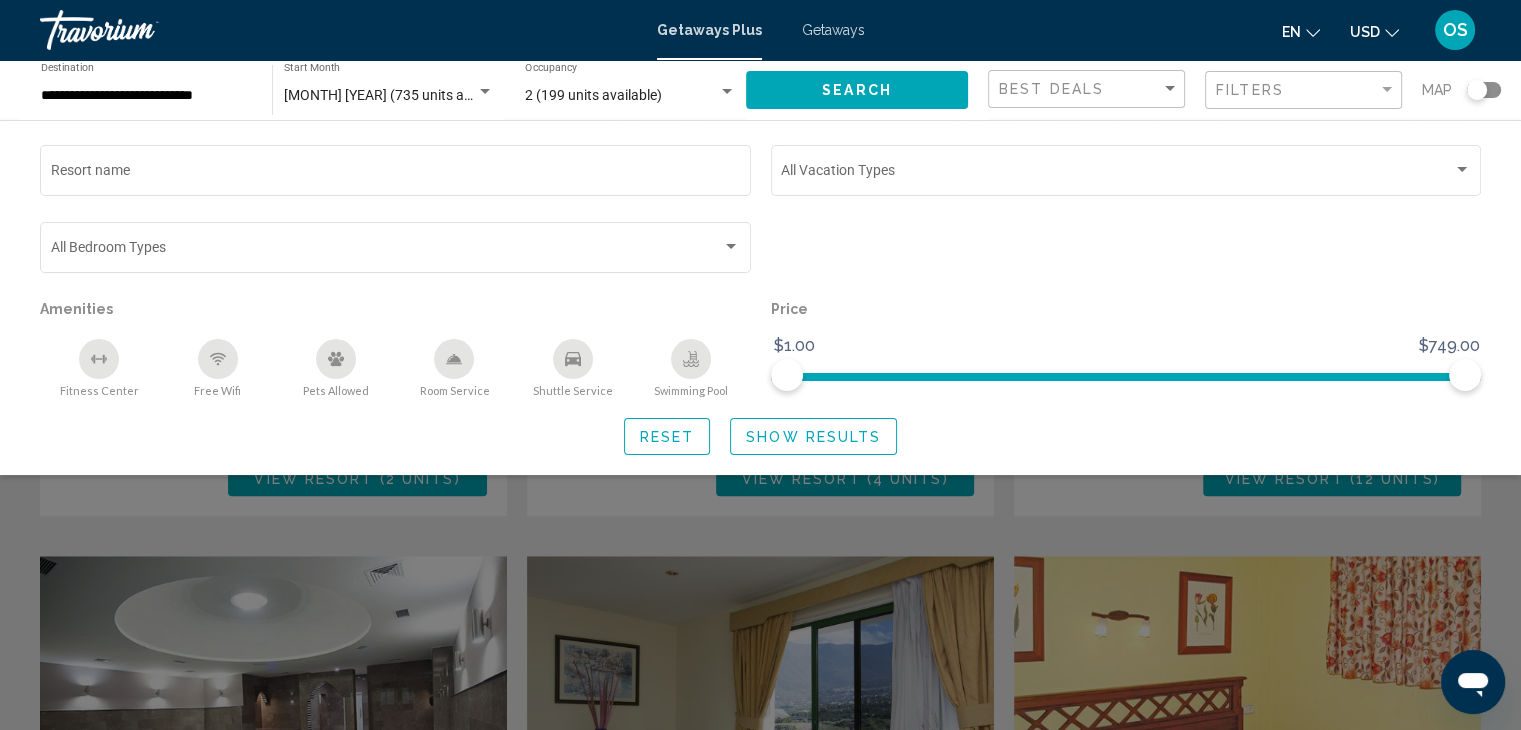 click on "Price $[PRICE] $[PRICE] $[PRICE] $[PRICE]" 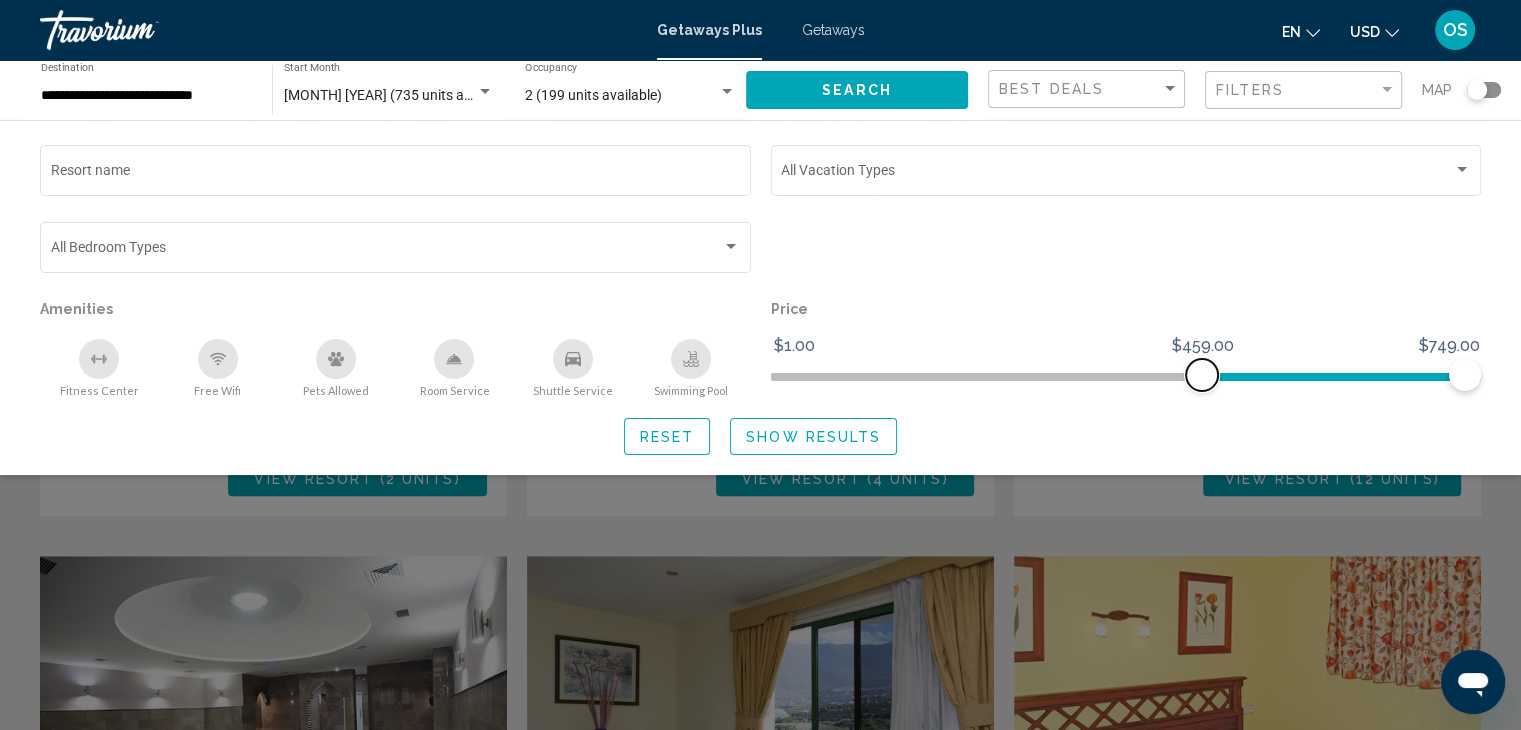 drag, startPoint x: 791, startPoint y: 375, endPoint x: 1202, endPoint y: 393, distance: 411.39398 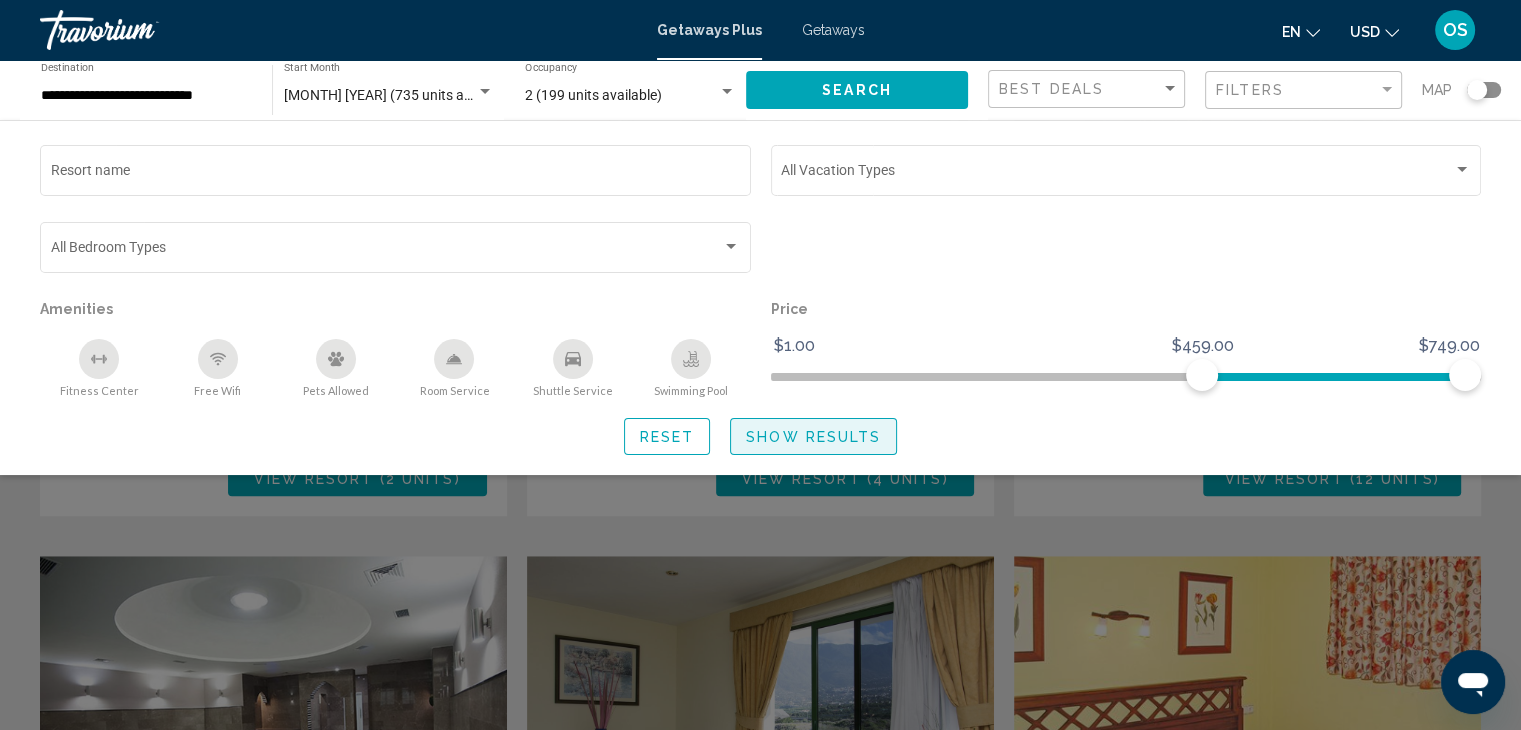 click on "Show Results" 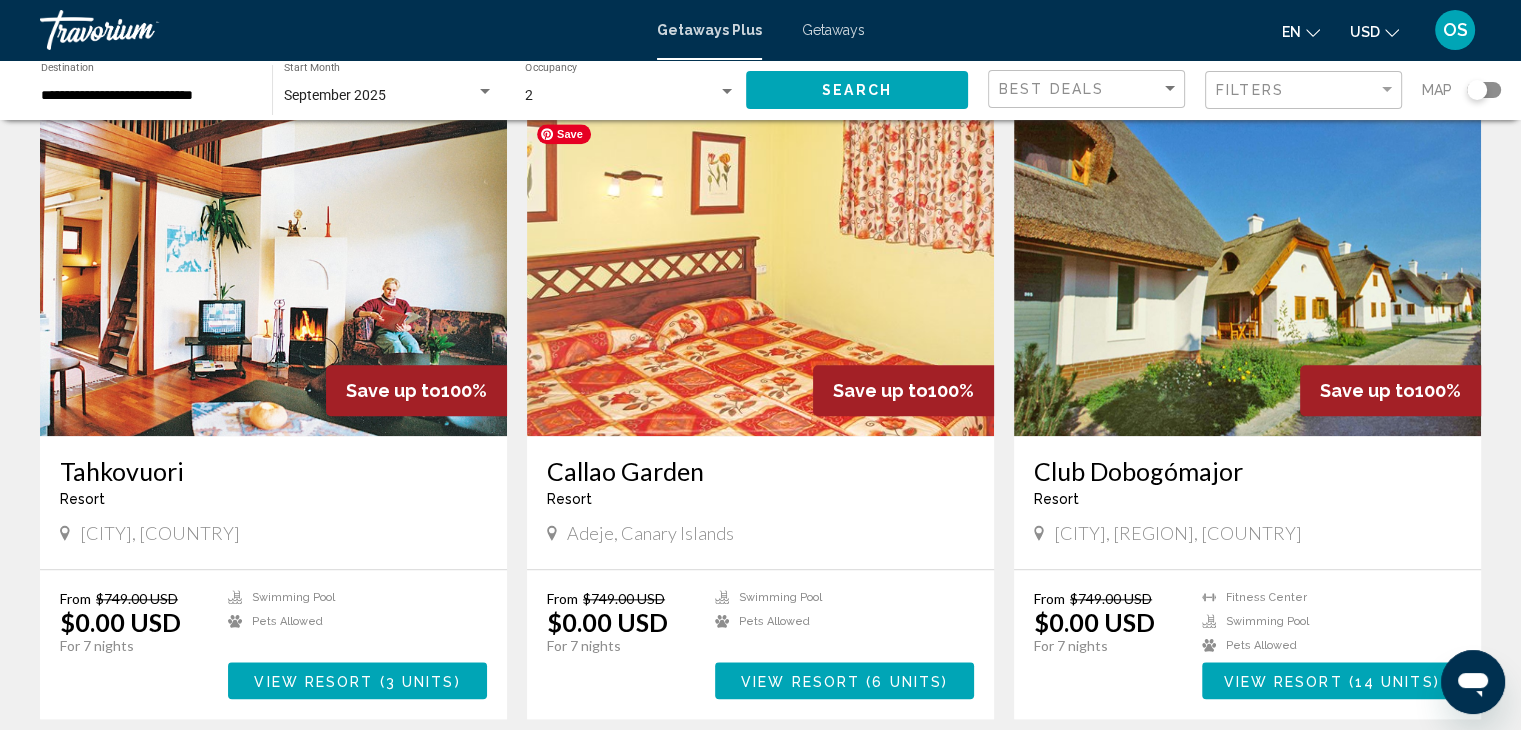 scroll, scrollTop: 2375, scrollLeft: 0, axis: vertical 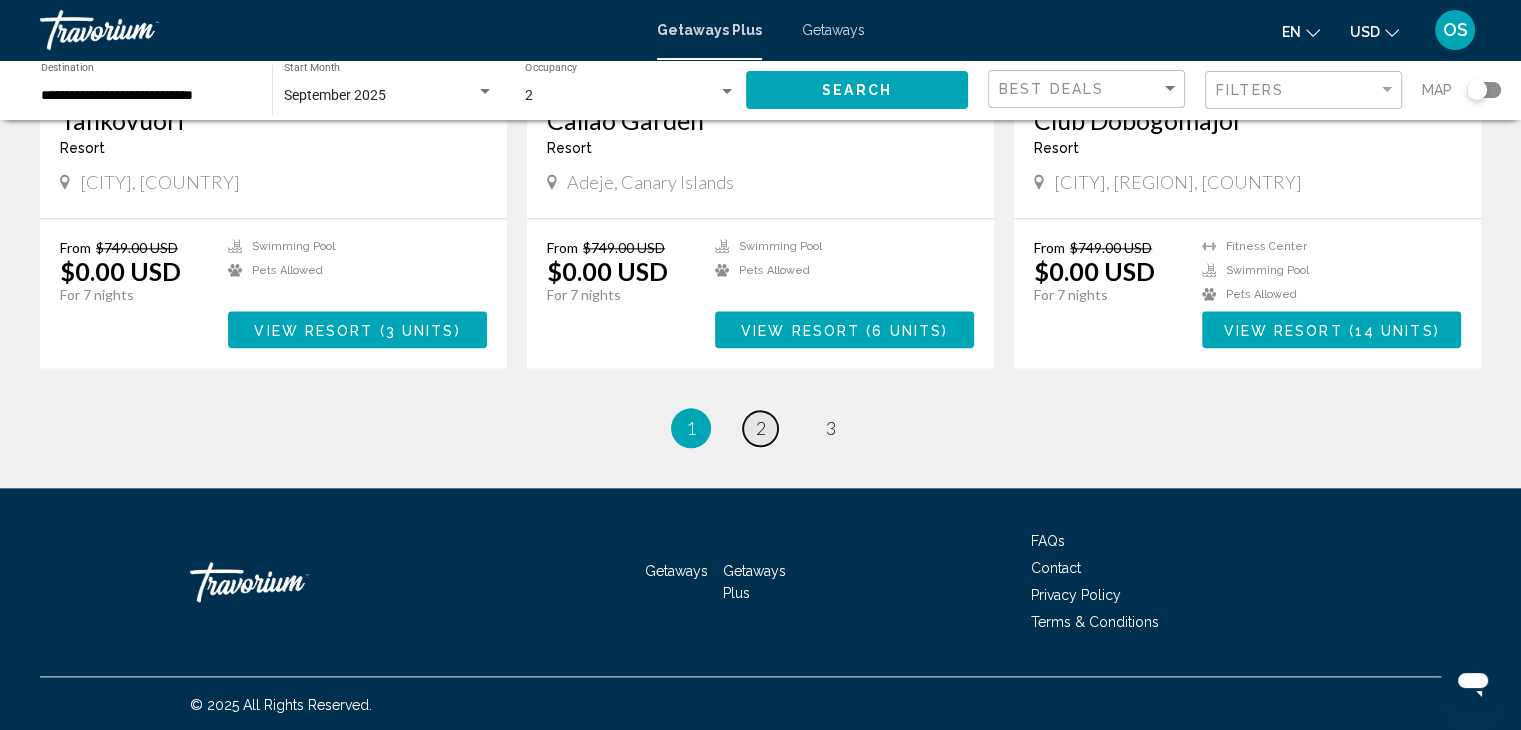click on "2" at bounding box center (761, 428) 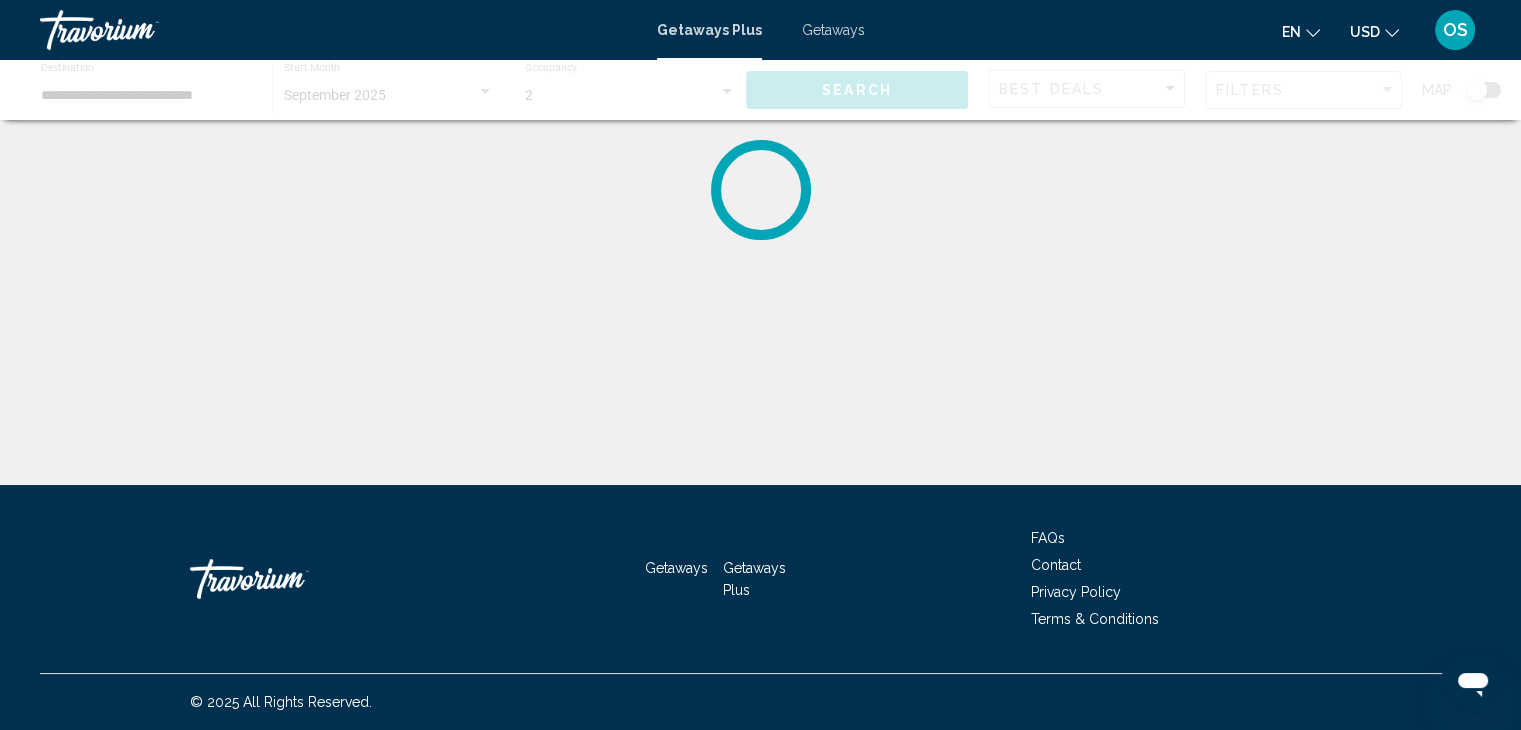 scroll, scrollTop: 0, scrollLeft: 0, axis: both 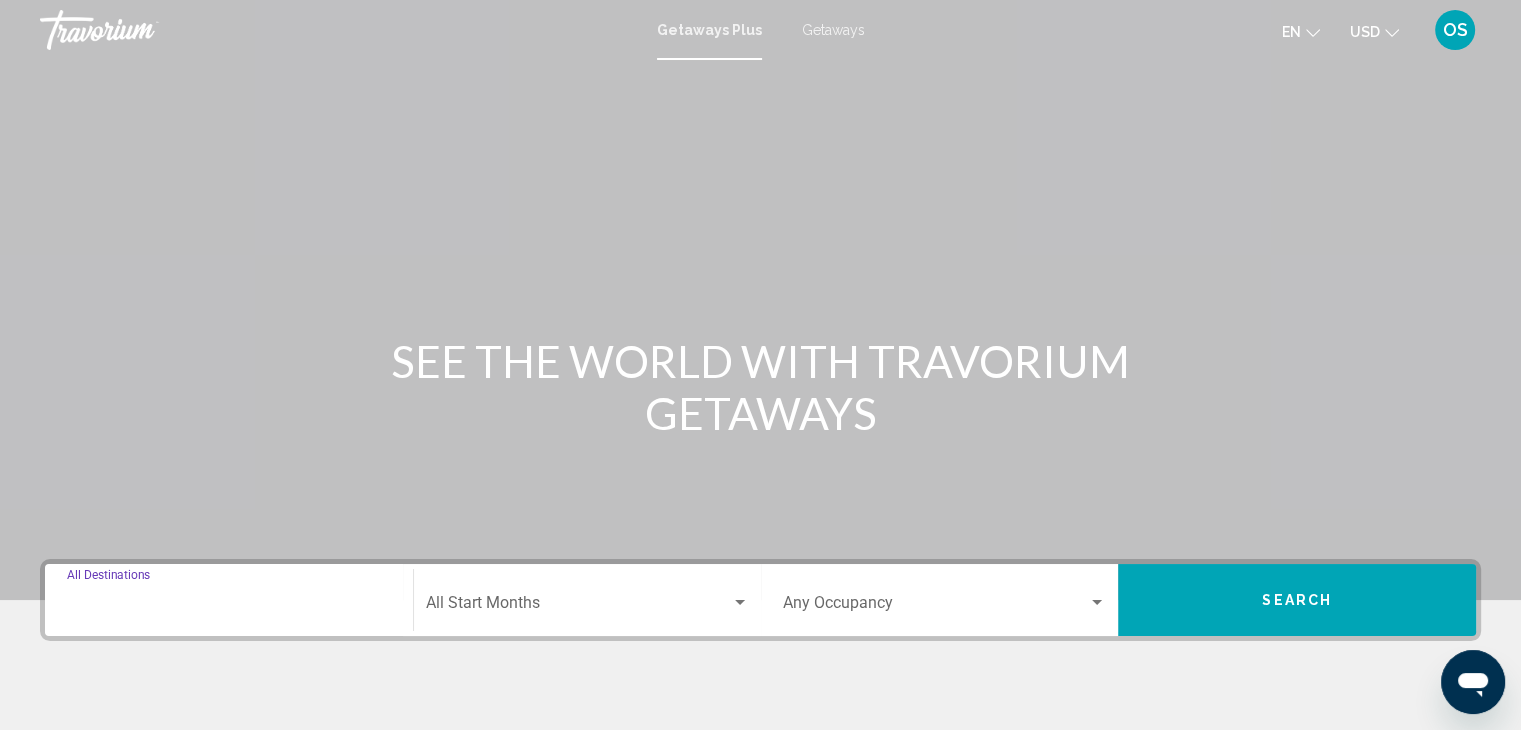click on "Destination All Destinations" at bounding box center [229, 607] 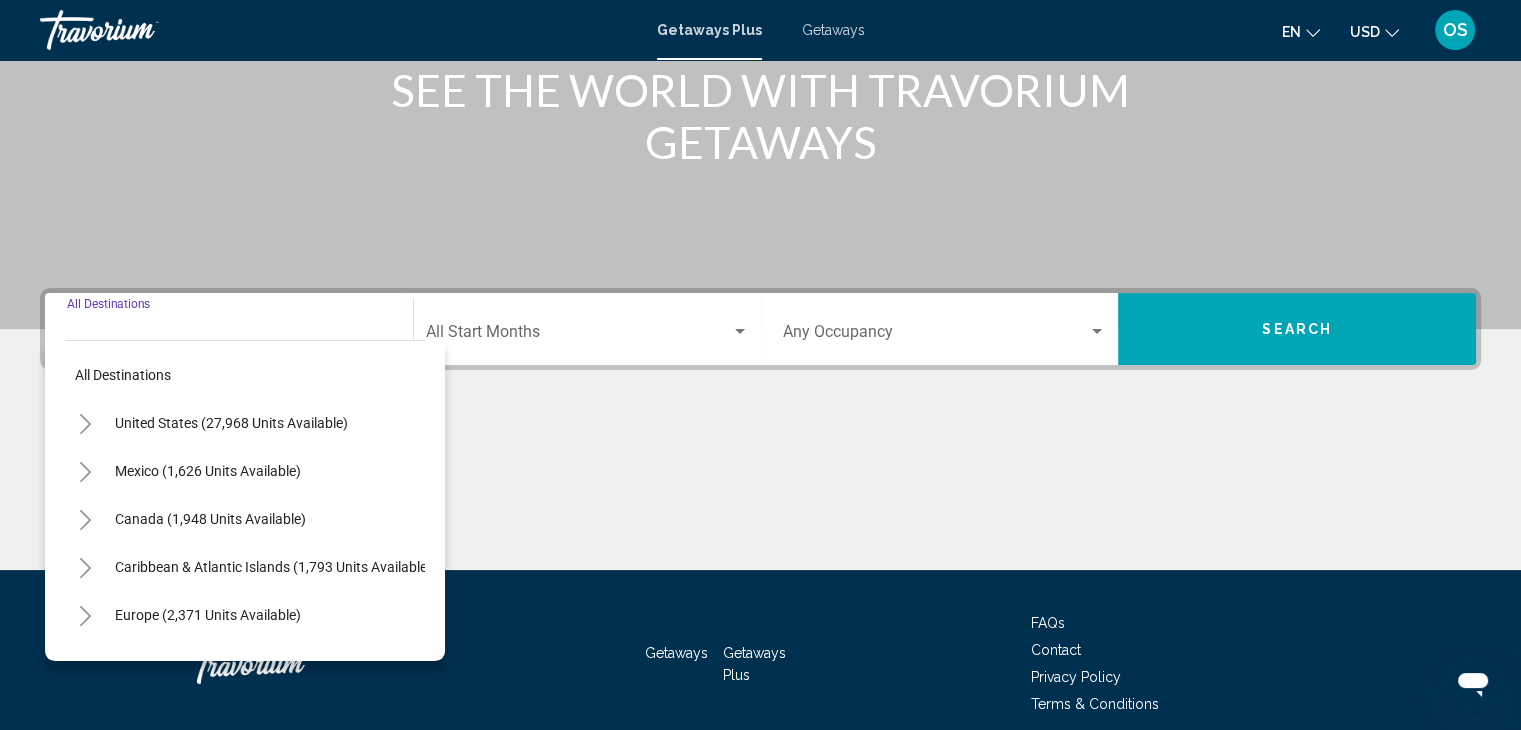 scroll, scrollTop: 356, scrollLeft: 0, axis: vertical 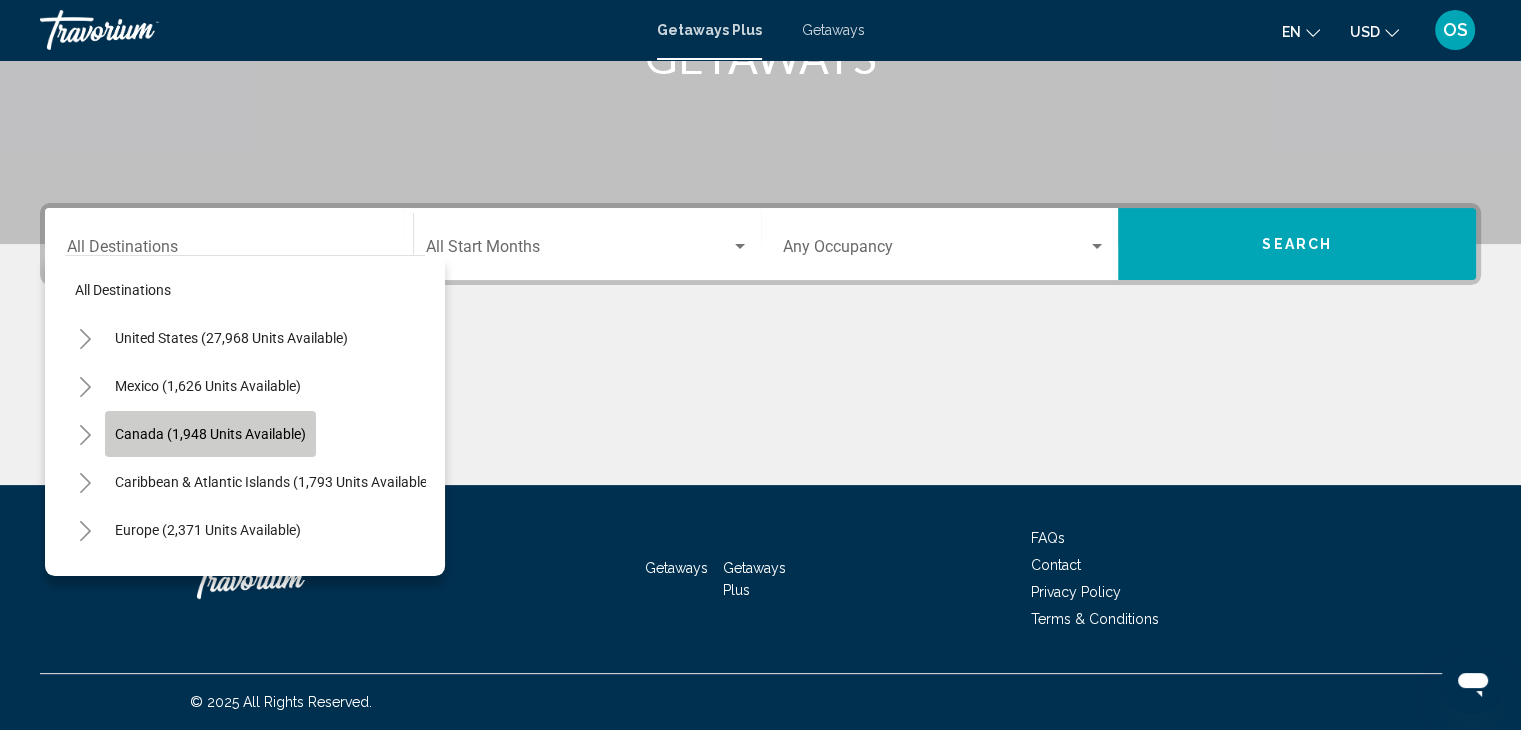 click on "Canada (1,948 units available)" 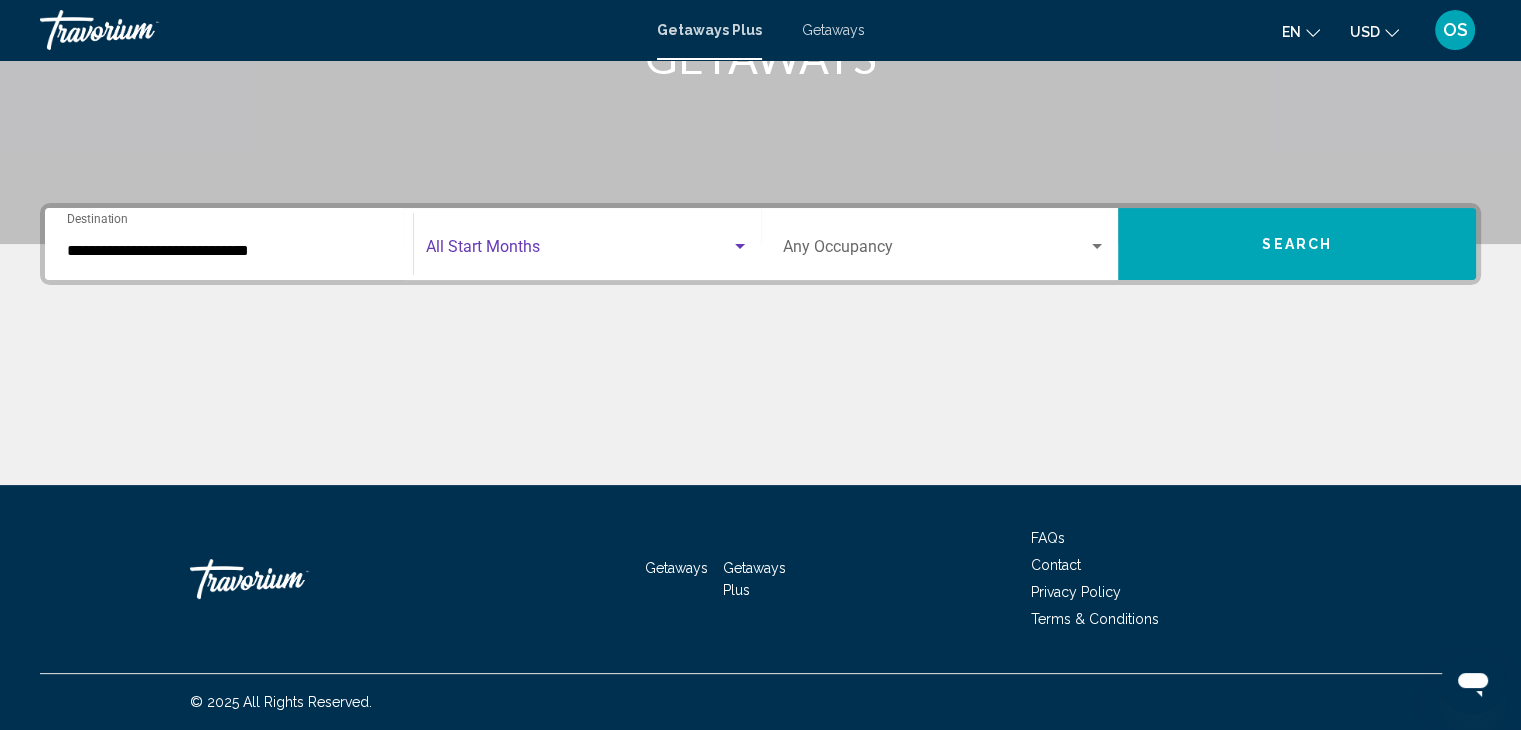 click at bounding box center [578, 251] 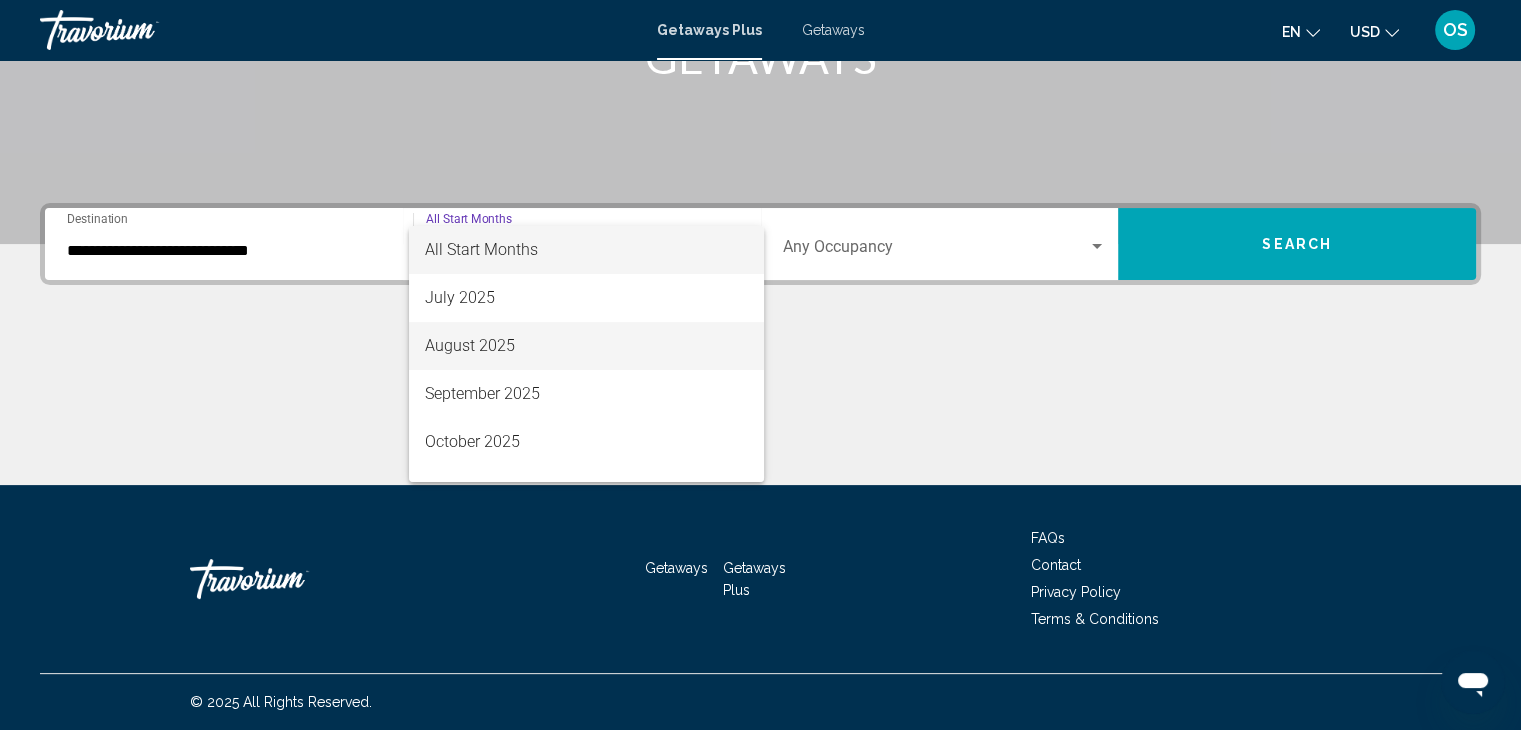 click on "August 2025" at bounding box center (586, 346) 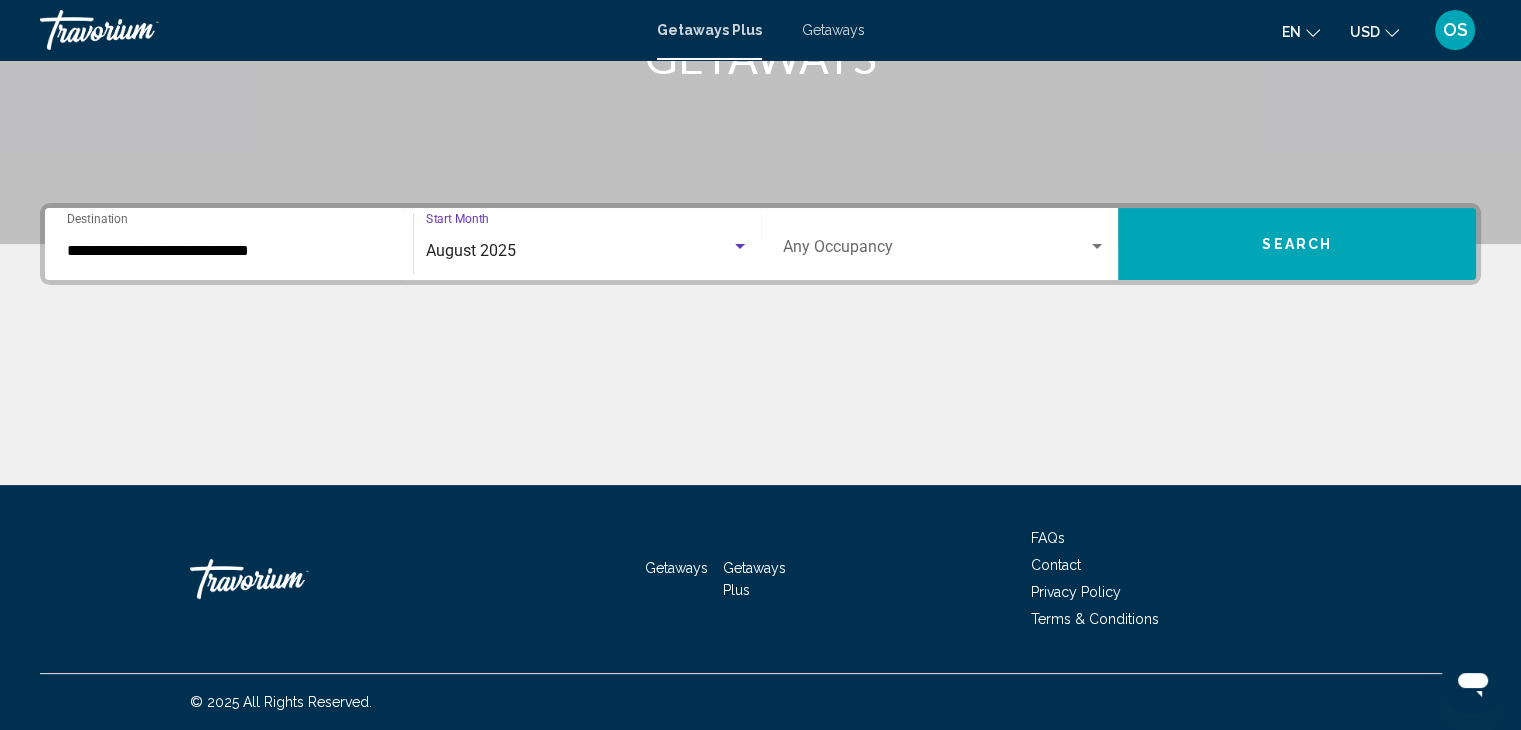 click at bounding box center (1097, 246) 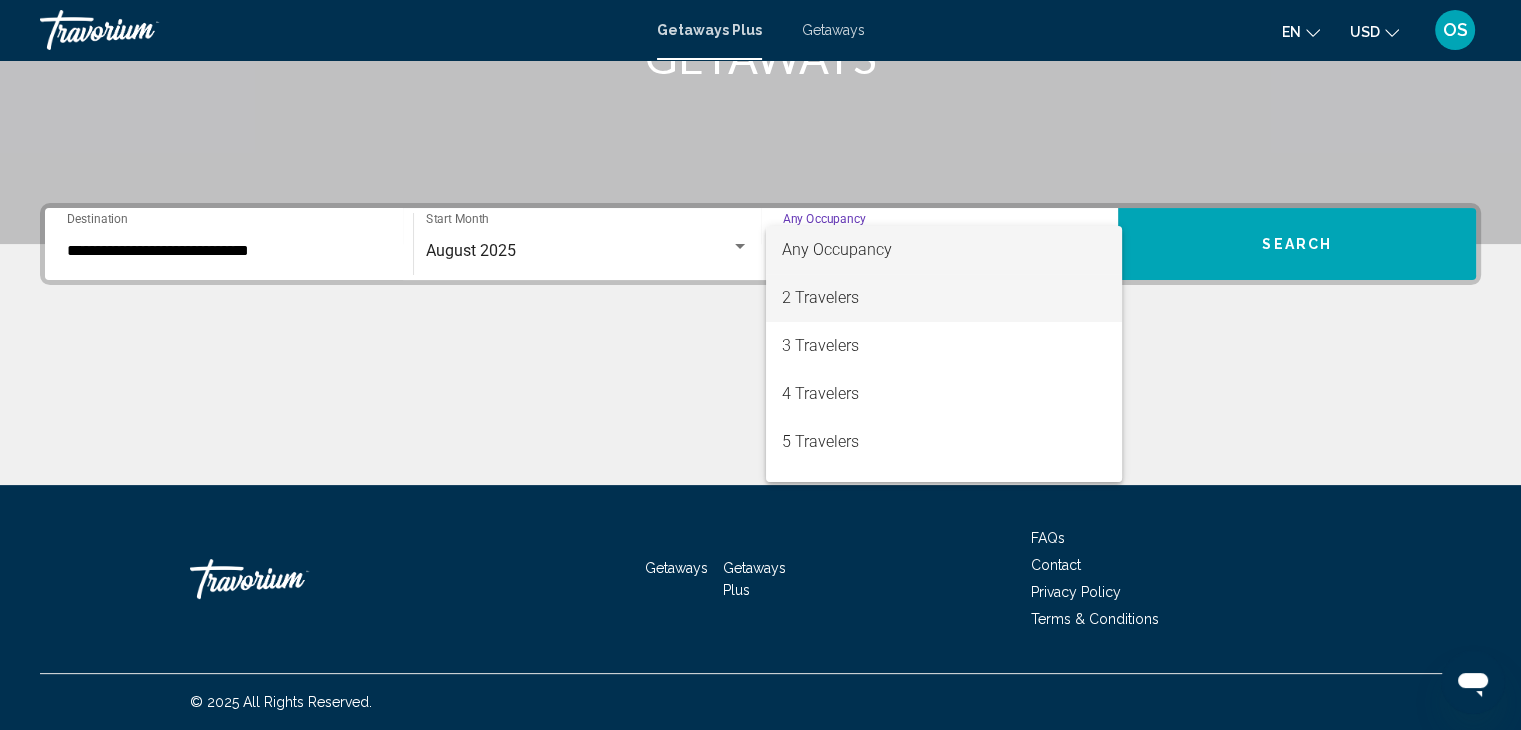 click on "2 Travelers" at bounding box center [944, 298] 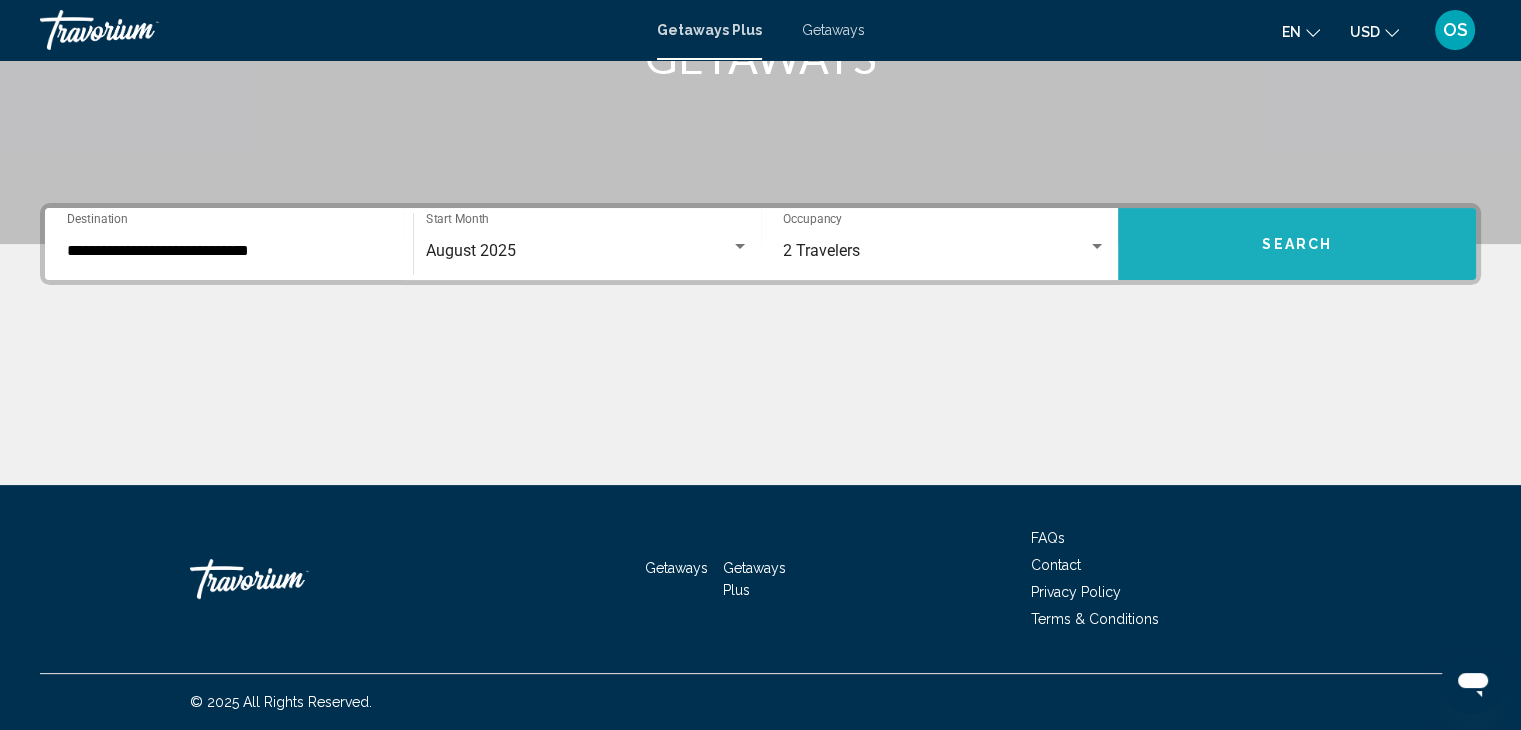 click on "Search" at bounding box center [1297, 244] 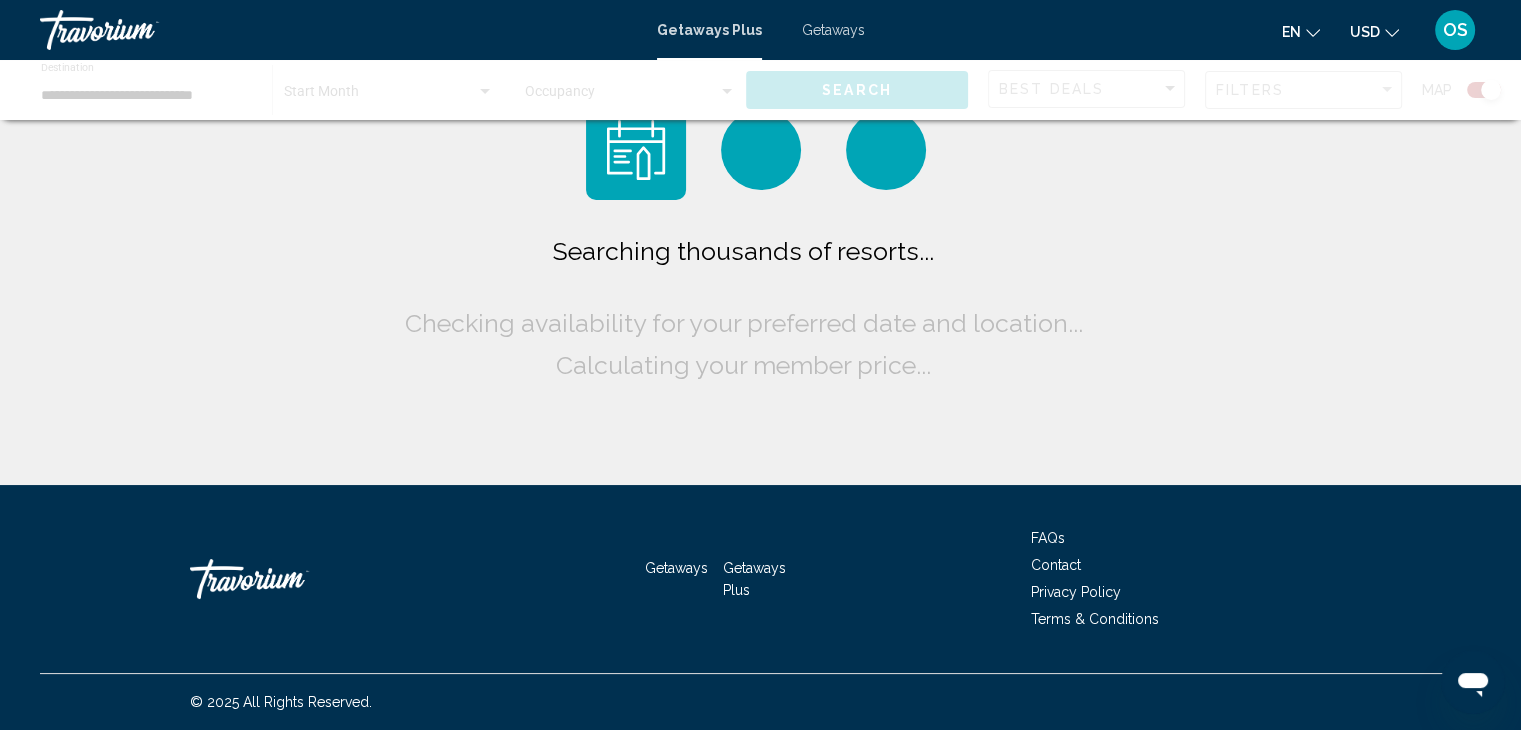 scroll, scrollTop: 0, scrollLeft: 0, axis: both 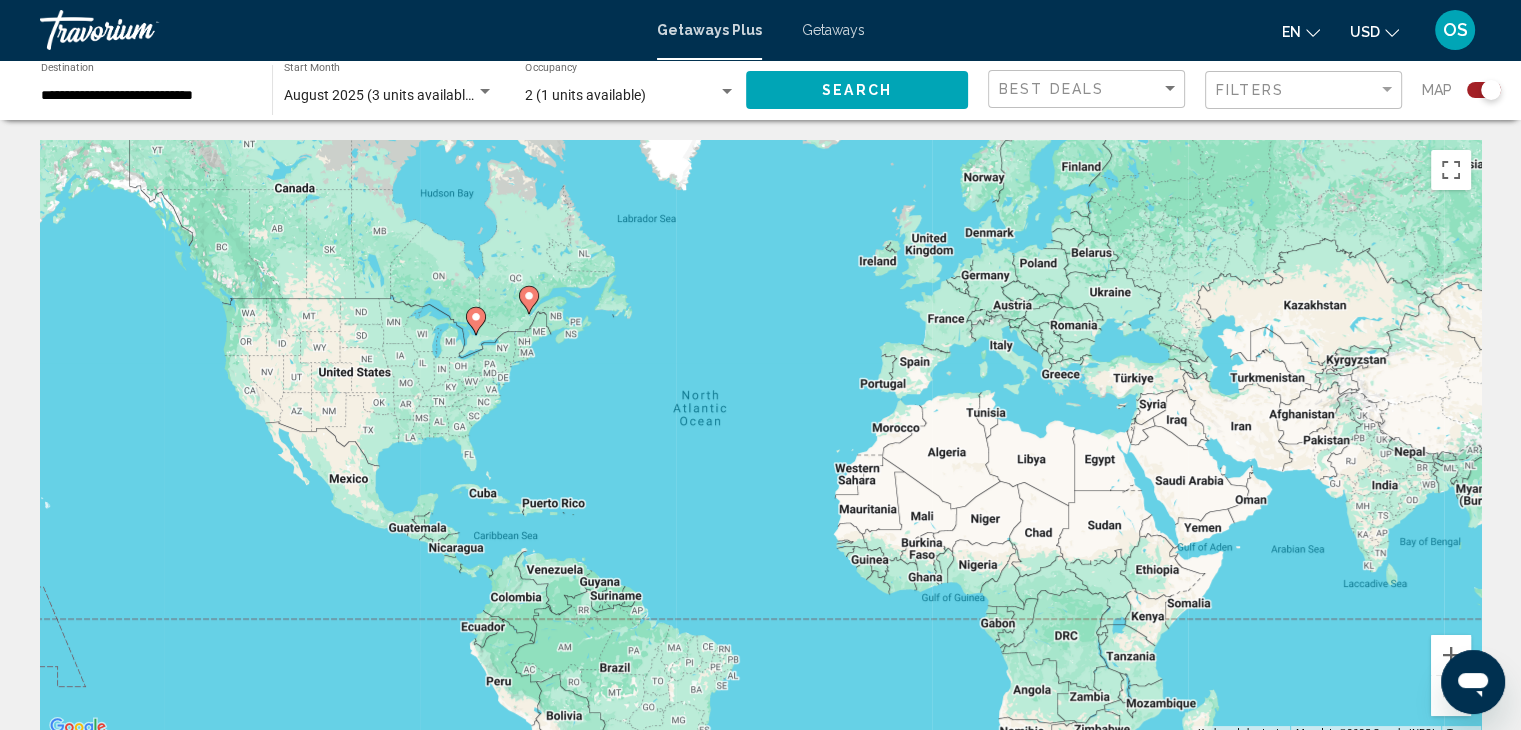 click on "To activate drag with keyboard, press Alt + Enter. Once in keyboard drag state, use the arrow keys to move the marker. To complete the drag, press the Enter key. To cancel, press Escape." at bounding box center (760, 440) 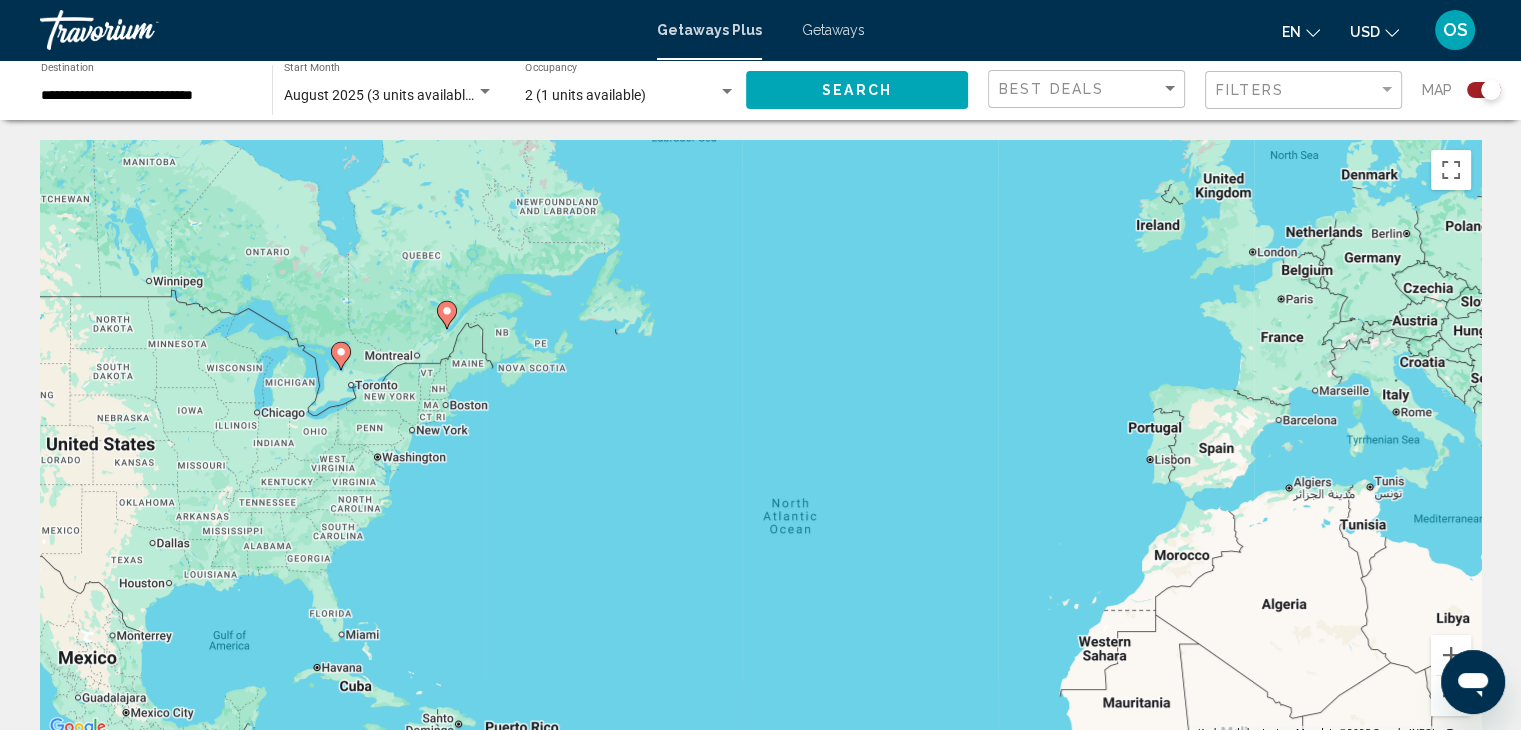 drag, startPoint x: 541, startPoint y: 333, endPoint x: 651, endPoint y: 430, distance: 146.65947 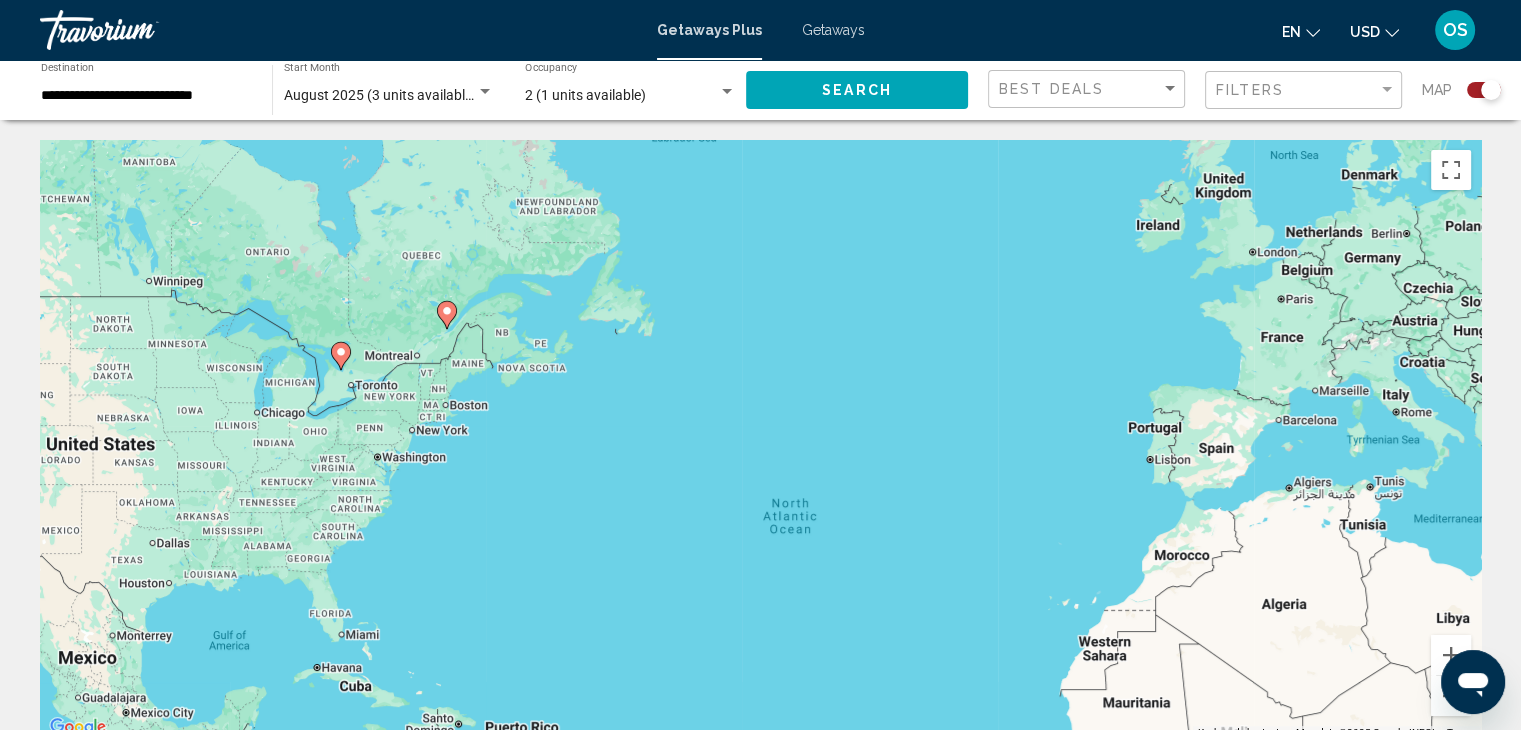 click on "To activate drag with keyboard, press Alt + Enter. Once in keyboard drag state, use the arrow keys to move the marker. To complete the drag, press the Enter key. To cancel, press Escape." at bounding box center (760, 440) 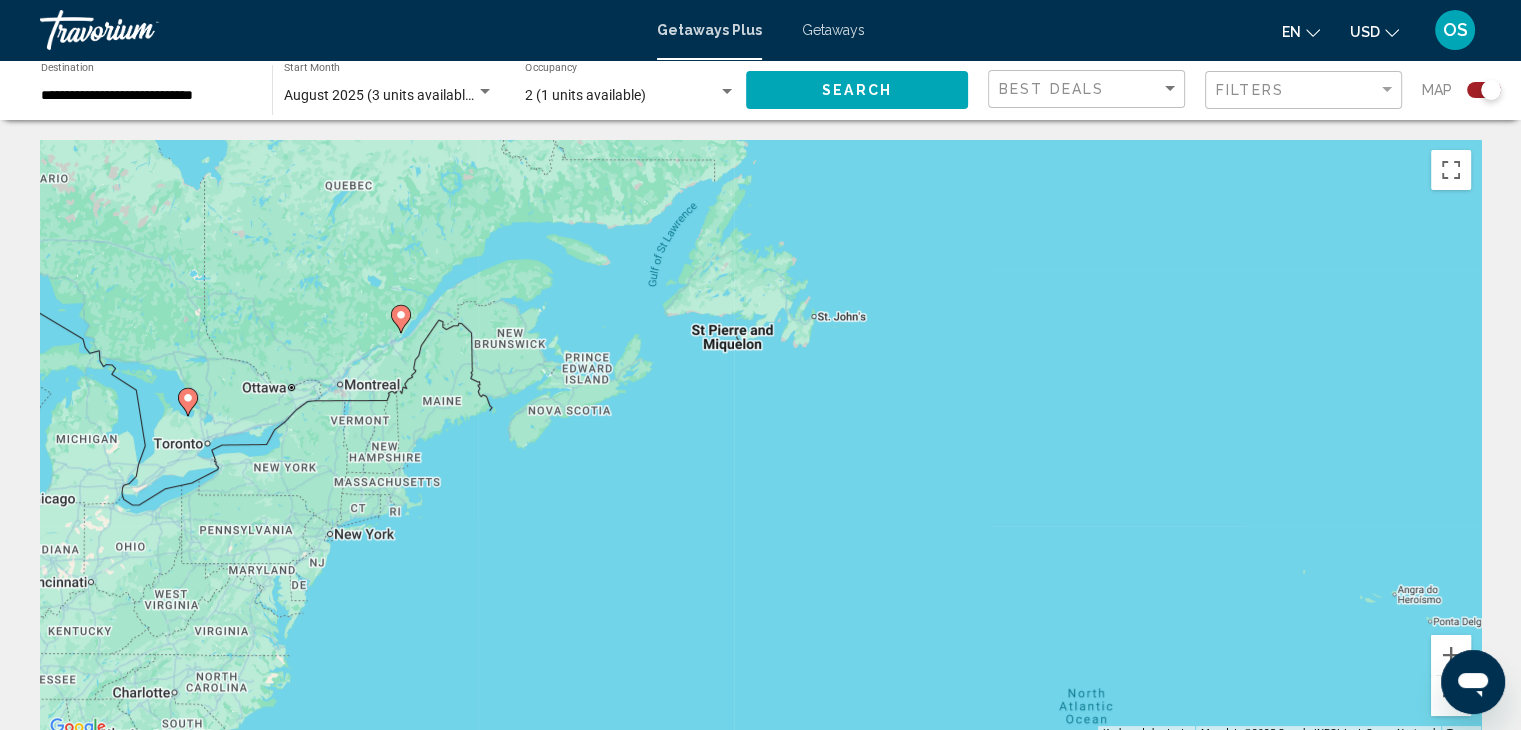 drag, startPoint x: 509, startPoint y: 385, endPoint x: 685, endPoint y: 501, distance: 210.789 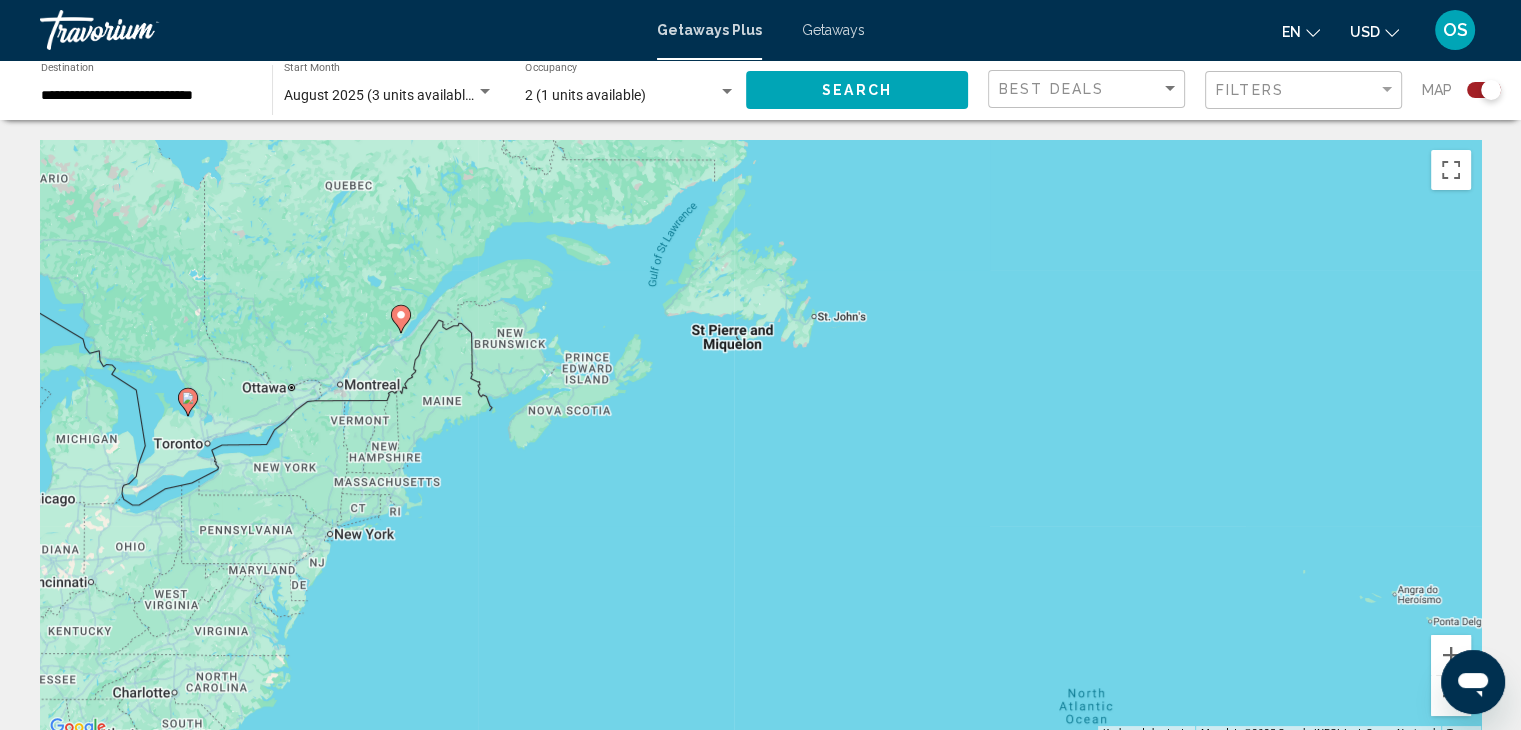 click on "To activate drag with keyboard, press Alt + Enter. Once in keyboard drag state, use the arrow keys to move the marker. To complete the drag, press the Enter key. To cancel, press Escape." at bounding box center [760, 440] 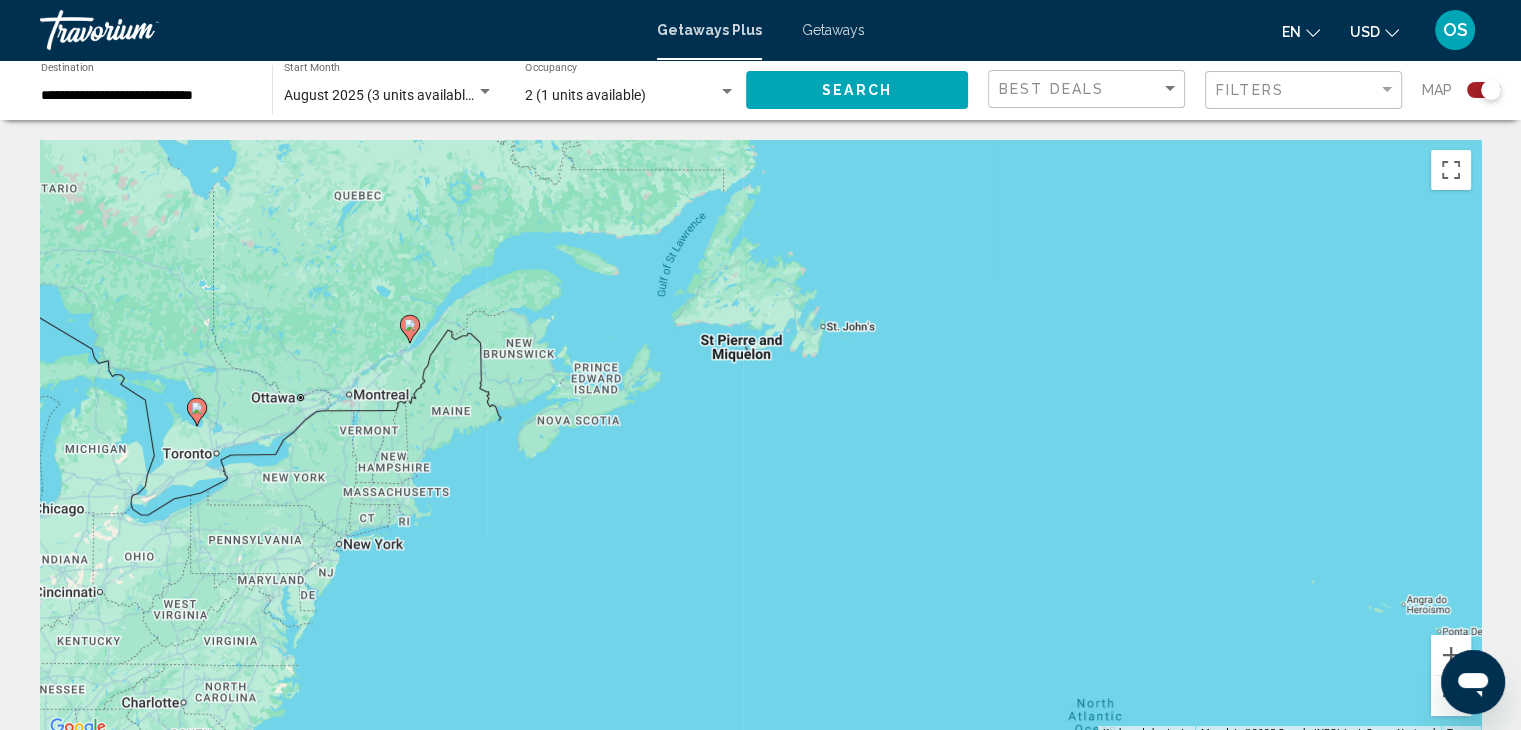 click on "To activate drag with keyboard, press Alt + Enter. Once in keyboard drag state, use the arrow keys to move the marker. To complete the drag, press the Enter key. To cancel, press Escape." at bounding box center [760, 440] 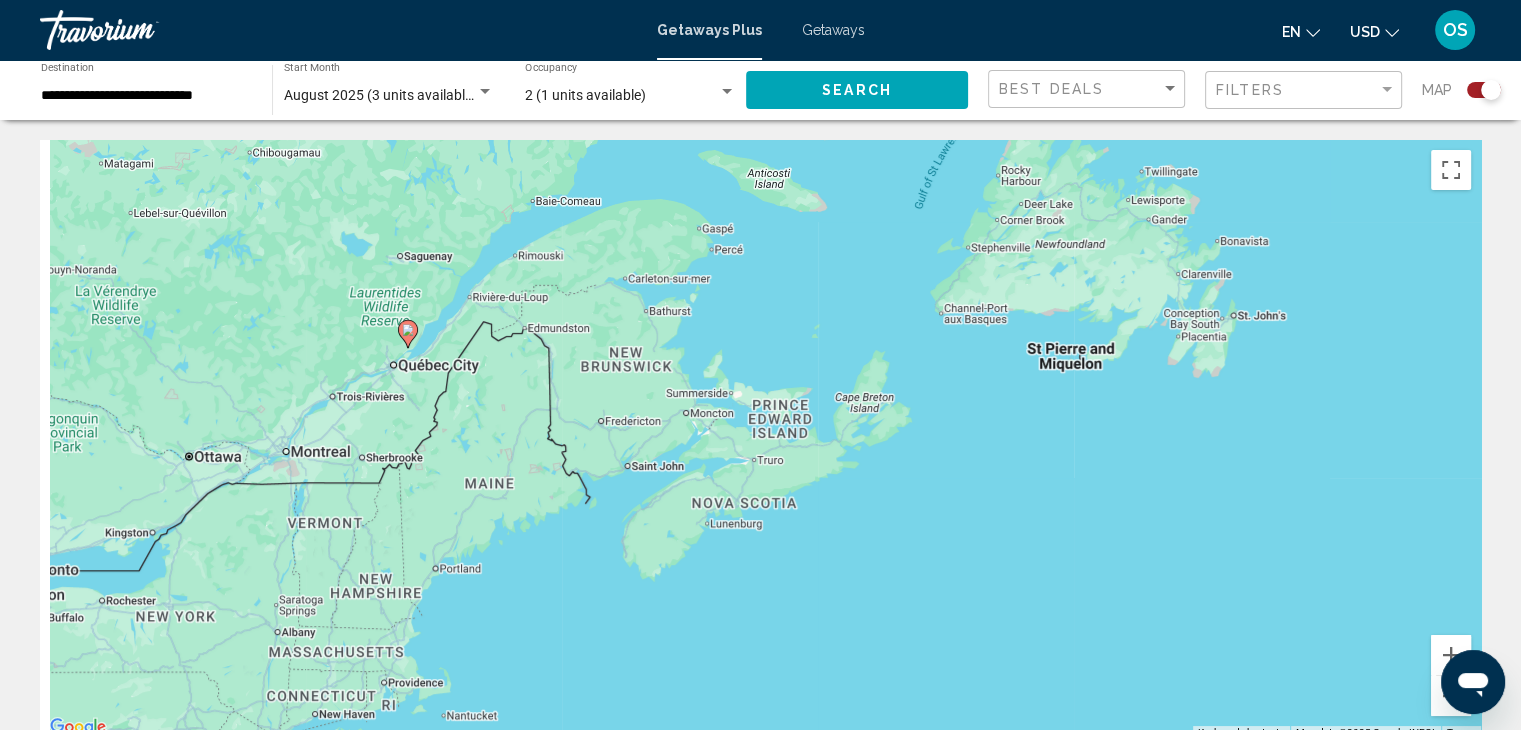 drag, startPoint x: 498, startPoint y: 445, endPoint x: 826, endPoint y: 637, distance: 380.06314 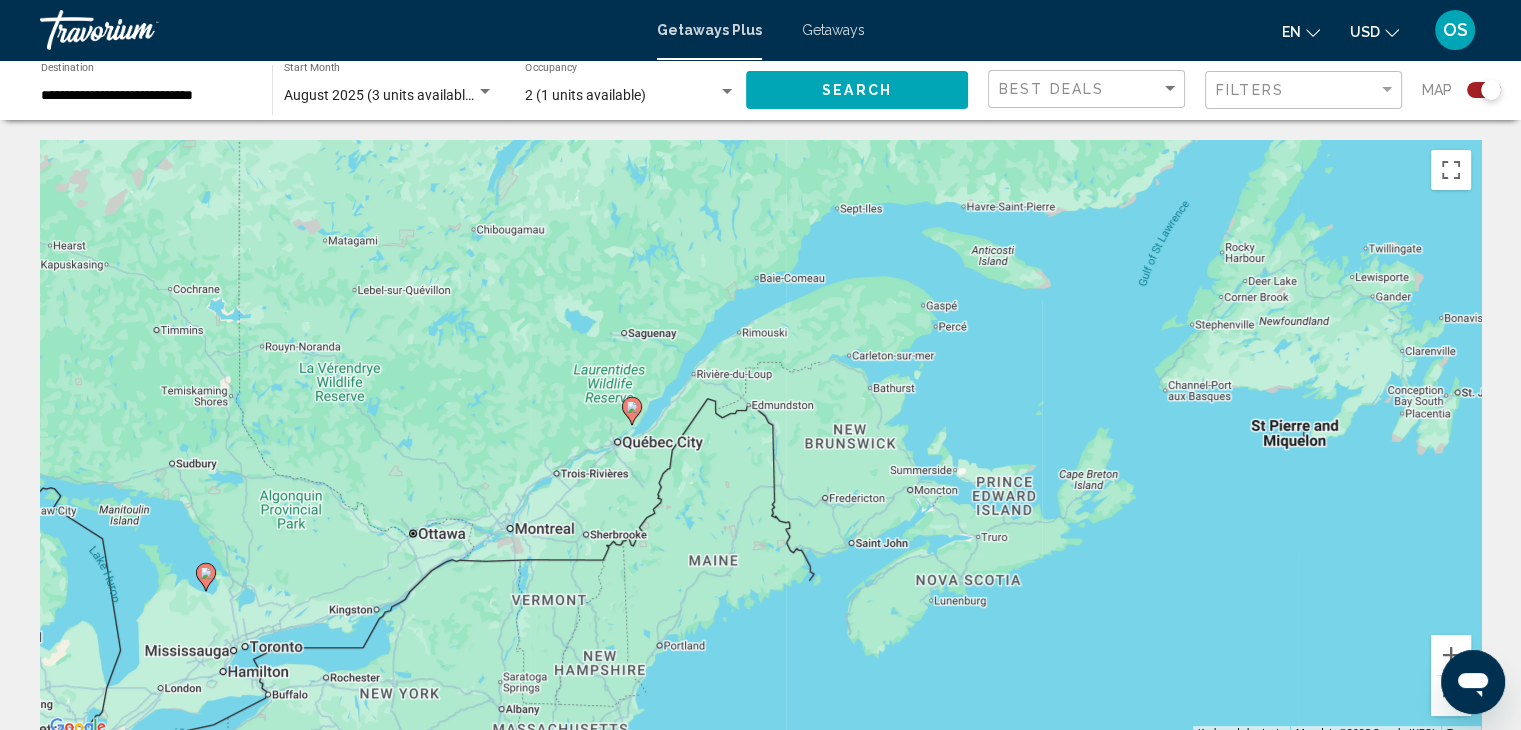 drag, startPoint x: 628, startPoint y: 633, endPoint x: 826, endPoint y: 688, distance: 205.49696 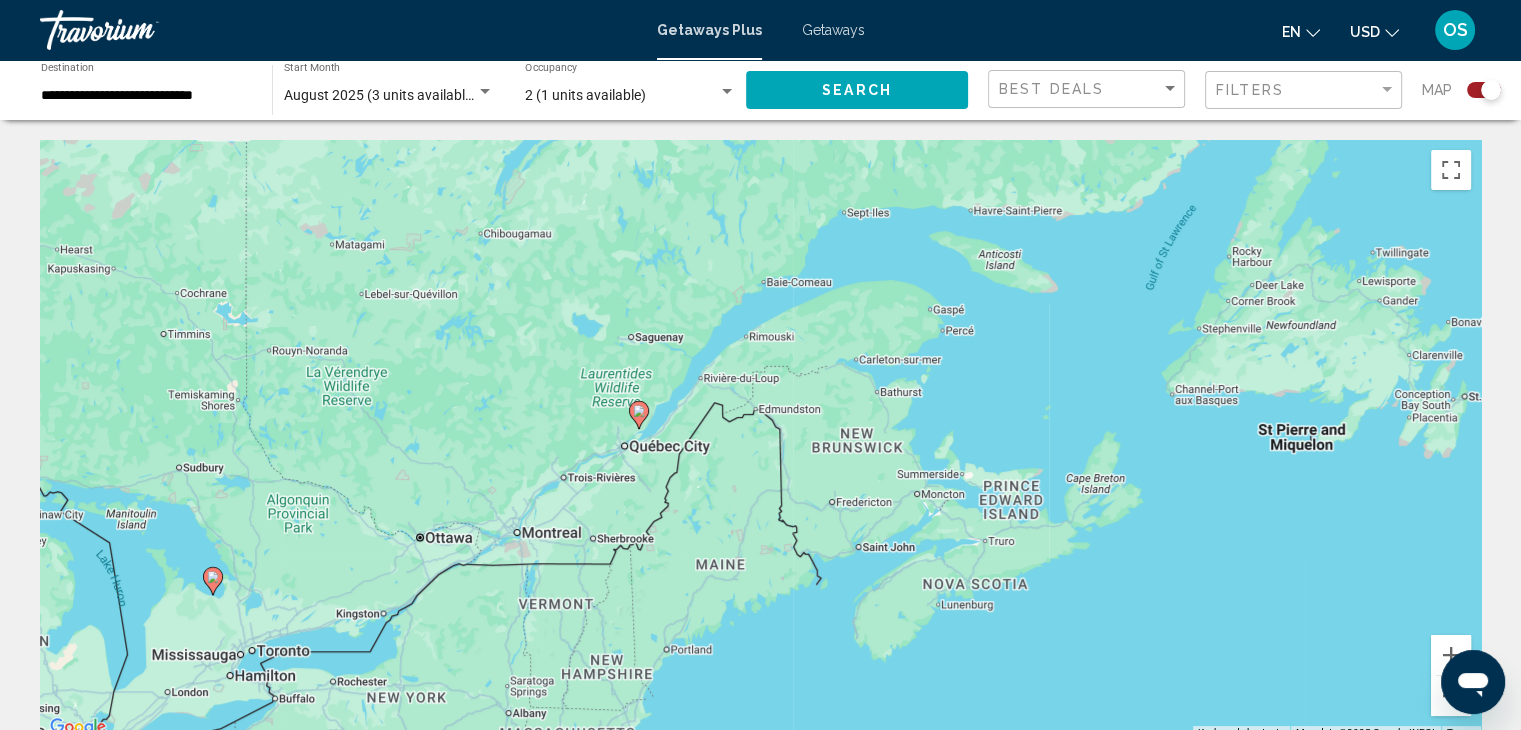 click 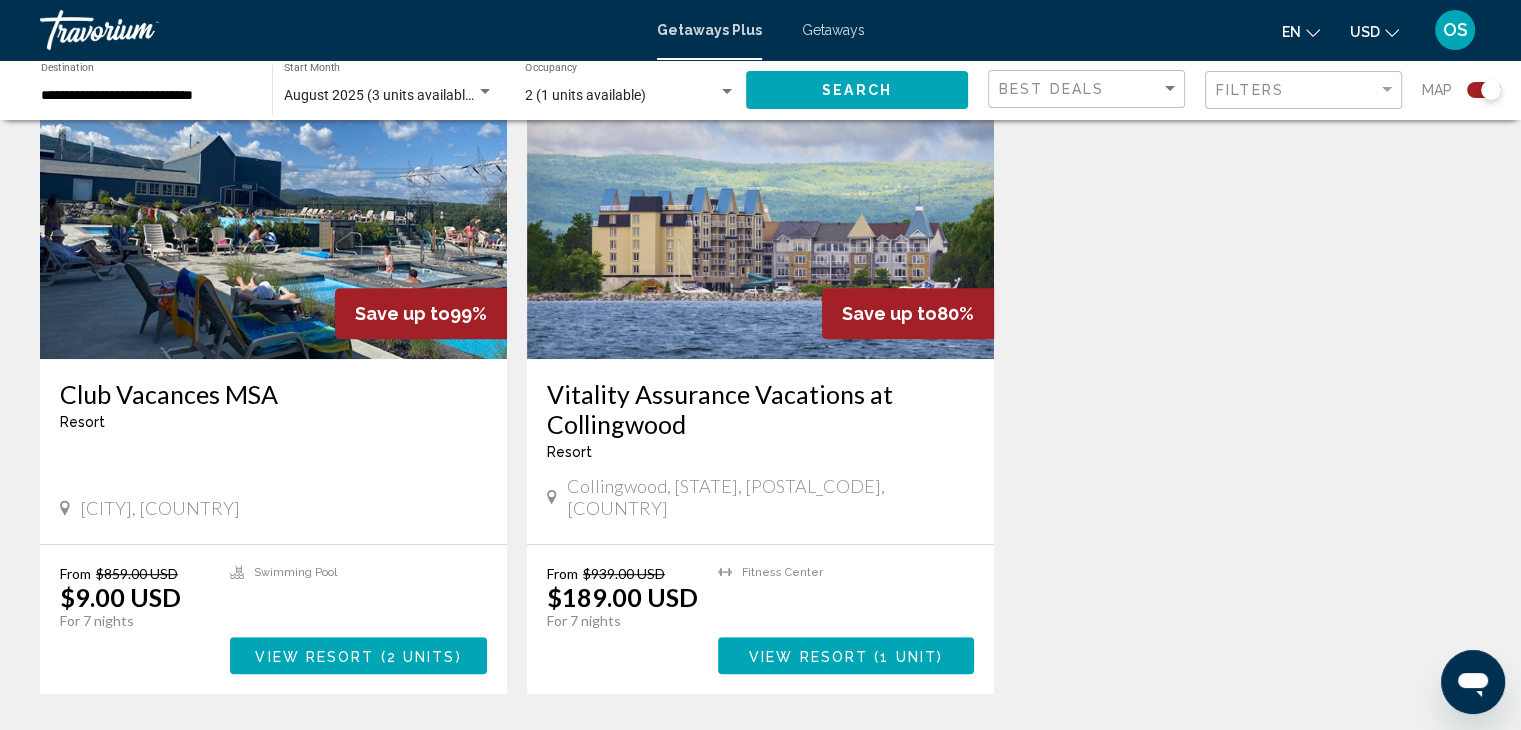 scroll, scrollTop: 790, scrollLeft: 0, axis: vertical 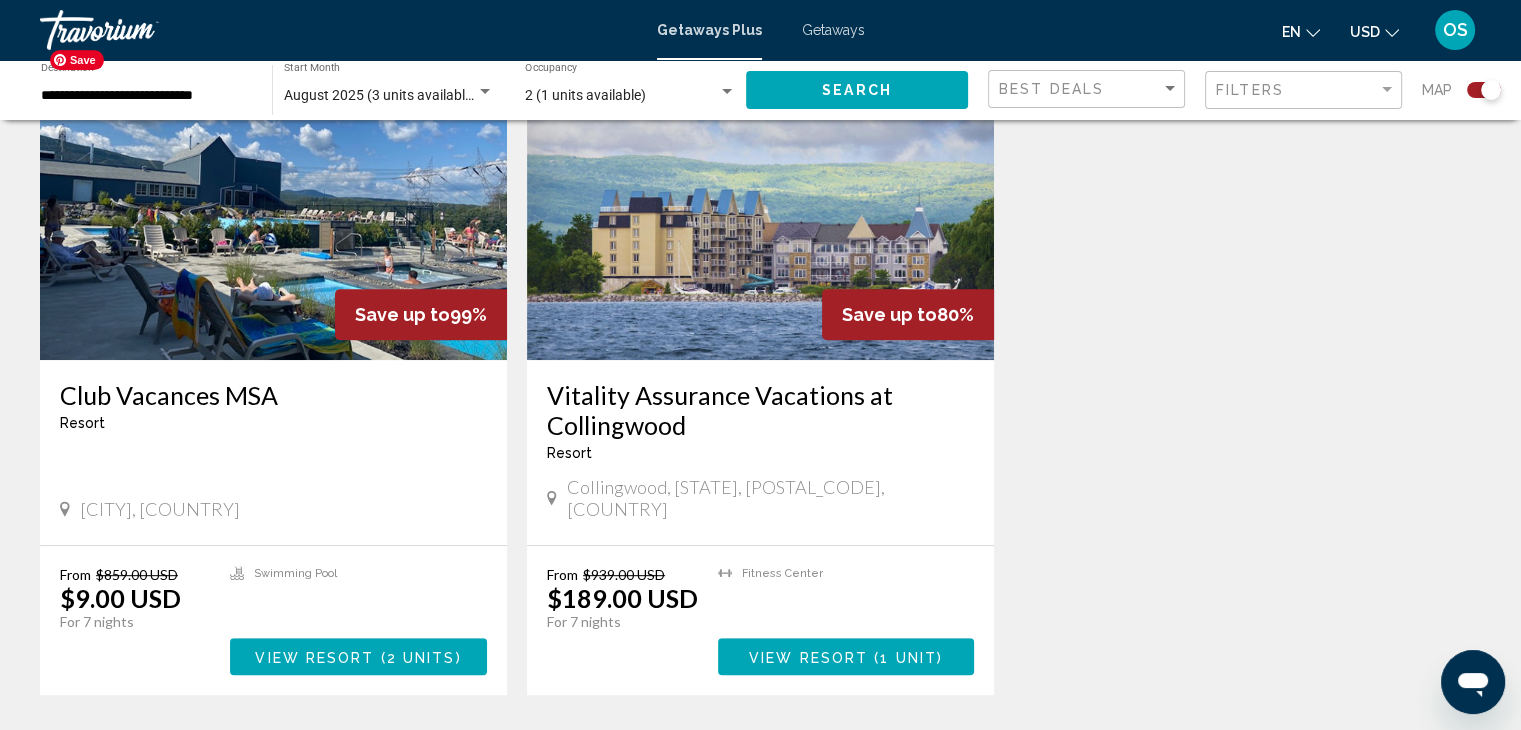 click at bounding box center (273, 200) 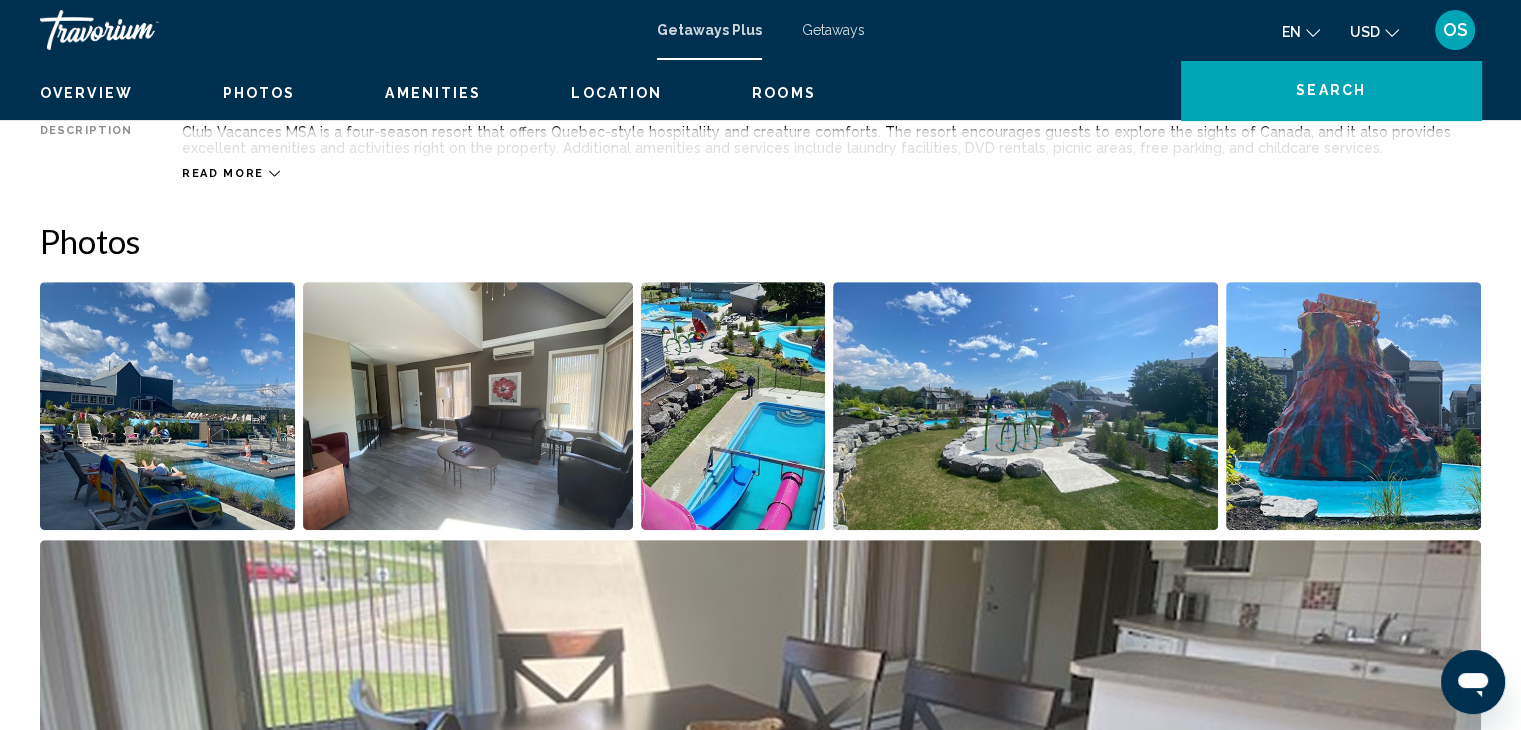 scroll, scrollTop: 0, scrollLeft: 0, axis: both 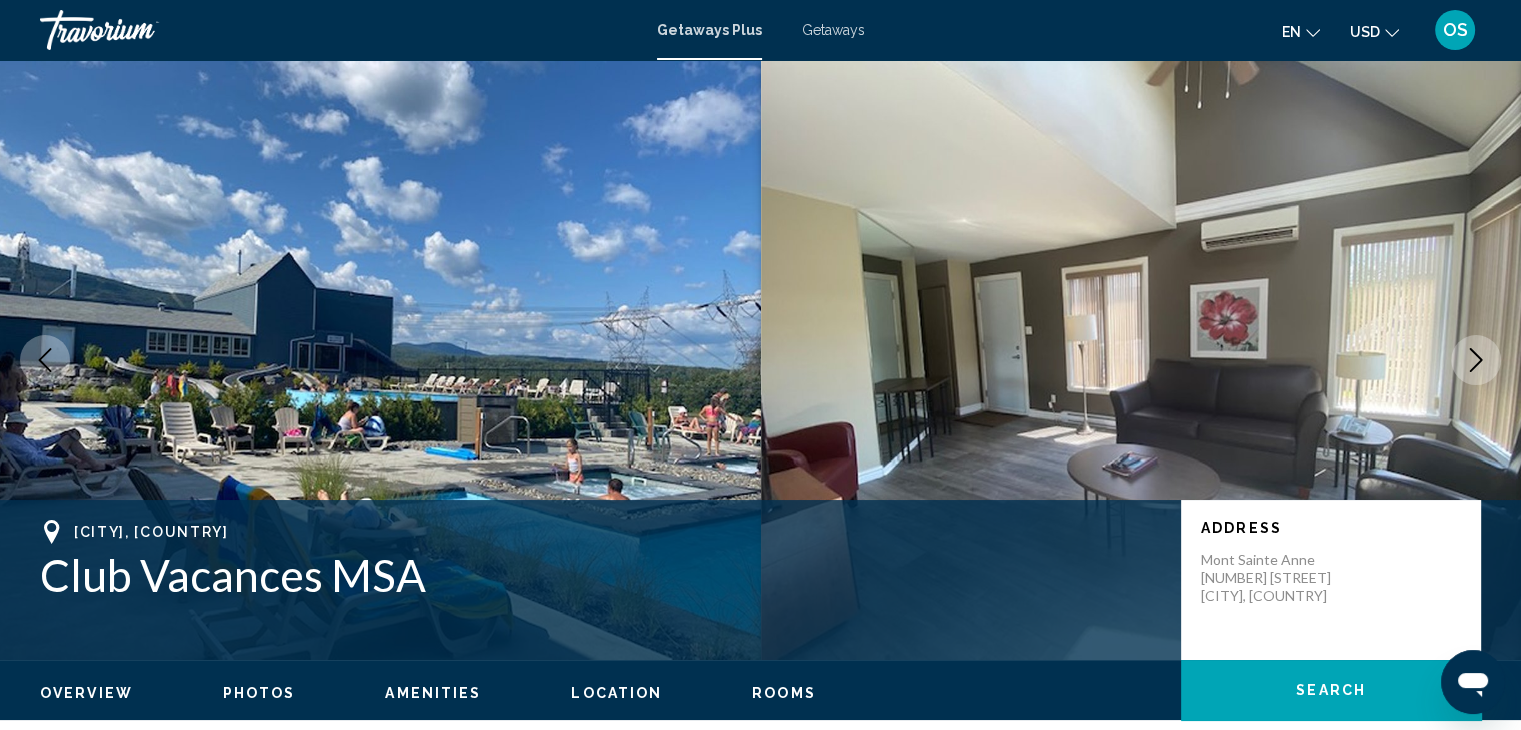 click 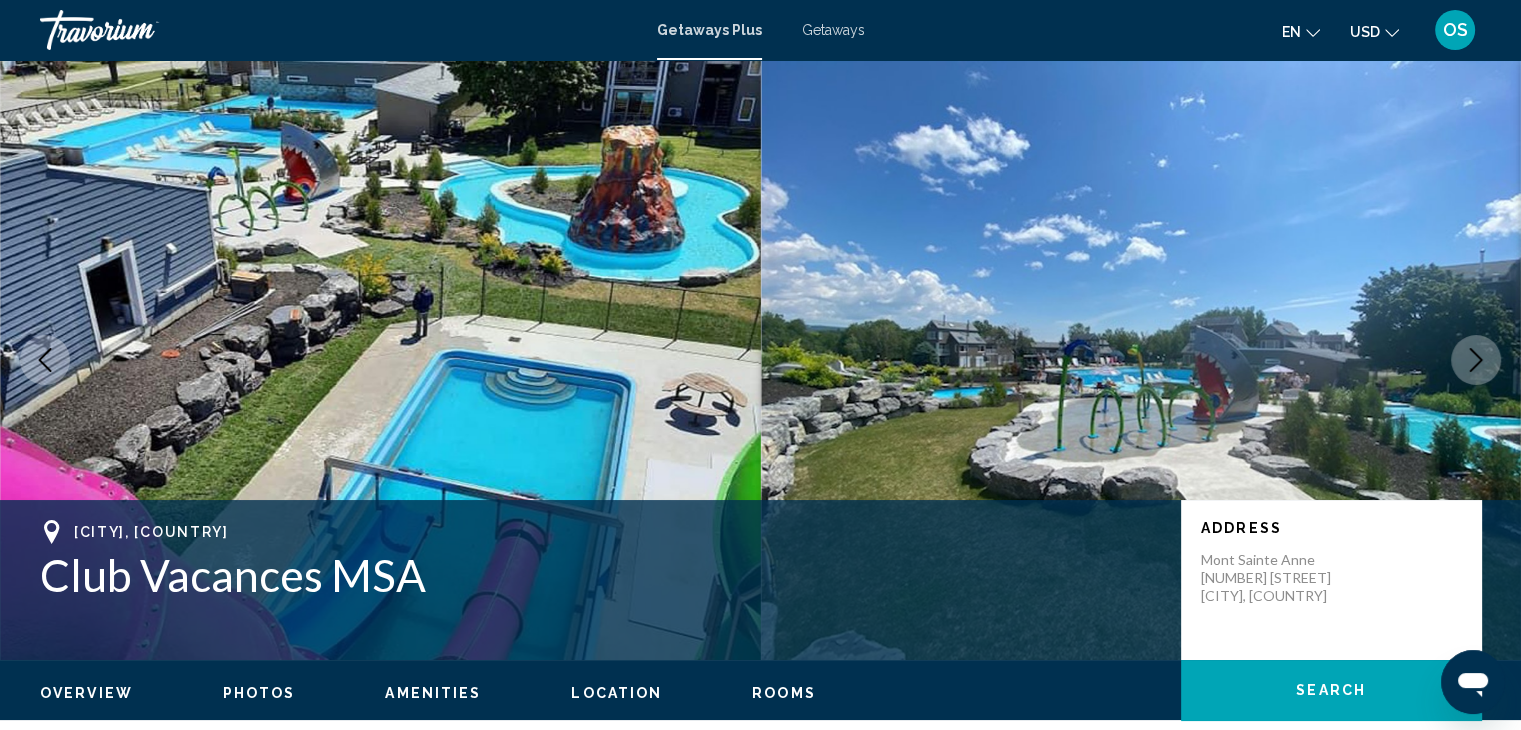 click 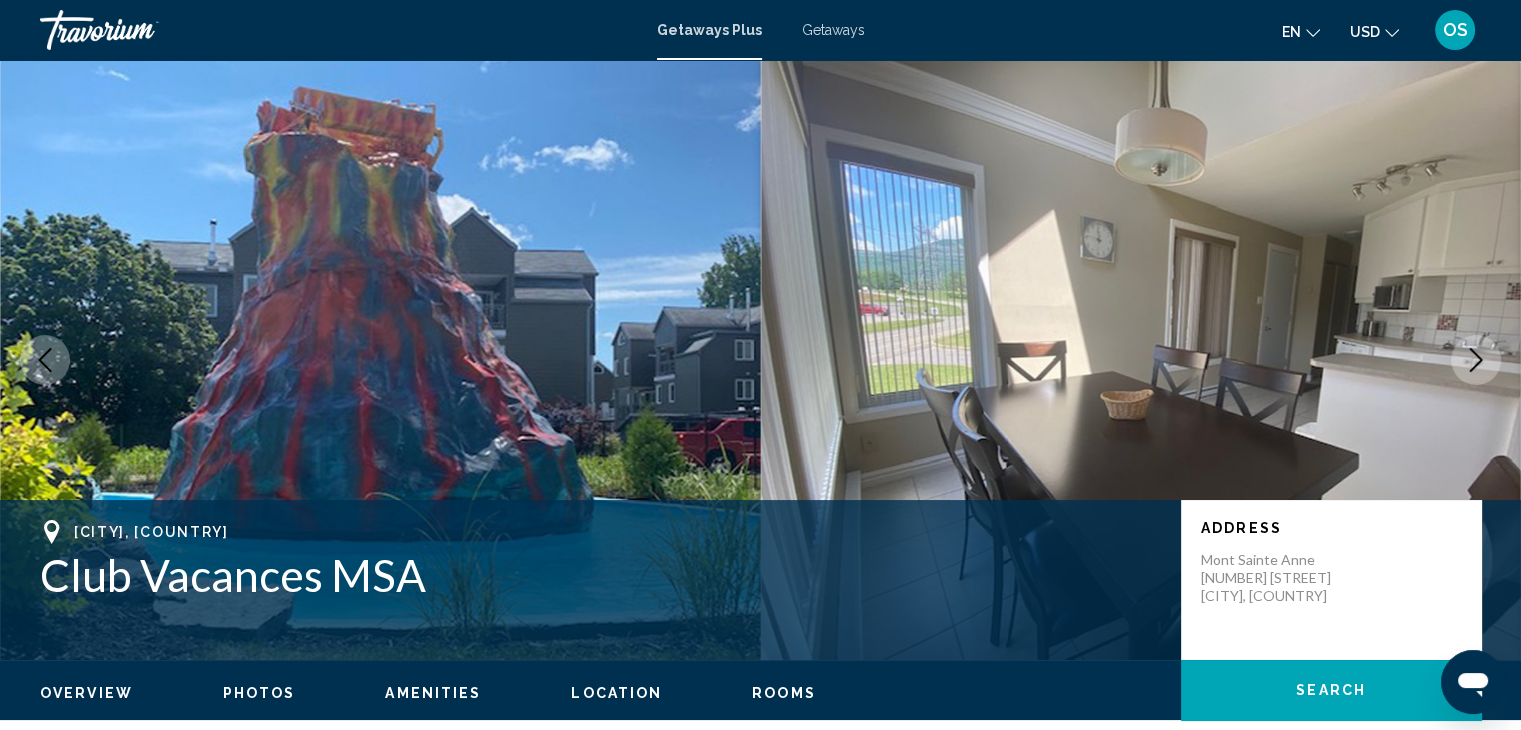 click 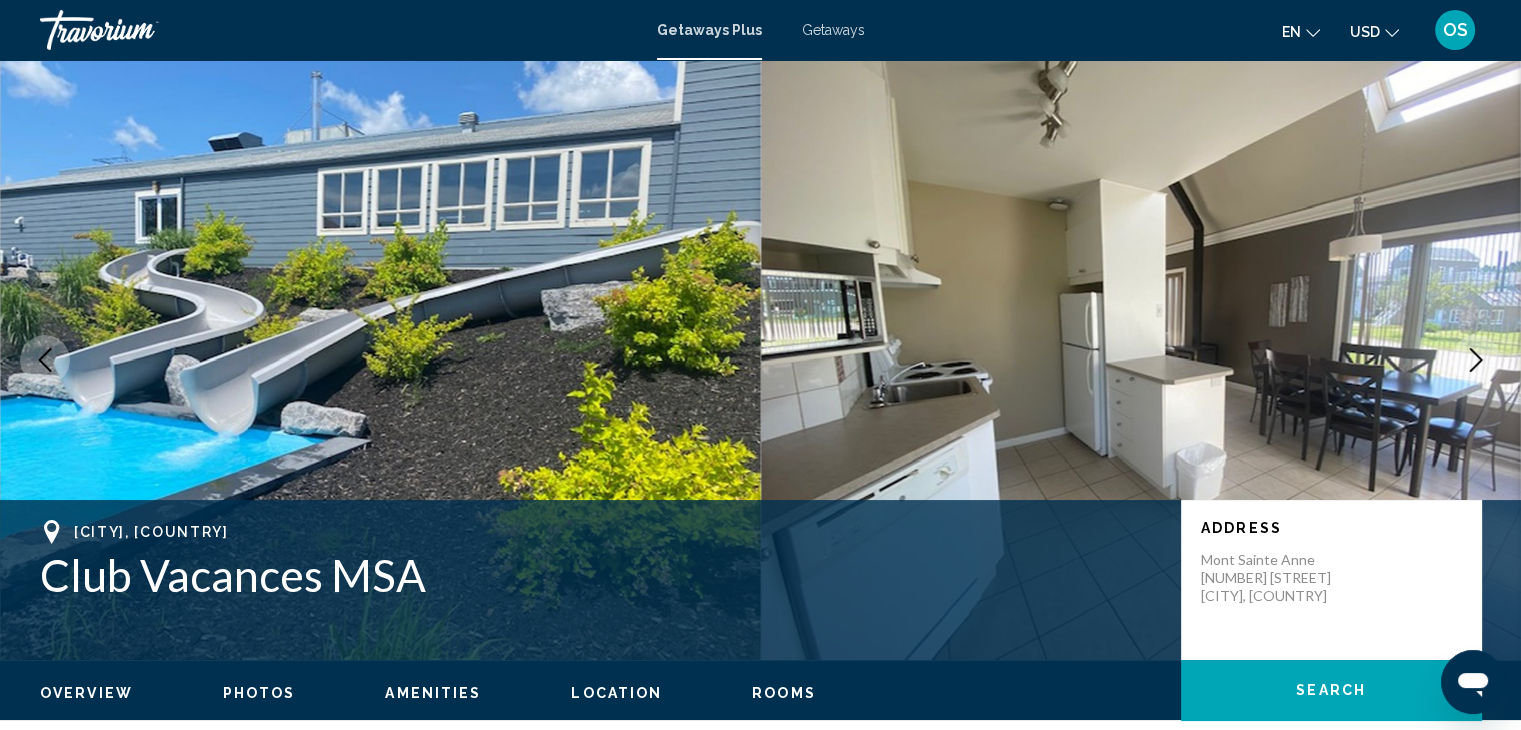 click 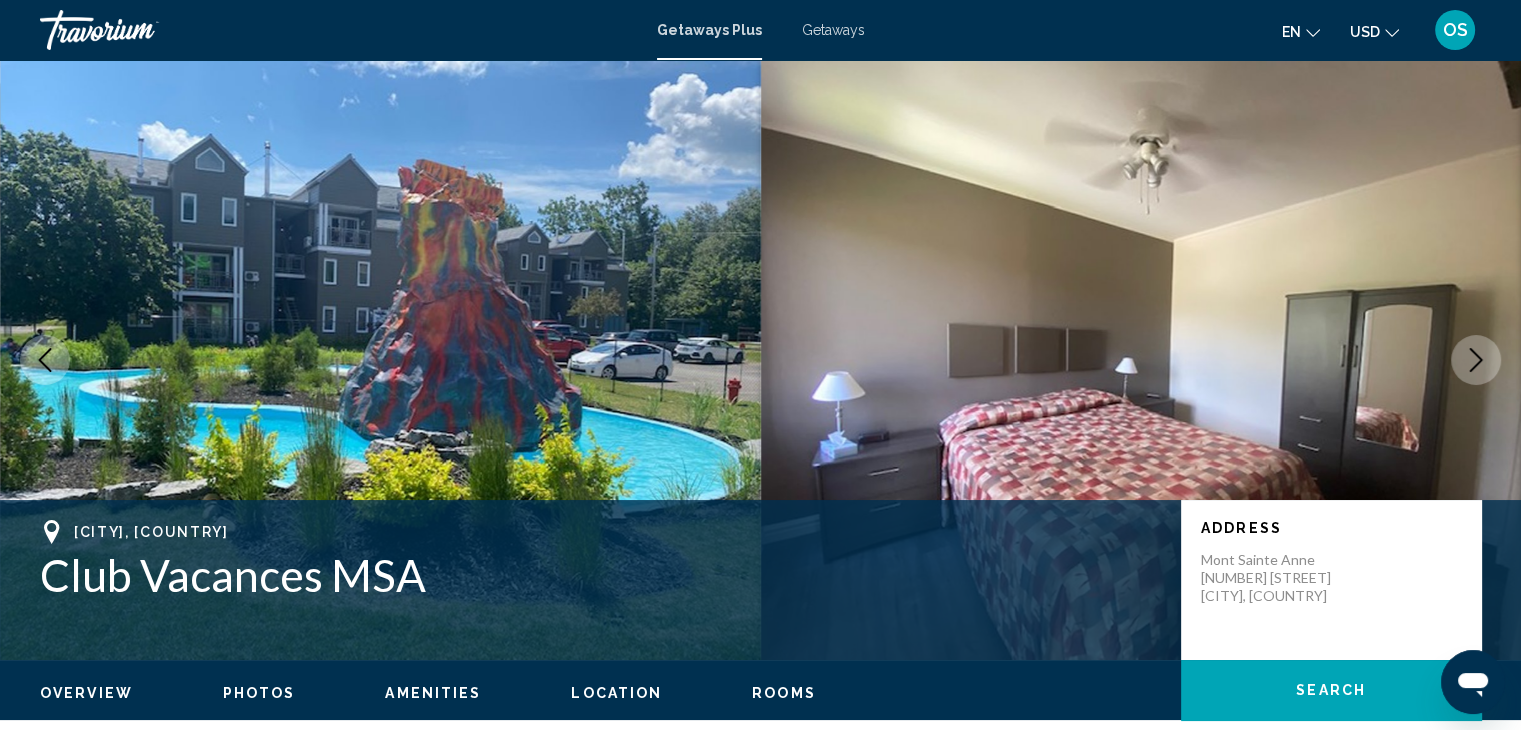 click 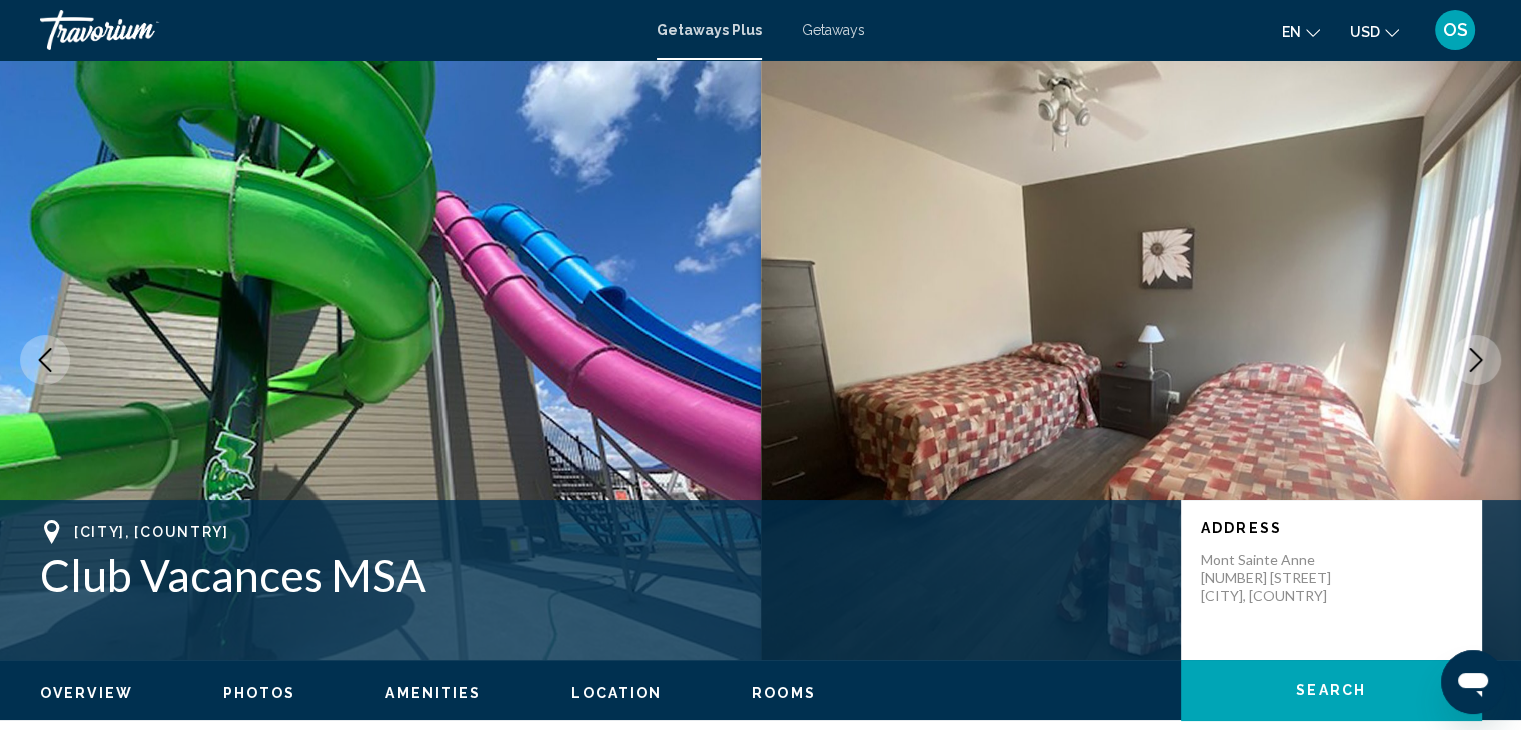 click 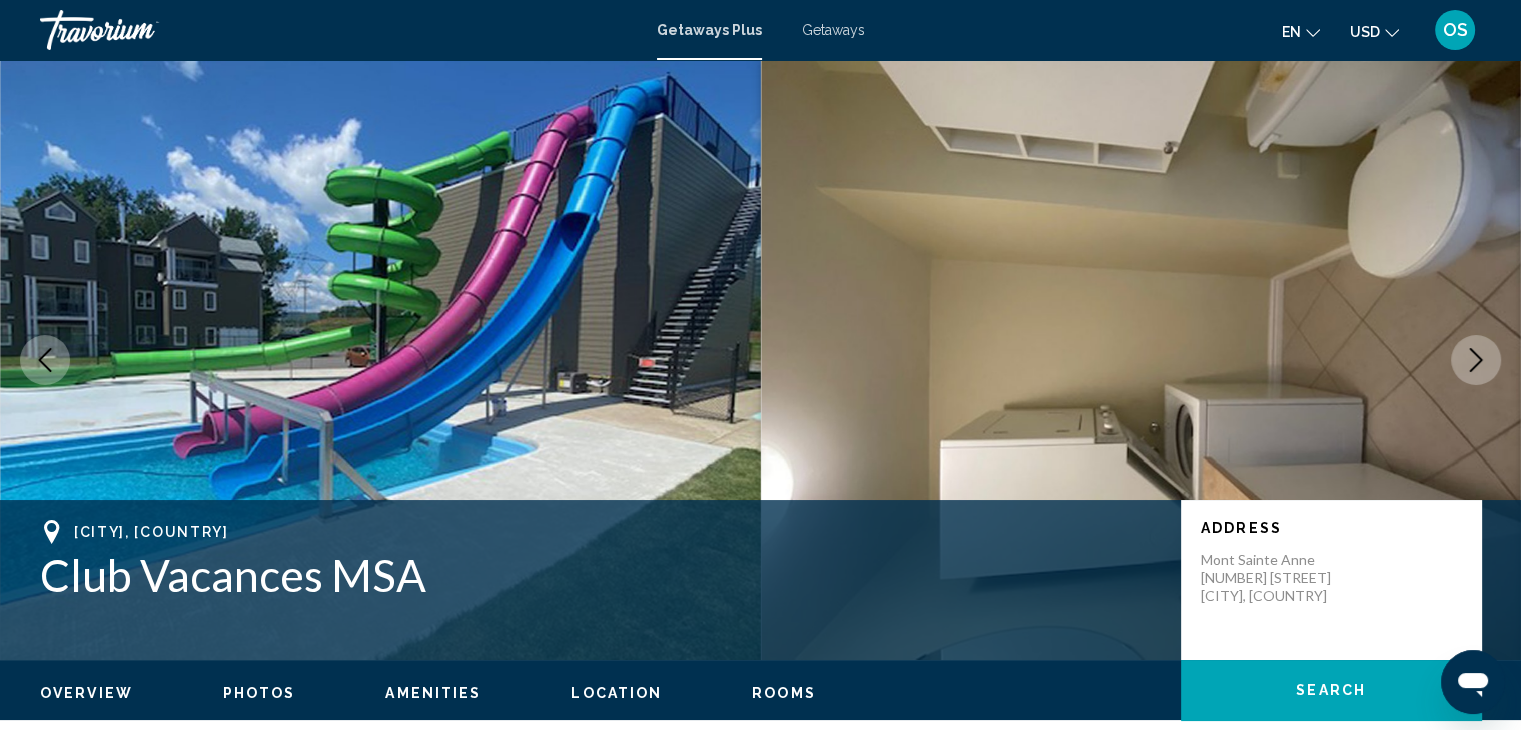 click 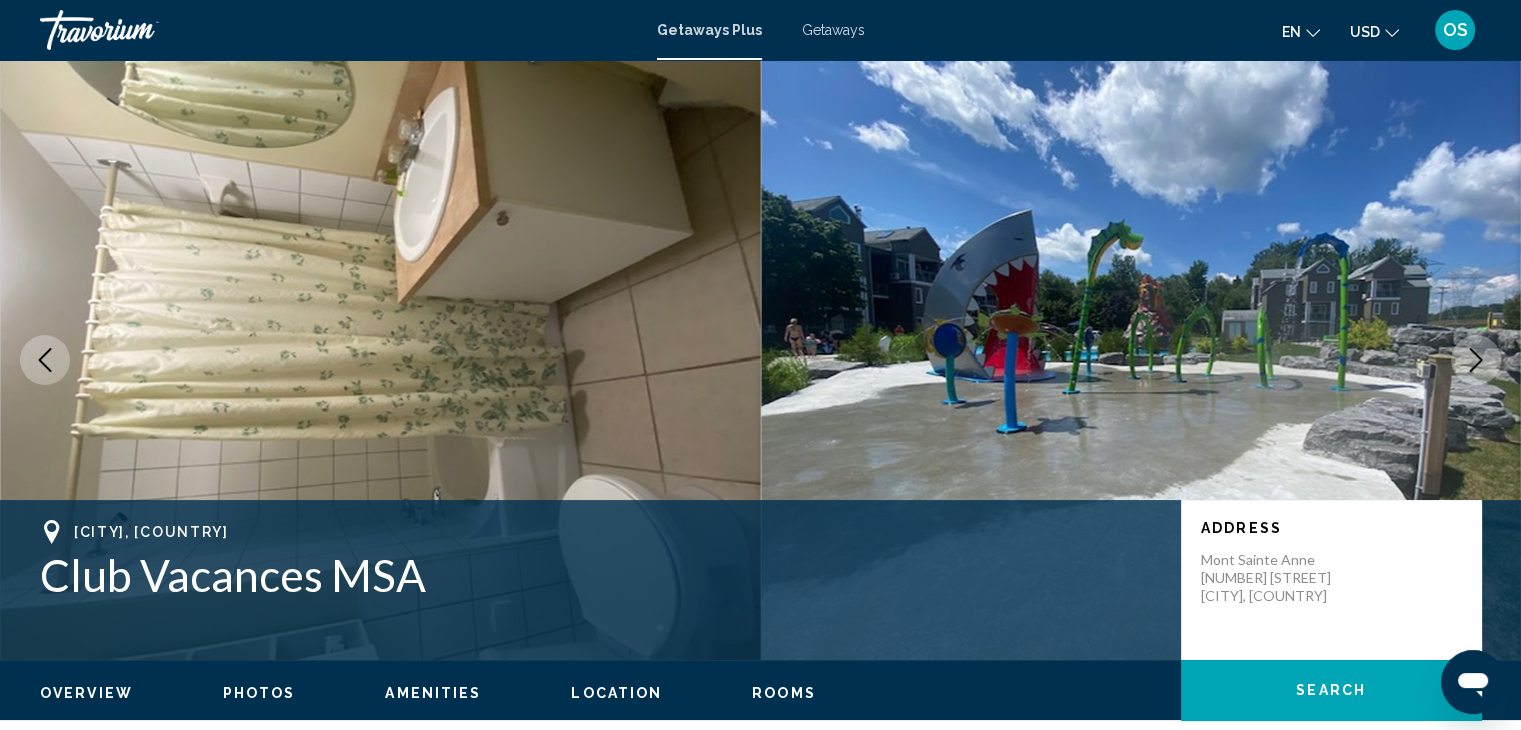 click 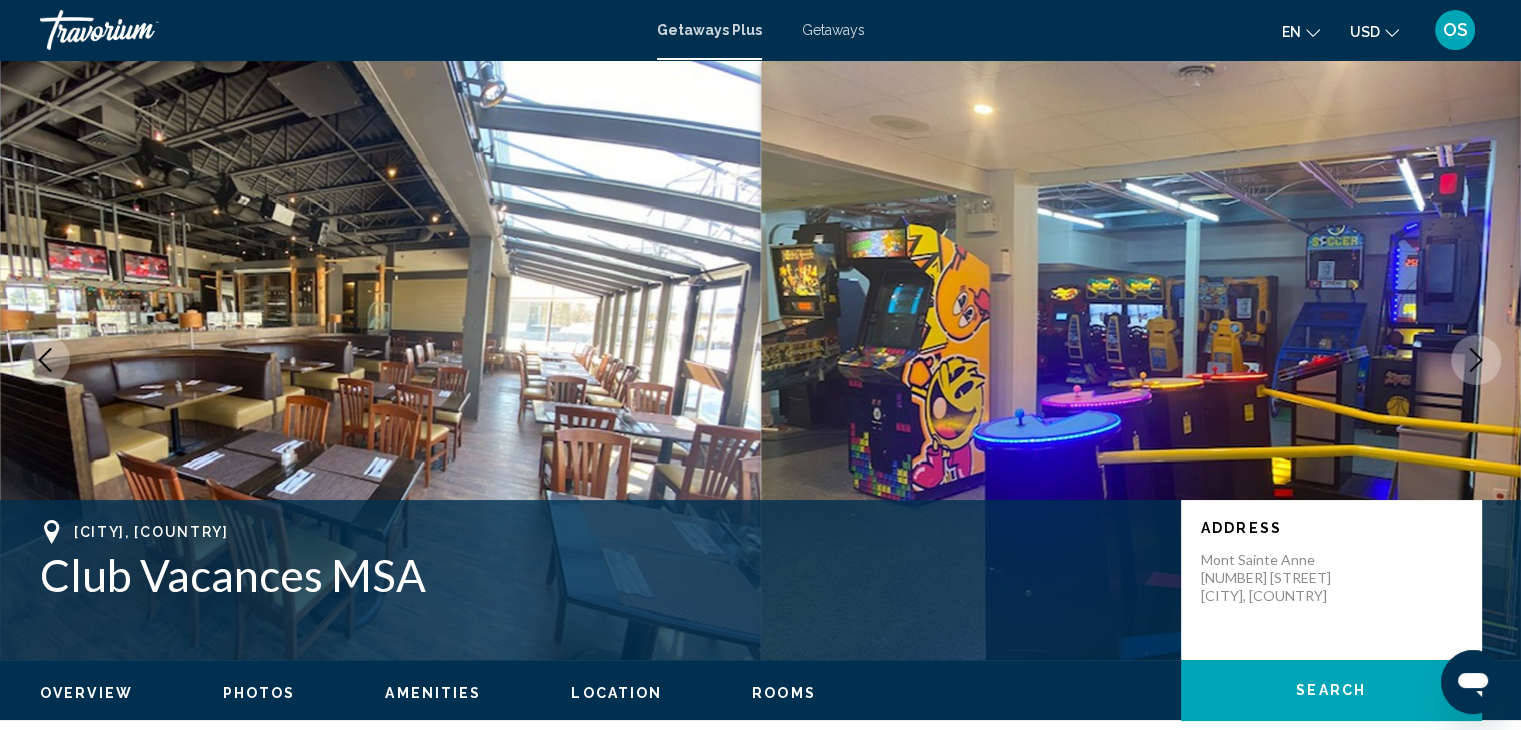 click 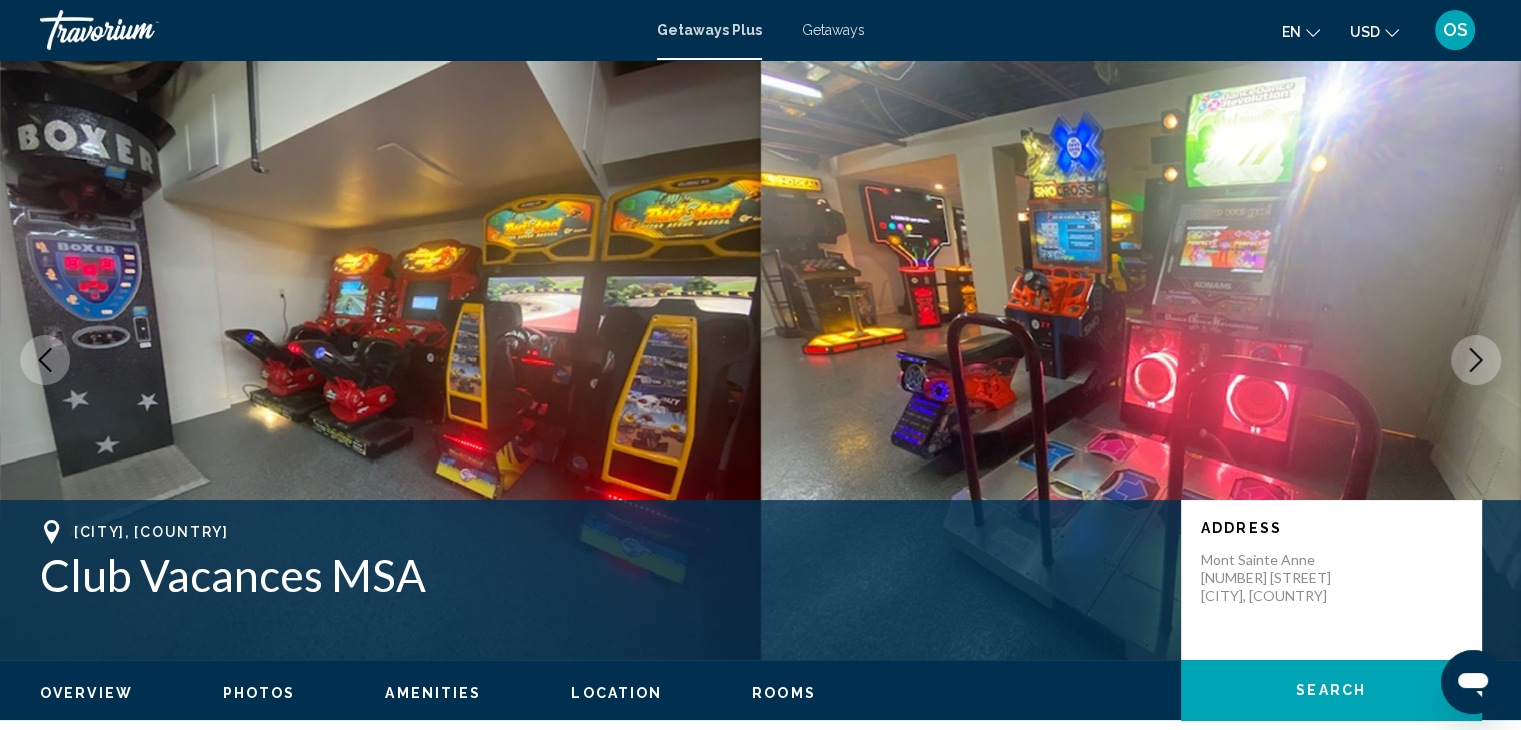 click 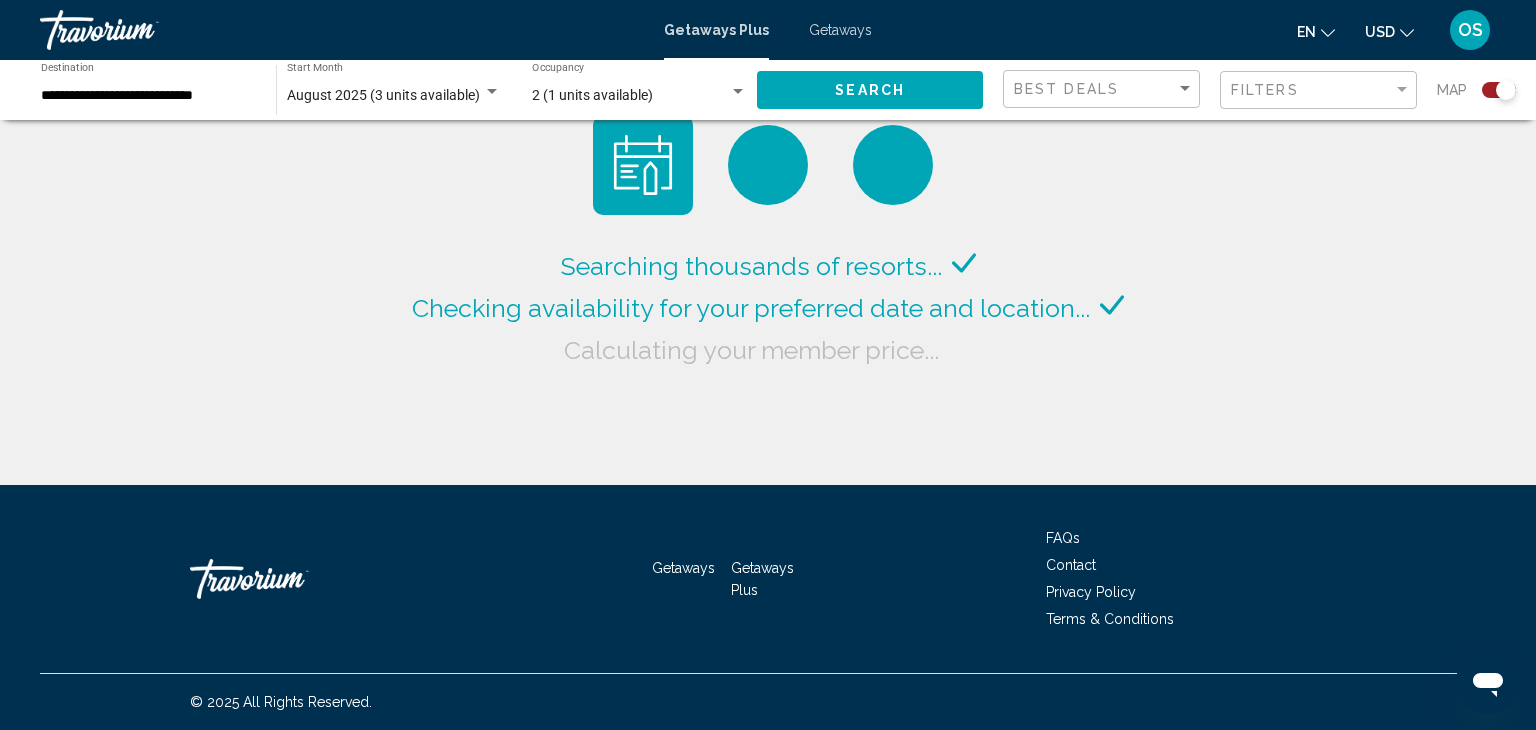 click on "Getaways" at bounding box center [840, 30] 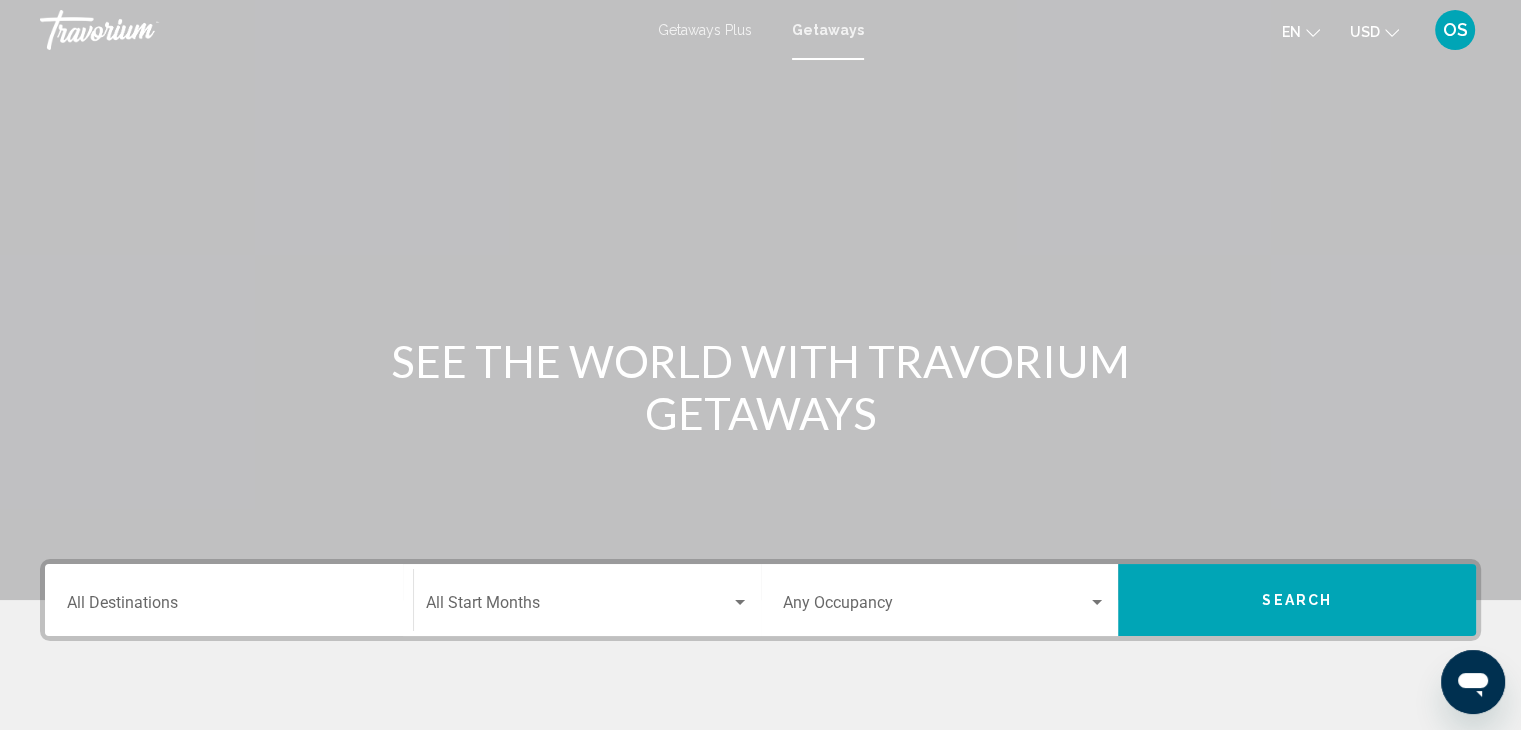 scroll, scrollTop: 188, scrollLeft: 0, axis: vertical 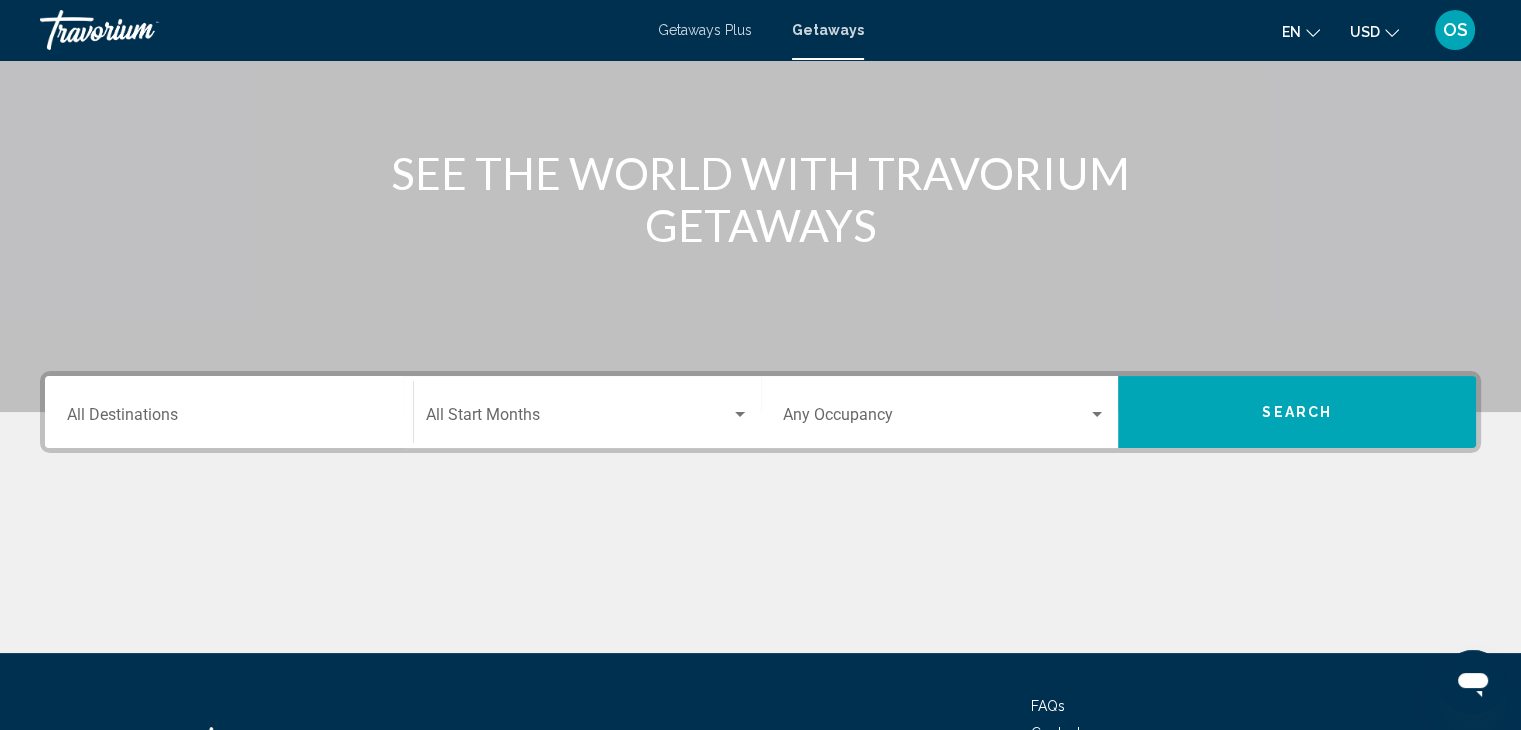 click on "Destination All Destinations" at bounding box center (229, 419) 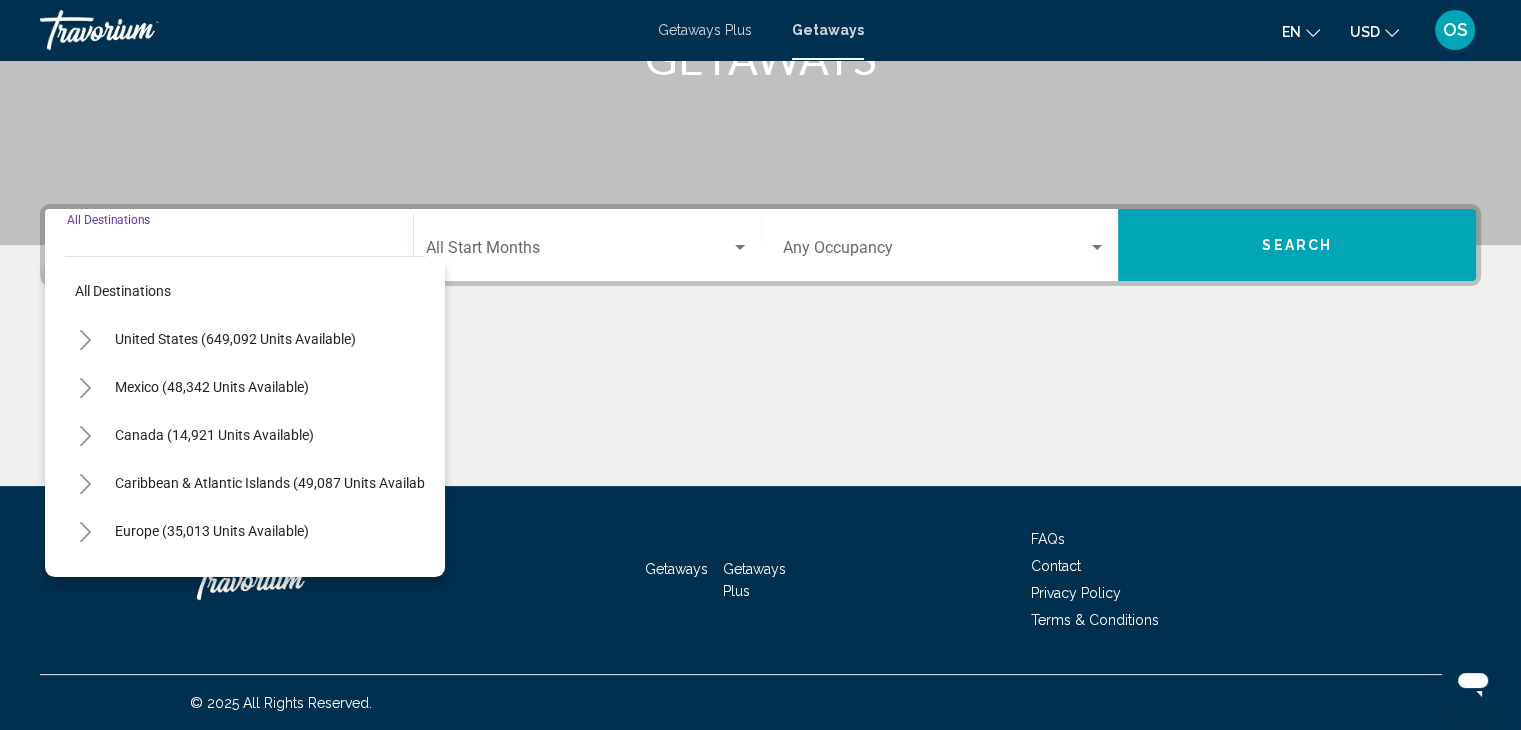 scroll, scrollTop: 356, scrollLeft: 0, axis: vertical 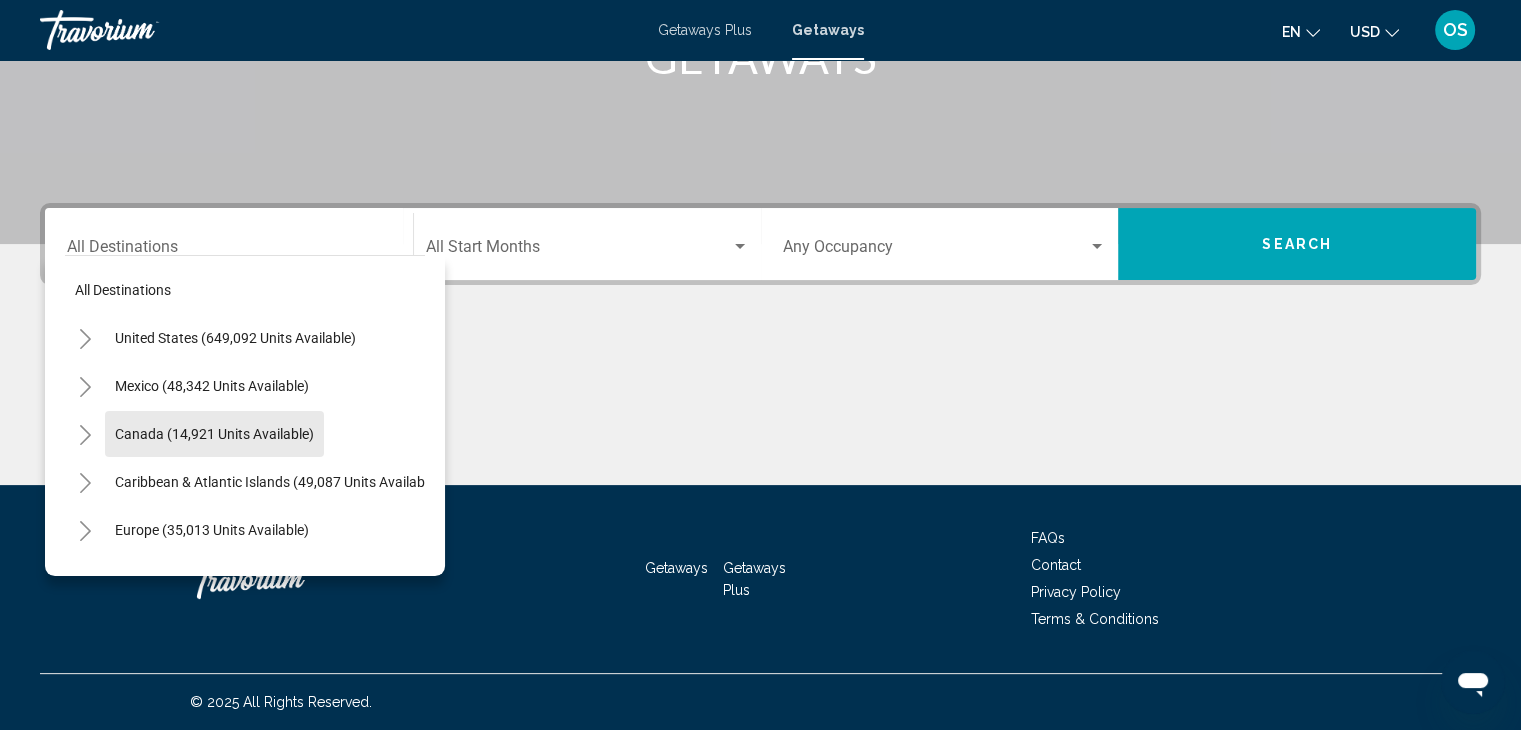 click on "Canada (14,921 units available)" 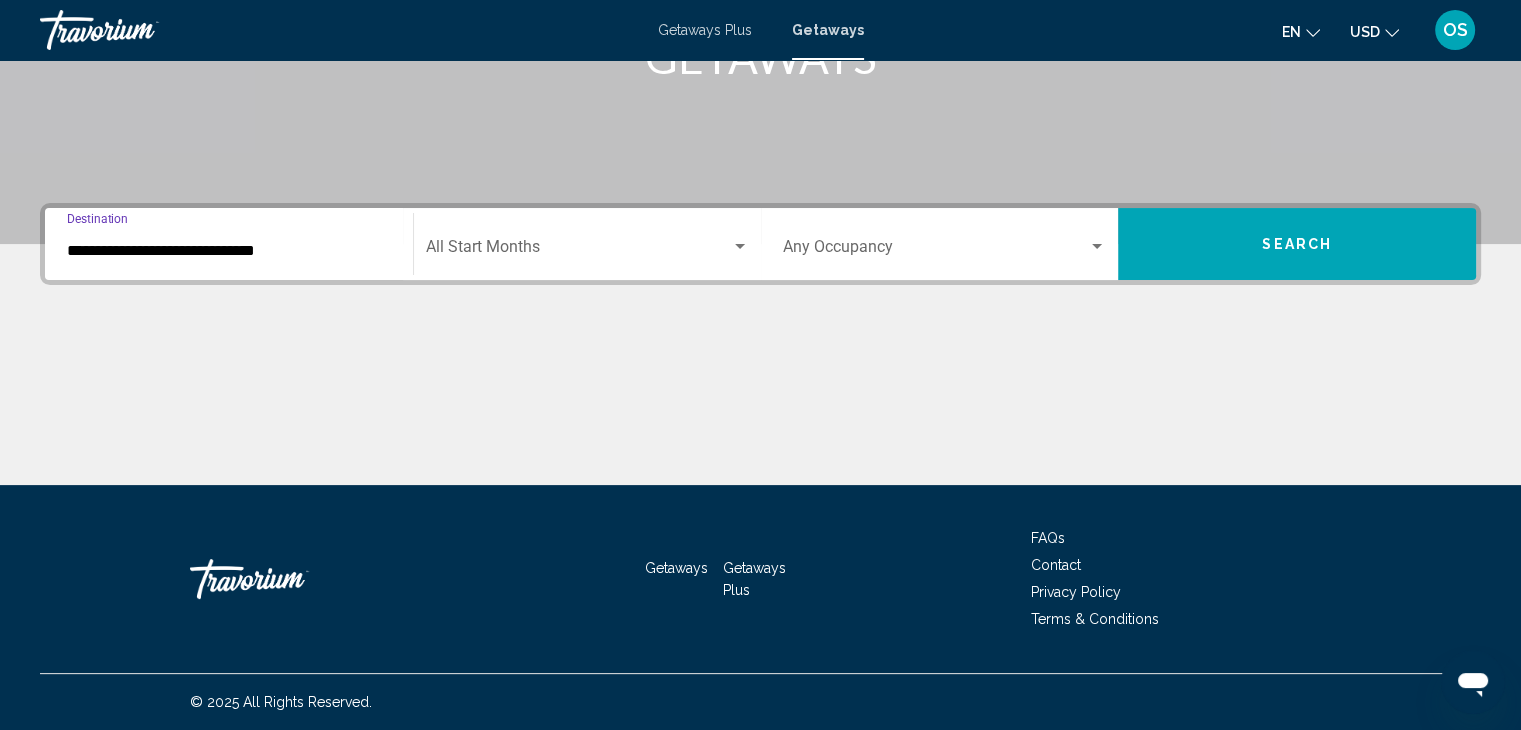 click on "Start Month All Start Months" 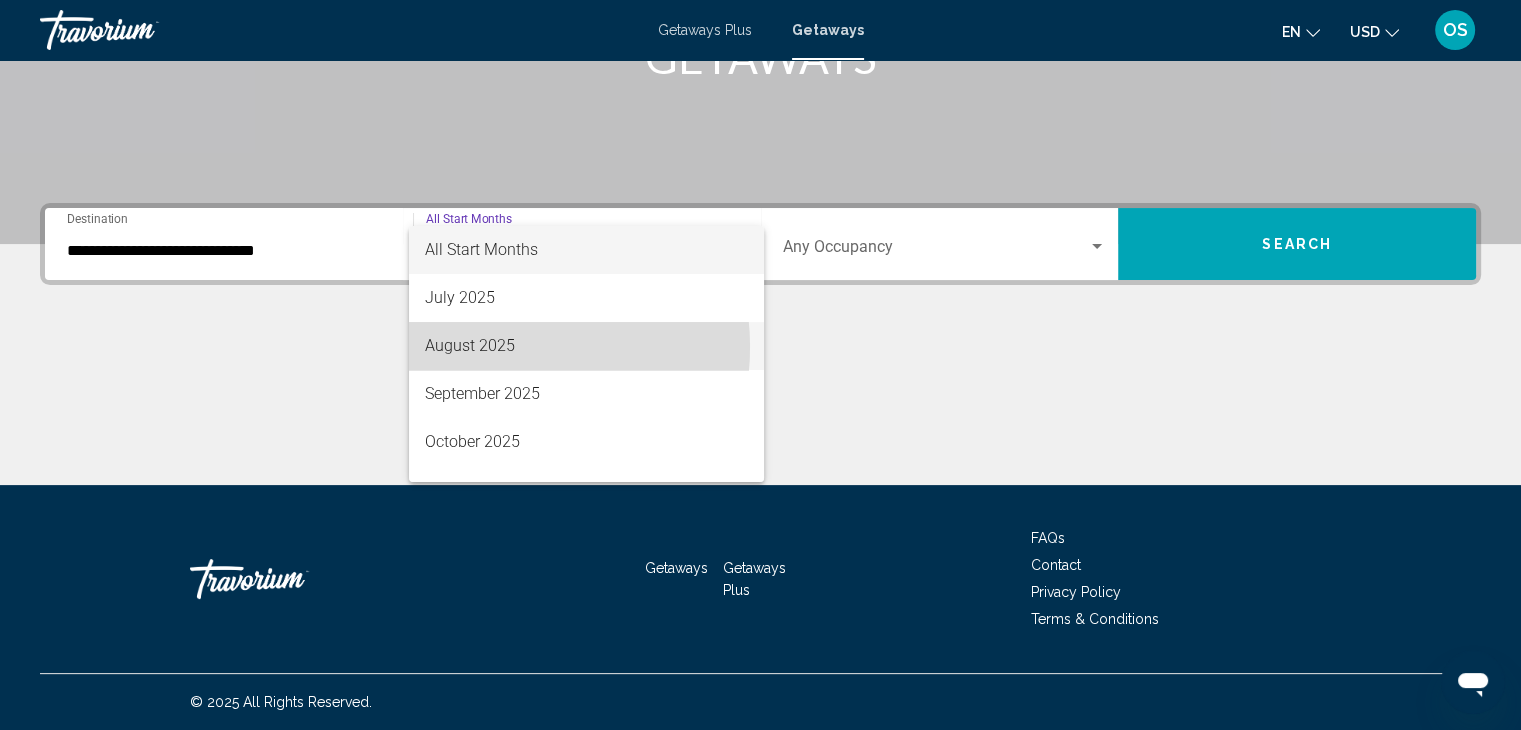 click on "August 2025" at bounding box center (586, 346) 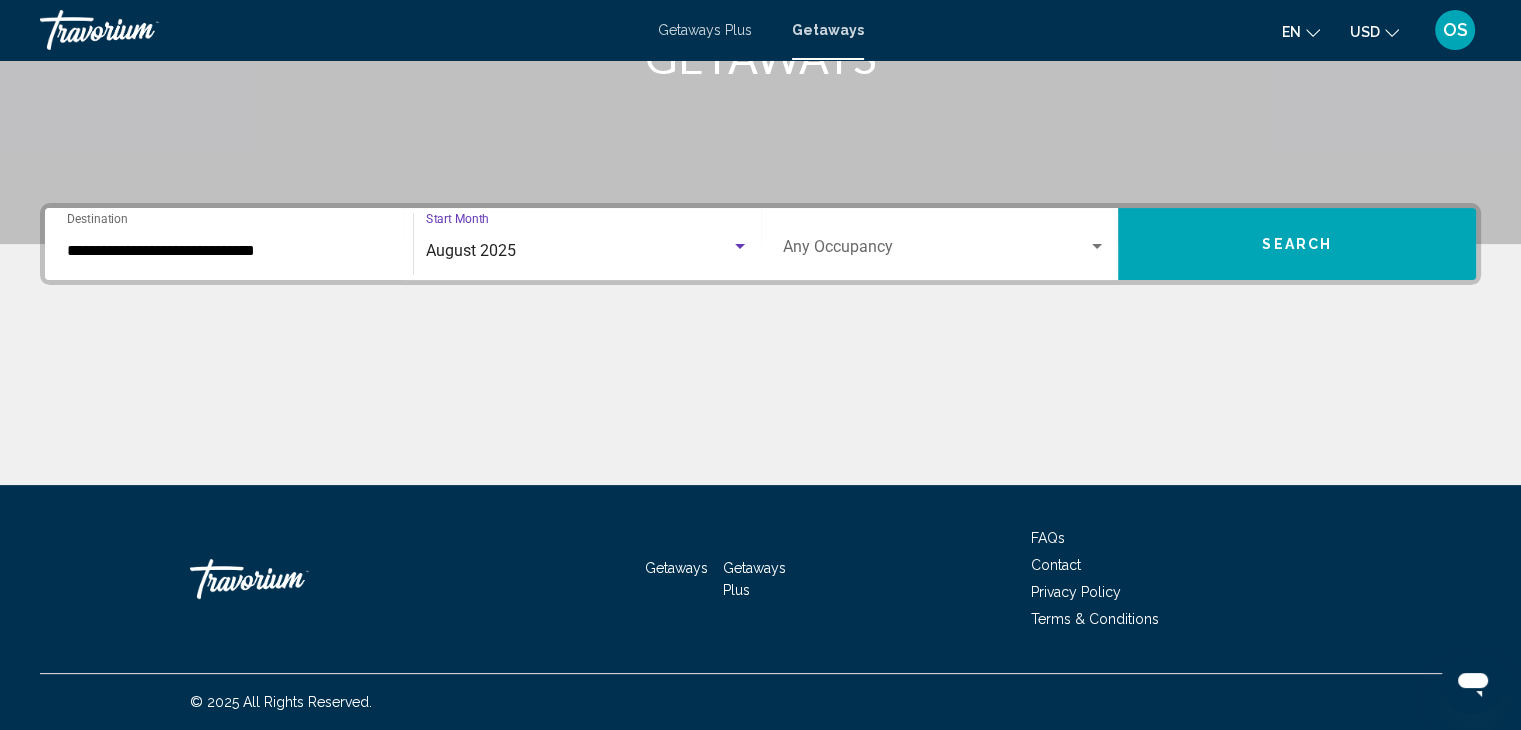 click at bounding box center (936, 251) 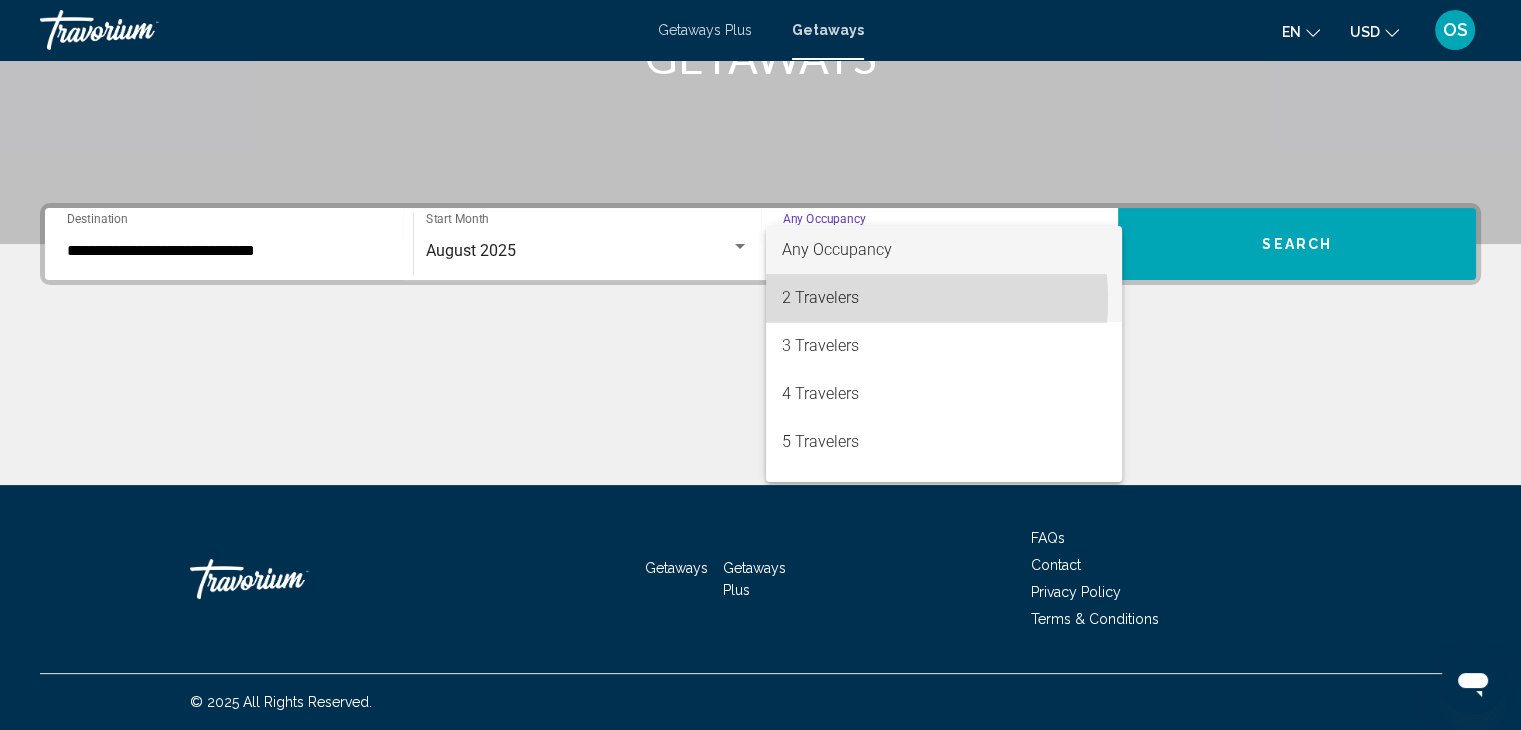 click on "2 Travelers" at bounding box center [944, 298] 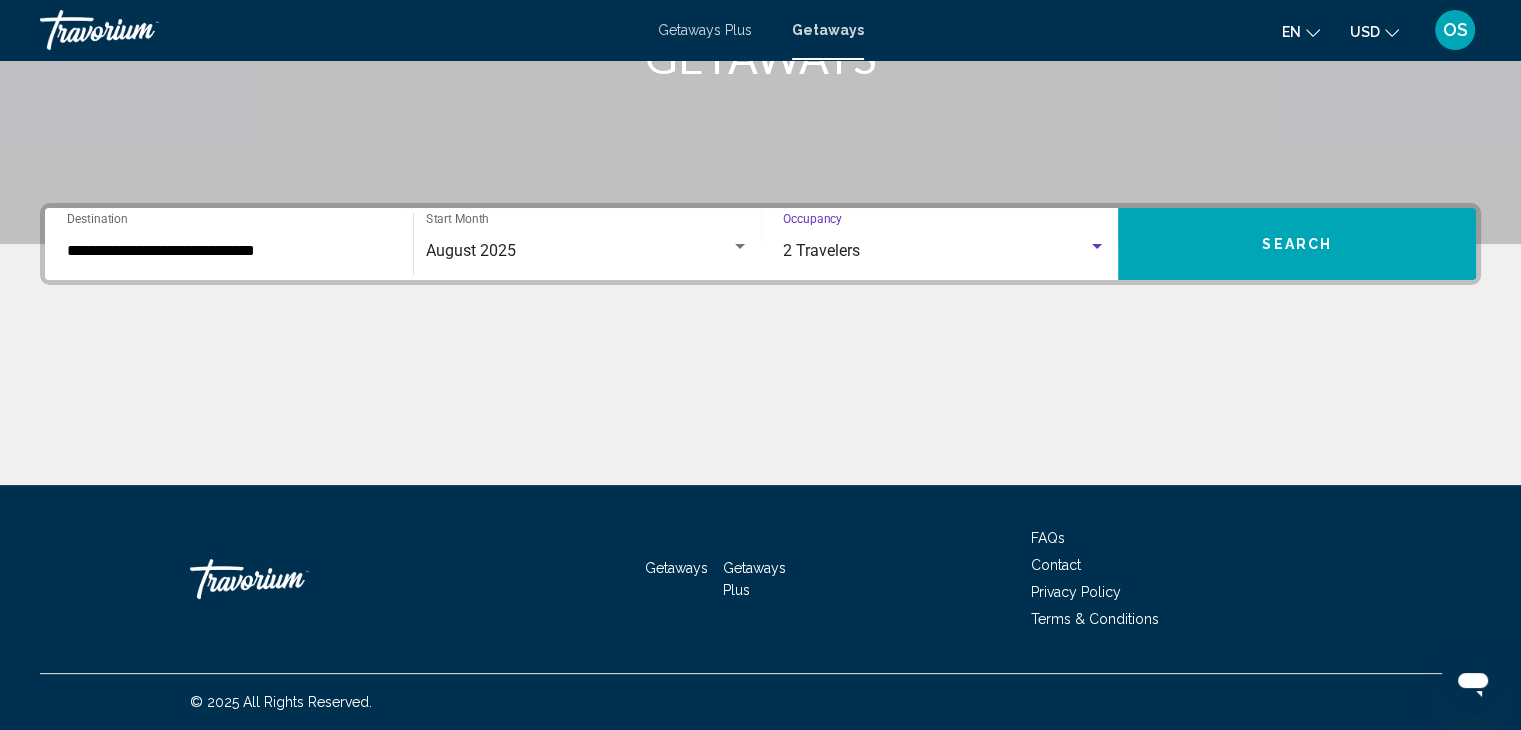click on "Search" at bounding box center (1297, 245) 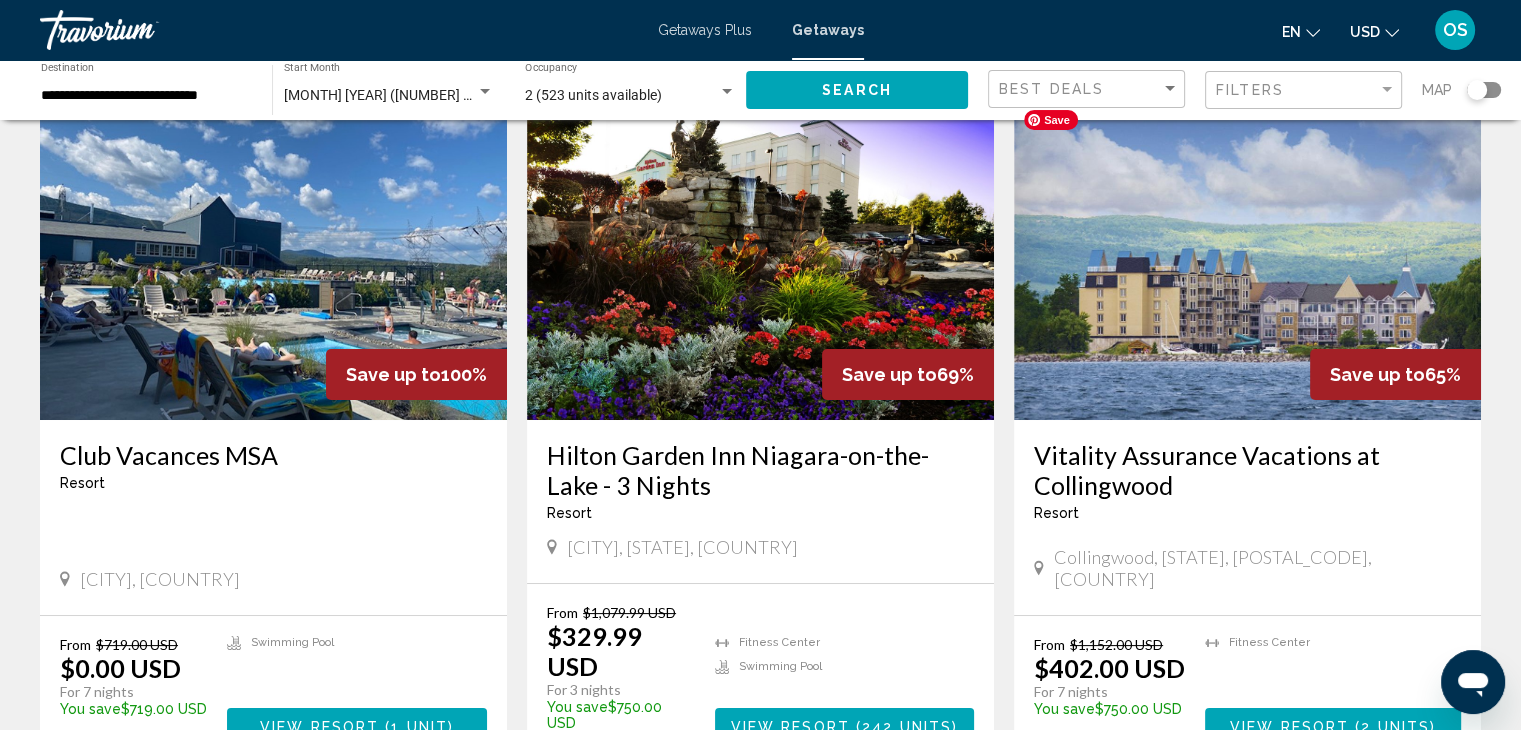 scroll, scrollTop: 112, scrollLeft: 0, axis: vertical 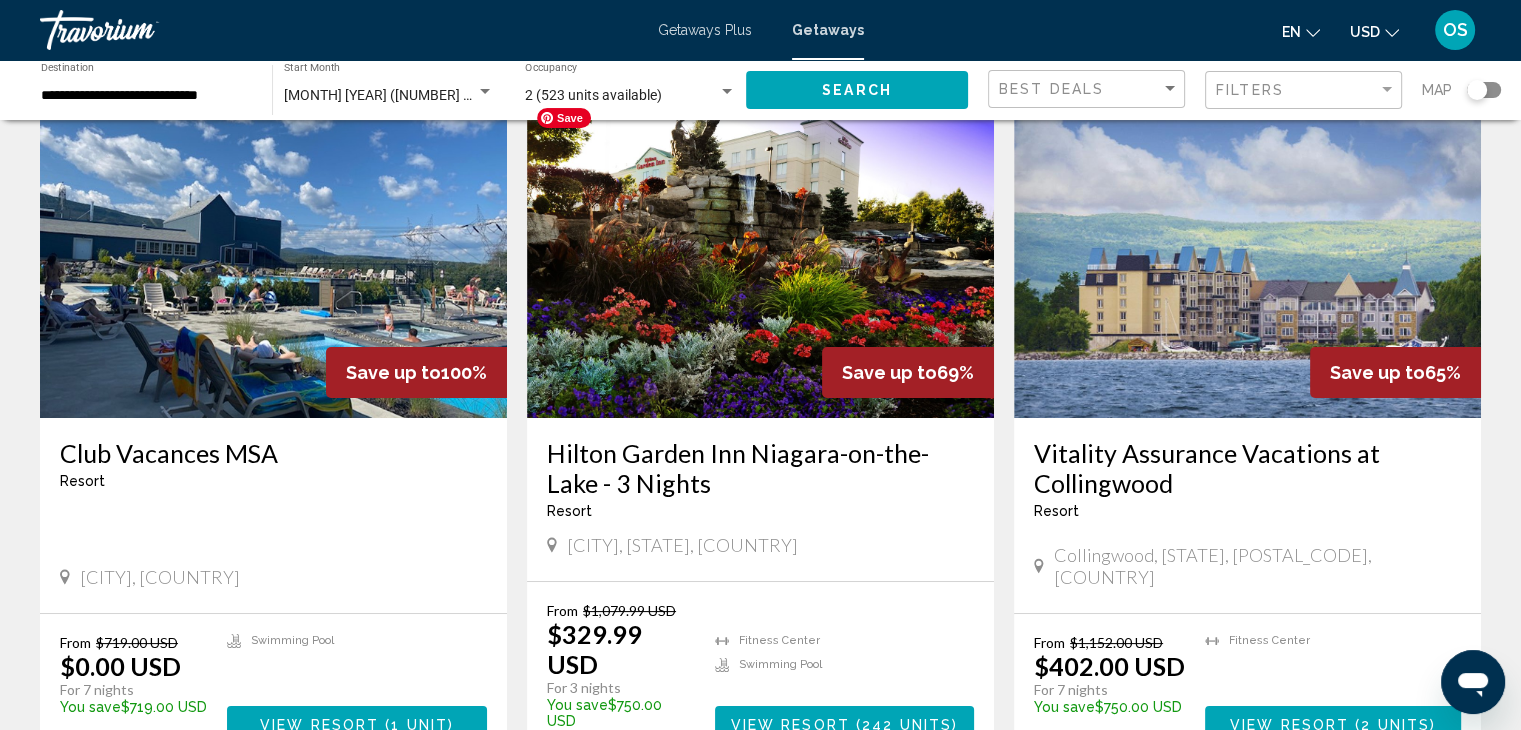 click at bounding box center [760, 258] 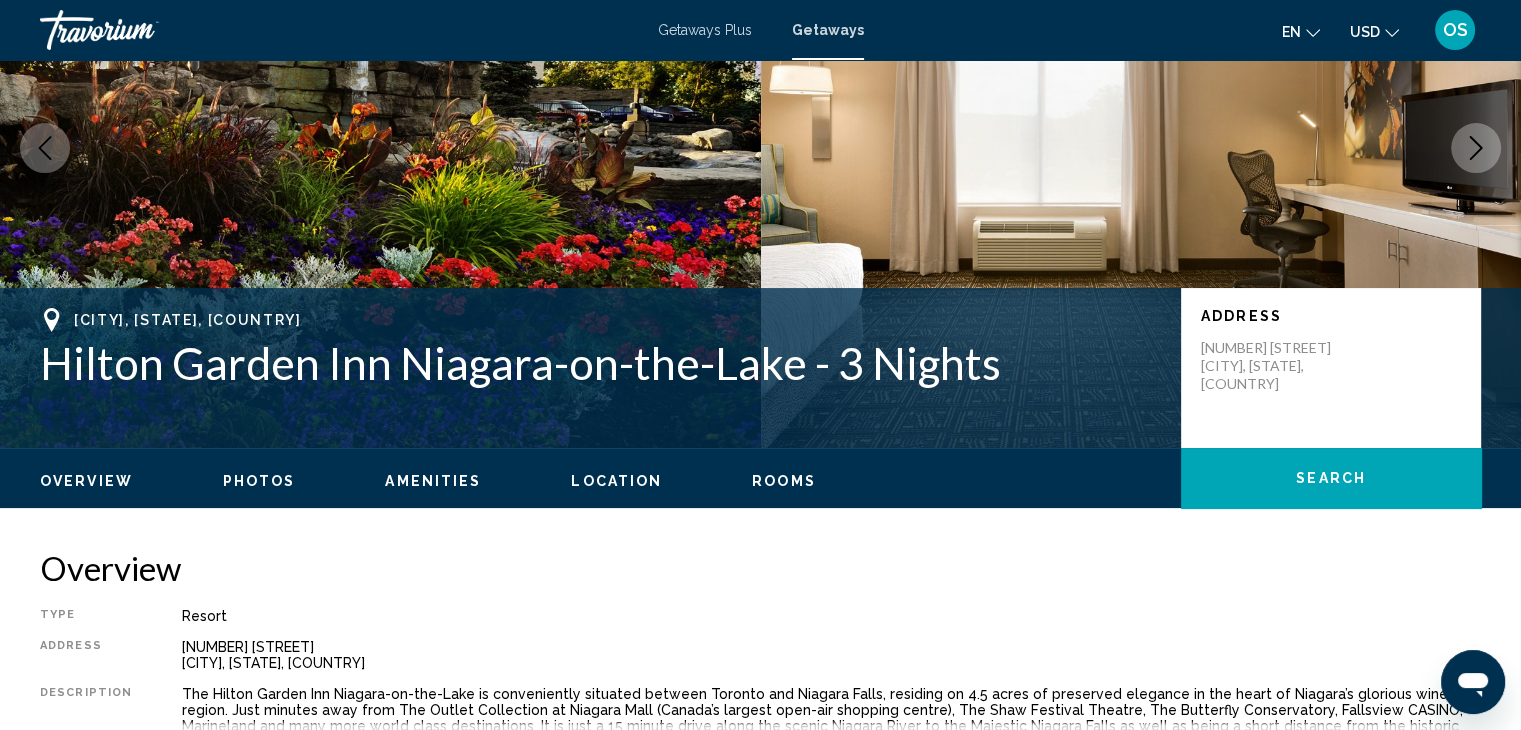 scroll, scrollTop: 0, scrollLeft: 0, axis: both 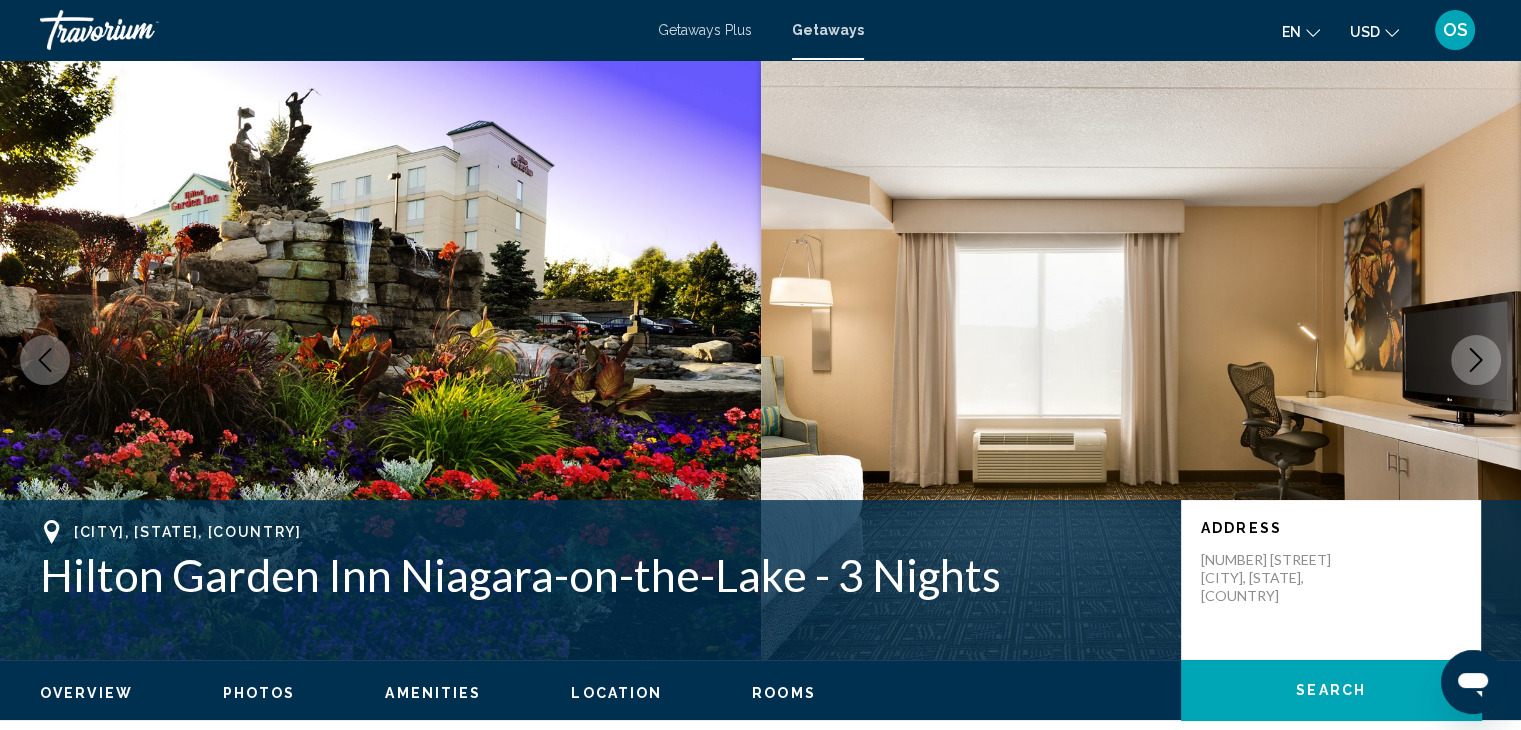 click 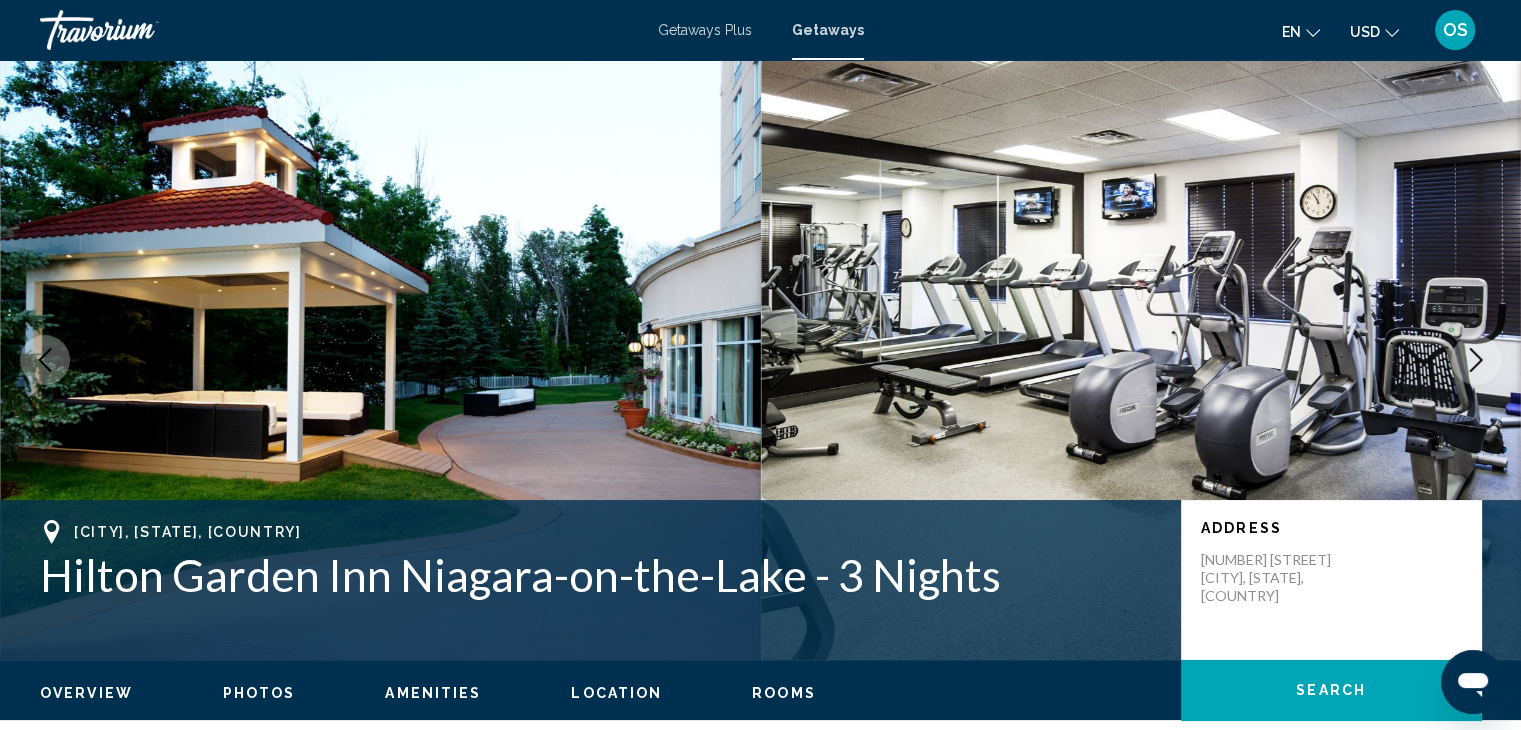 click 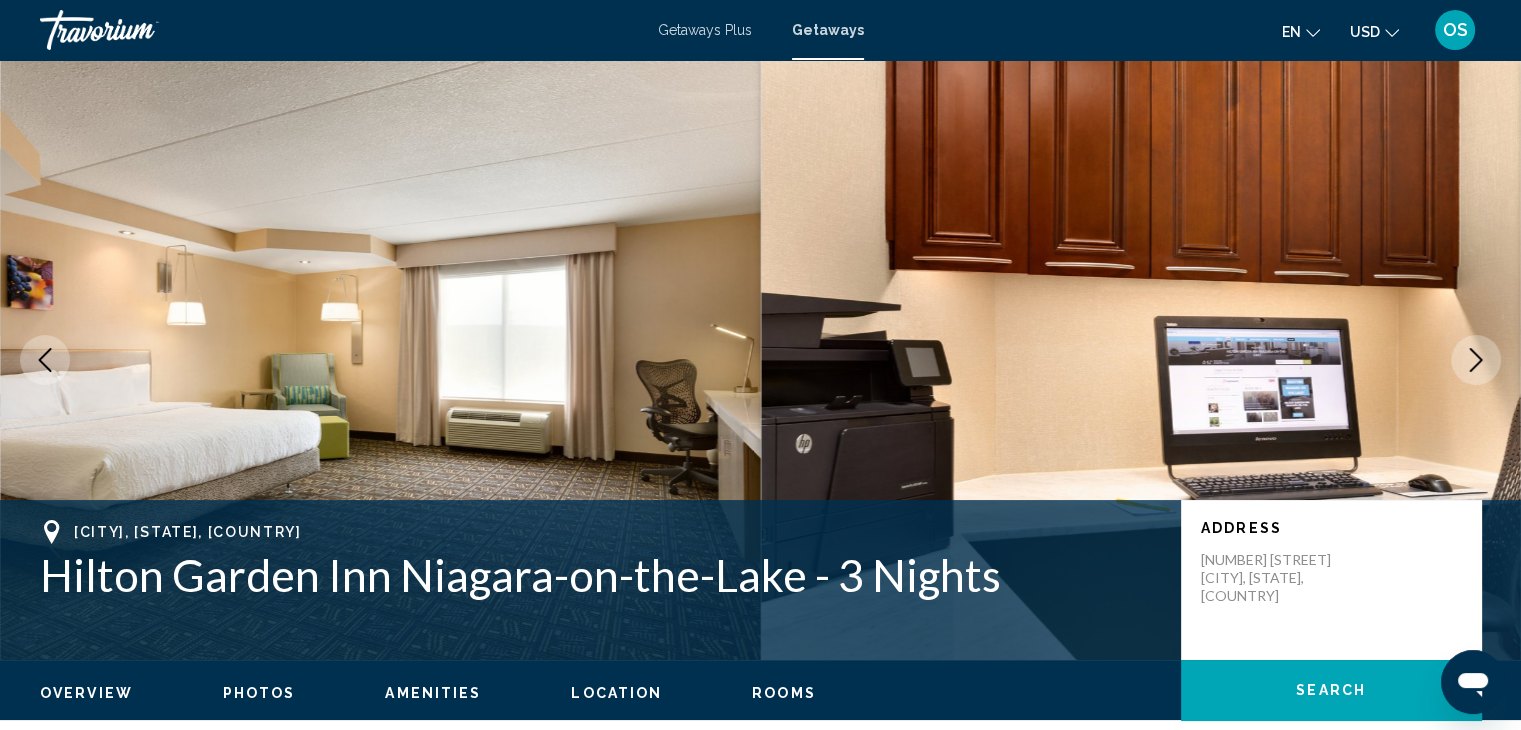 click 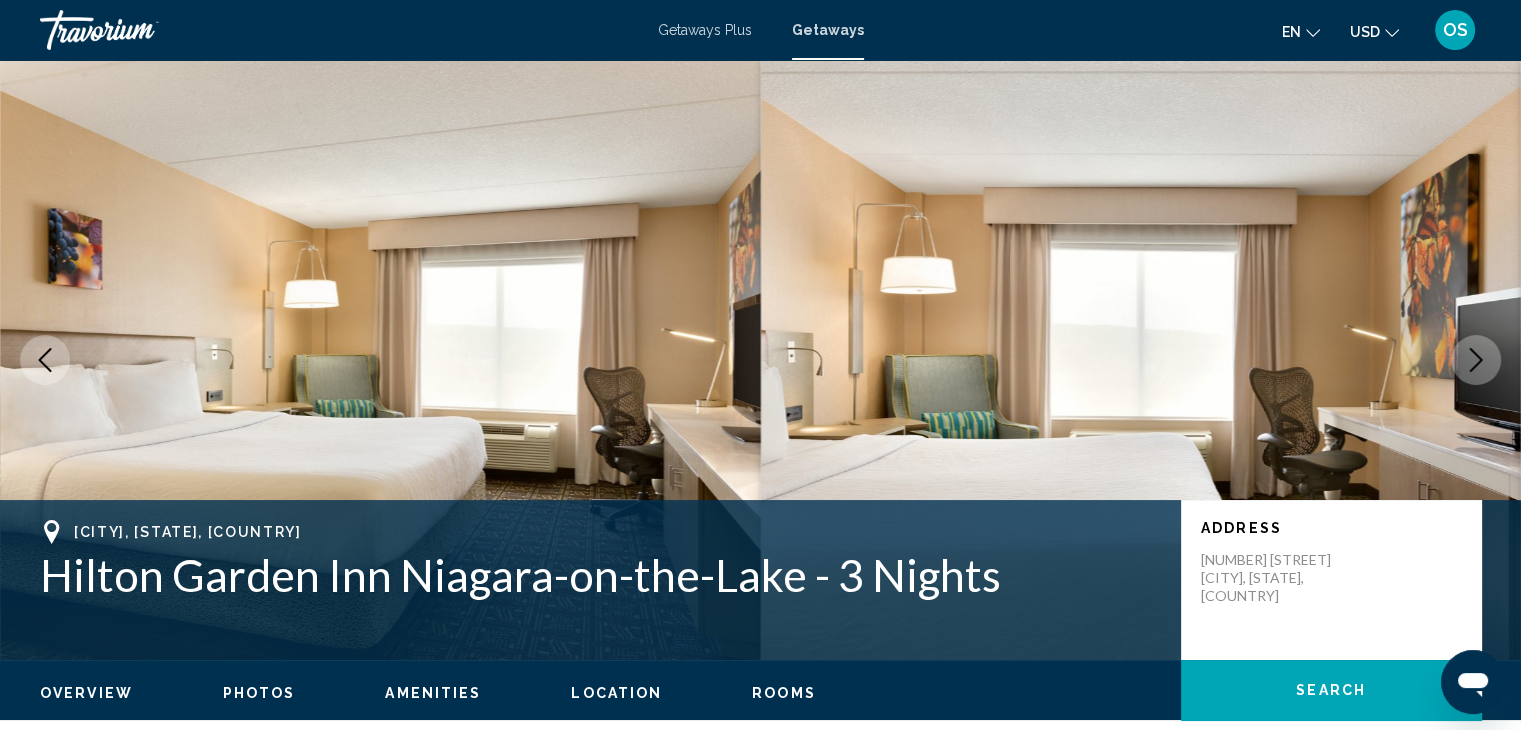 click 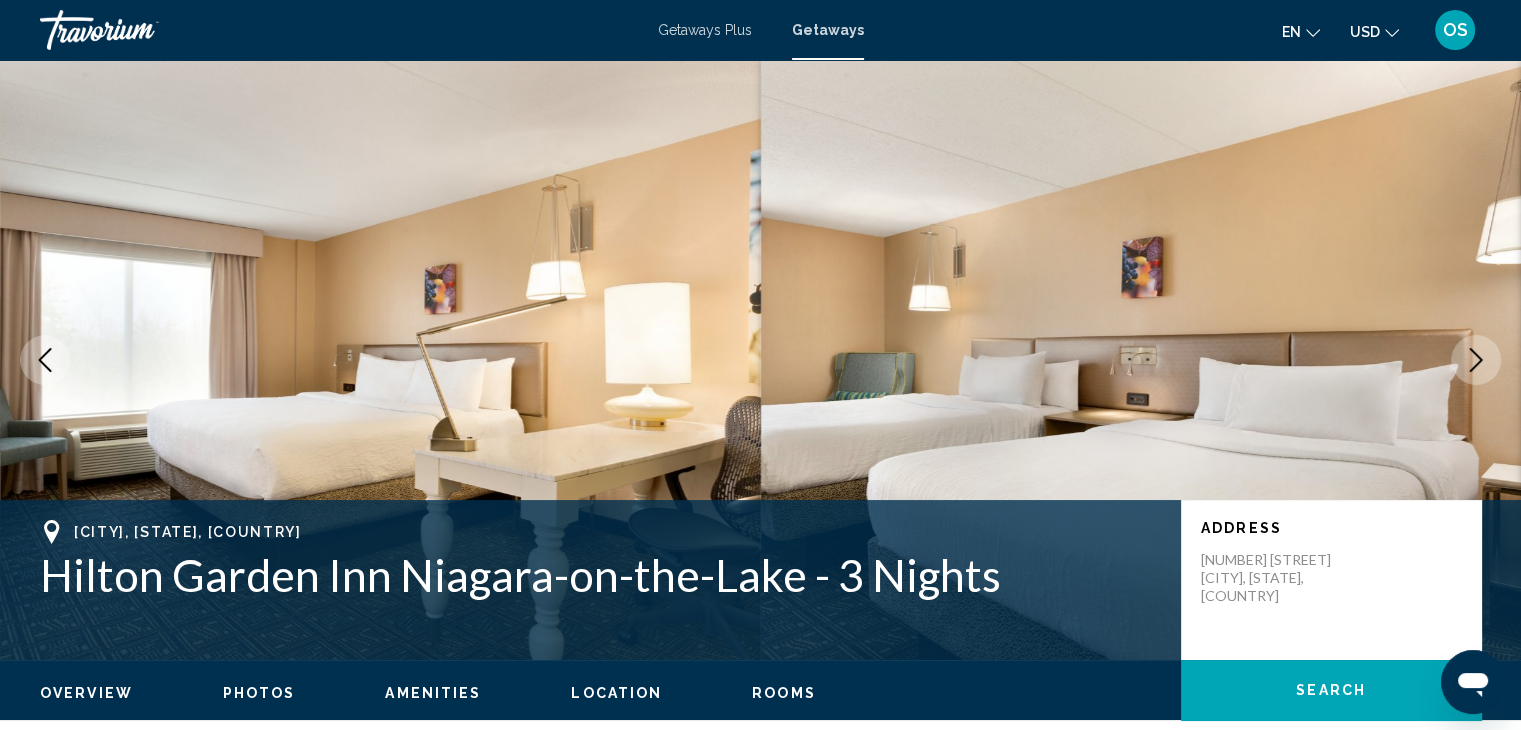 click 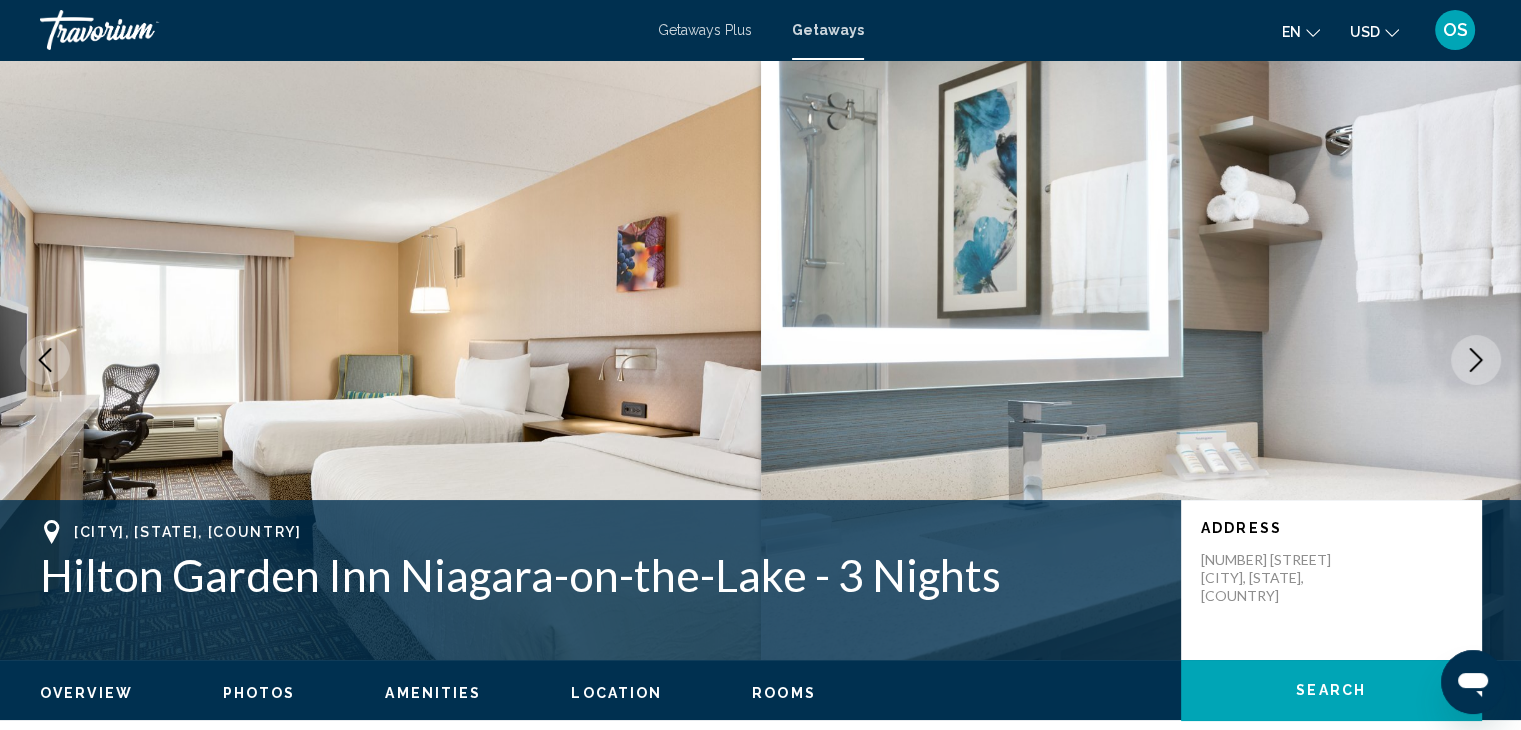 click 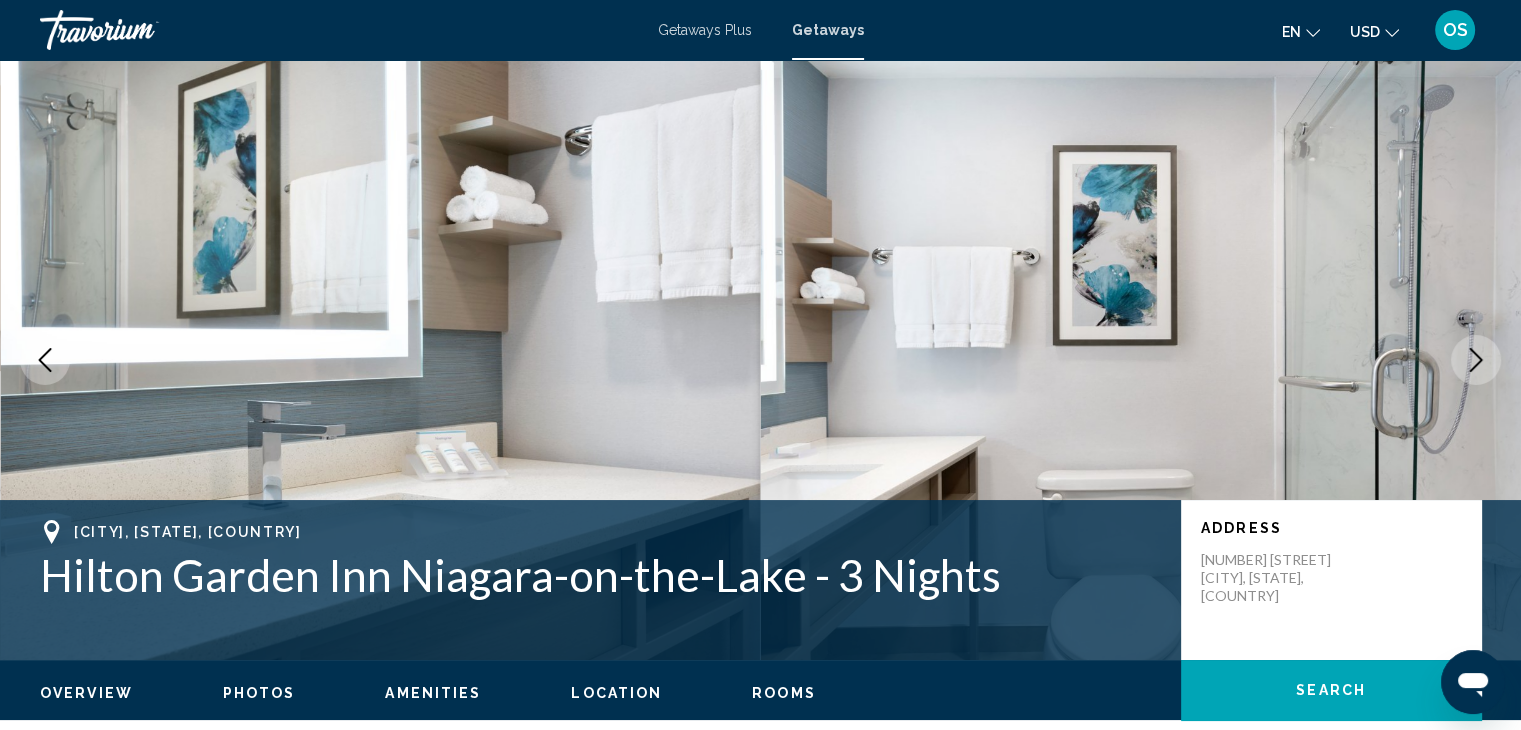 click 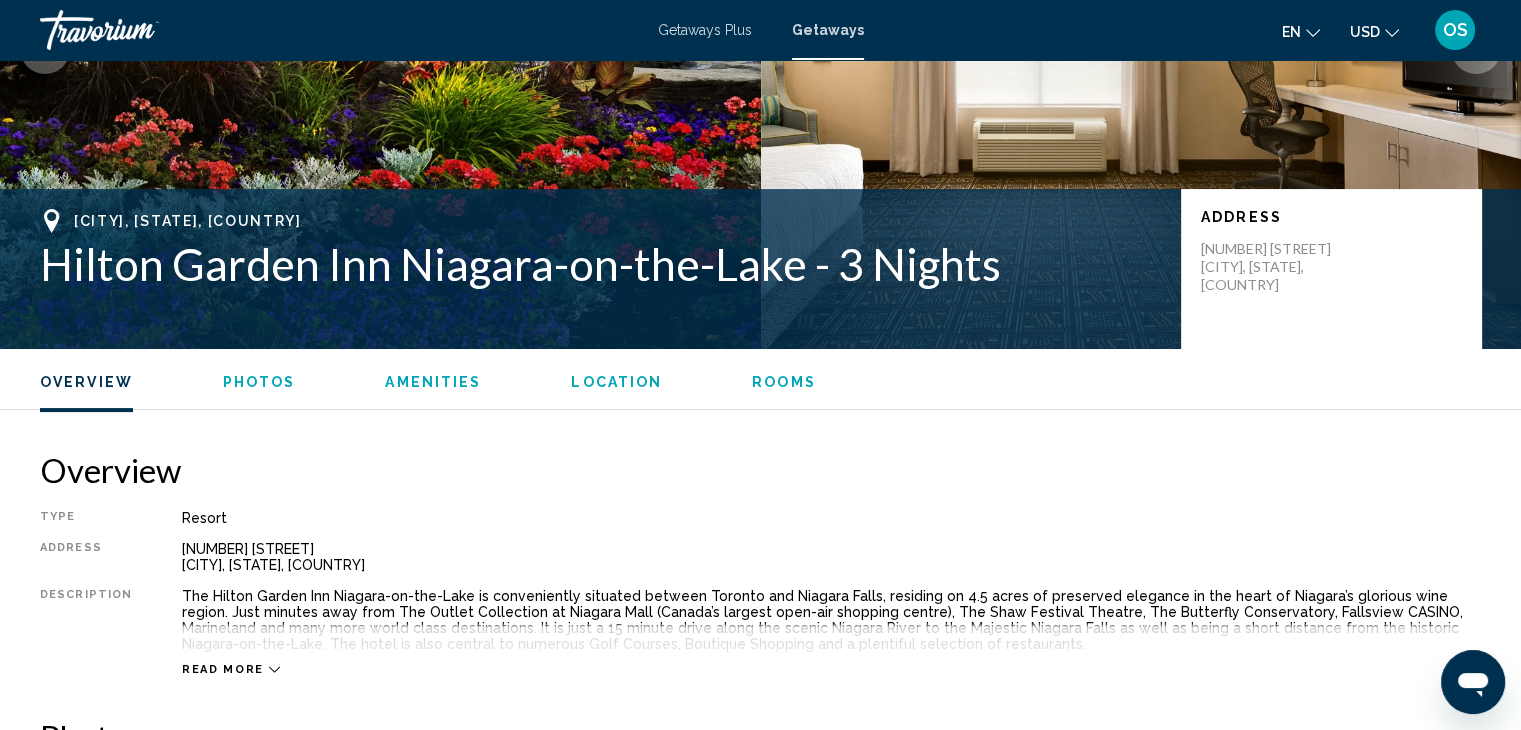 scroll, scrollTop: 0, scrollLeft: 0, axis: both 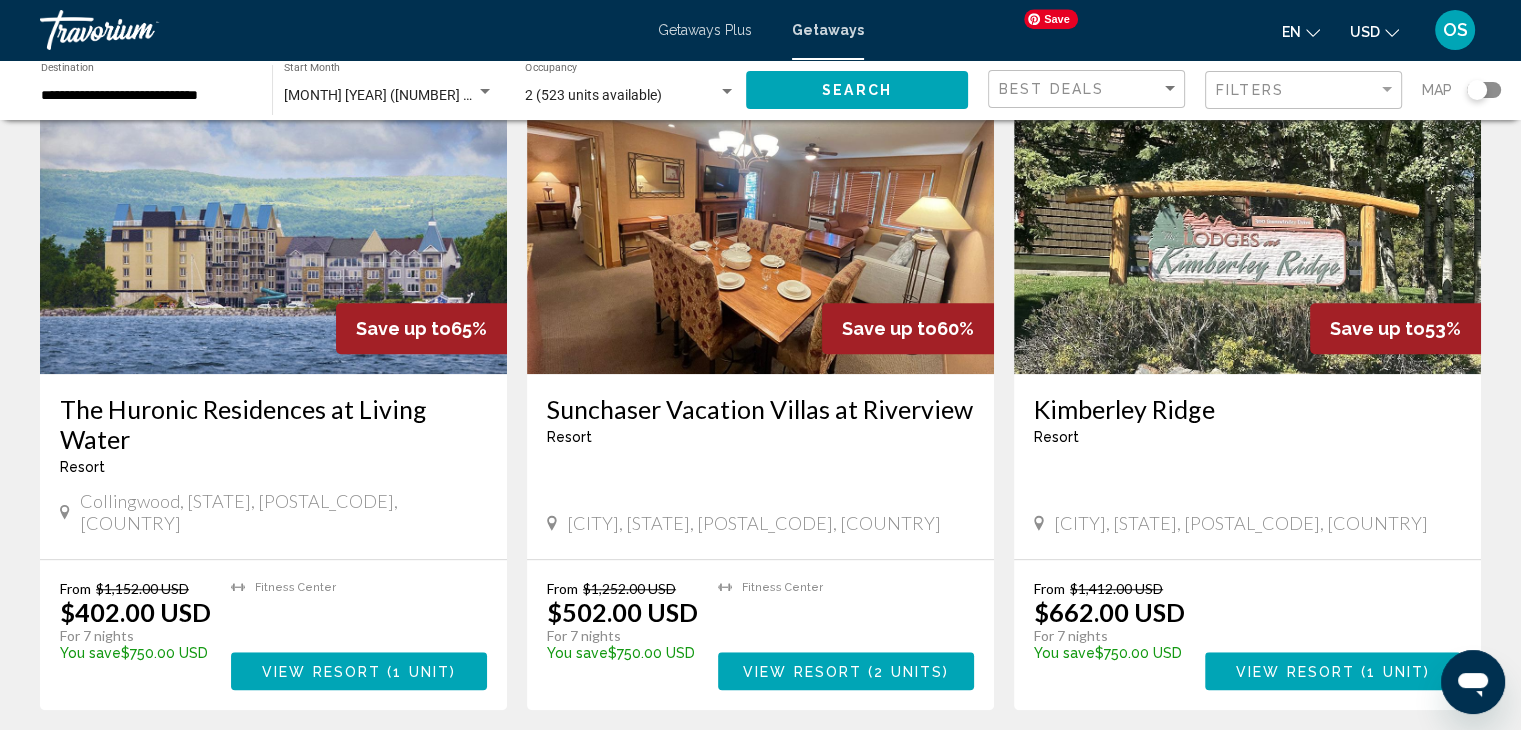 click at bounding box center (1247, 214) 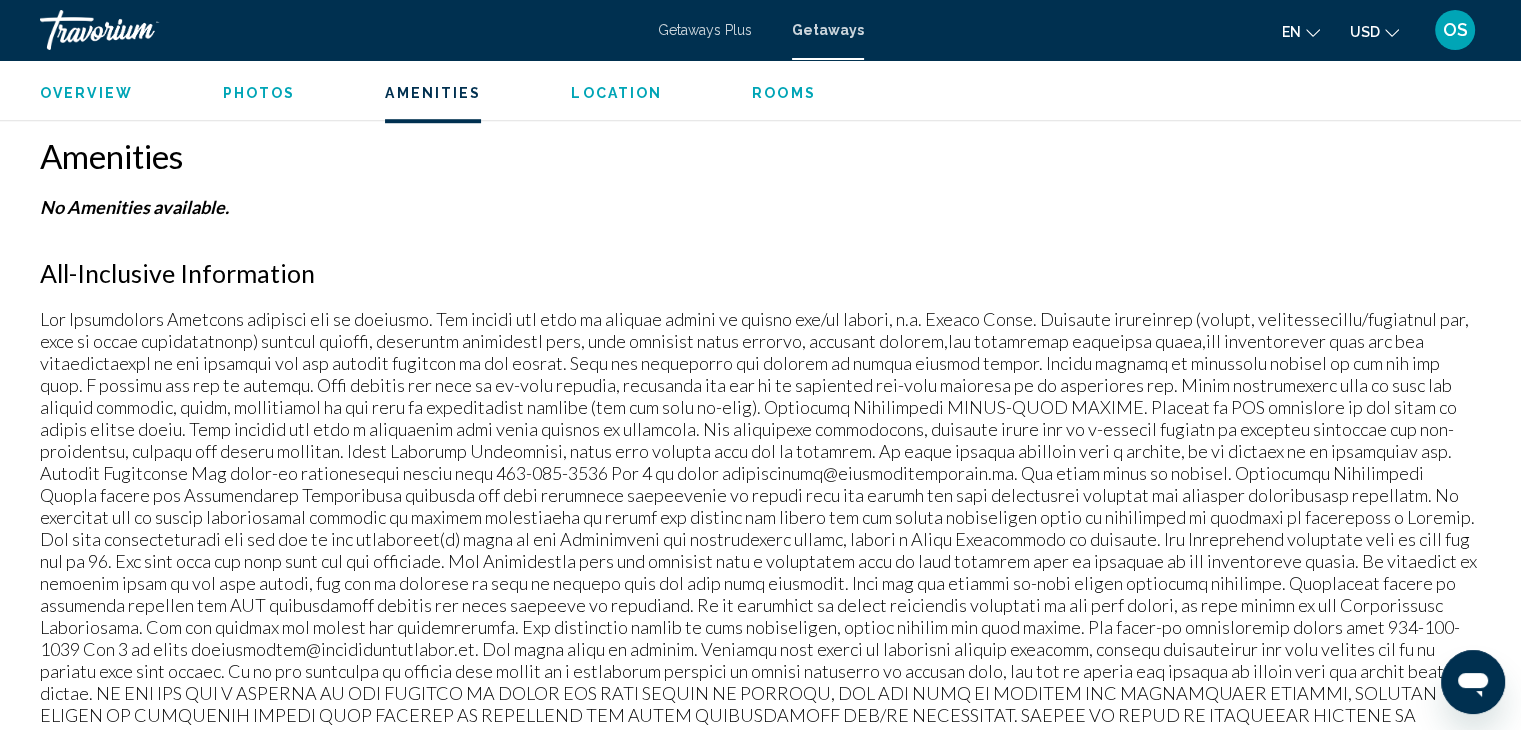 scroll, scrollTop: 1475, scrollLeft: 0, axis: vertical 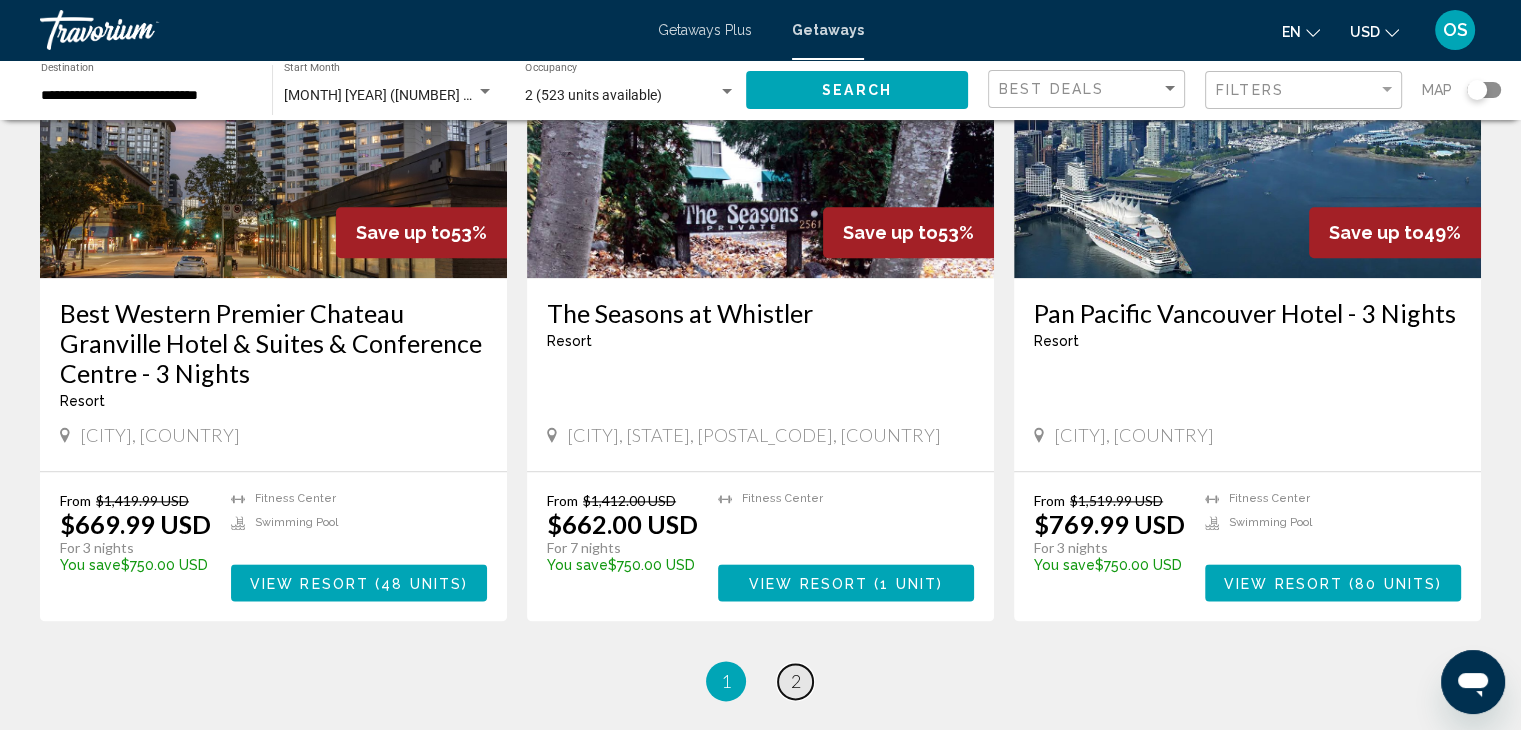 click on "2" at bounding box center (796, 681) 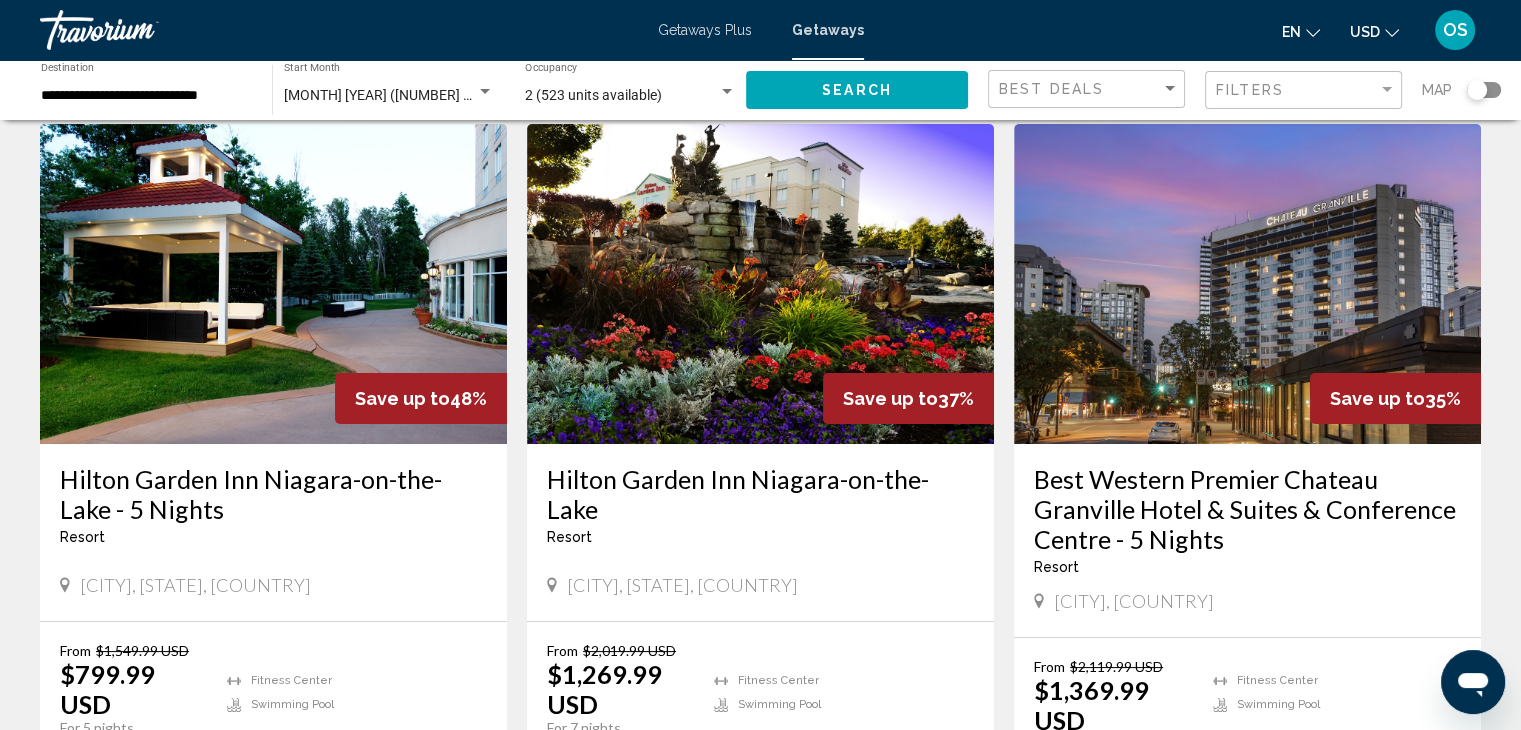 scroll, scrollTop: 84, scrollLeft: 0, axis: vertical 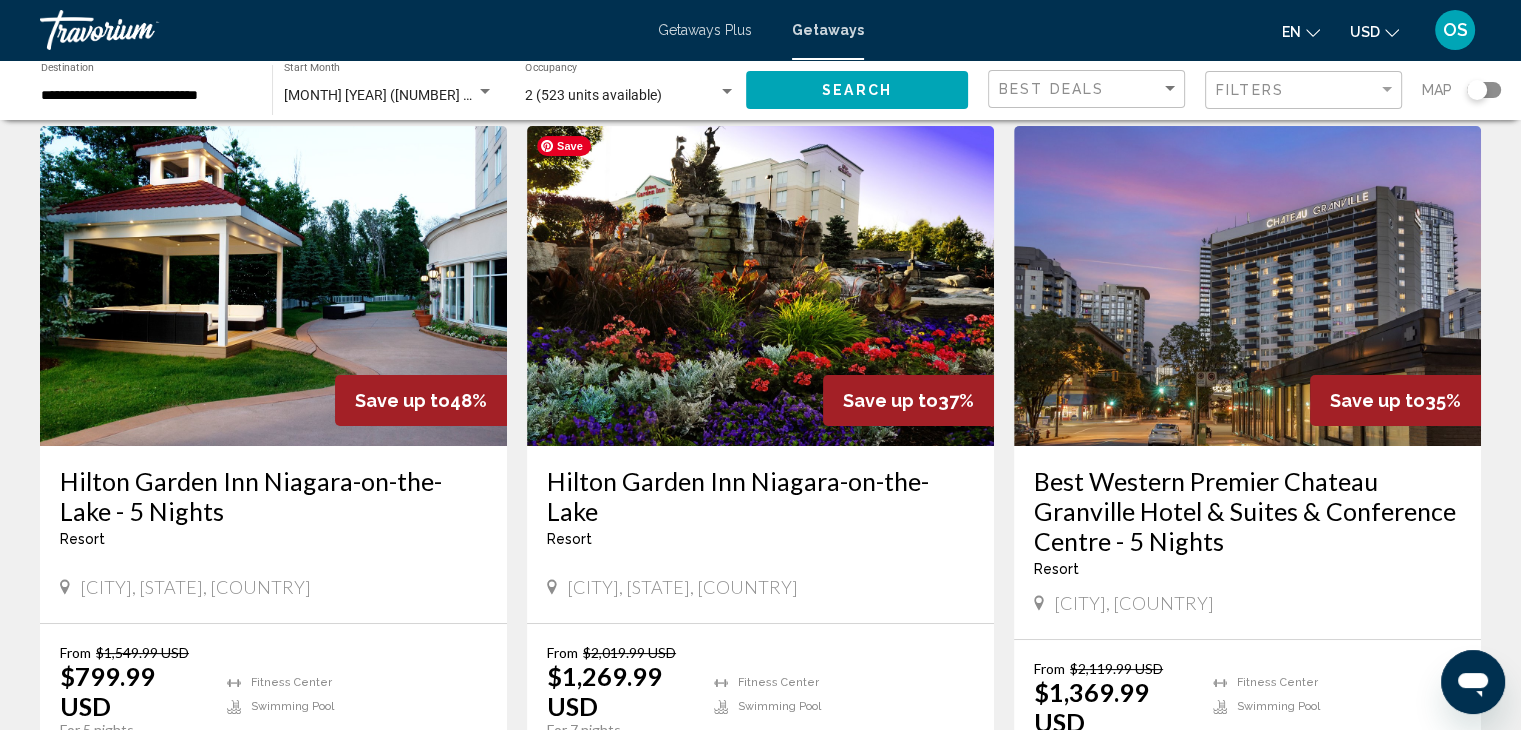 click at bounding box center (760, 286) 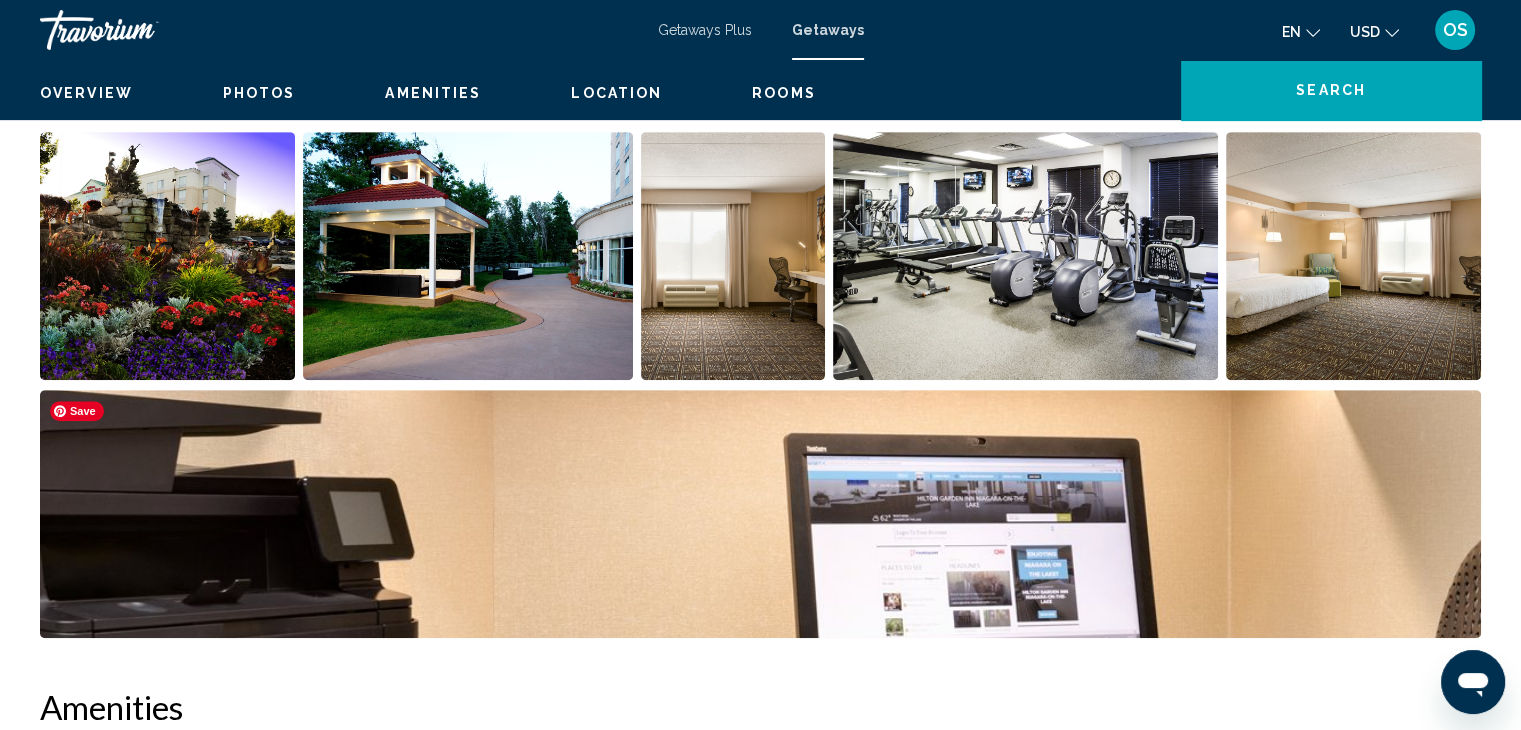 scroll, scrollTop: 0, scrollLeft: 0, axis: both 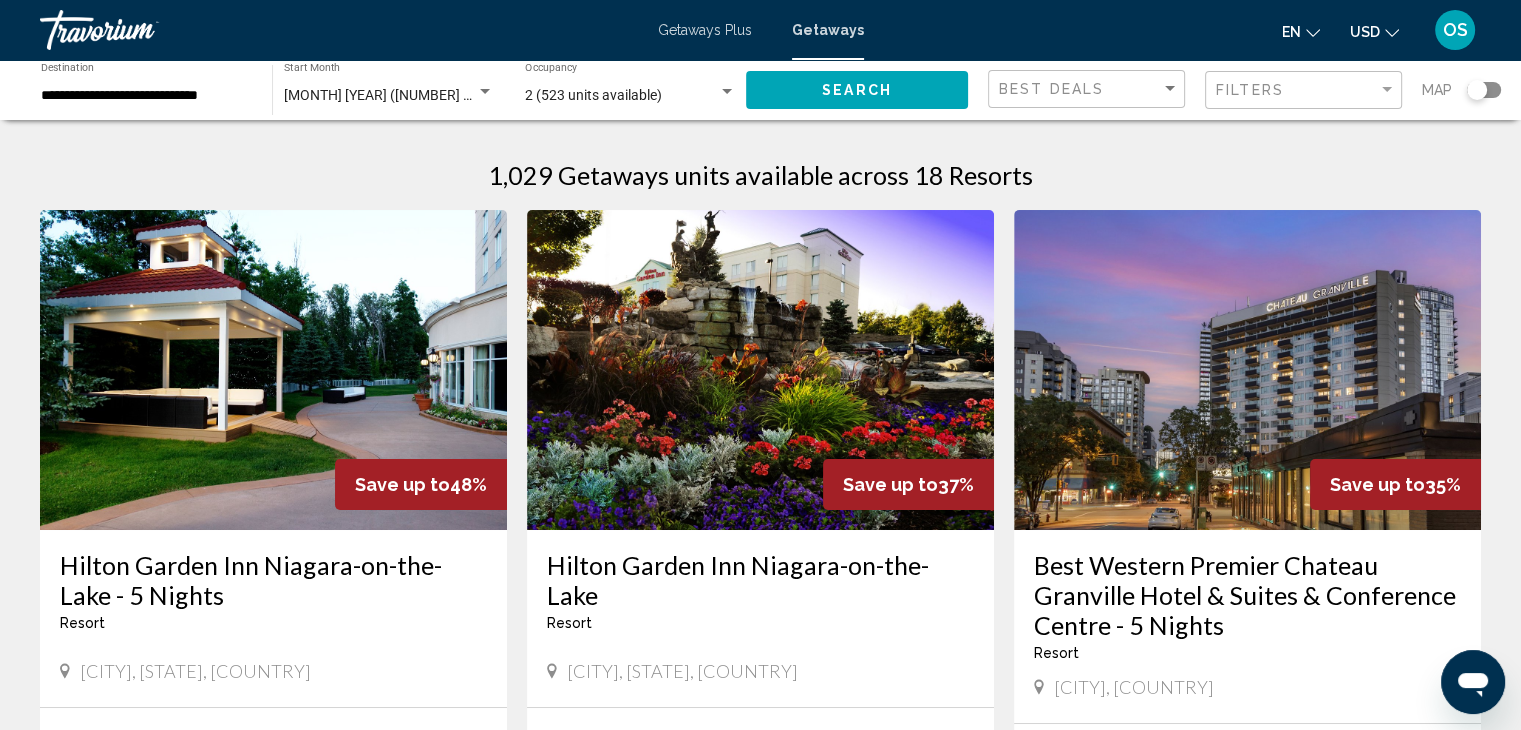 click 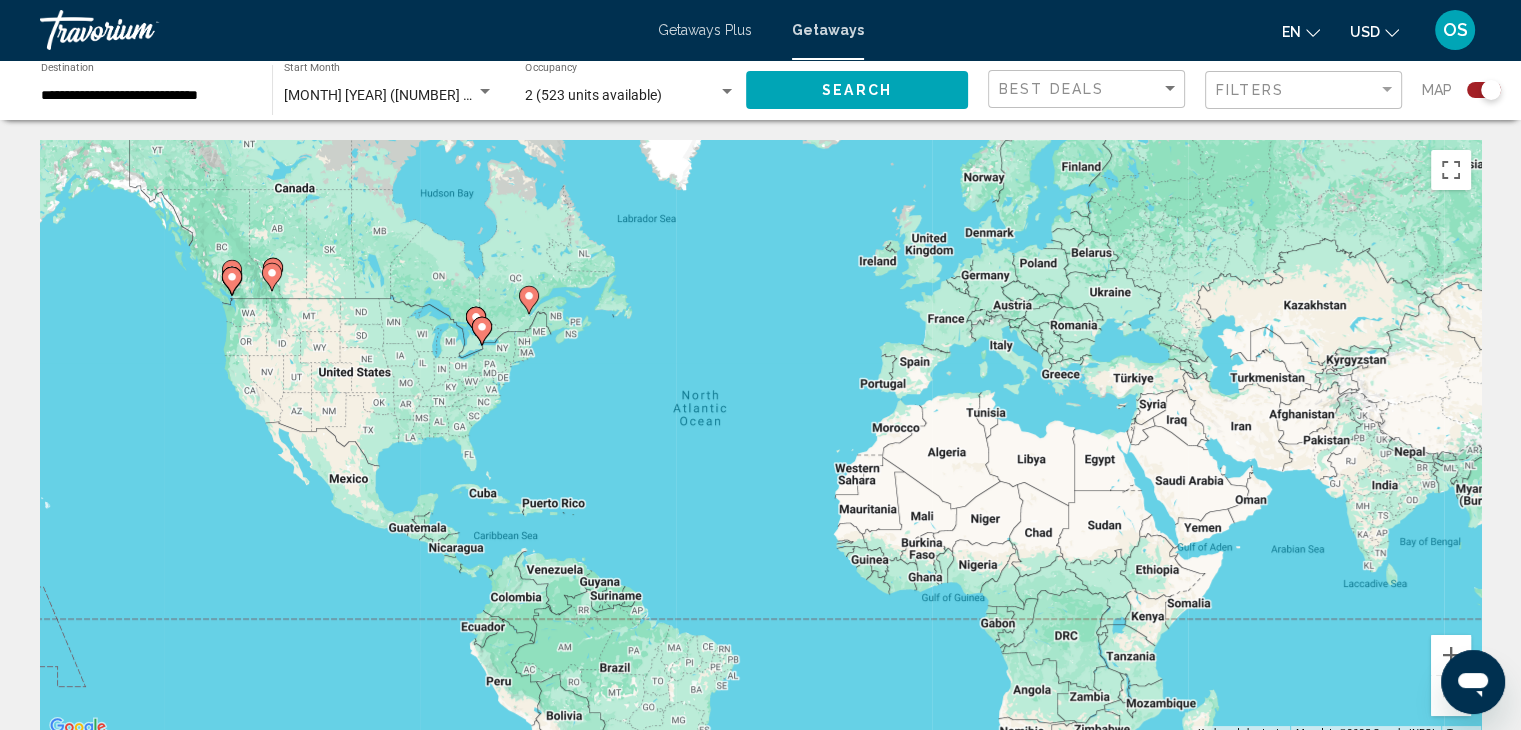 click on "To activate drag with keyboard, press Alt + Enter. Once in keyboard drag state, use the arrow keys to move the marker. To complete the drag, press the Enter key. To cancel, press Escape." at bounding box center [760, 440] 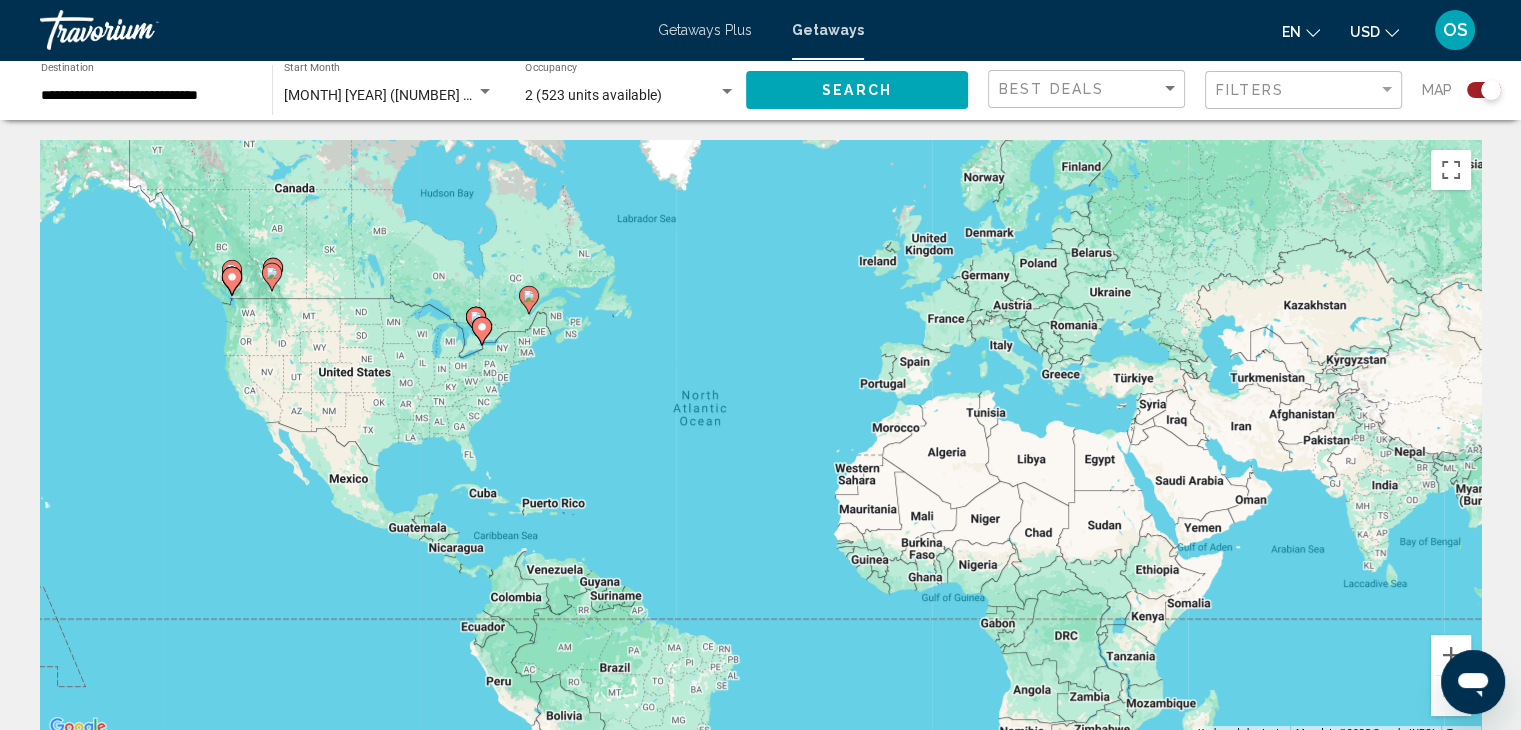 click on "To activate drag with keyboard, press Alt + Enter. Once in keyboard drag state, use the arrow keys to move the marker. To complete the drag, press the Enter key. To cancel, press Escape." at bounding box center [760, 440] 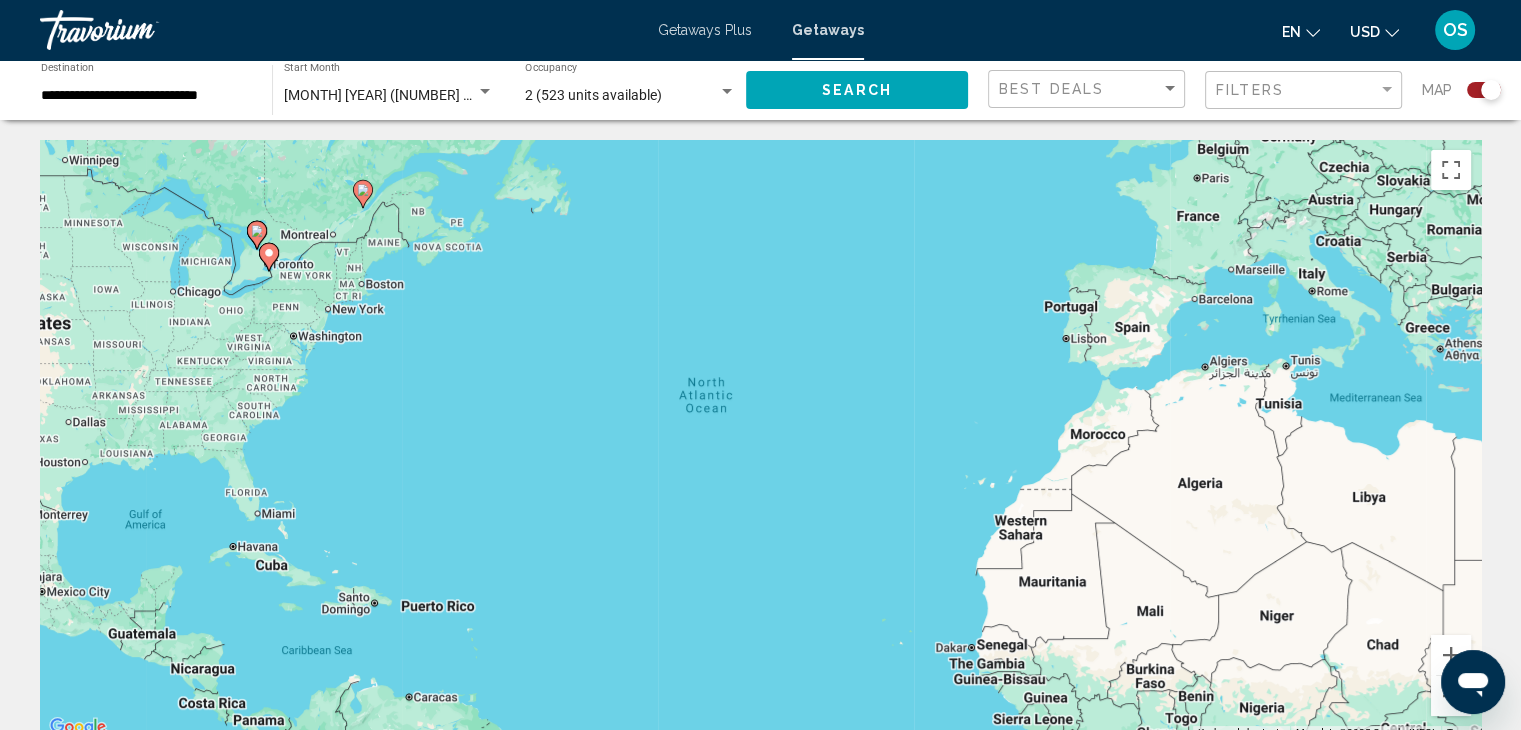 click on "To activate drag with keyboard, press Alt + Enter. Once in keyboard drag state, use the arrow keys to move the marker. To complete the drag, press the Enter key. To cancel, press Escape." at bounding box center (760, 440) 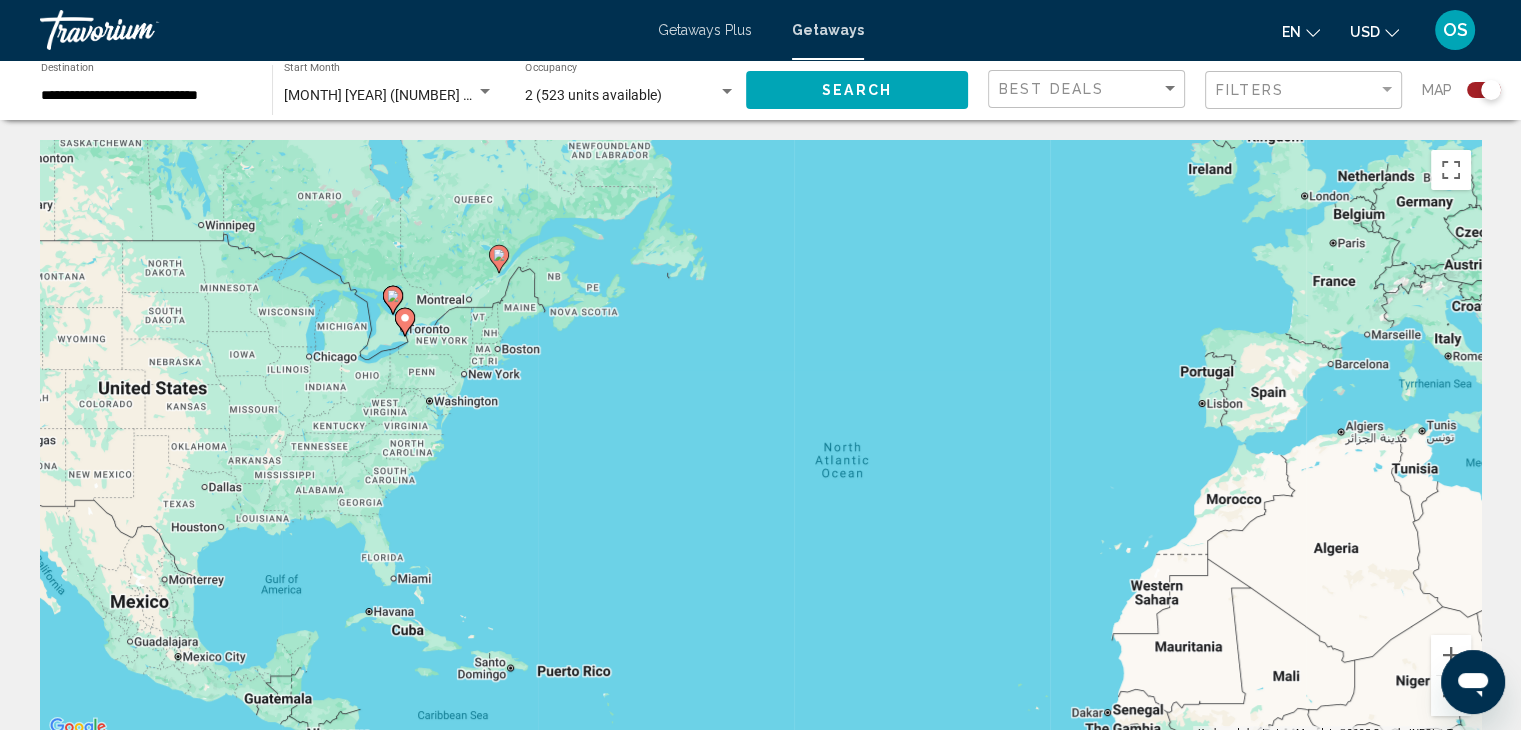 drag, startPoint x: 590, startPoint y: 361, endPoint x: 772, endPoint y: 437, distance: 197.23083 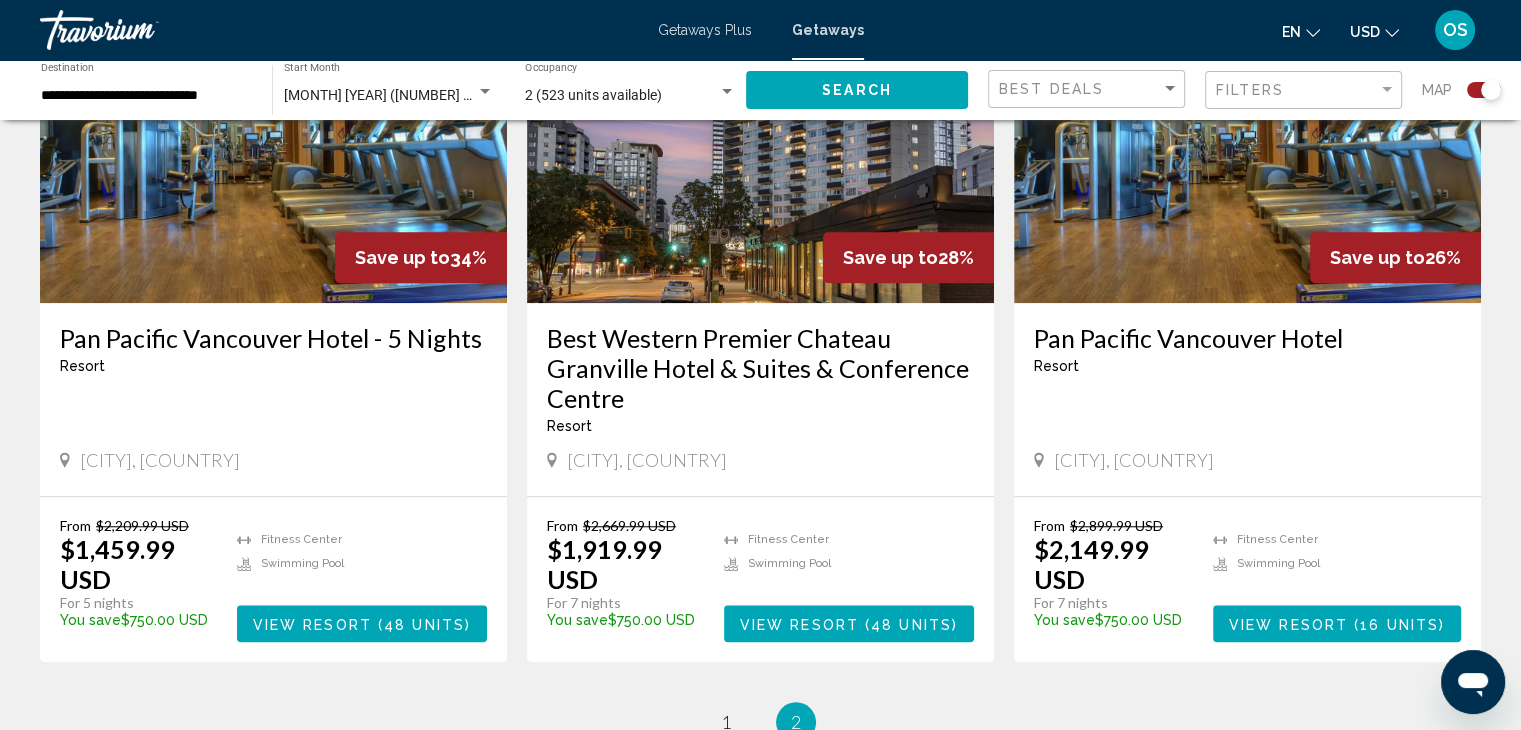 scroll, scrollTop: 1863, scrollLeft: 0, axis: vertical 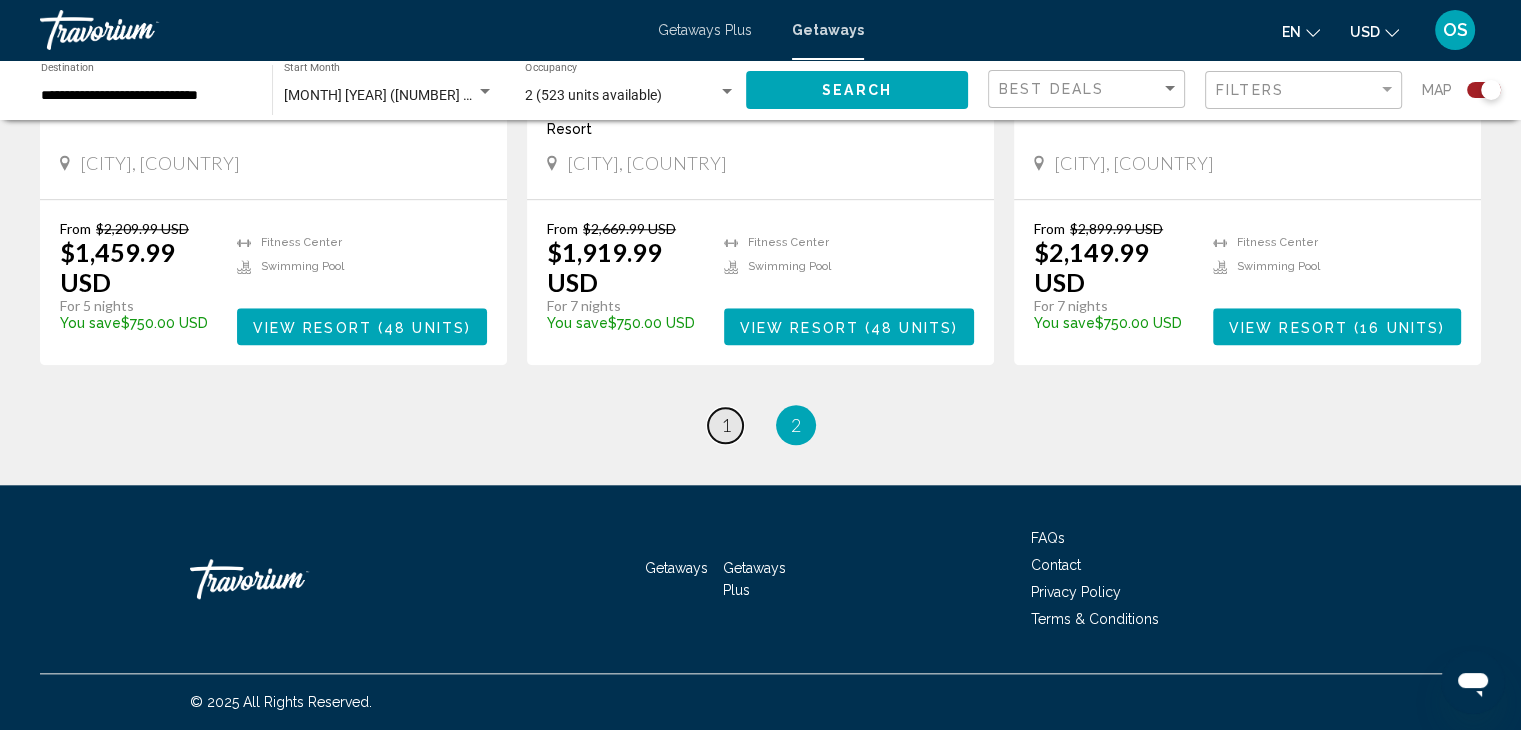 click on "1" at bounding box center [726, 425] 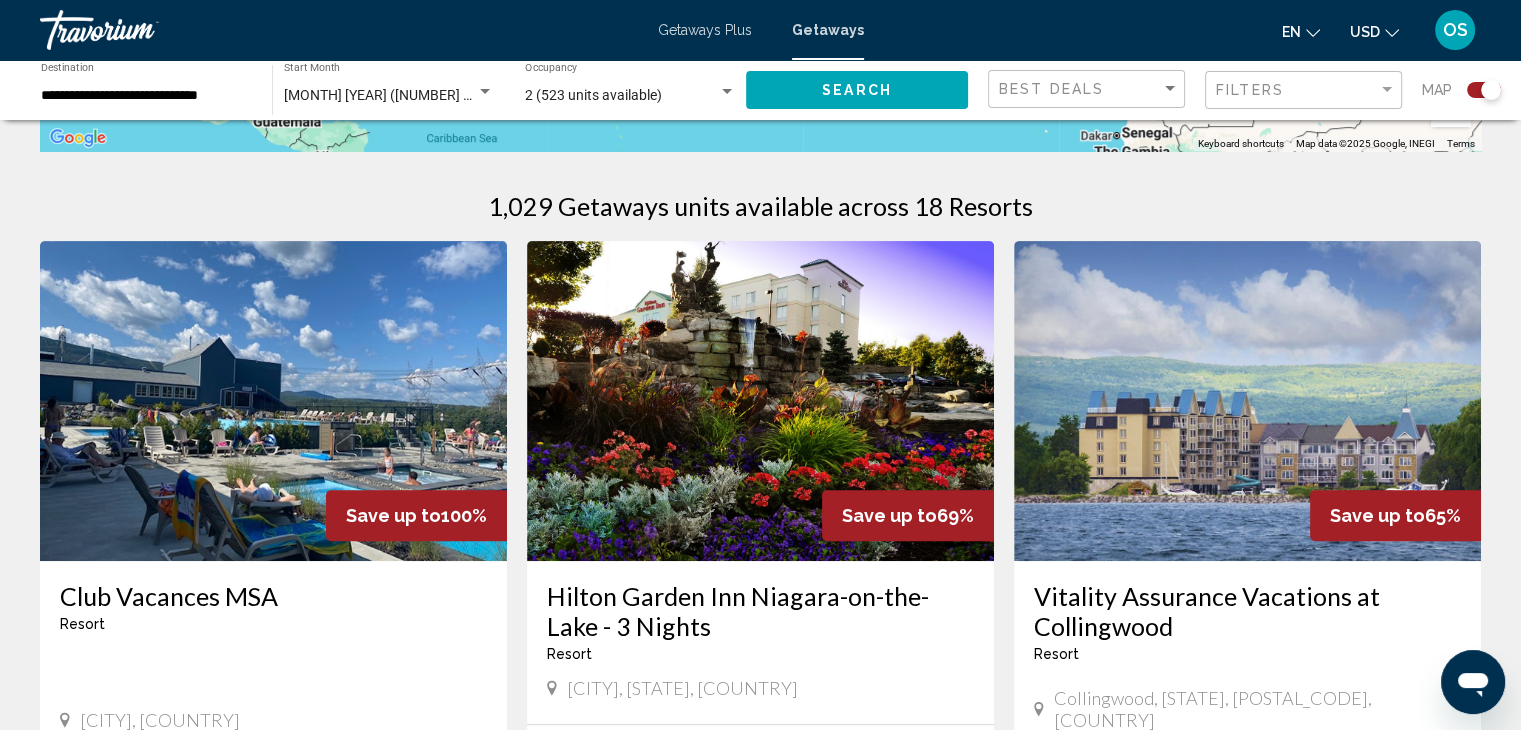 scroll, scrollTop: 109, scrollLeft: 0, axis: vertical 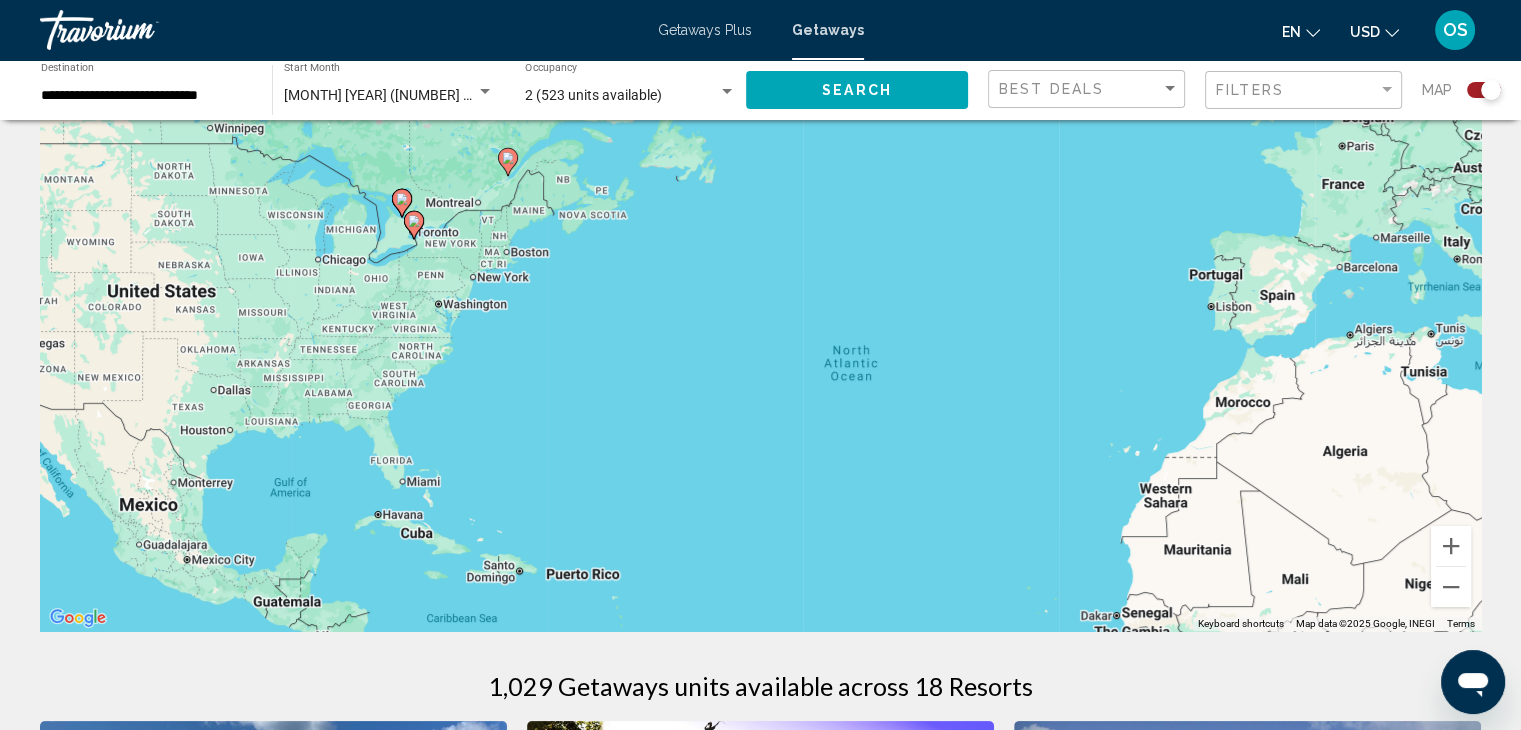 click on "Getaways Plus" at bounding box center (705, 30) 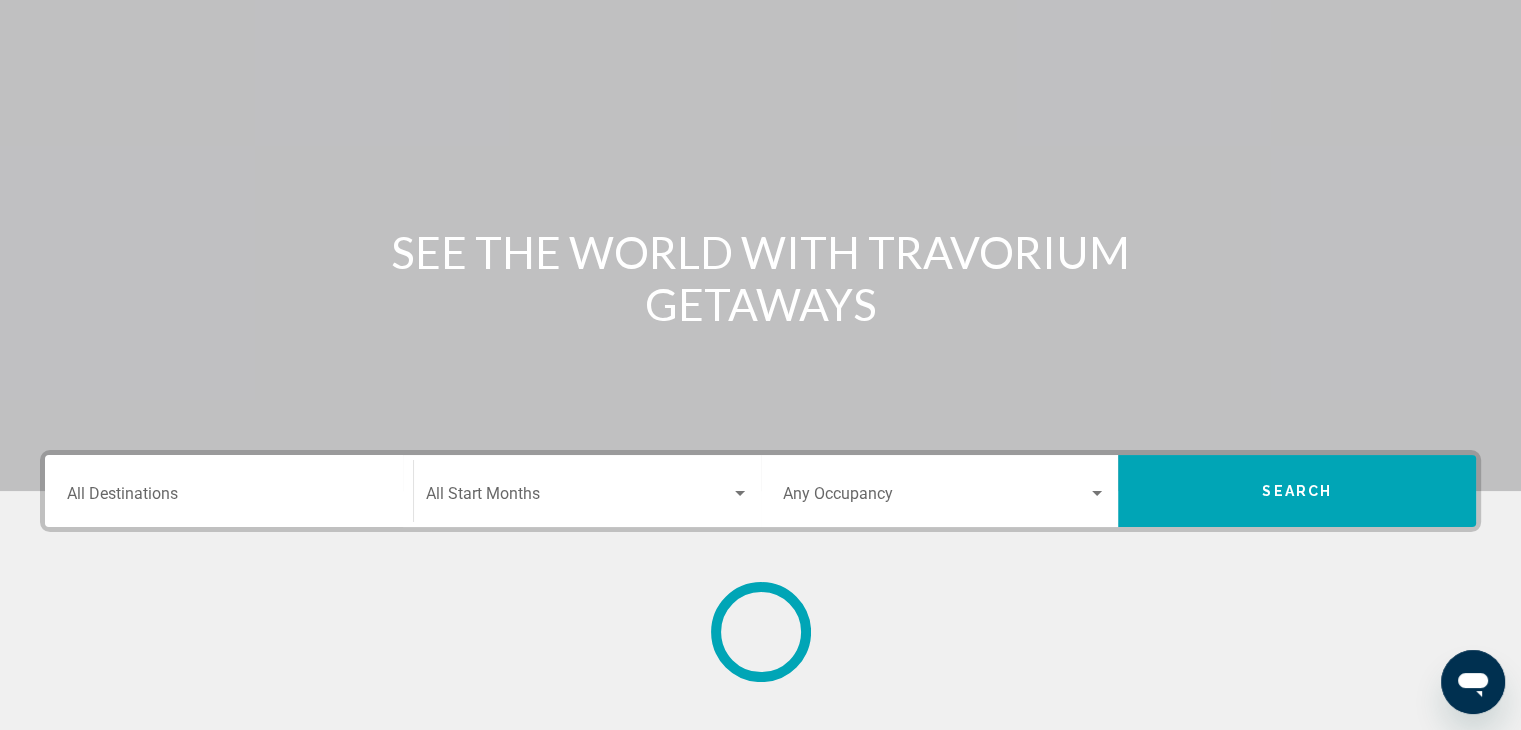scroll, scrollTop: 0, scrollLeft: 0, axis: both 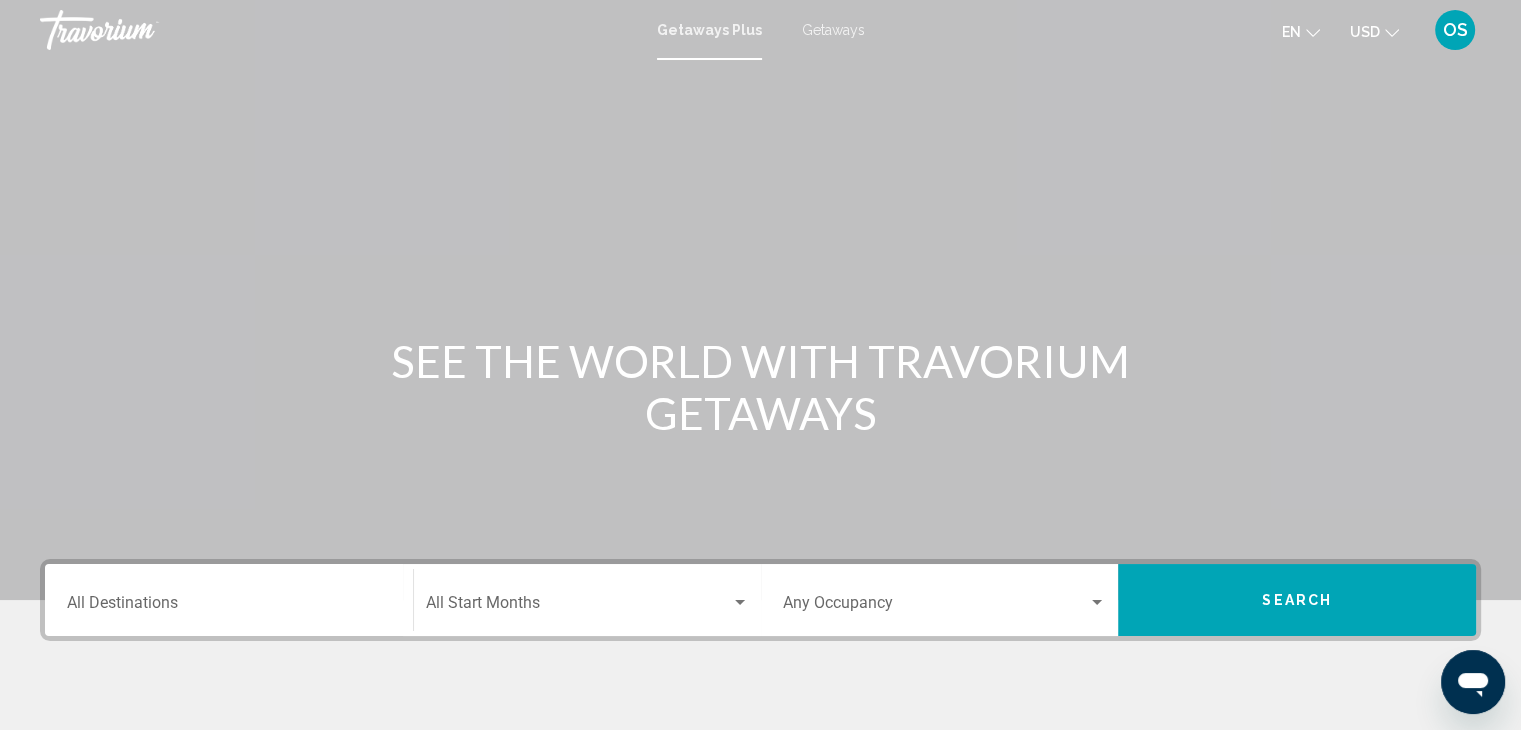 click on "Destination All Destinations" at bounding box center [229, 607] 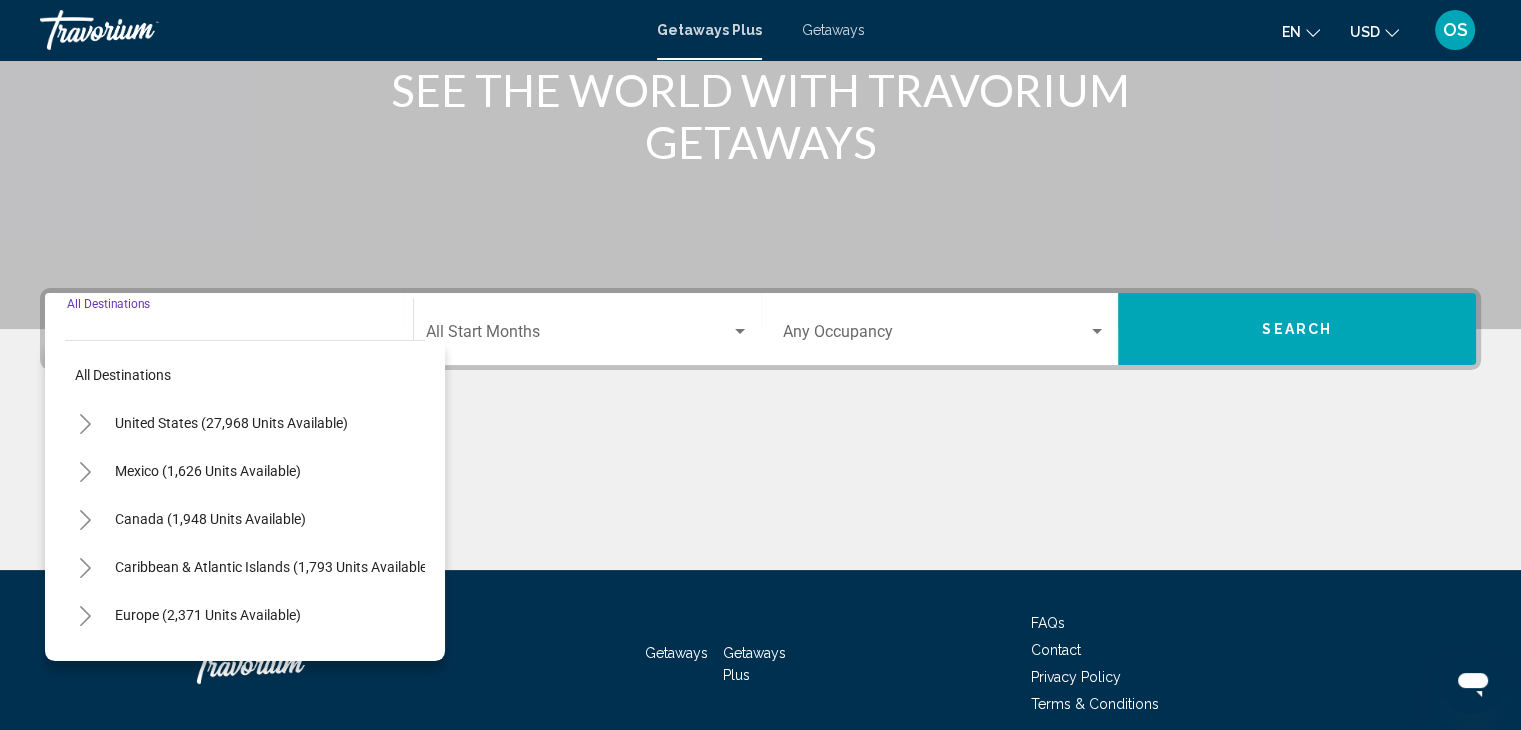 scroll, scrollTop: 356, scrollLeft: 0, axis: vertical 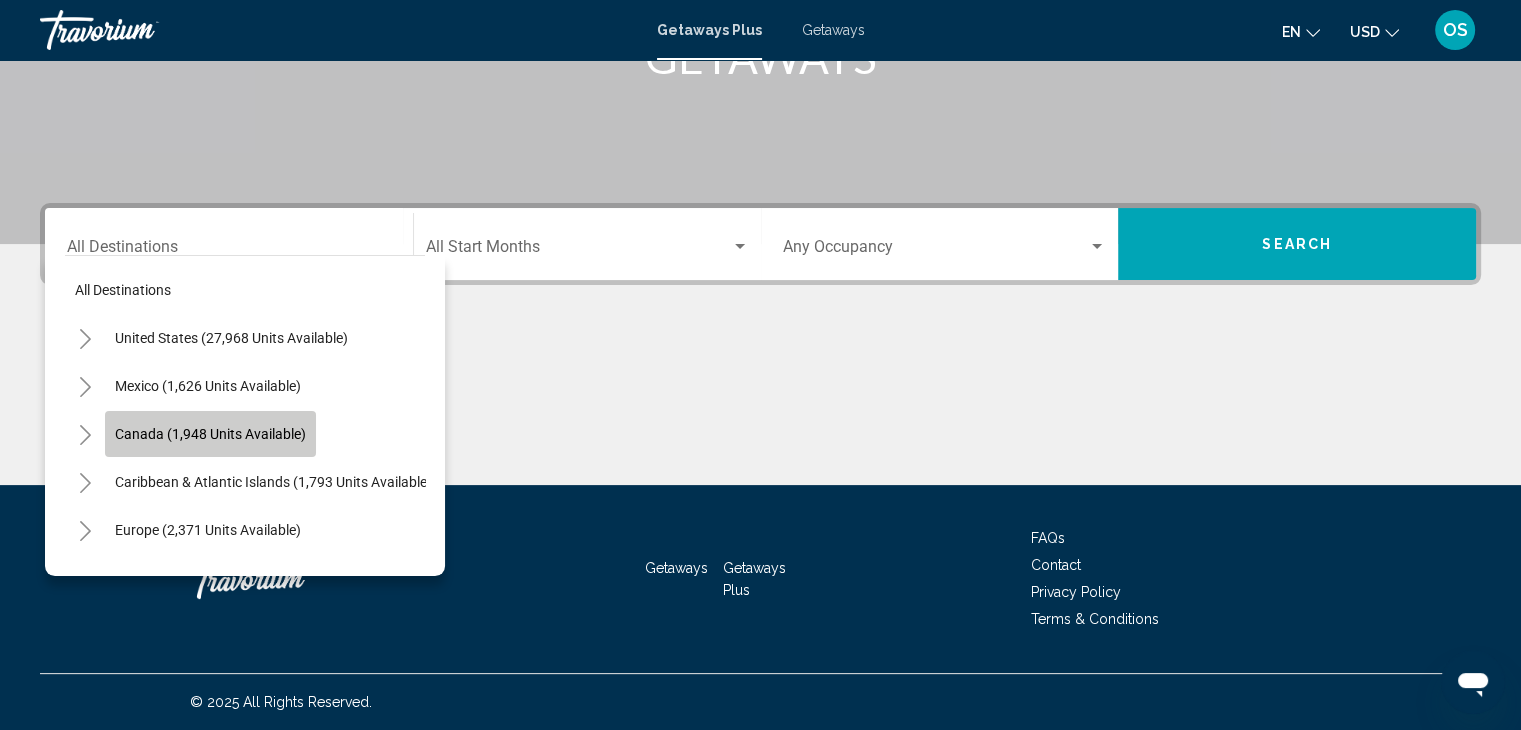 click on "Canada (1,948 units available)" 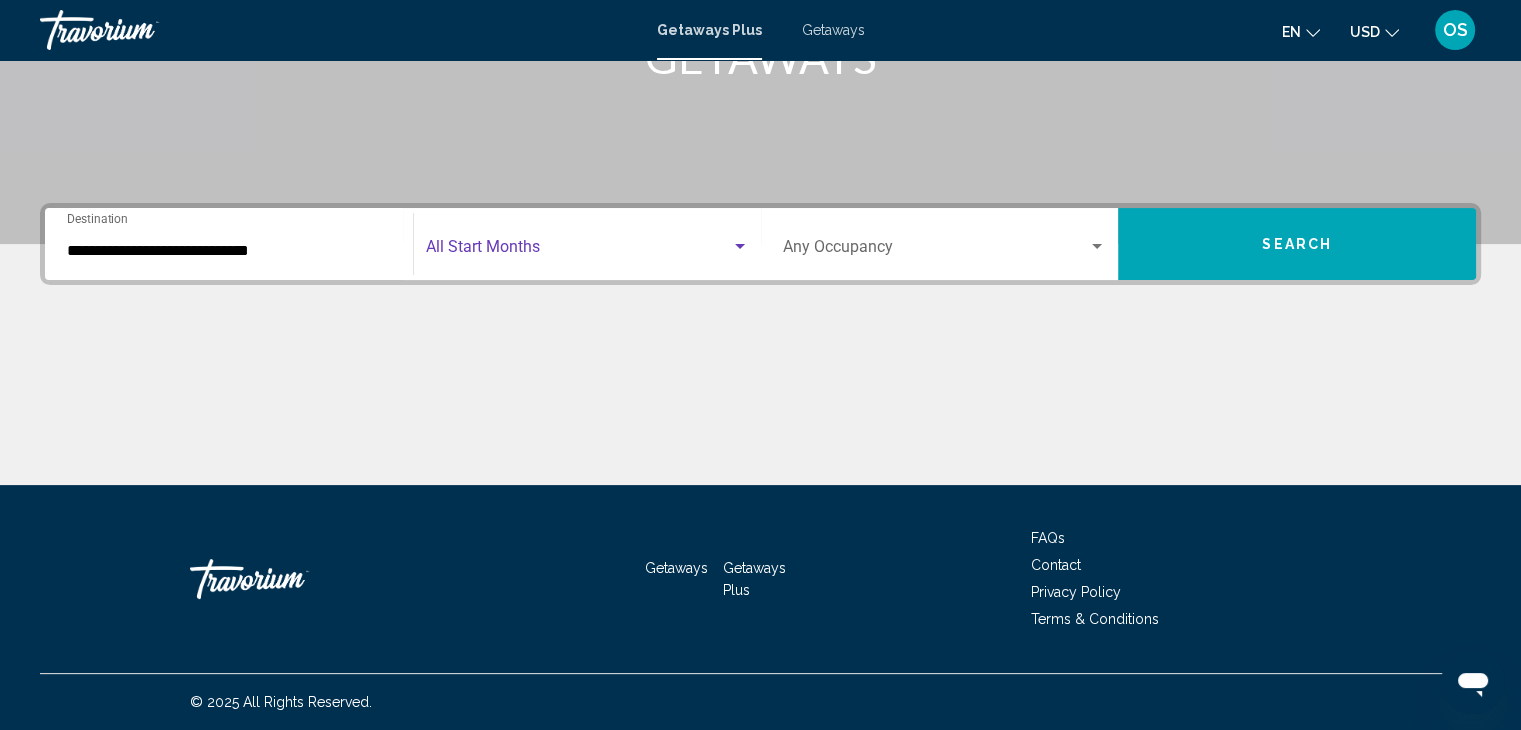 click at bounding box center (578, 251) 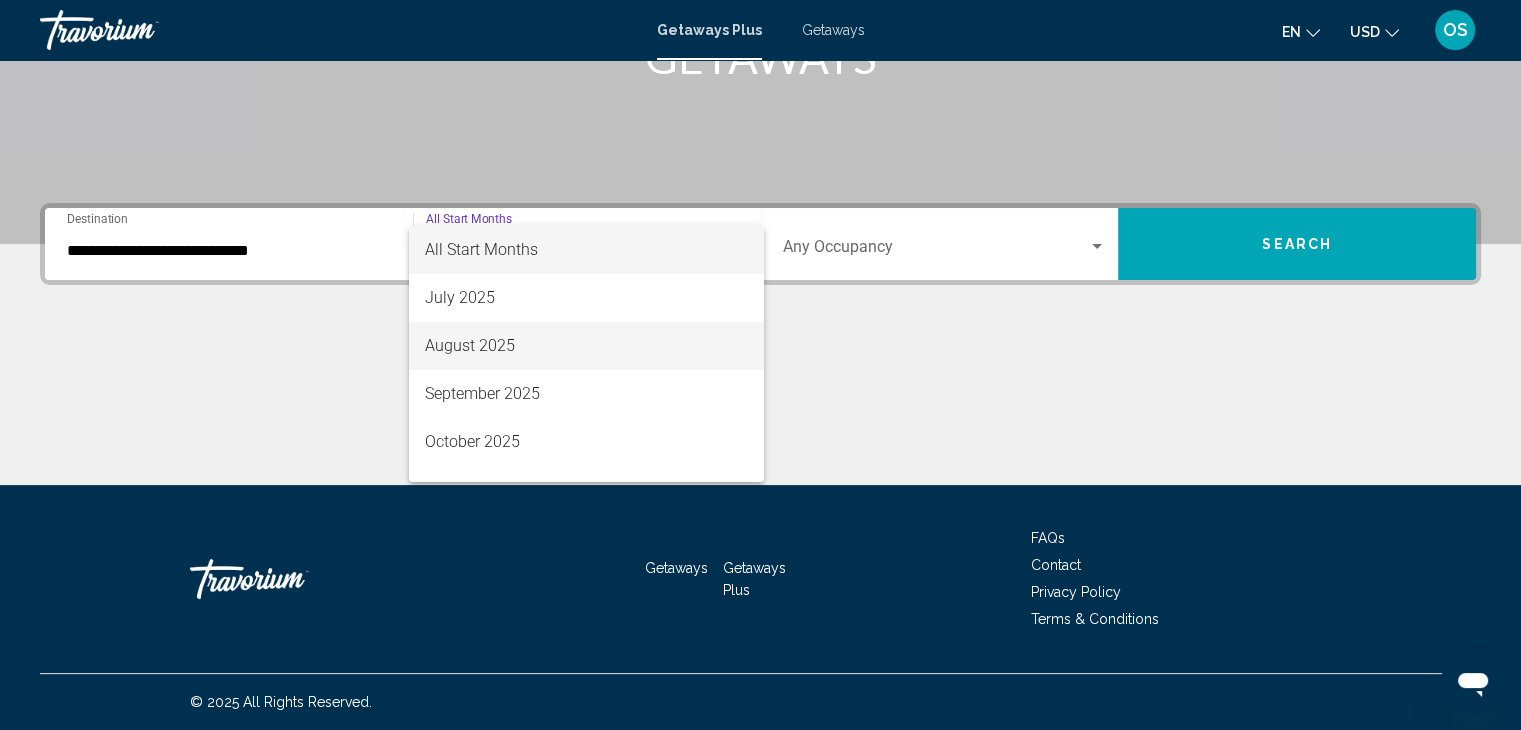 click on "August 2025" at bounding box center [586, 346] 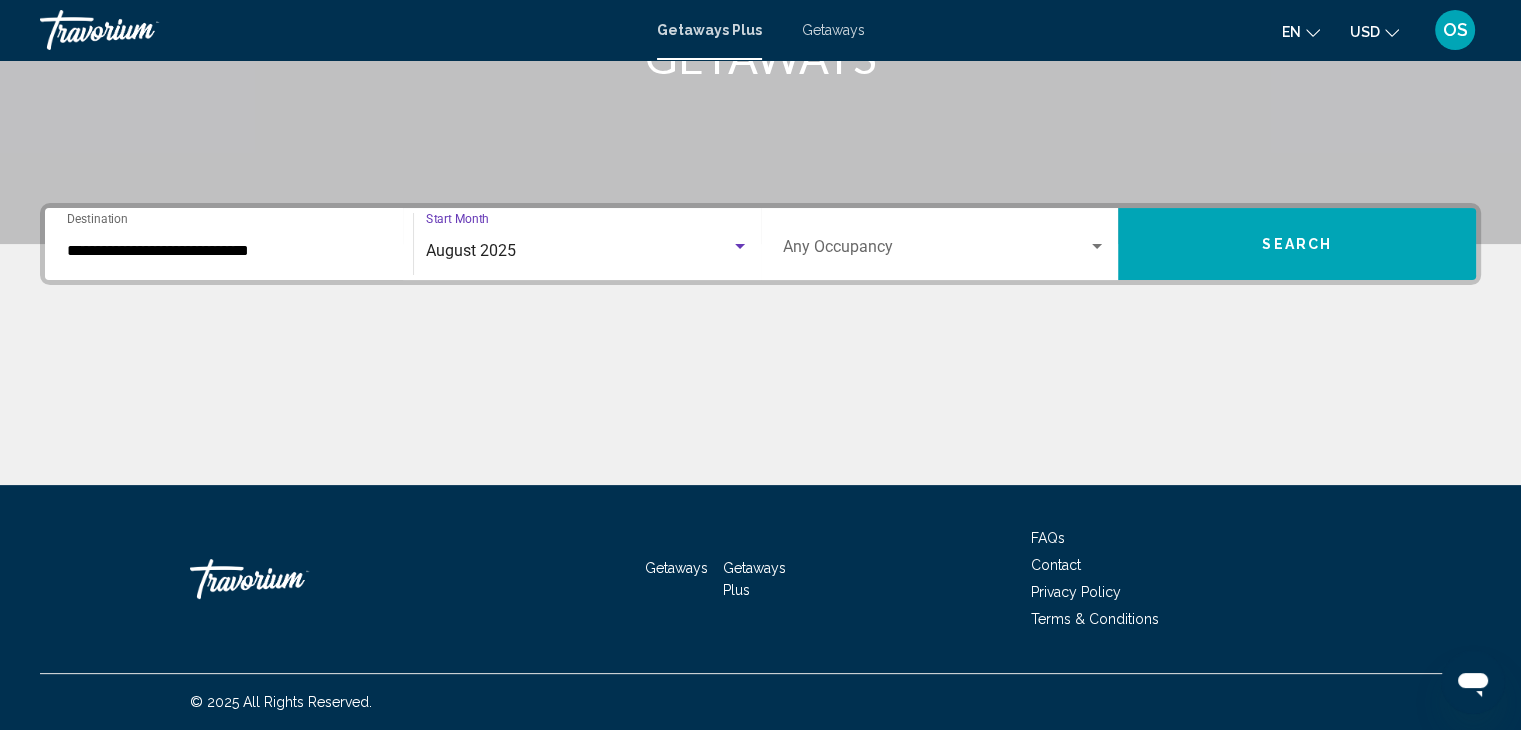 click on "Occupancy Any Occupancy" at bounding box center [945, 244] 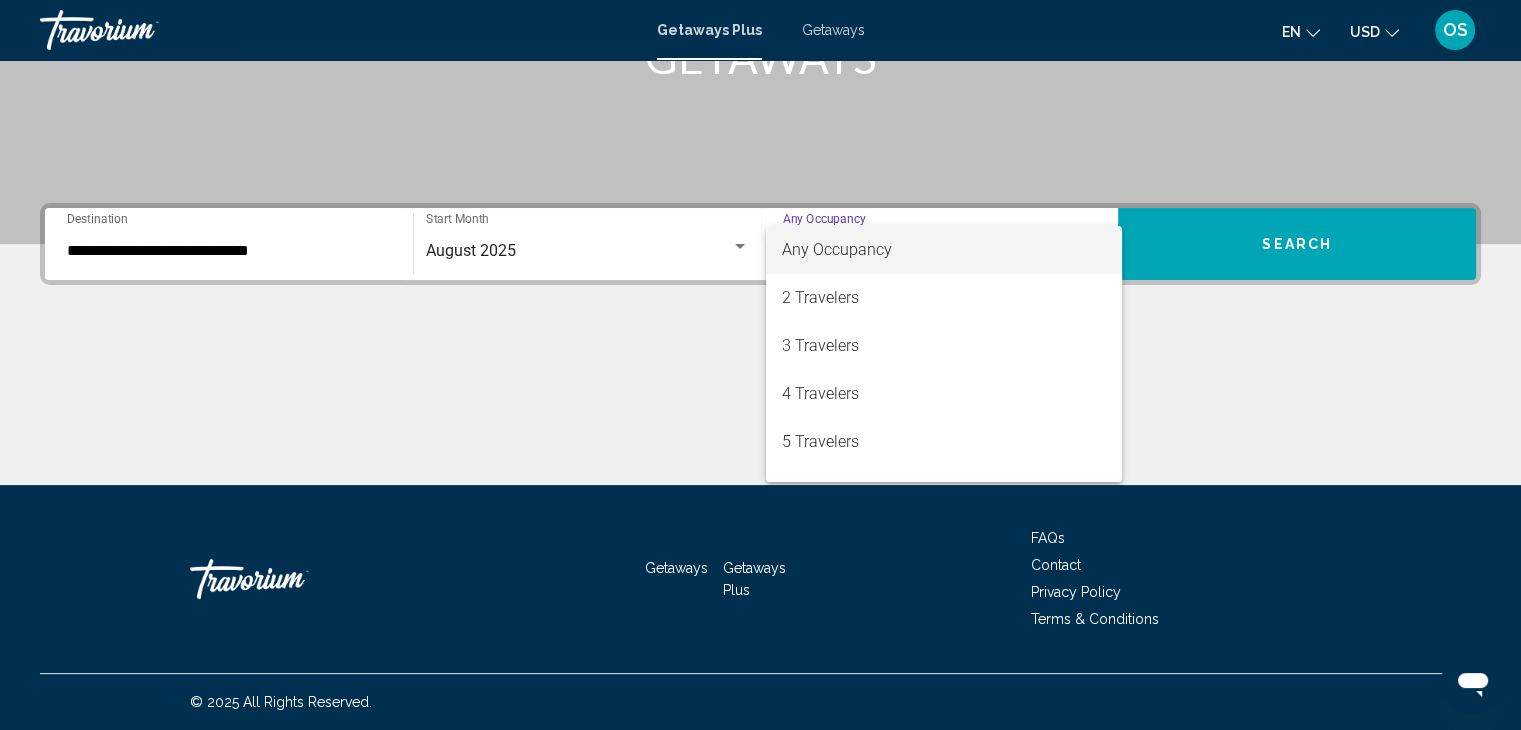 click at bounding box center (760, 365) 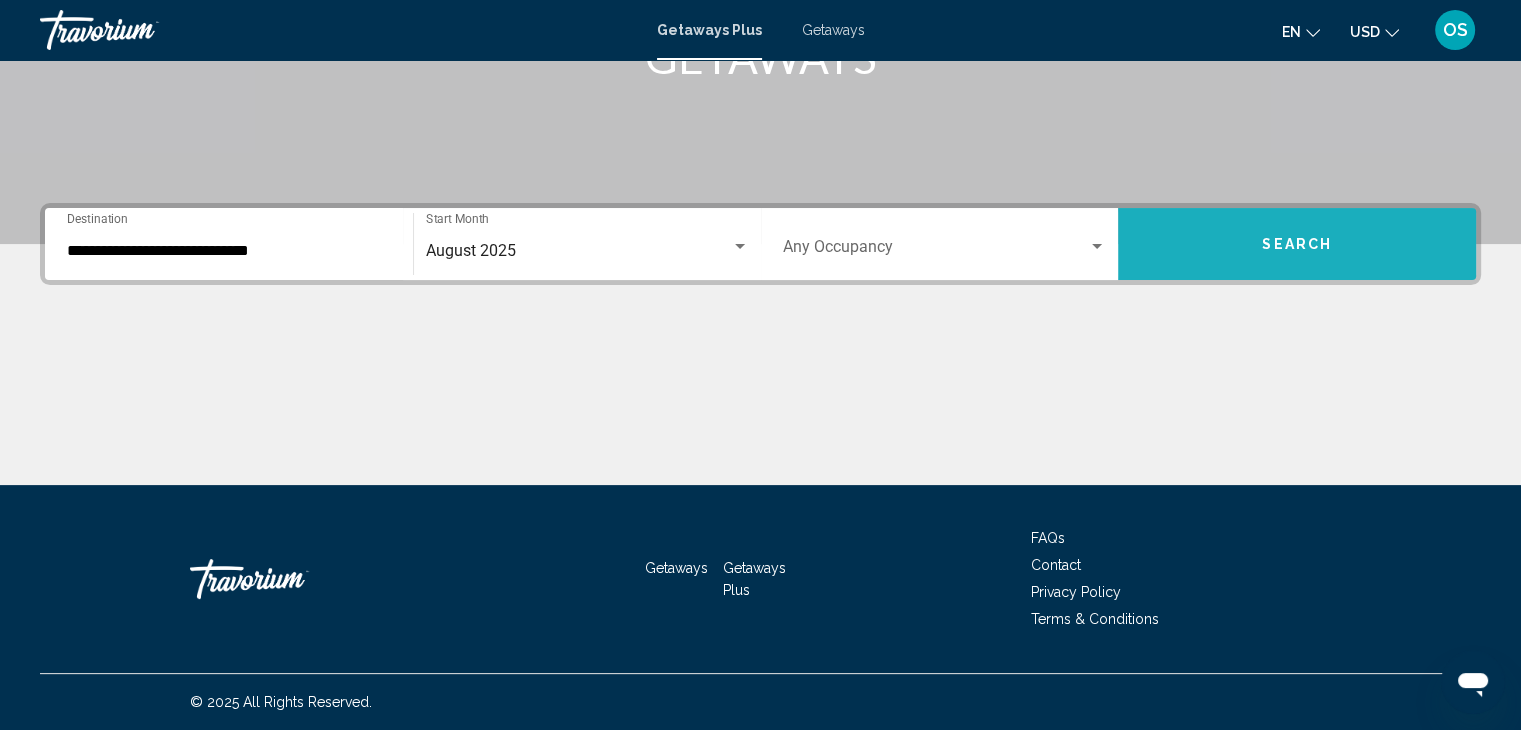 click on "Search" at bounding box center [1297, 245] 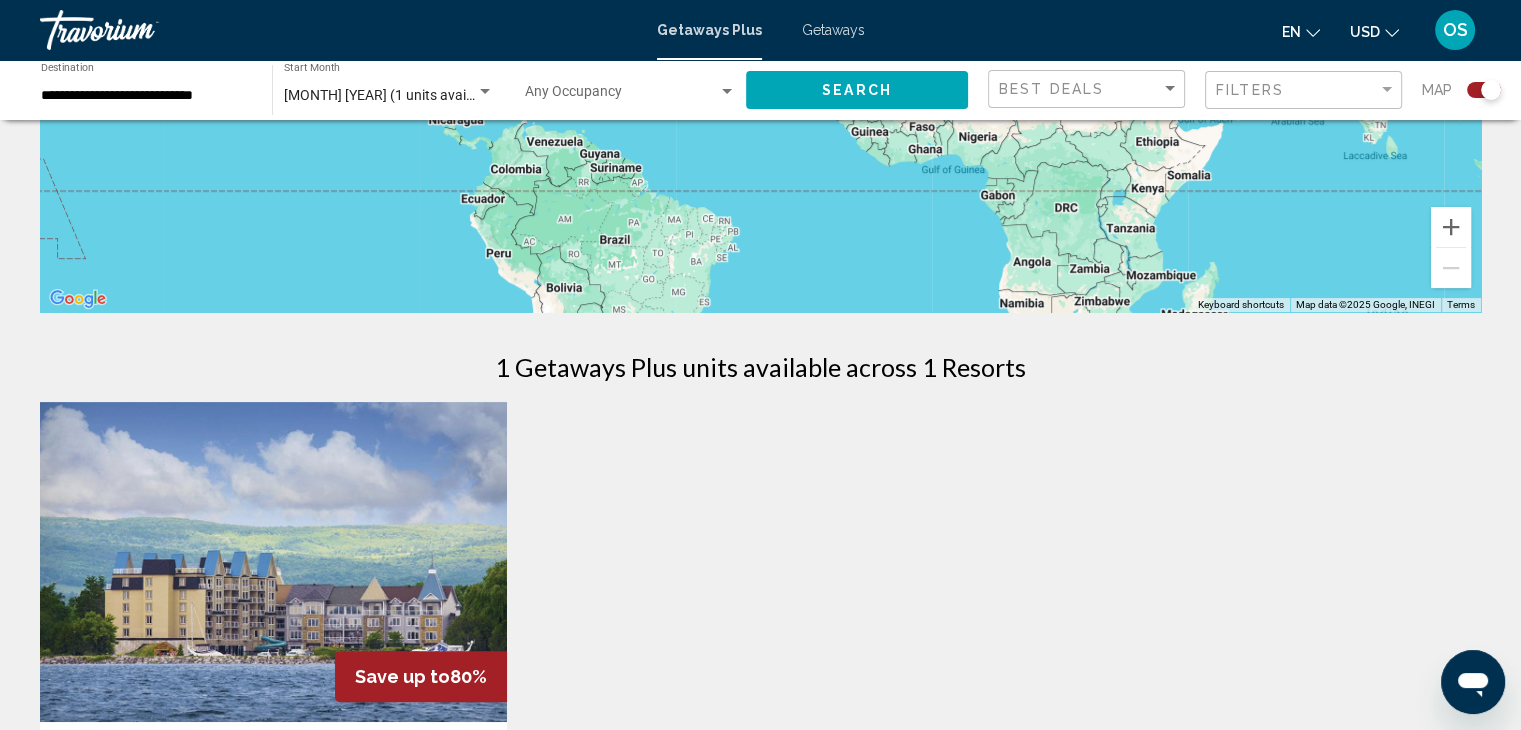 scroll, scrollTop: 0, scrollLeft: 0, axis: both 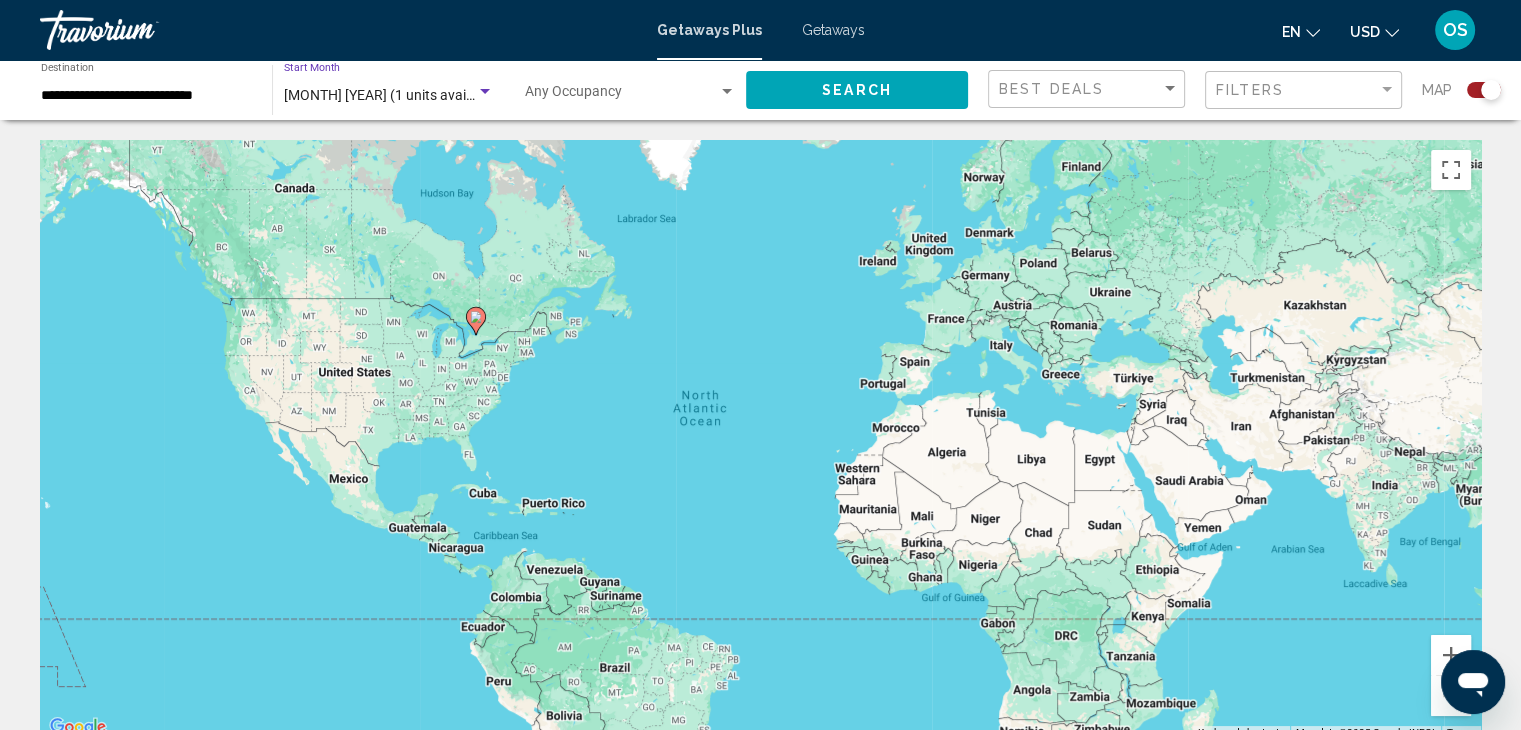 click at bounding box center (485, 91) 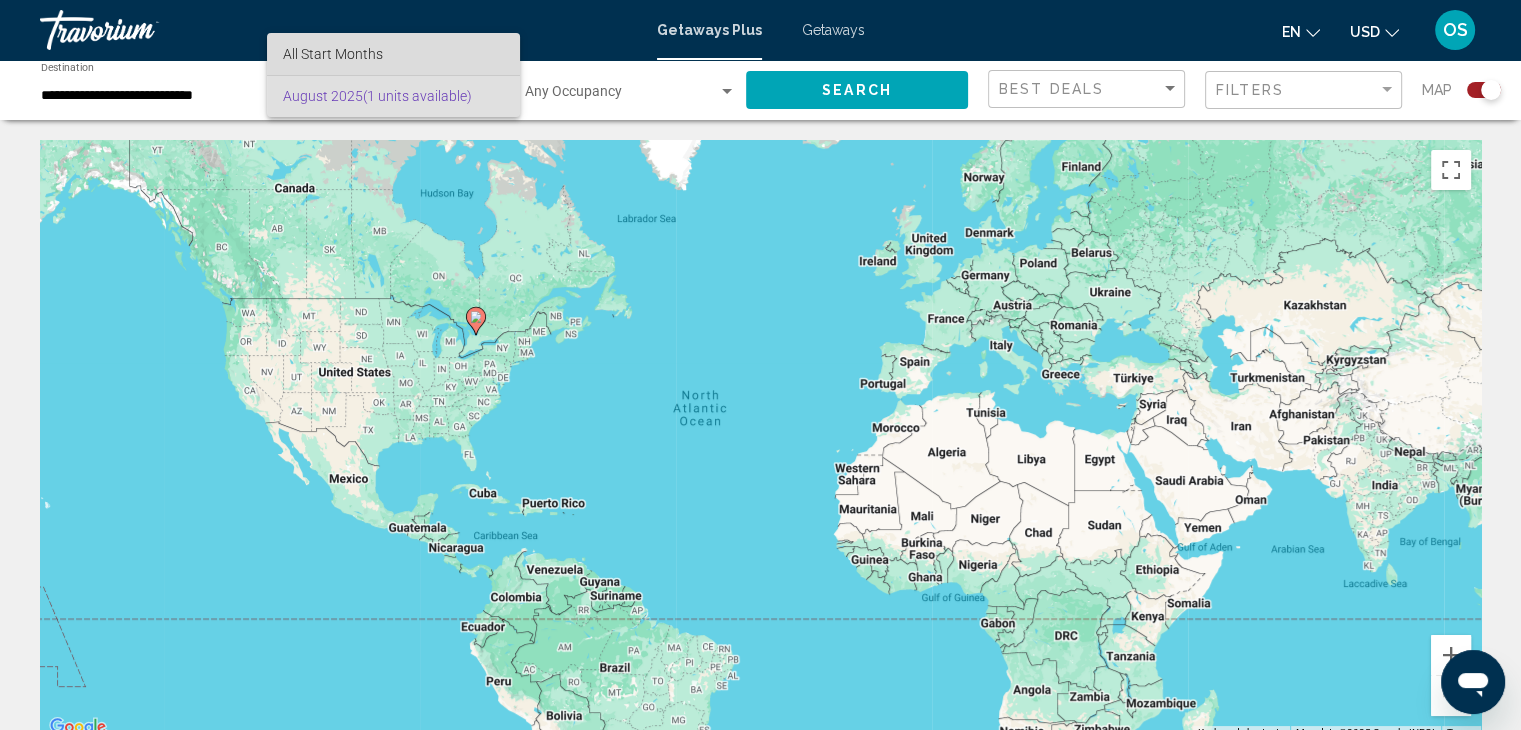 click on "All Start Months" at bounding box center [333, 54] 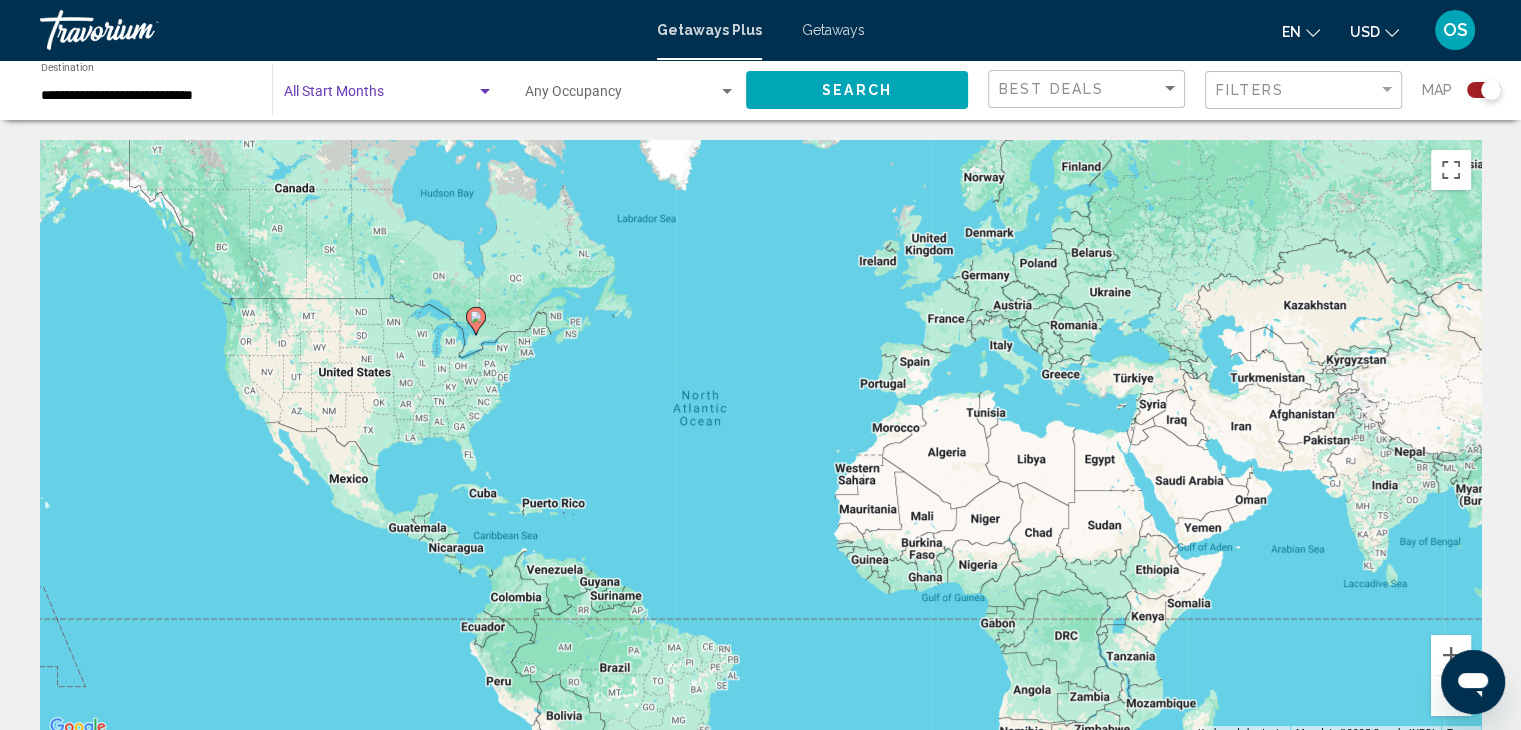 click at bounding box center [485, 92] 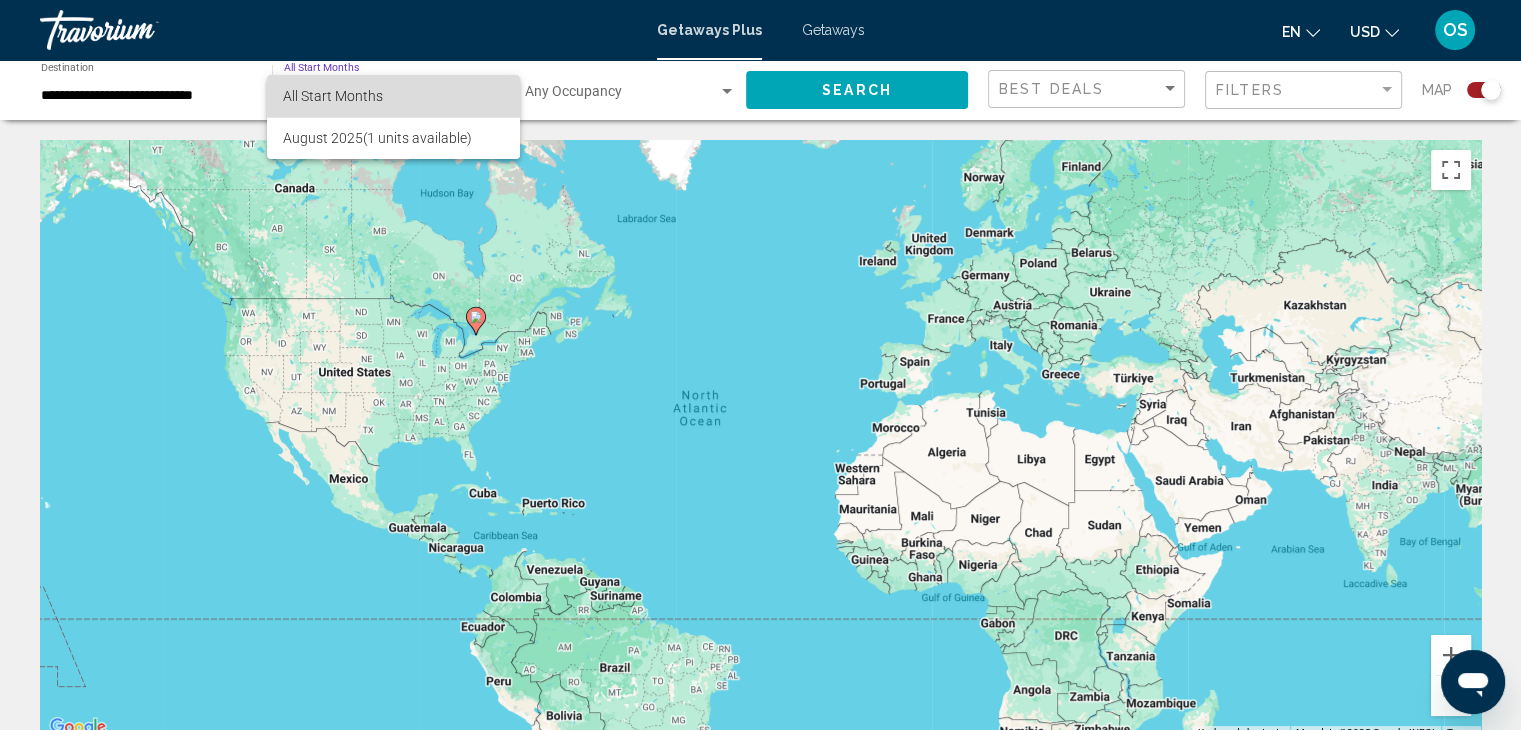 click on "All Start Months" at bounding box center (333, 96) 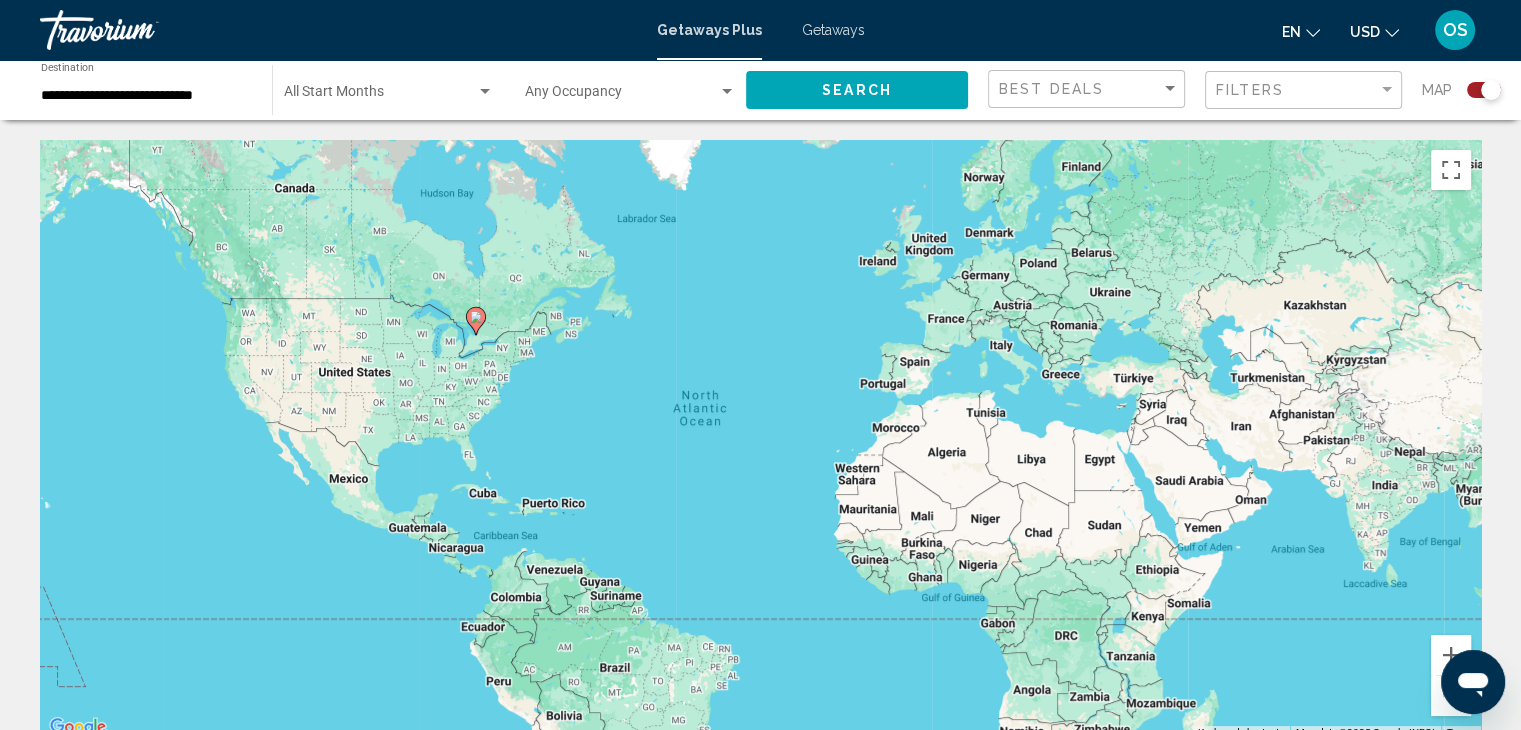click on "To activate drag with keyboard, press Alt + Enter. Once in keyboard drag state, use the arrow keys to move the marker. To complete the drag, press the Enter key. To cancel, press Escape." at bounding box center [760, 440] 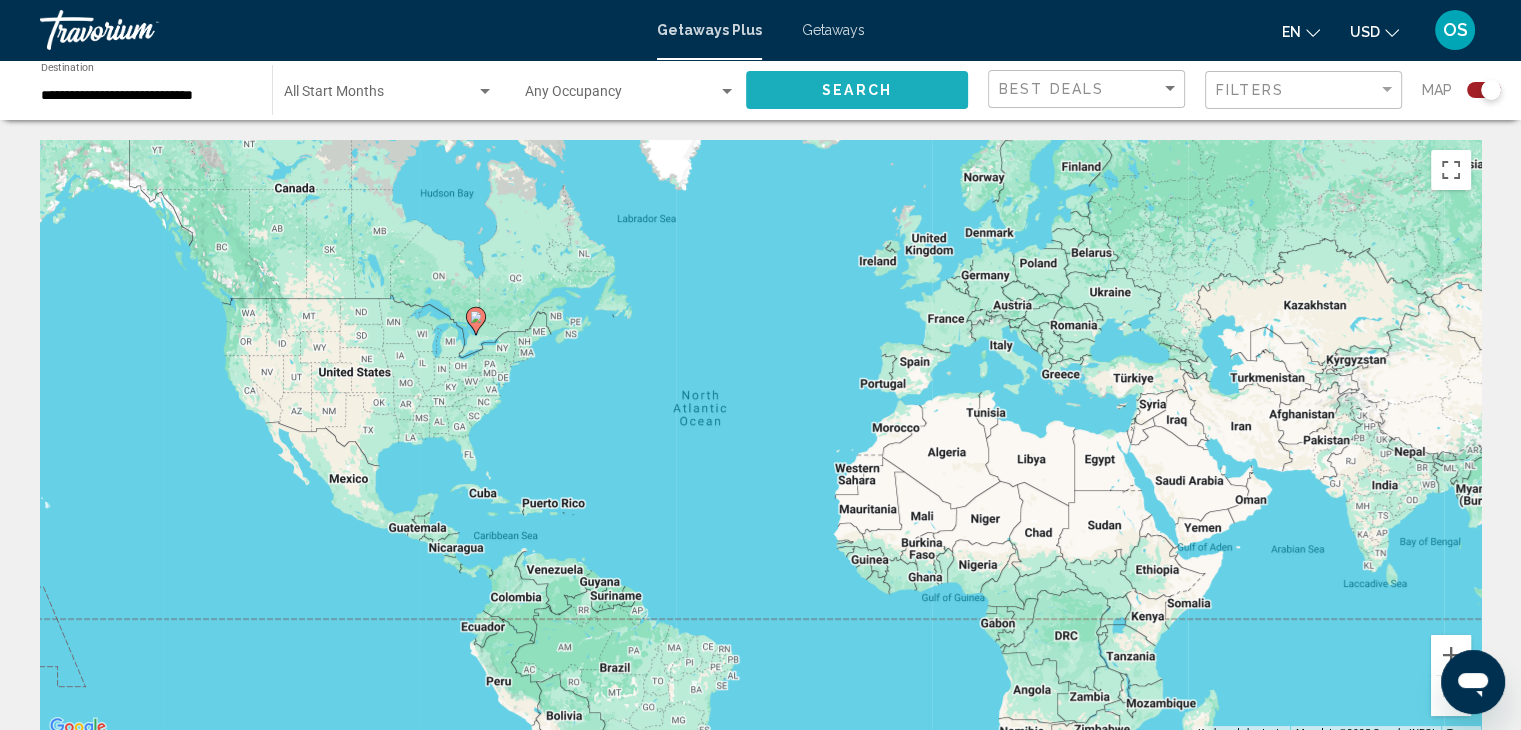 click on "Search" 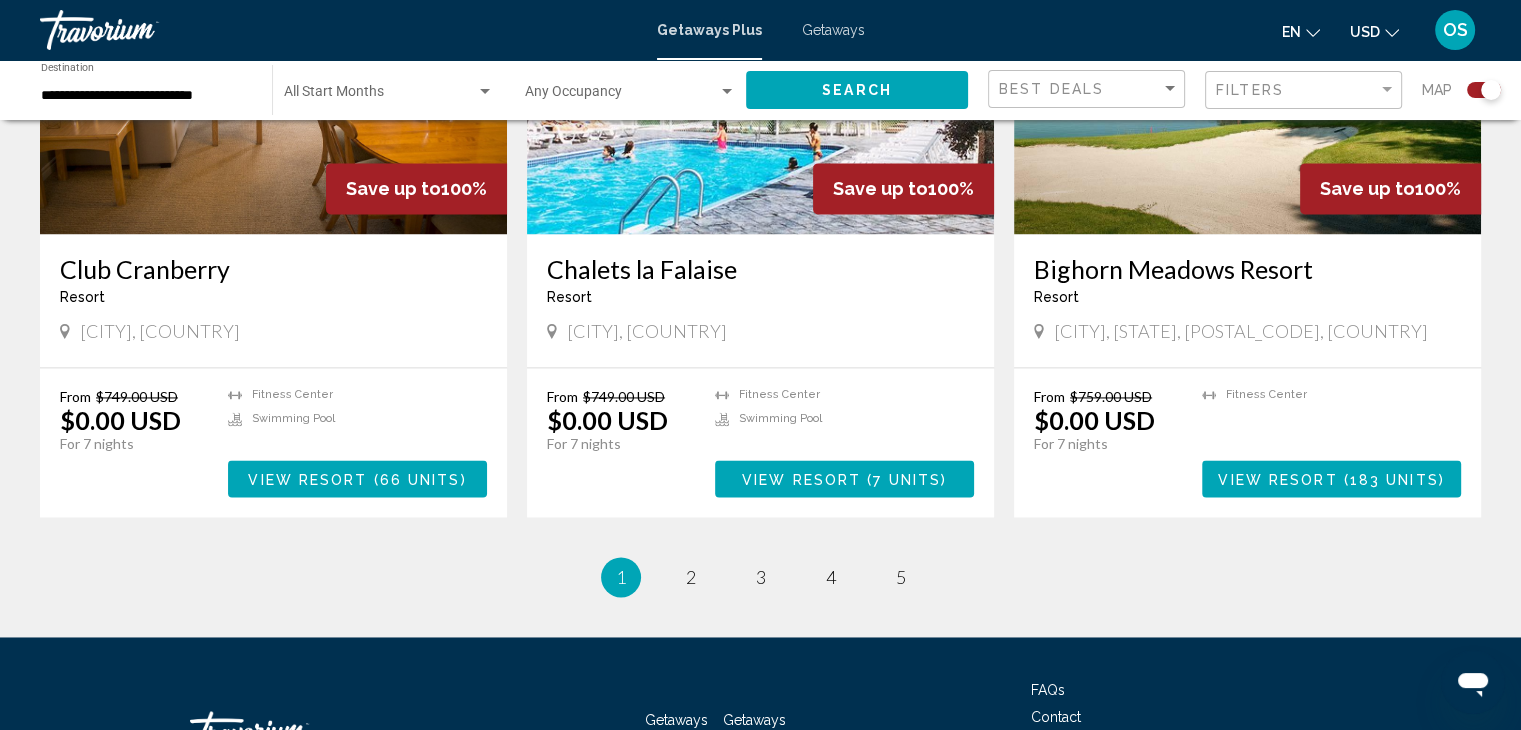 scroll, scrollTop: 2920, scrollLeft: 0, axis: vertical 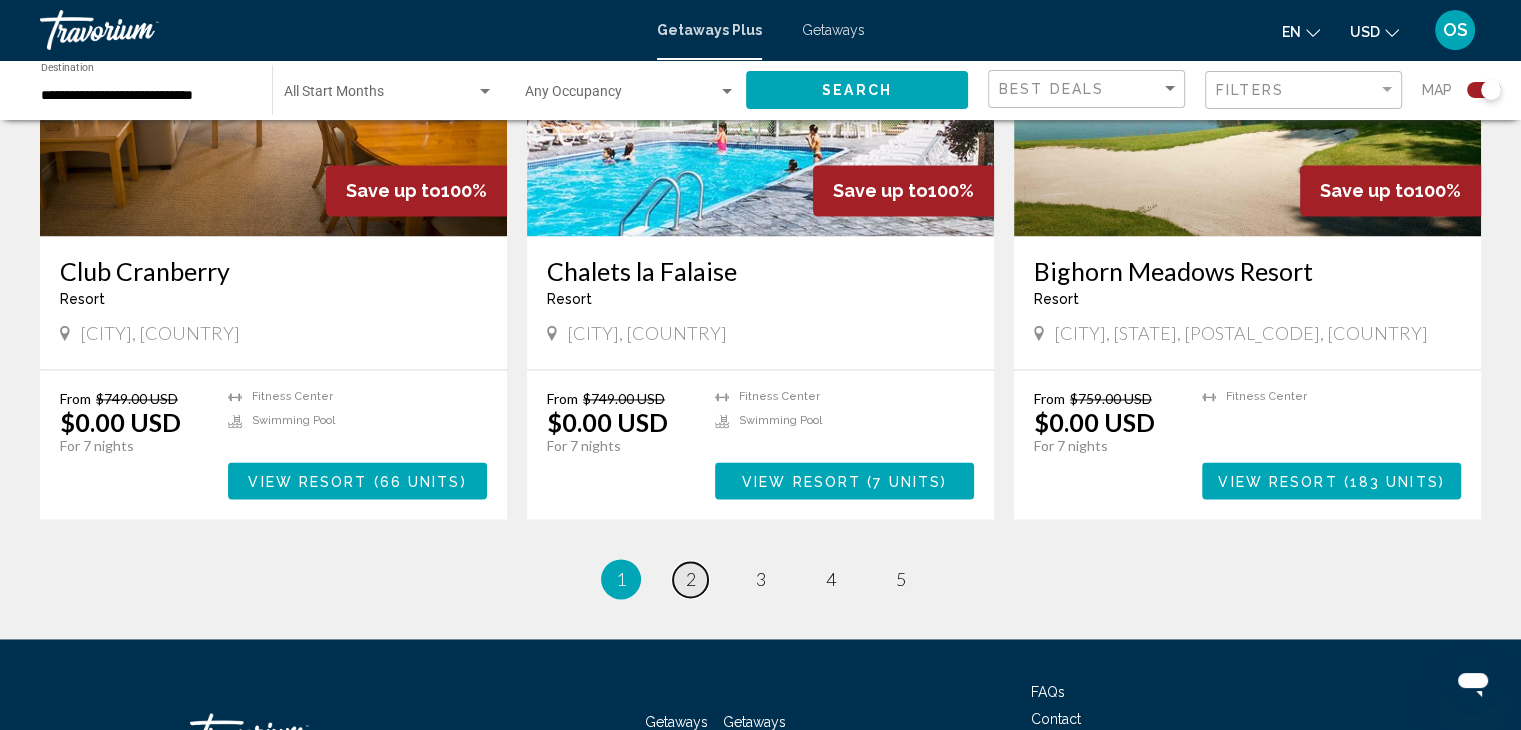 click on "2" at bounding box center (691, 579) 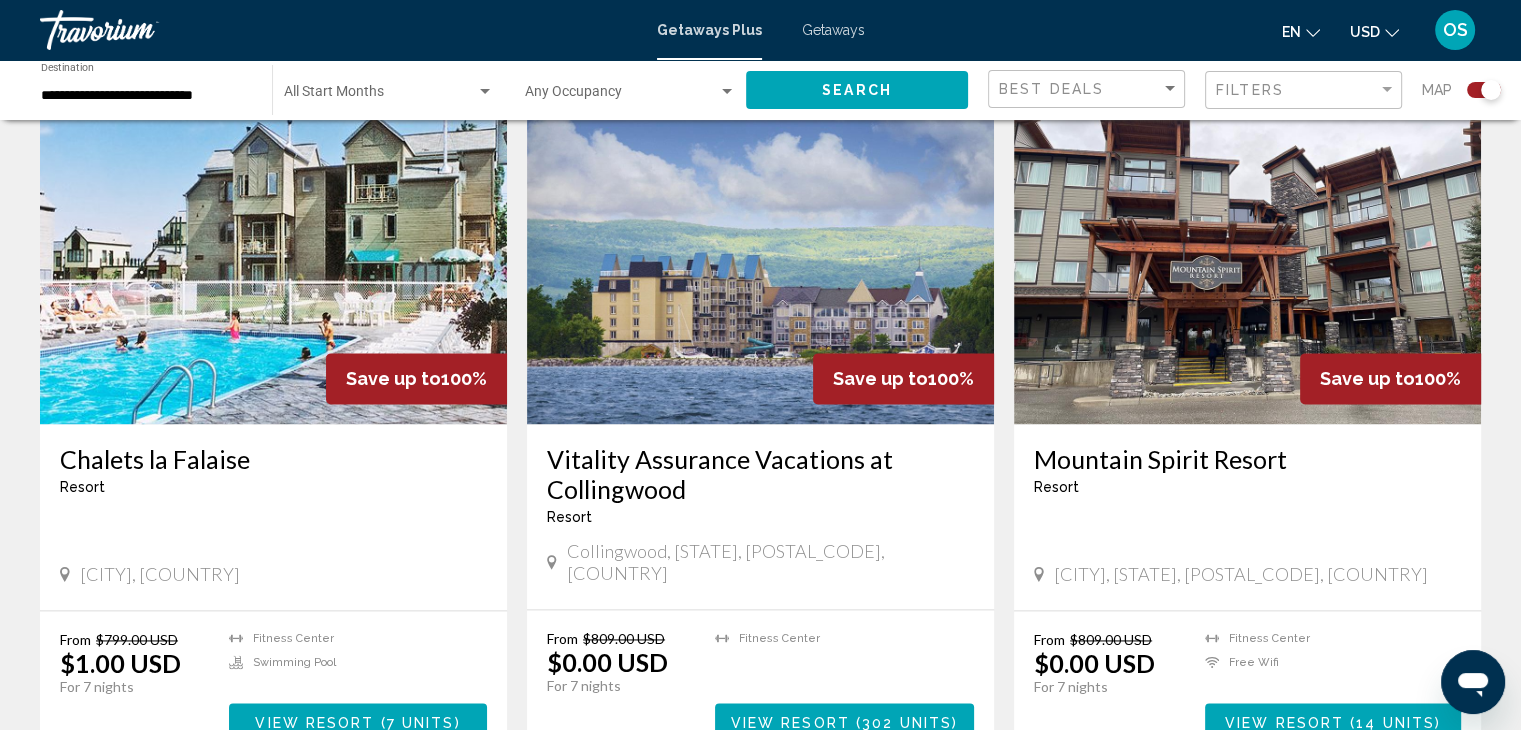 scroll, scrollTop: 3085, scrollLeft: 0, axis: vertical 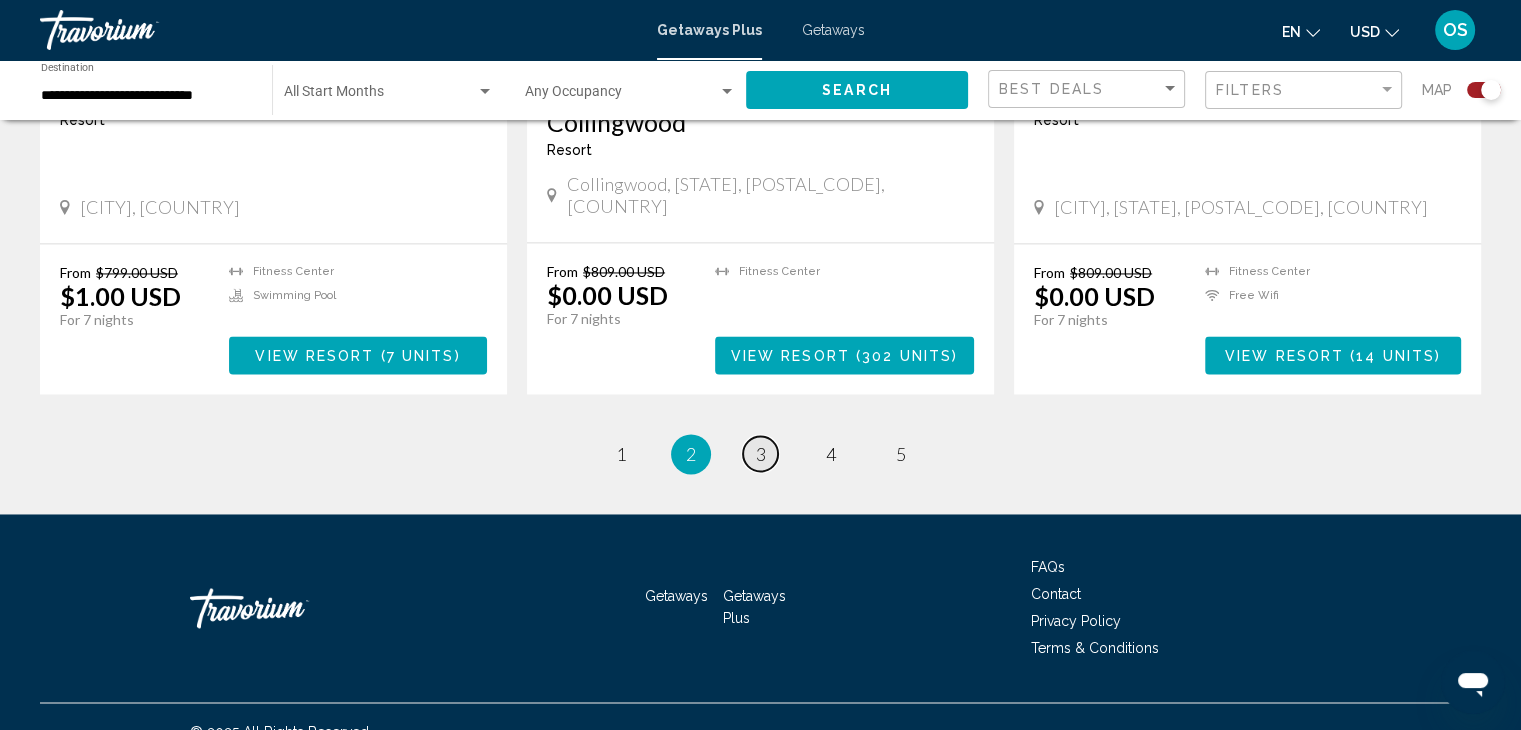click on "3" at bounding box center (761, 454) 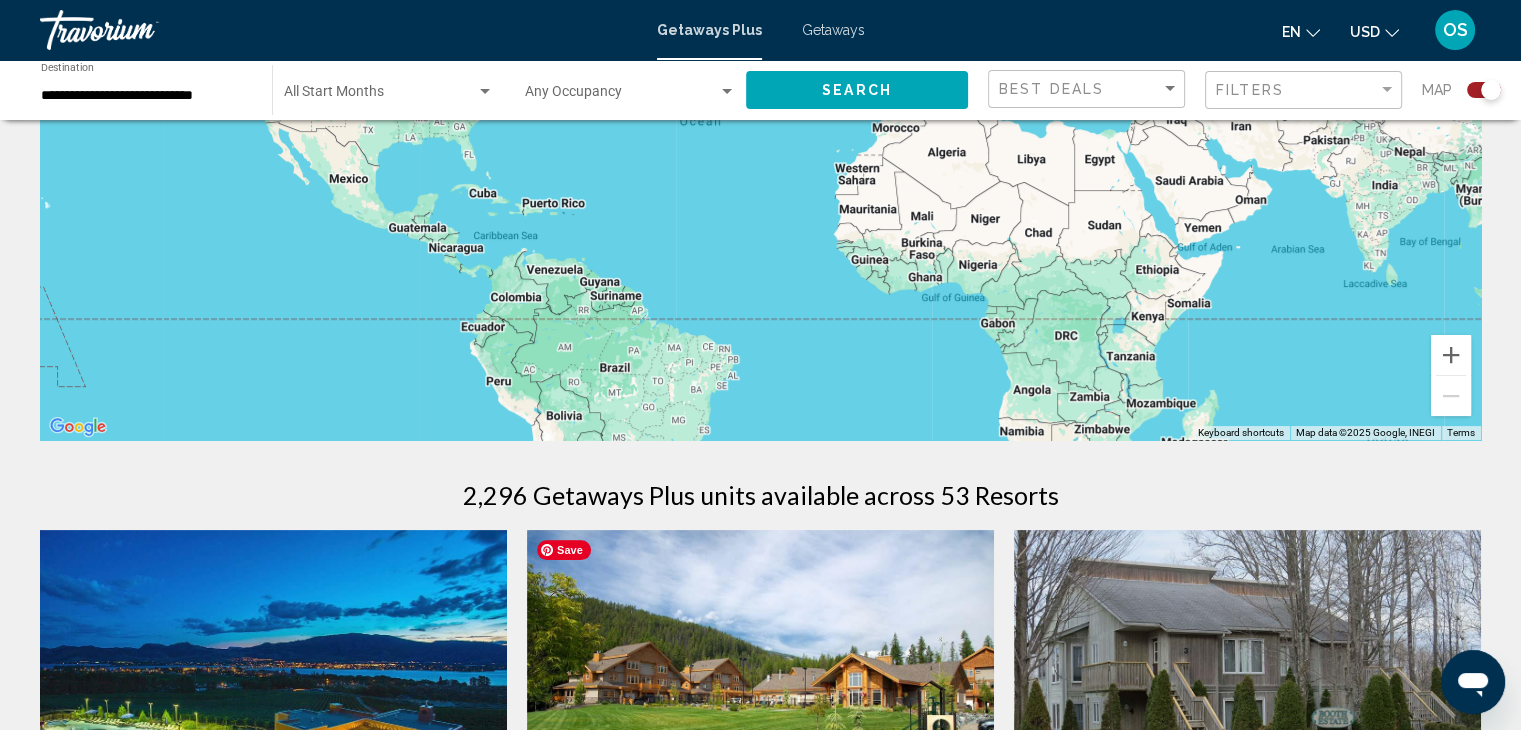 scroll, scrollTop: 0, scrollLeft: 0, axis: both 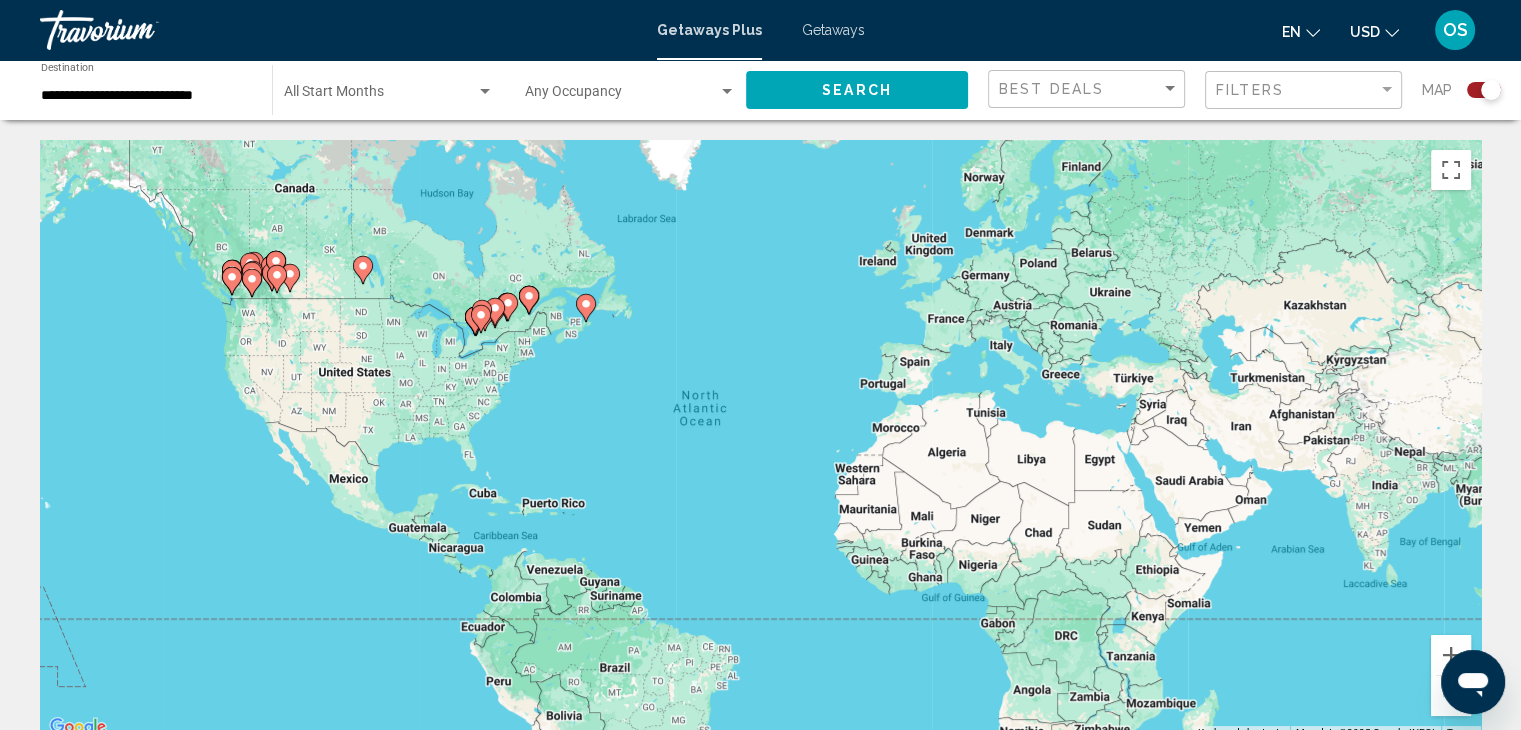 click on "**********" at bounding box center [146, 96] 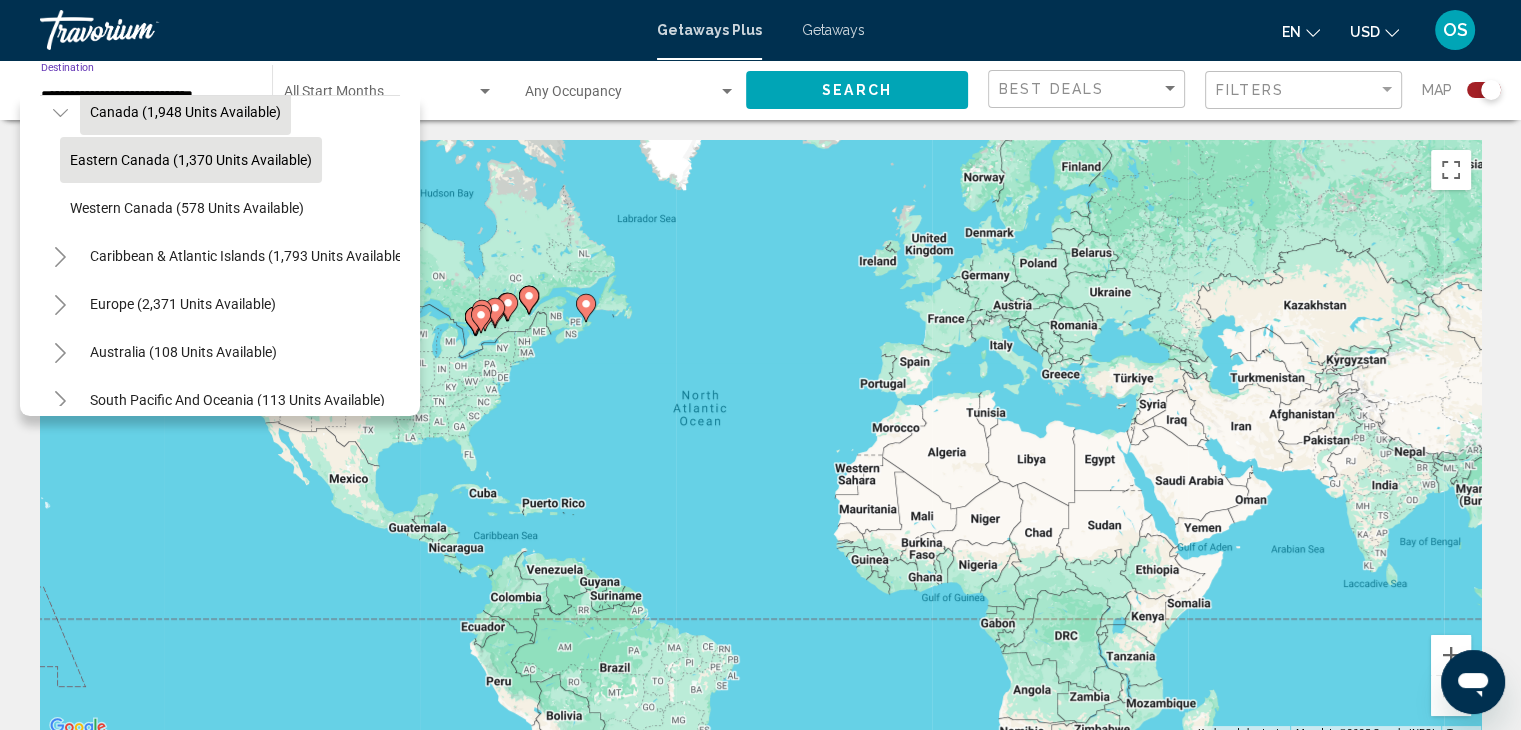 scroll, scrollTop: 160, scrollLeft: 0, axis: vertical 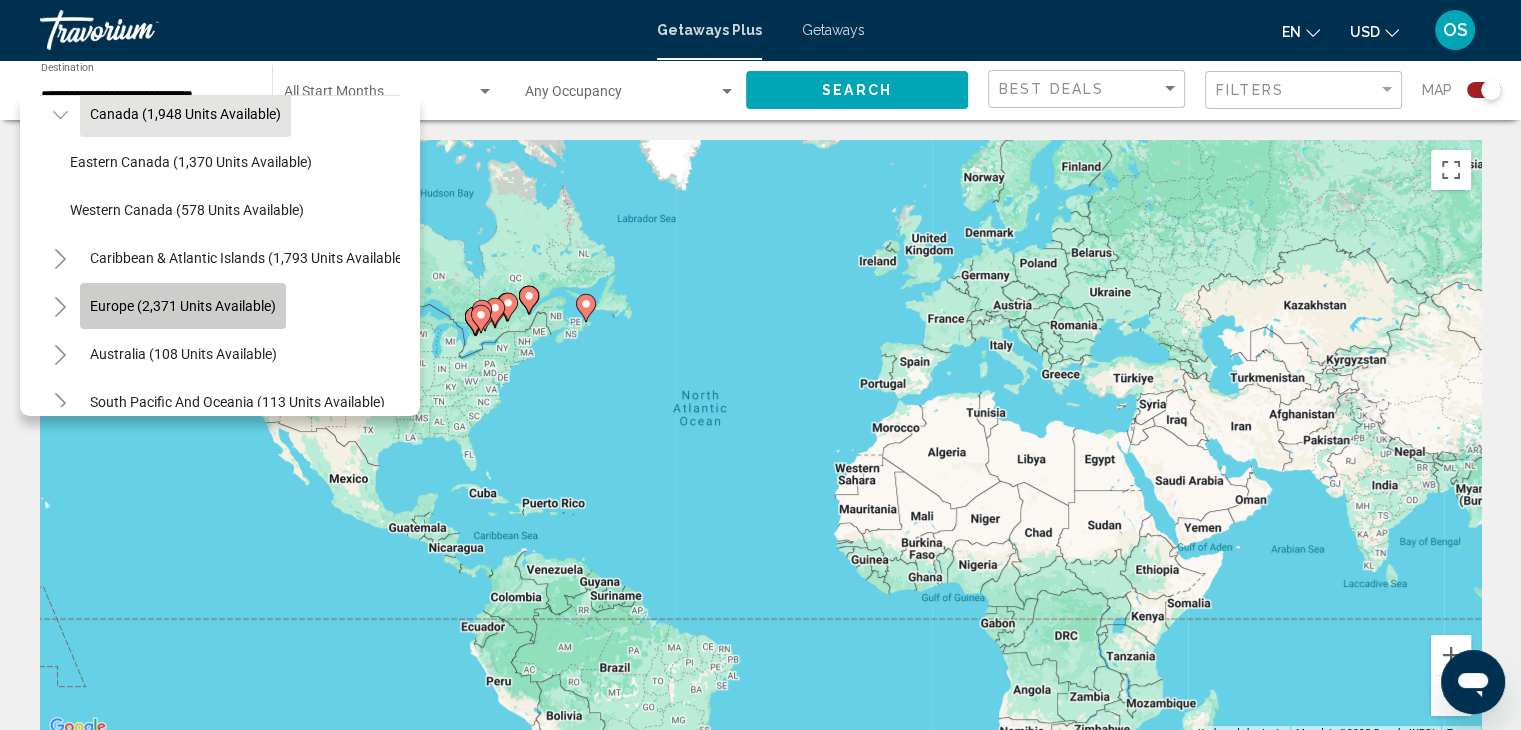 click on "Europe (2,371 units available)" 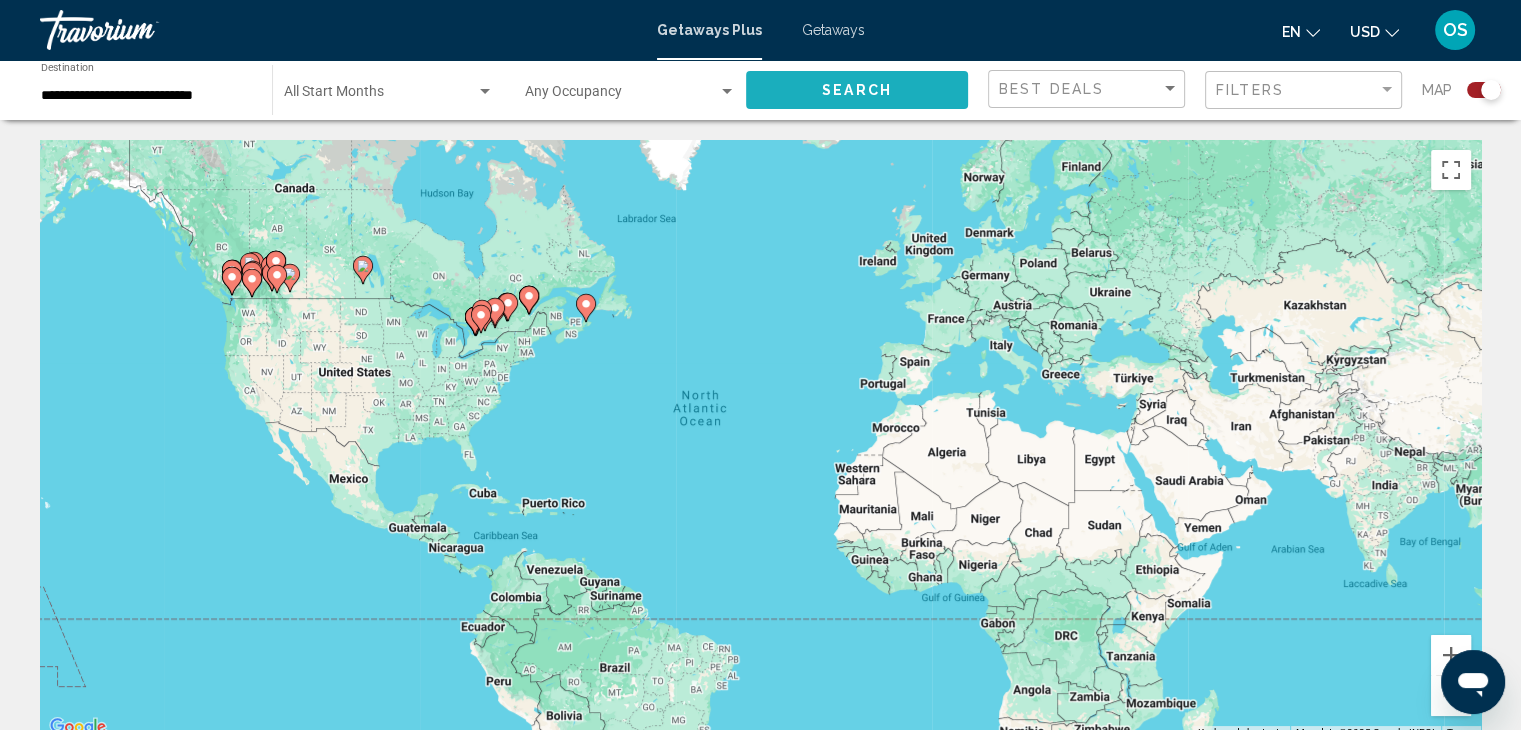 click on "Search" 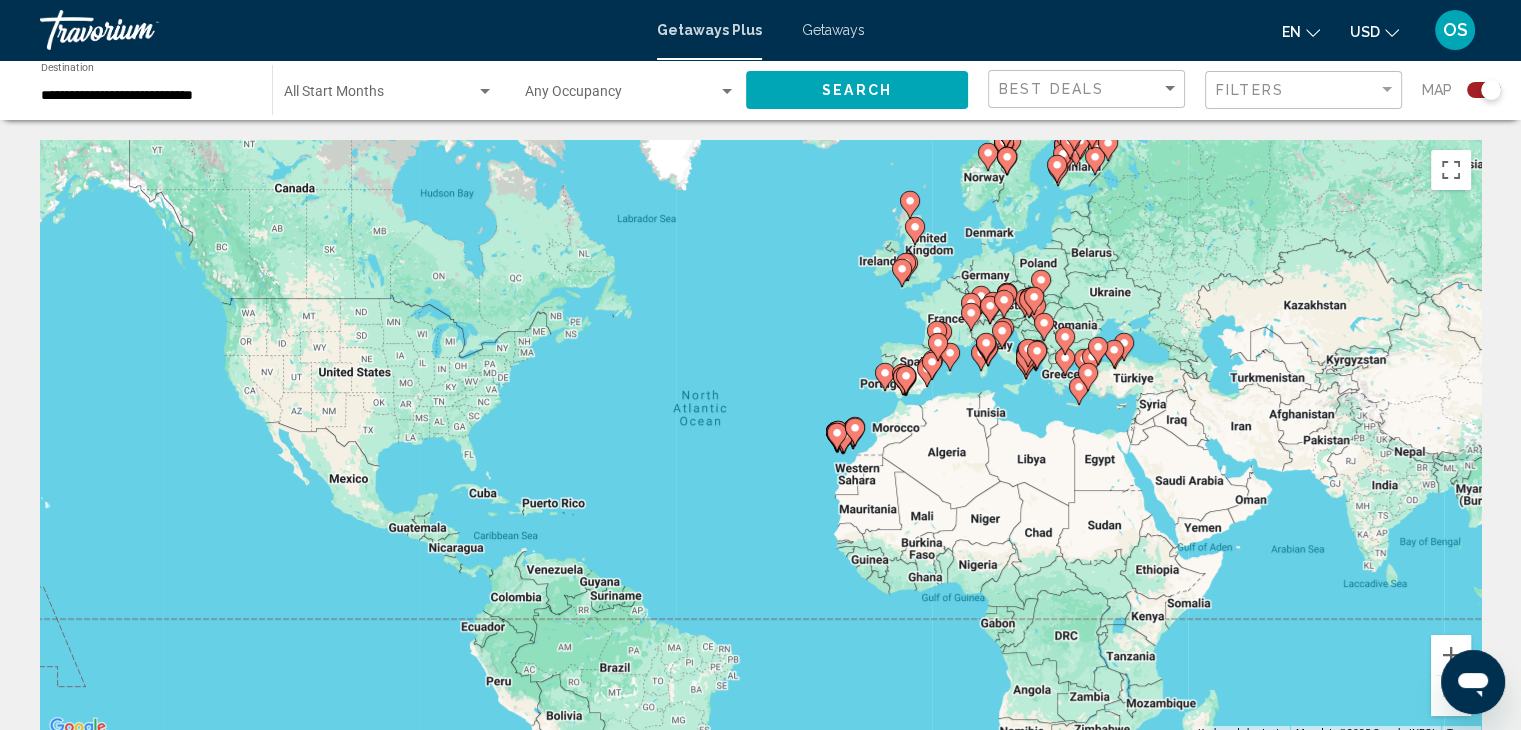 click on "To activate drag with keyboard, press Alt + Enter. Once in keyboard drag state, use the arrow keys to move the marker. To complete the drag, press the Enter key. To cancel, press Escape." at bounding box center [760, 440] 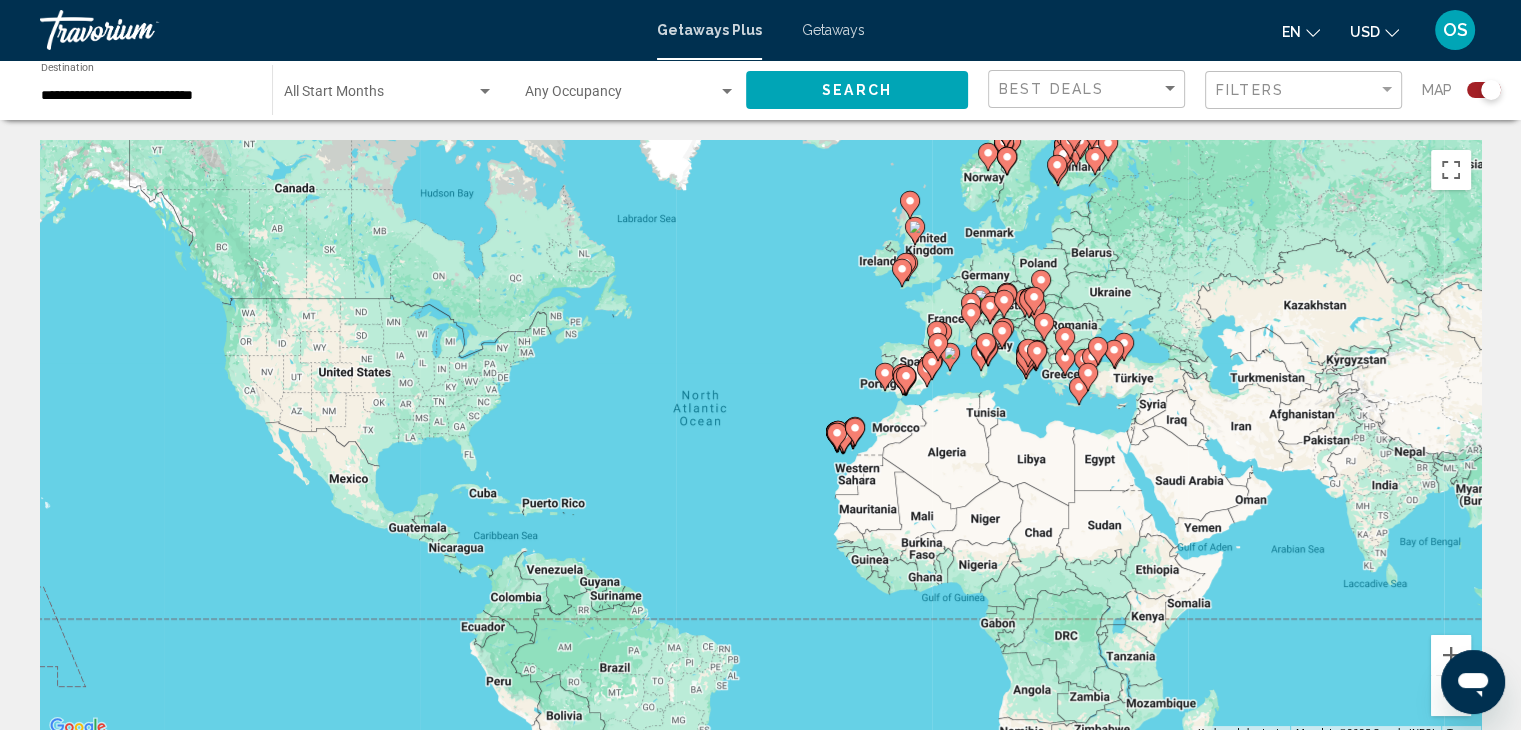 click on "To activate drag with keyboard, press Alt + Enter. Once in keyboard drag state, use the arrow keys to move the marker. To complete the drag, press the Enter key. To cancel, press Escape." at bounding box center [760, 440] 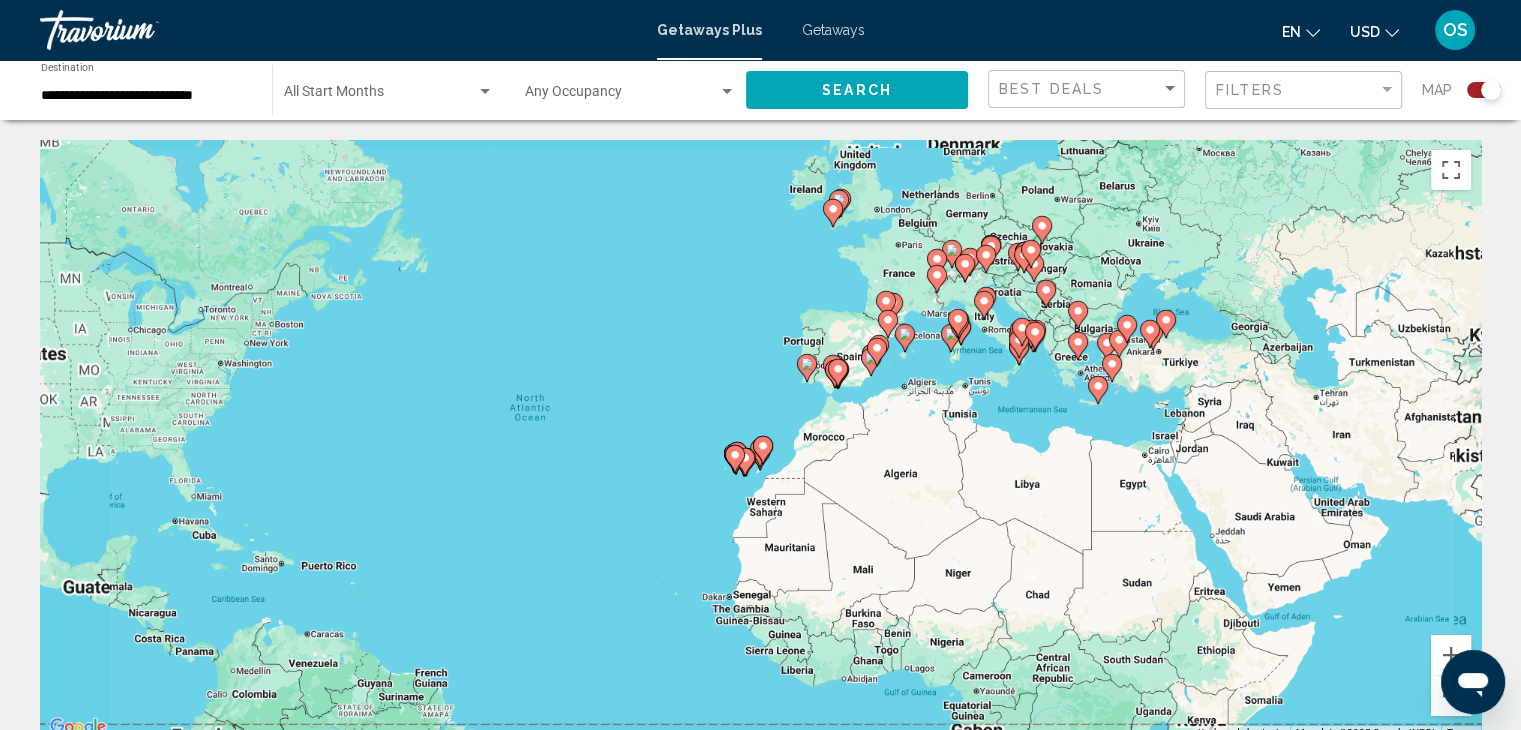 click on "To activate drag with keyboard, press Alt + Enter. Once in keyboard drag state, use the arrow keys to move the marker. To complete the drag, press the Enter key. To cancel, press Escape." at bounding box center (760, 440) 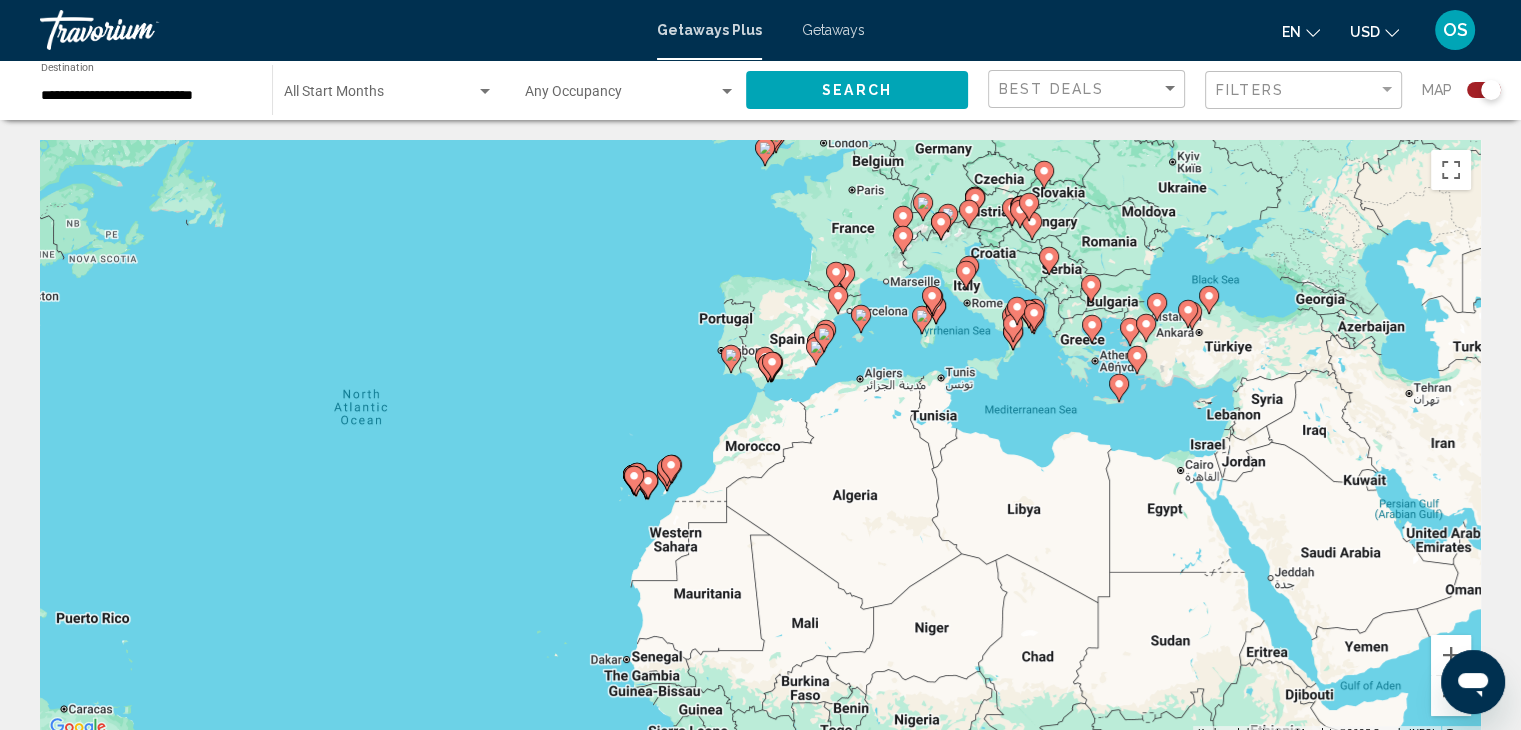 click on "To activate drag with keyboard, press Alt + Enter. Once in keyboard drag state, use the arrow keys to move the marker. To complete the drag, press the Enter key. To cancel, press Escape." at bounding box center [760, 440] 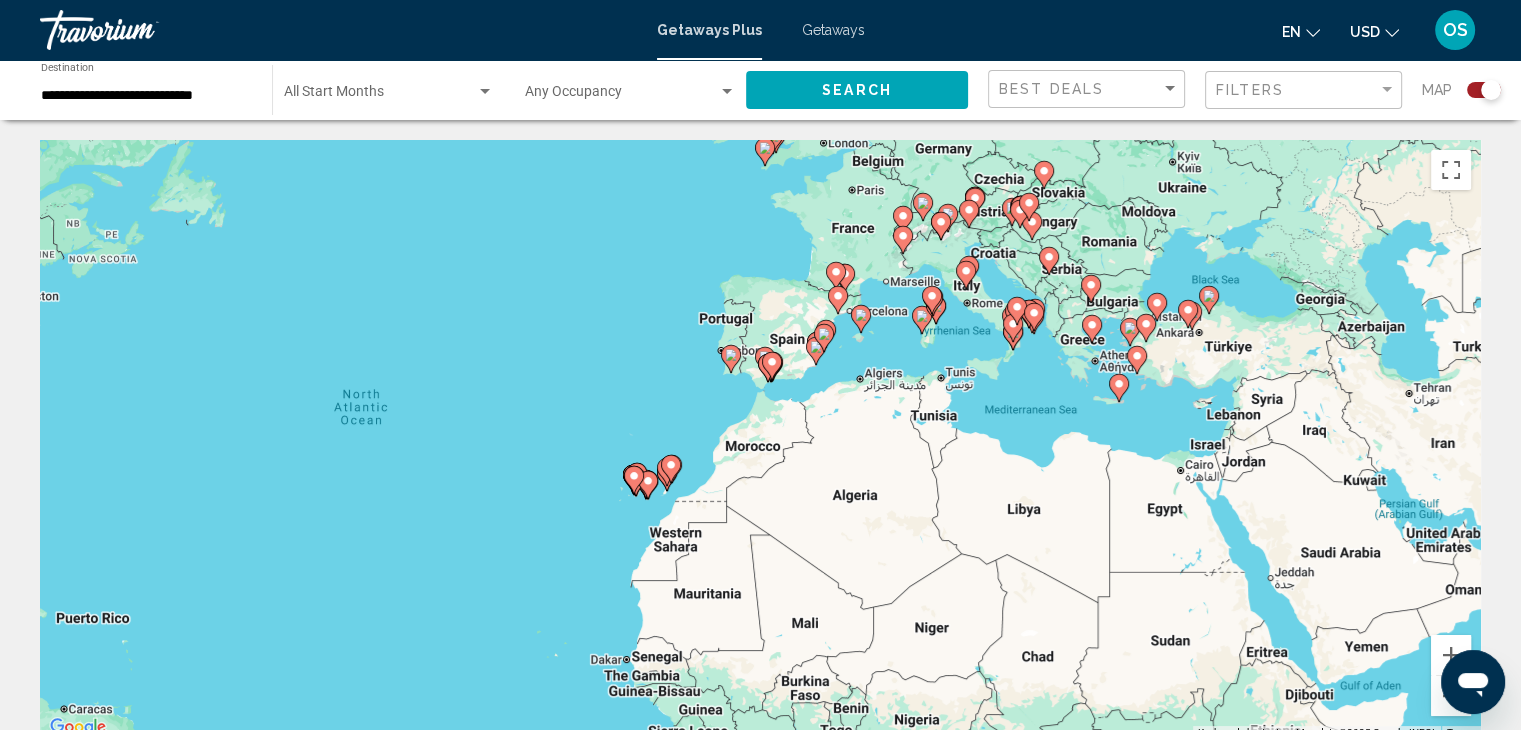 click on "To activate drag with keyboard, press Alt + Enter. Once in keyboard drag state, use the arrow keys to move the marker. To complete the drag, press the Enter key. To cancel, press Escape." at bounding box center (760, 440) 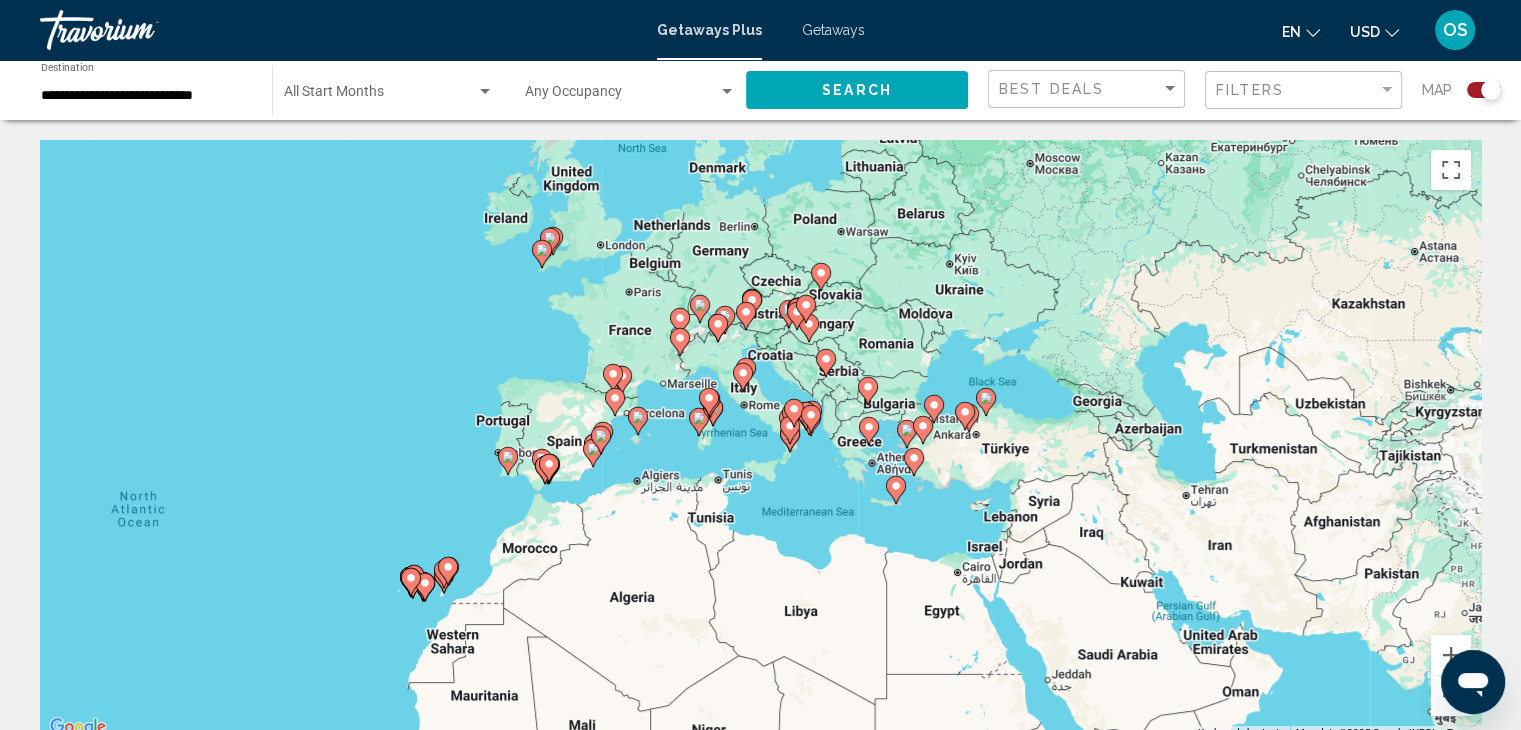 drag, startPoint x: 1059, startPoint y: 375, endPoint x: 833, endPoint y: 478, distance: 248.36465 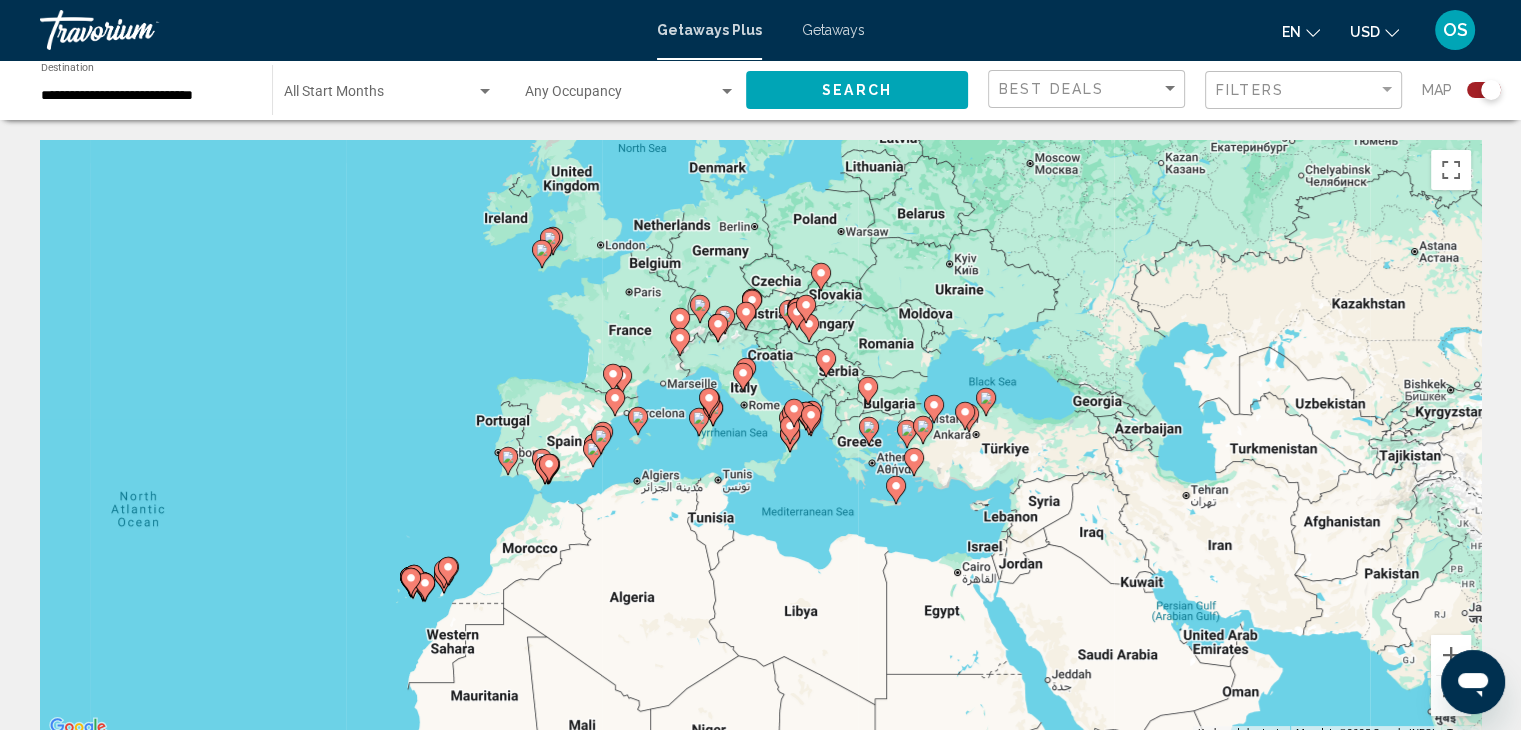 click on "To activate drag with keyboard, press Alt + Enter. Once in keyboard drag state, use the arrow keys to move the marker. To complete the drag, press the Enter key. To cancel, press Escape." at bounding box center [760, 440] 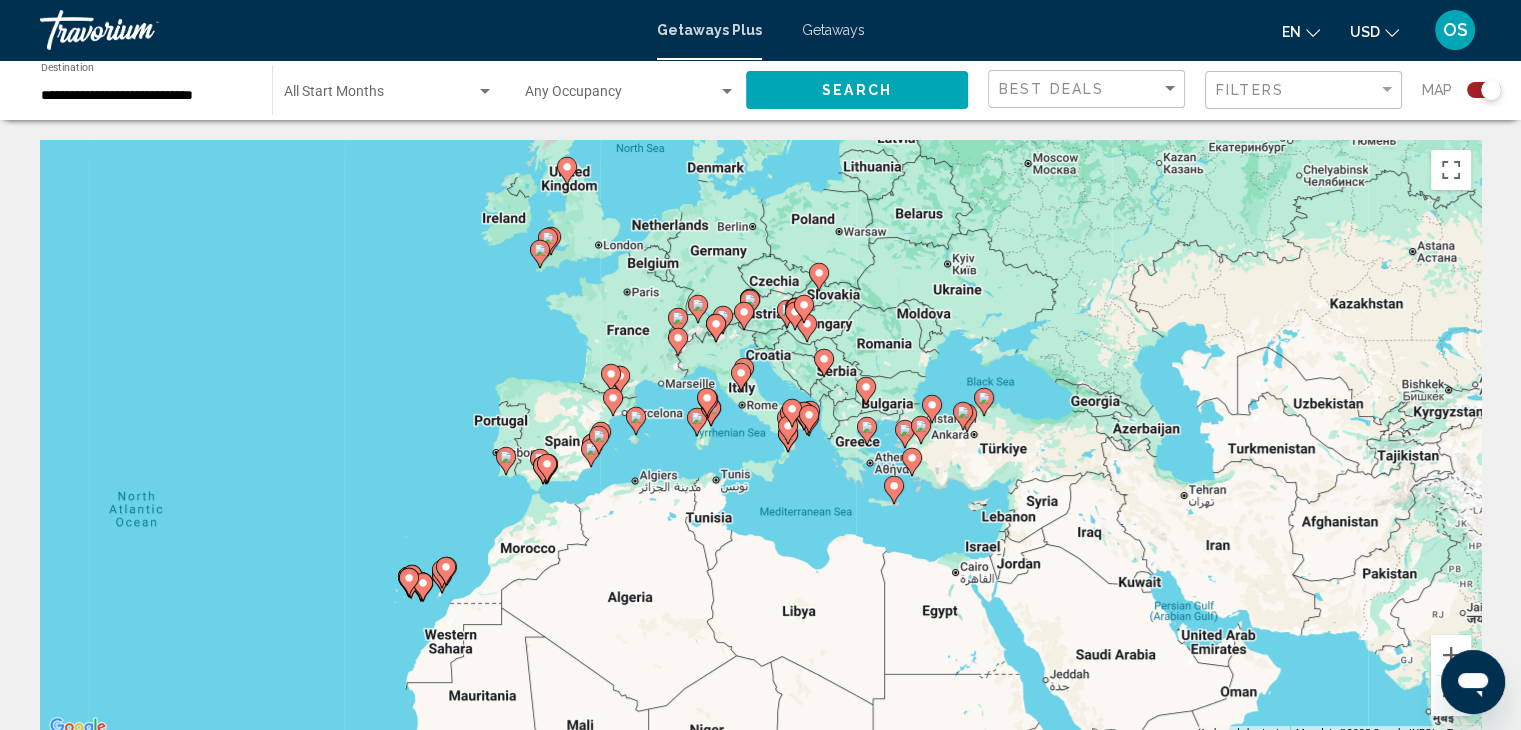 click on "To activate drag with keyboard, press Alt + Enter. Once in keyboard drag state, use the arrow keys to move the marker. To complete the drag, press the Enter key. To cancel, press Escape." at bounding box center [760, 440] 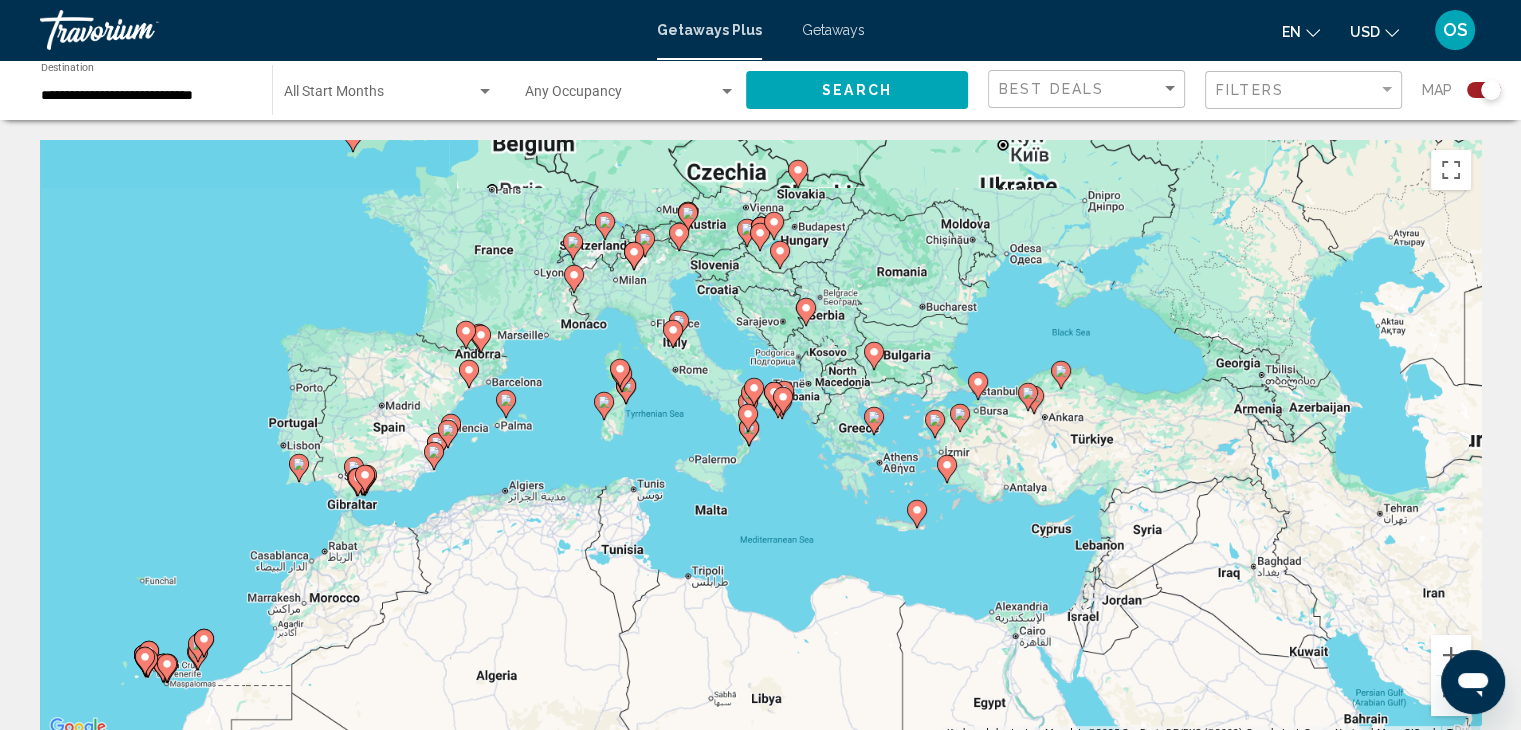 click on "To activate drag with keyboard, press Alt + Enter. Once in keyboard drag state, use the arrow keys to move the marker. To complete the drag, press the Enter key. To cancel, press Escape." at bounding box center (760, 440) 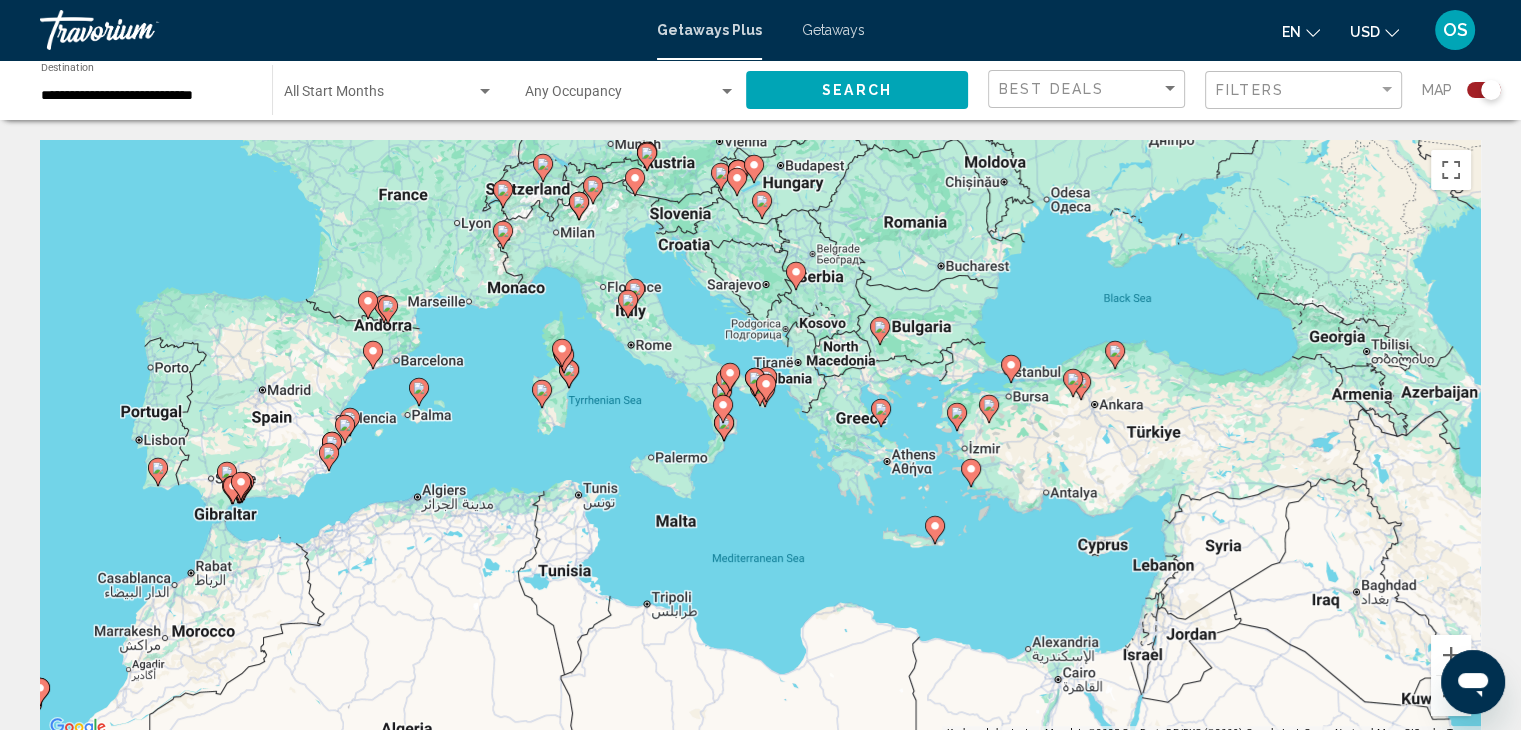 click on "To activate drag with keyboard, press Alt + Enter. Once in keyboard drag state, use the arrow keys to move the marker. To complete the drag, press the Enter key. To cancel, press Escape." at bounding box center (760, 440) 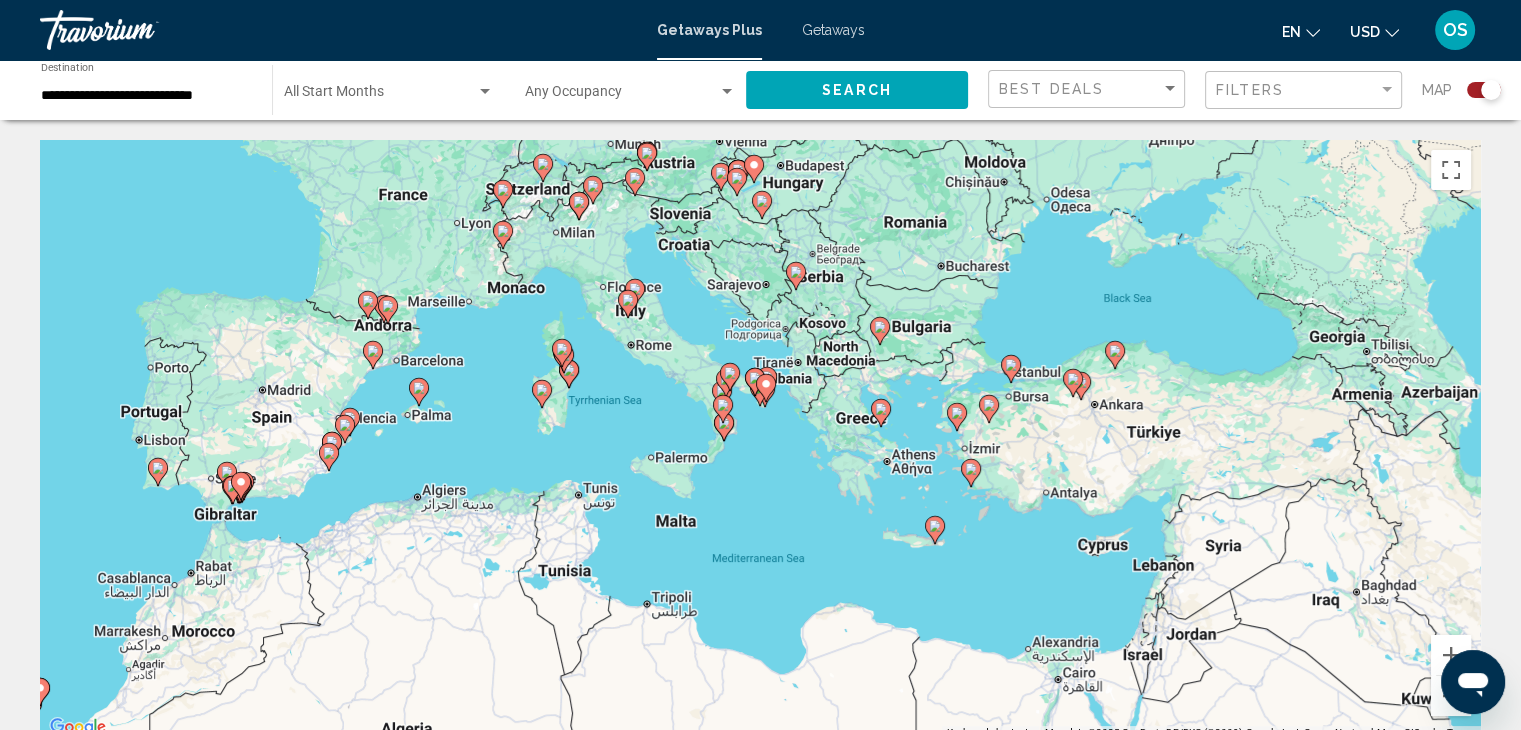 click on "To activate drag with keyboard, press Alt + Enter. Once in keyboard drag state, use the arrow keys to move the marker. To complete the drag, press the Enter key. To cancel, press Escape." at bounding box center (760, 440) 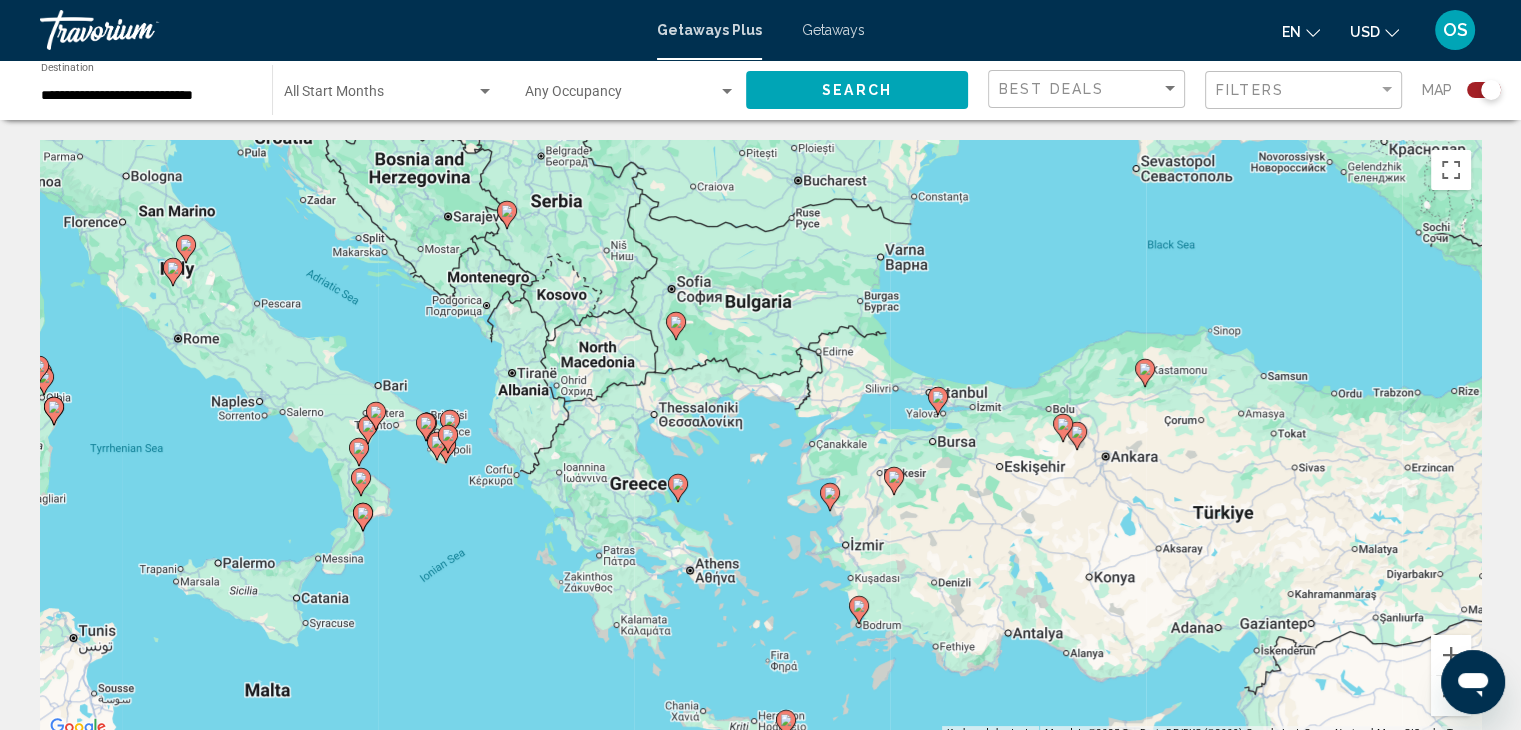 drag, startPoint x: 812, startPoint y: 475, endPoint x: 578, endPoint y: 597, distance: 263.89392 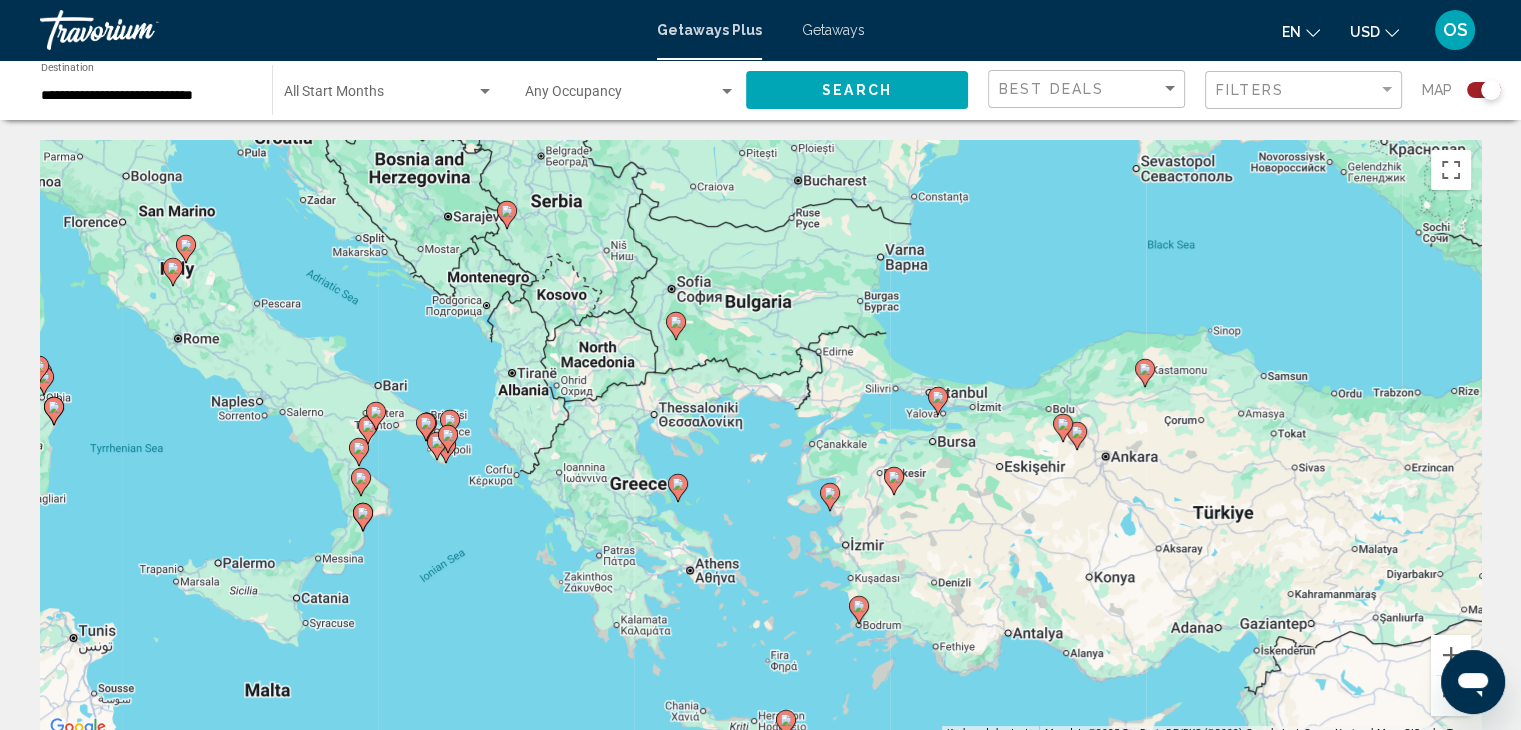 click on "To activate drag with keyboard, press Alt + Enter. Once in keyboard drag state, use the arrow keys to move the marker. To complete the drag, press the Enter key. To cancel, press Escape." at bounding box center (760, 440) 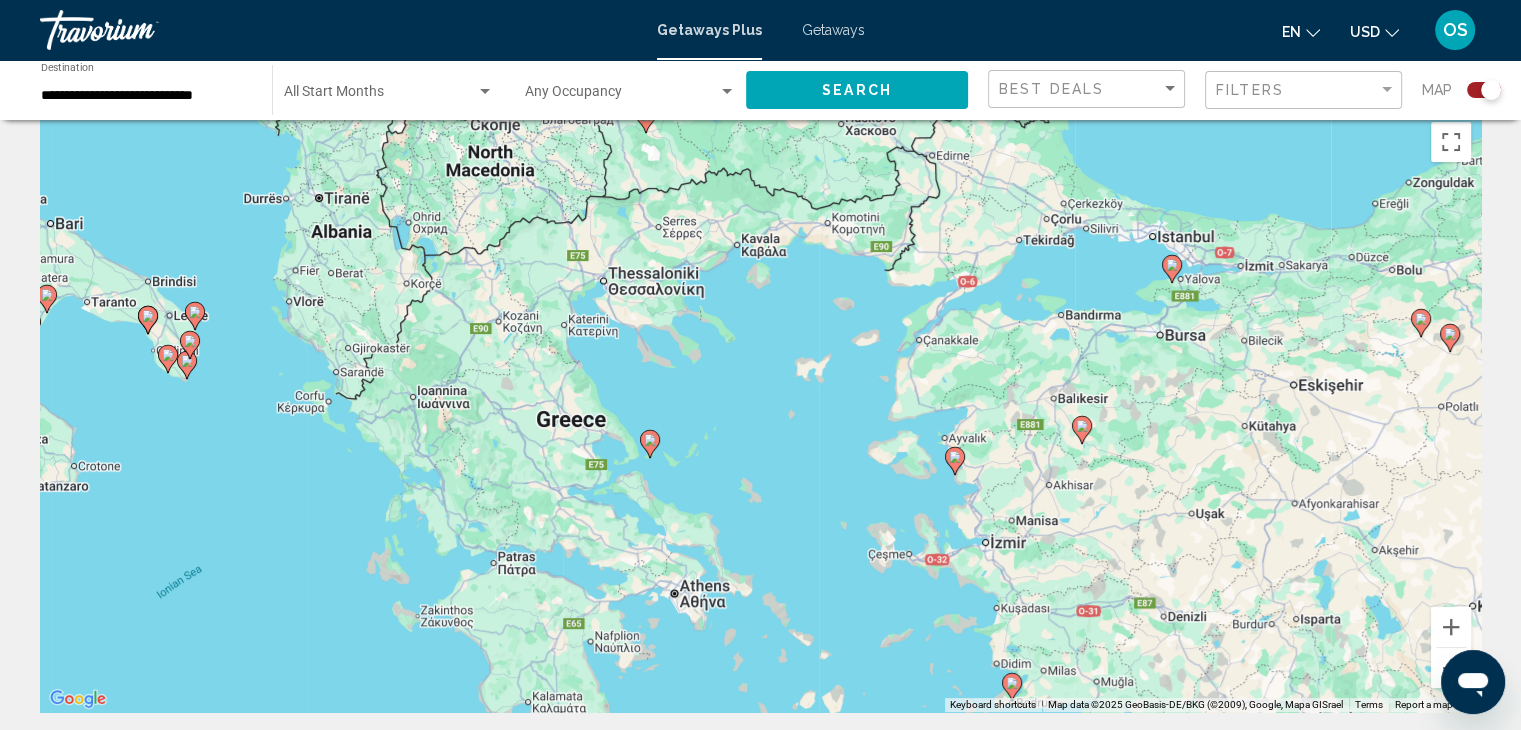 scroll, scrollTop: 0, scrollLeft: 0, axis: both 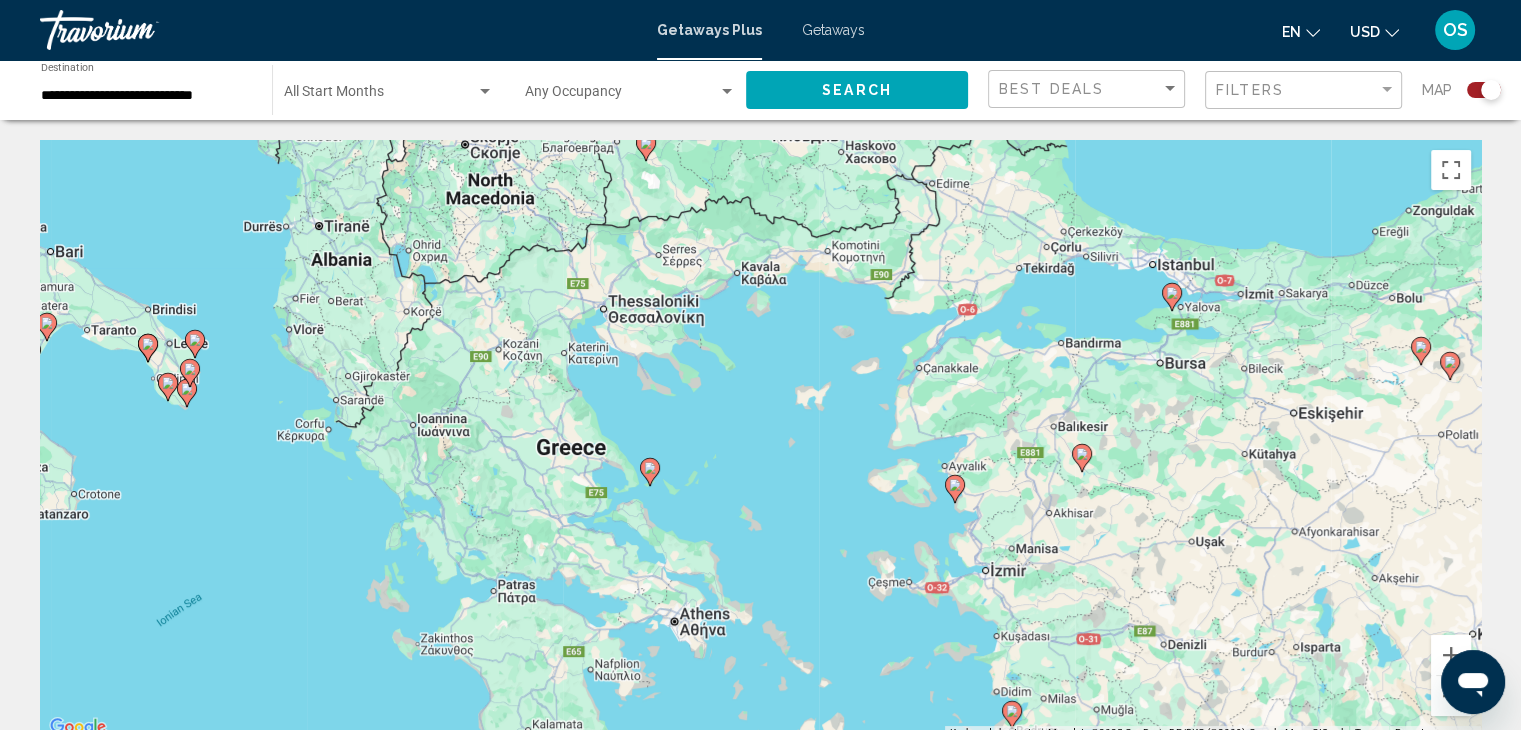 click on "To activate drag with keyboard, press Alt + Enter. Once in keyboard drag state, use the arrow keys to move the marker. To complete the drag, press the Enter key. To cancel, press Escape." at bounding box center (760, 440) 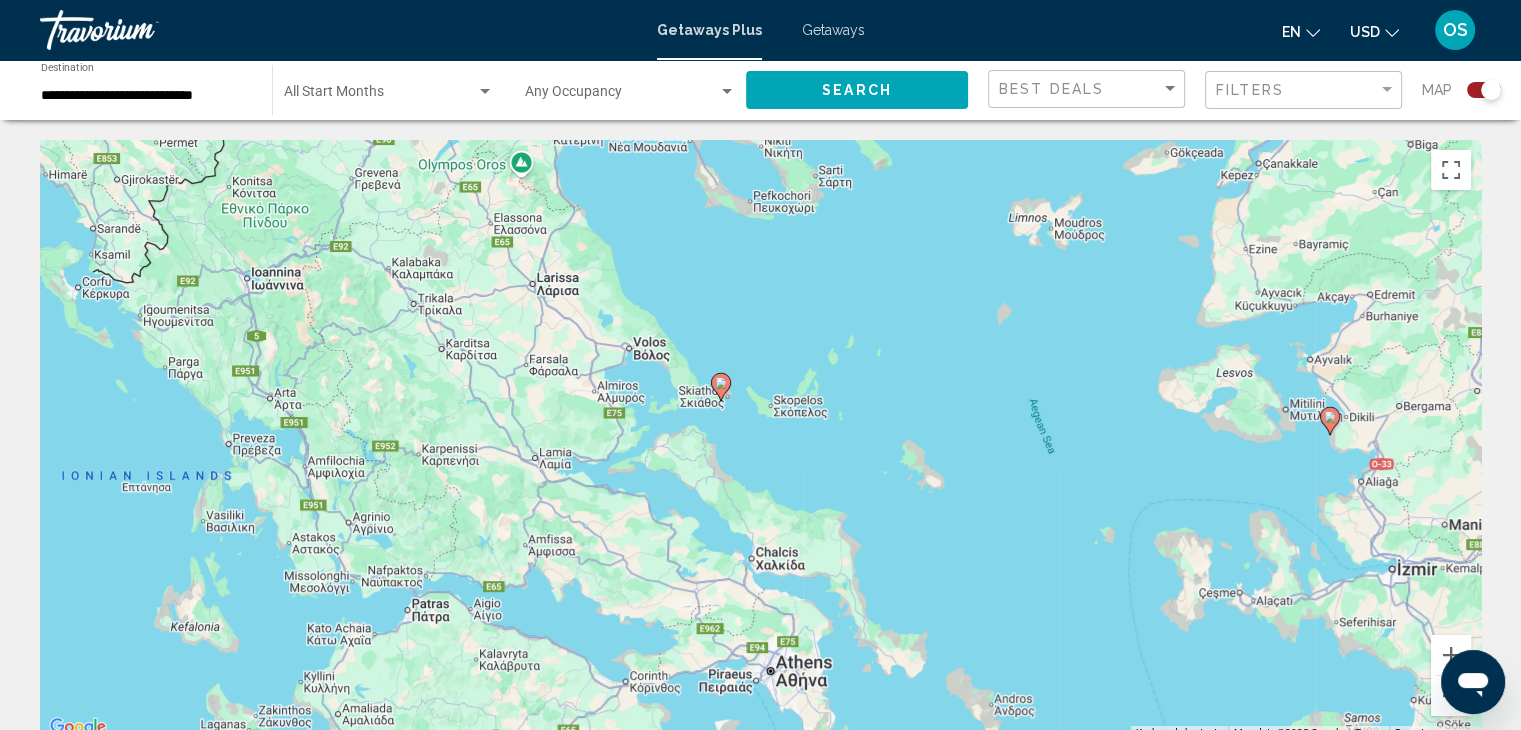 drag, startPoint x: 733, startPoint y: 467, endPoint x: 902, endPoint y: 370, distance: 194.85892 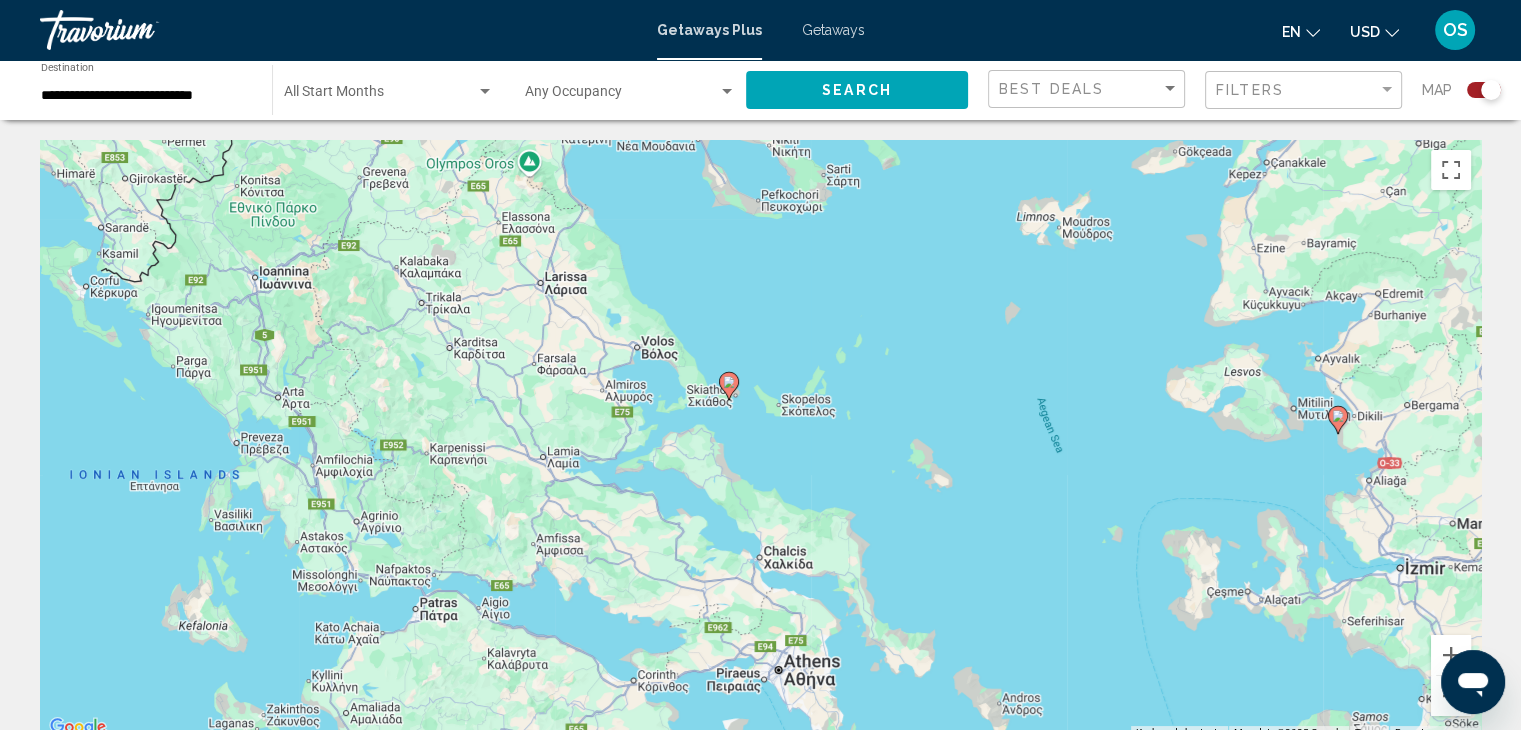 click 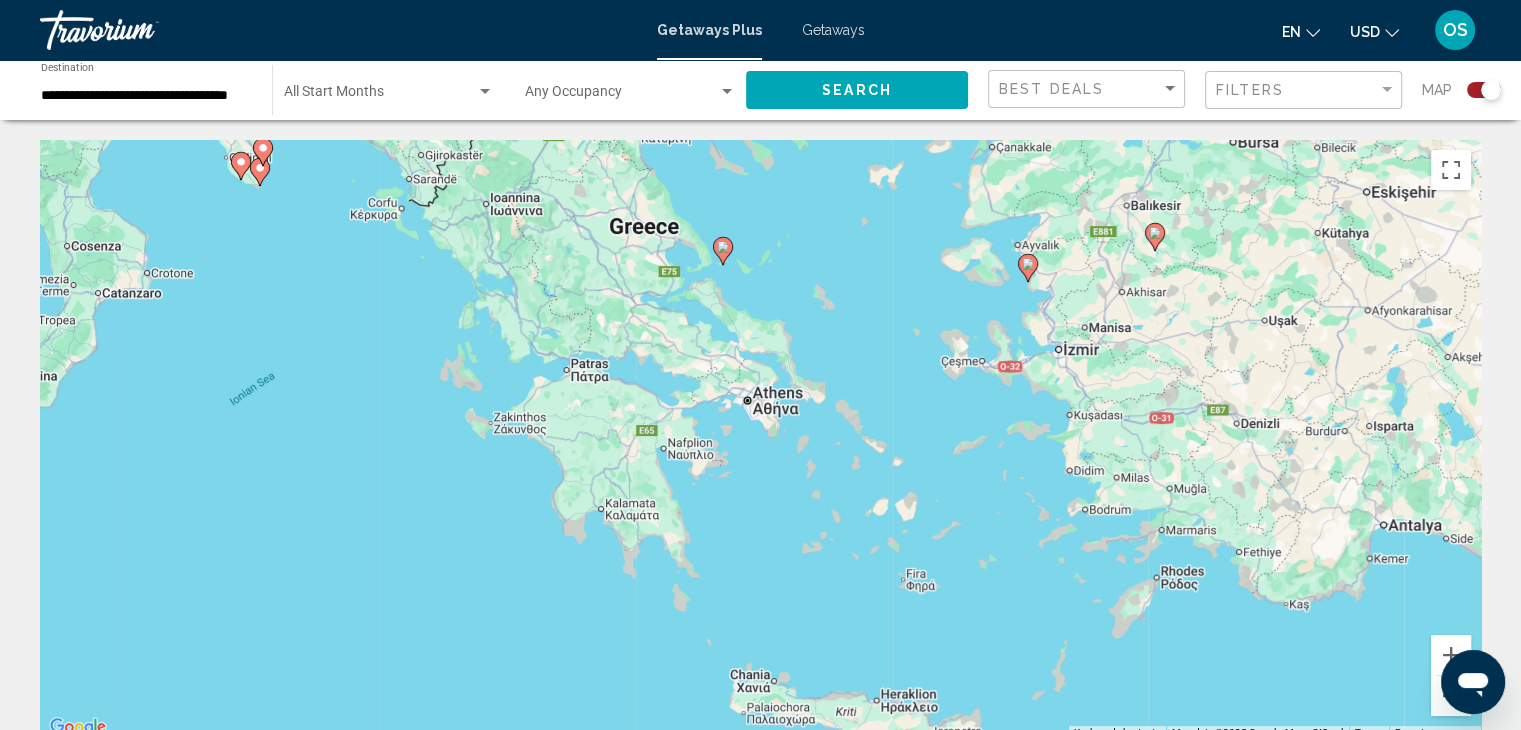 drag, startPoint x: 760, startPoint y: 425, endPoint x: 710, endPoint y: 220, distance: 211.00948 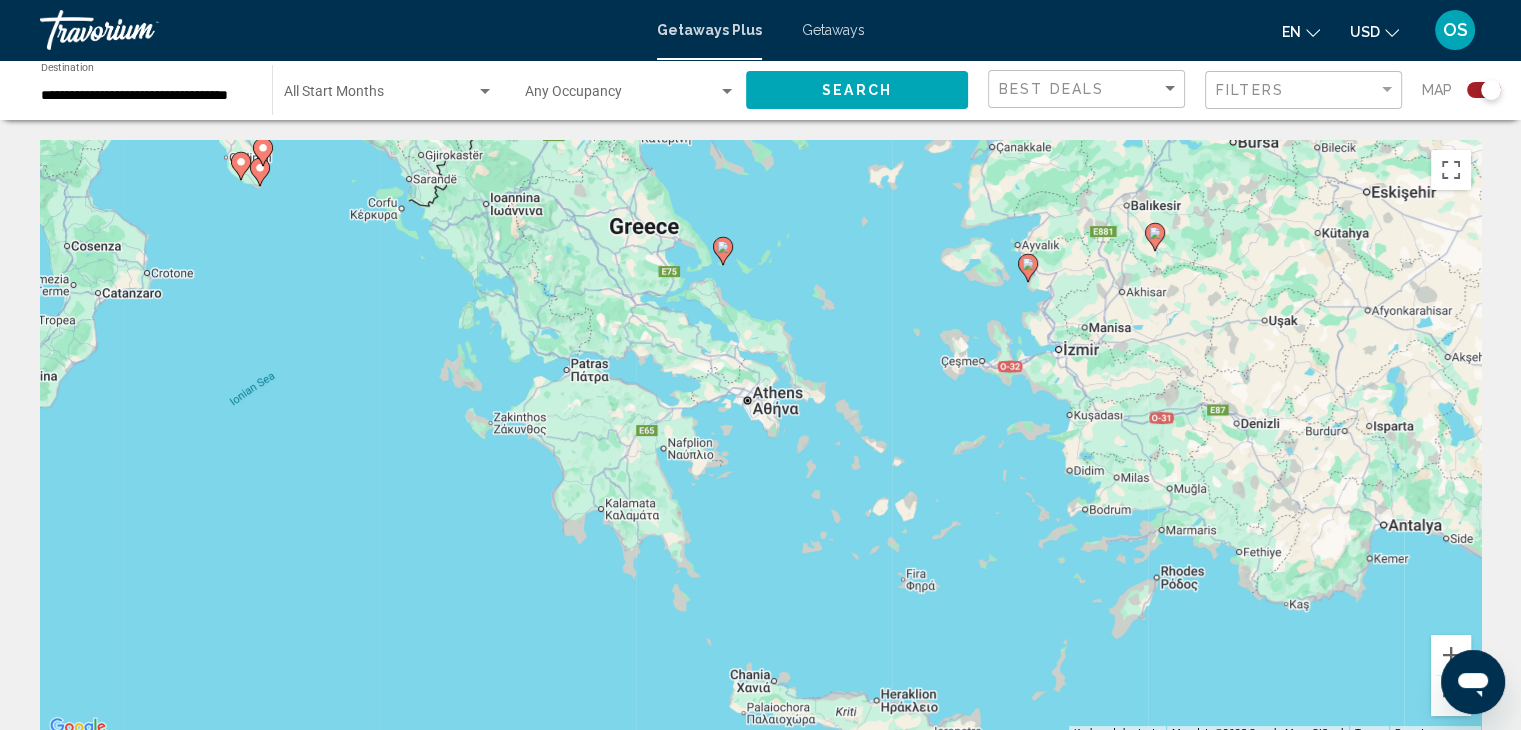 click 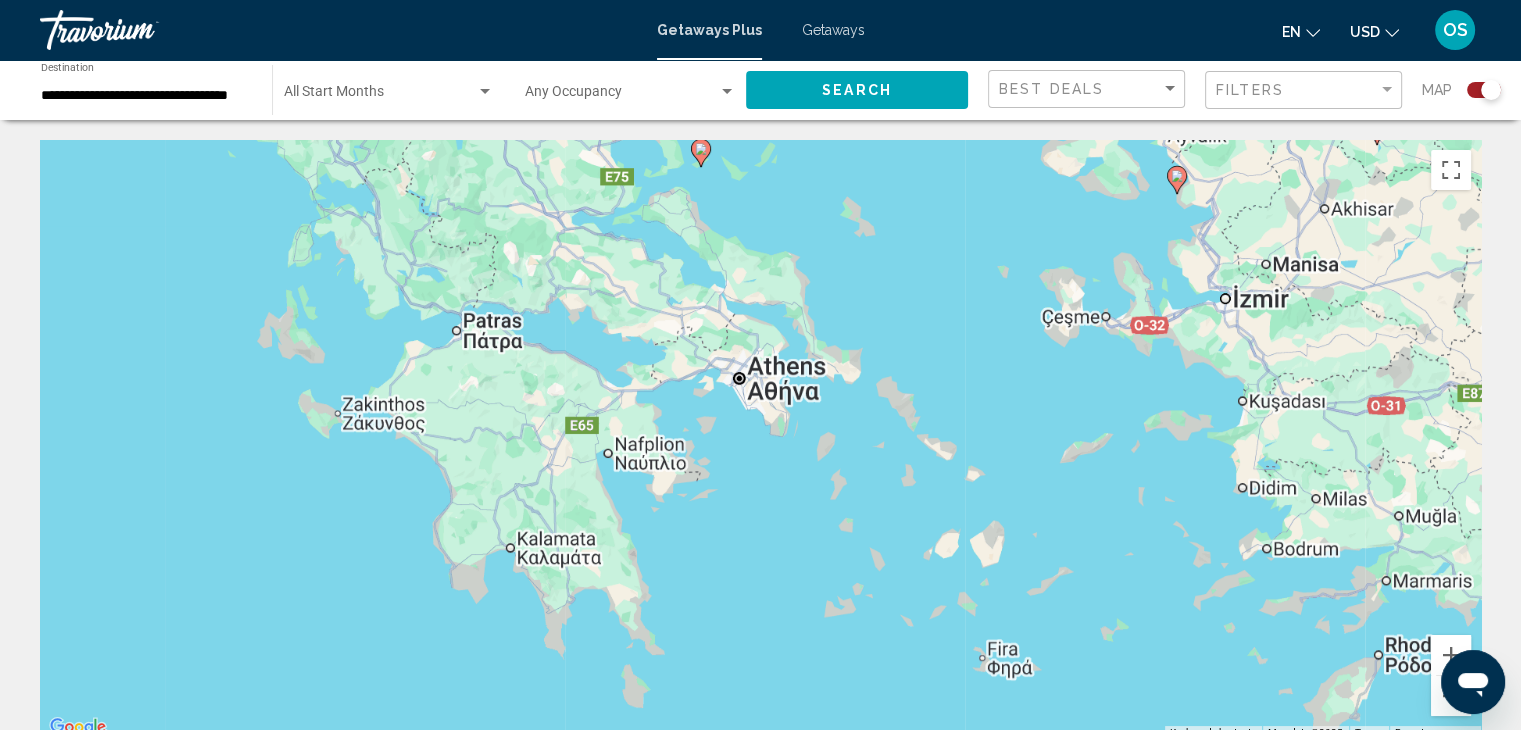 click on "To activate drag with keyboard, press Alt + Enter. Once in keyboard drag state, use the arrow keys to move the marker. To complete the drag, press the Enter key. To cancel, press Escape." at bounding box center (760, 440) 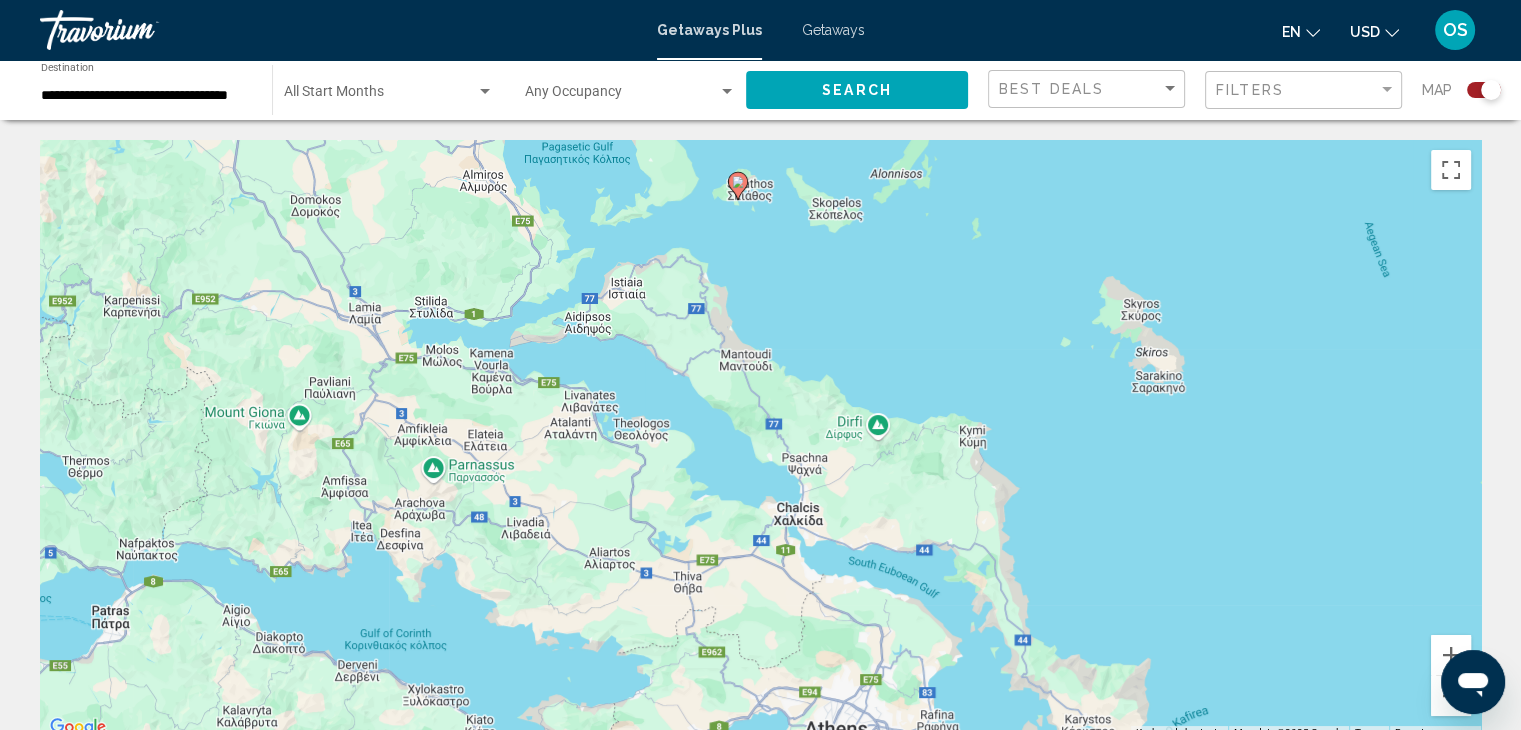 drag, startPoint x: 698, startPoint y: 309, endPoint x: 796, endPoint y: 613, distance: 319.4057 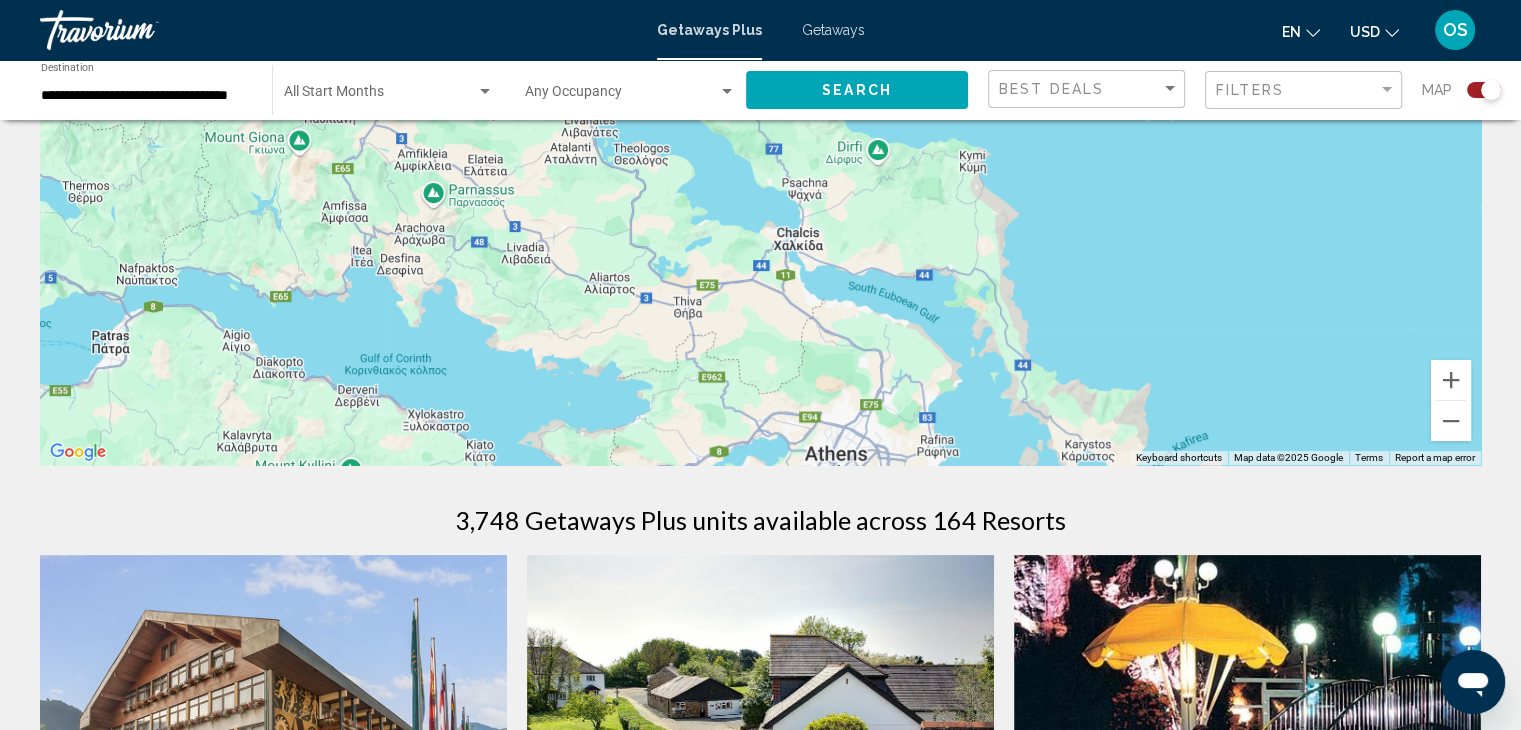 scroll, scrollTop: 0, scrollLeft: 0, axis: both 